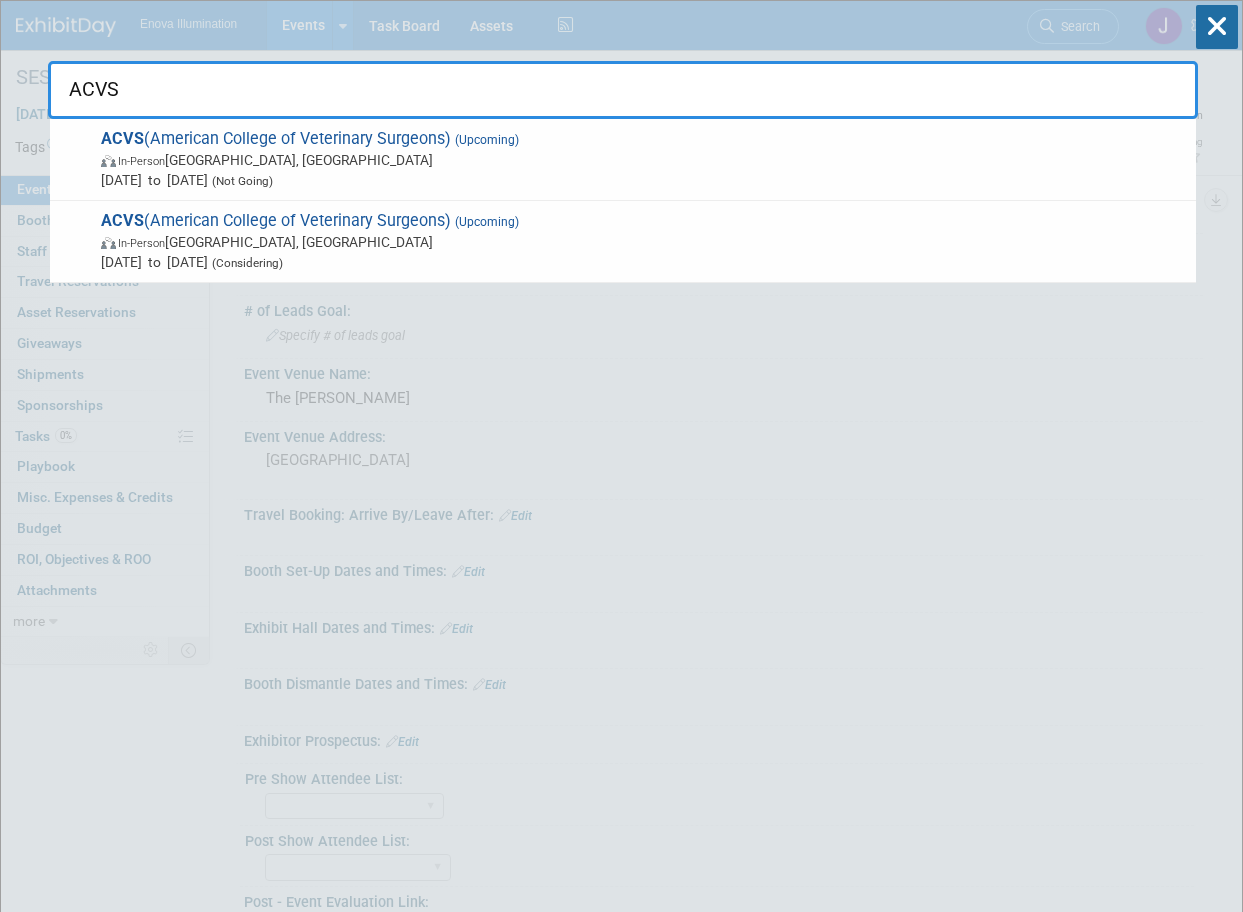 scroll, scrollTop: 0, scrollLeft: 0, axis: both 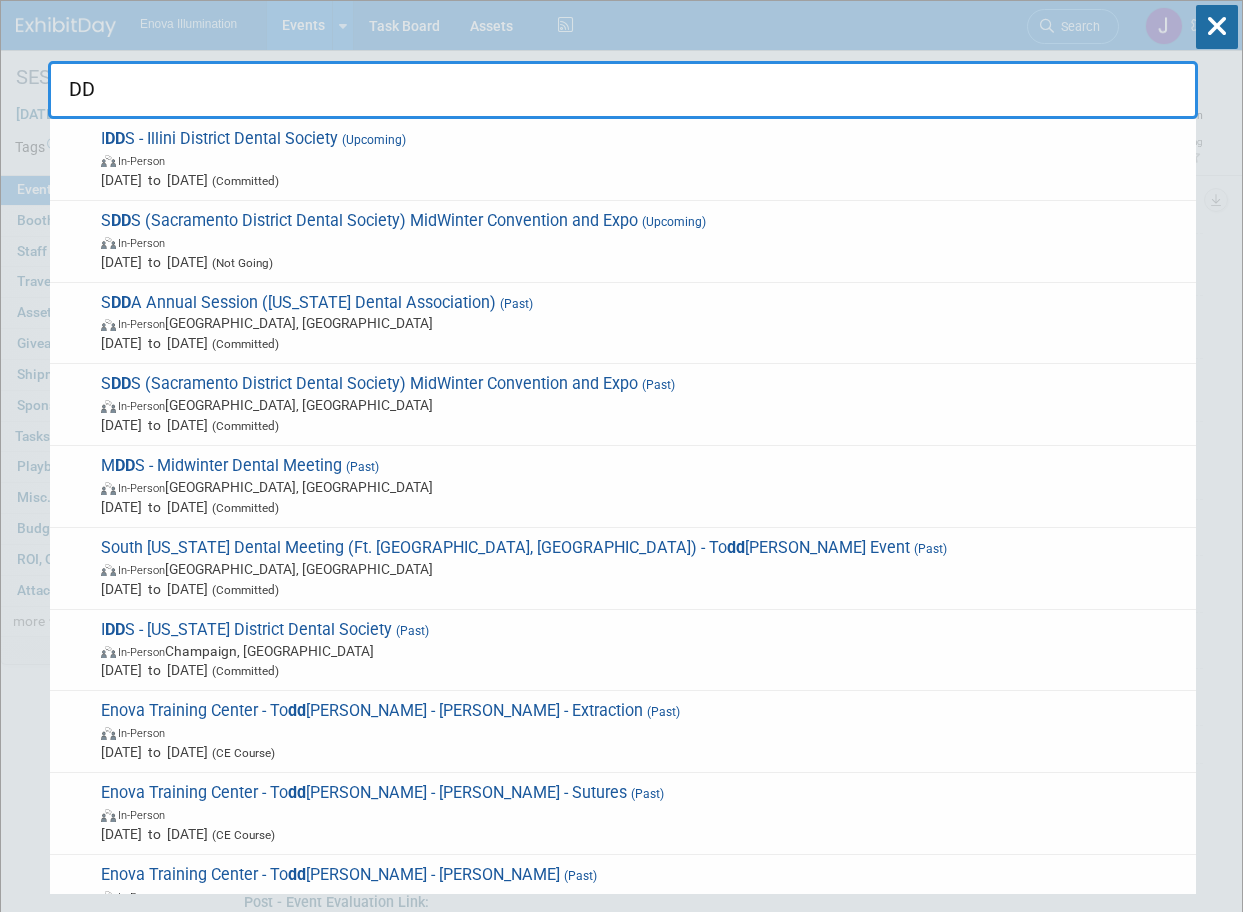 type on "D" 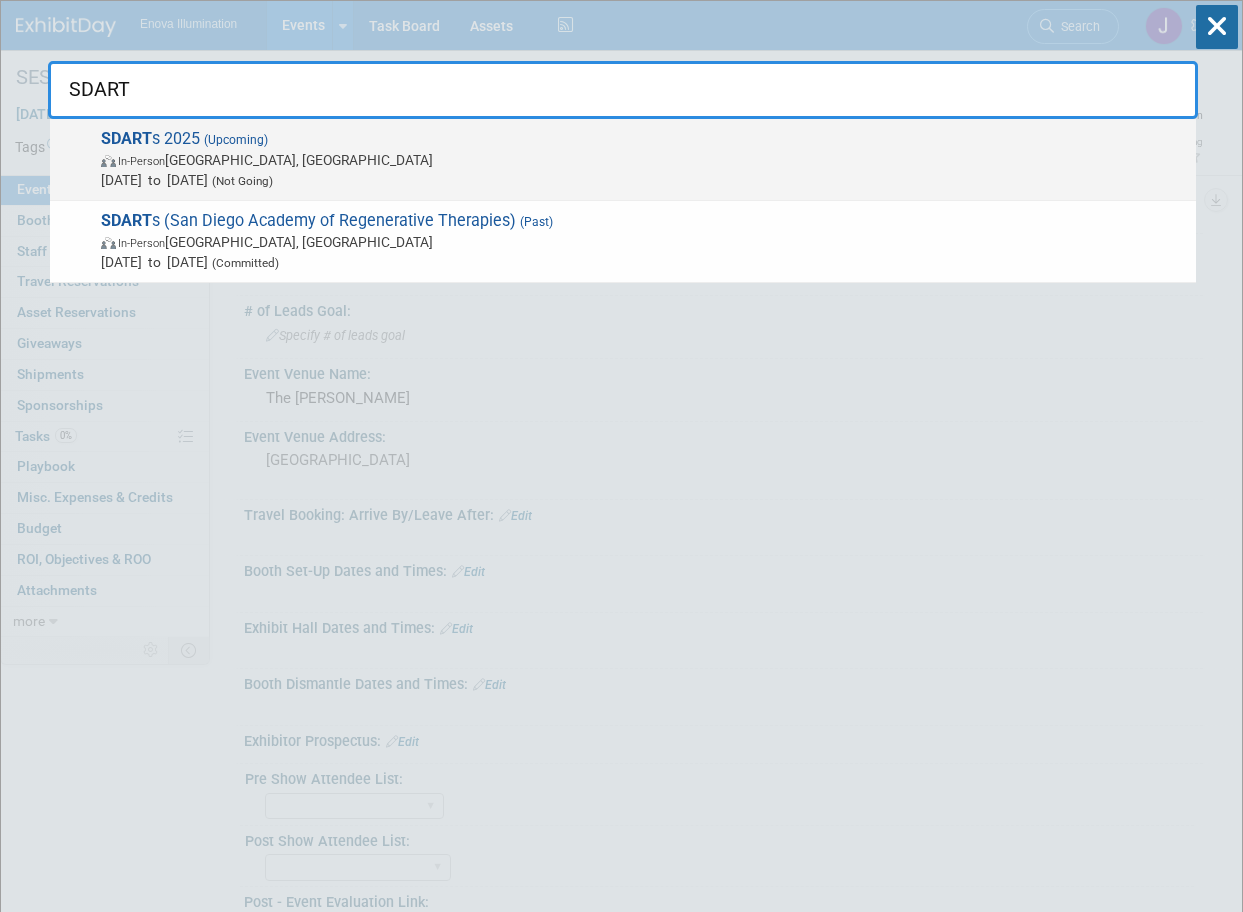type on "SDART" 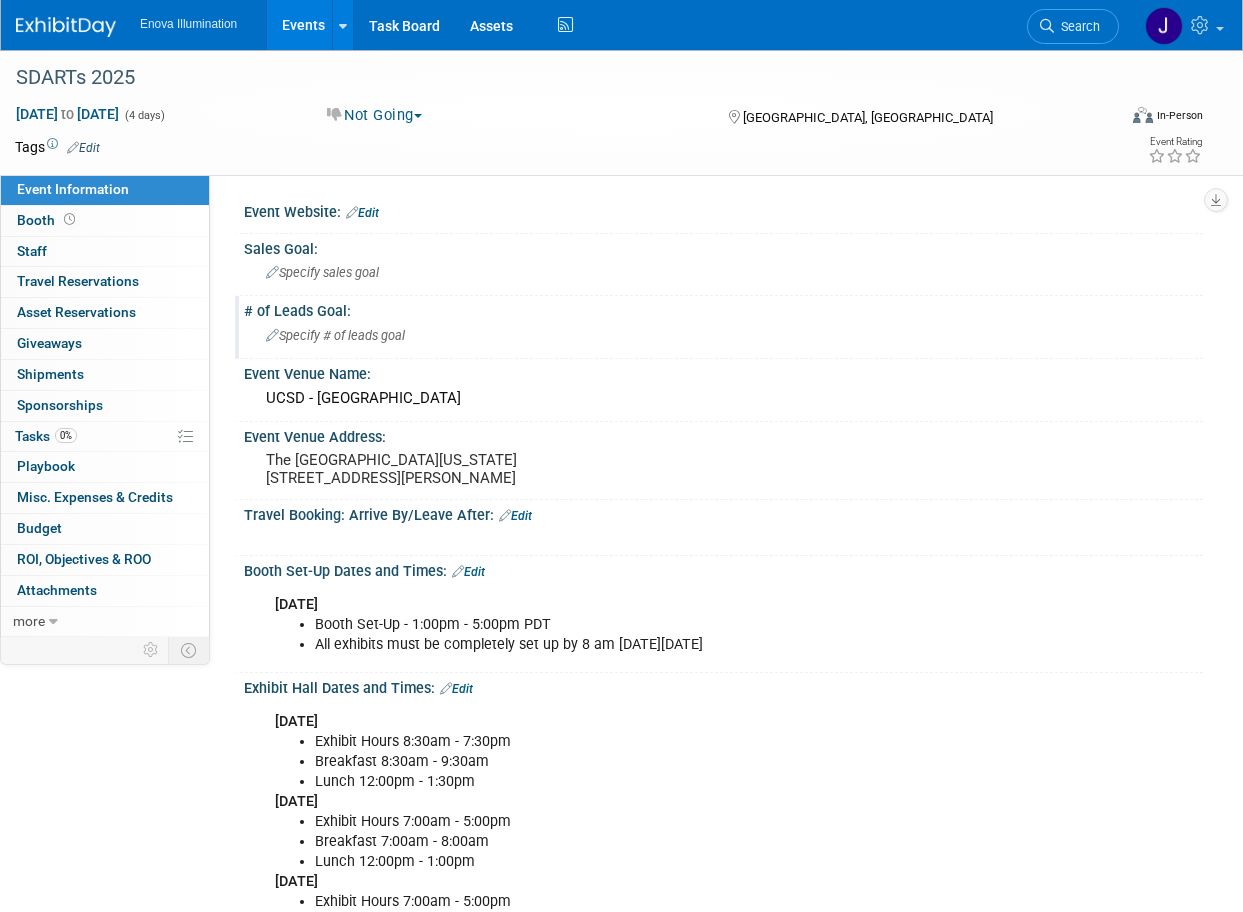 scroll, scrollTop: 0, scrollLeft: 0, axis: both 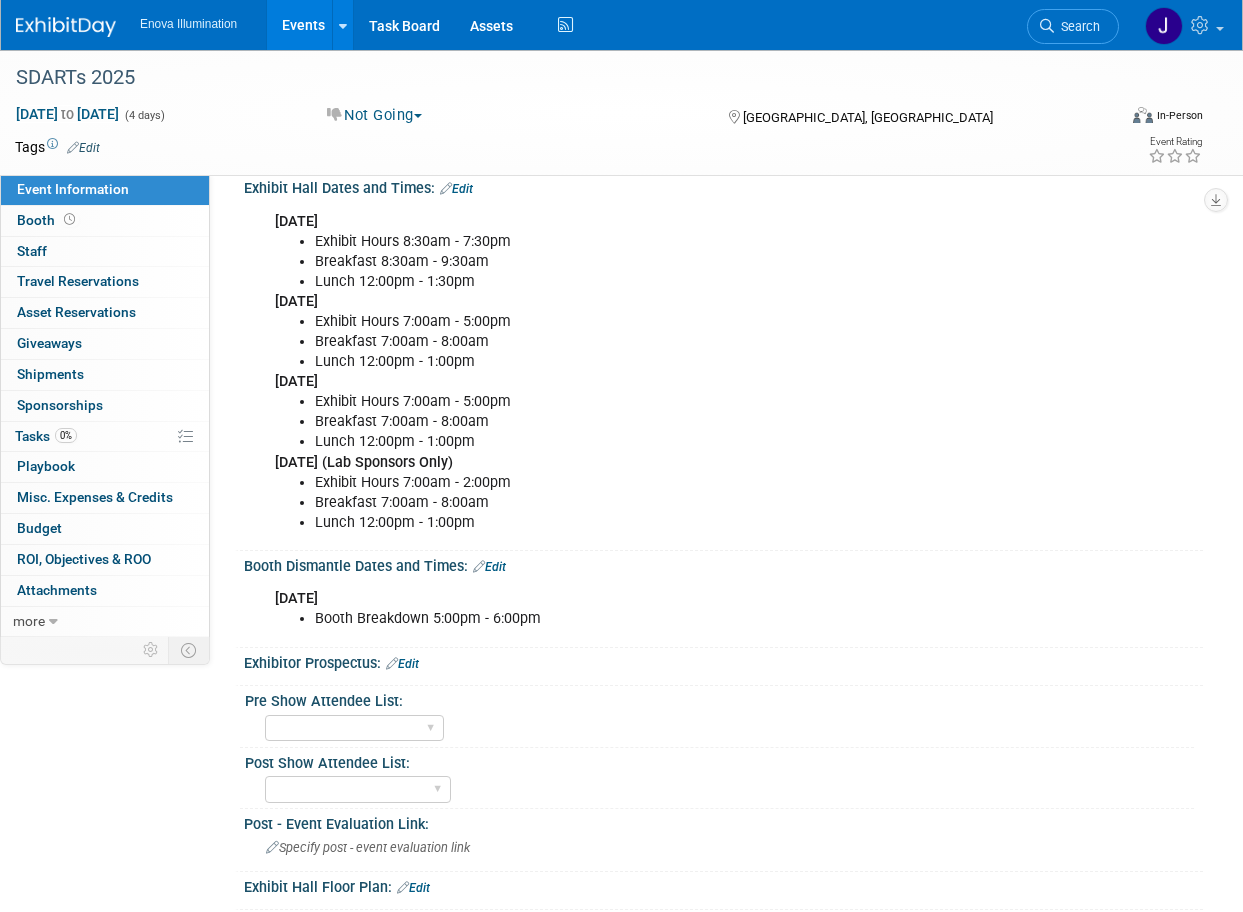 click on "Edit" at bounding box center (456, 189) 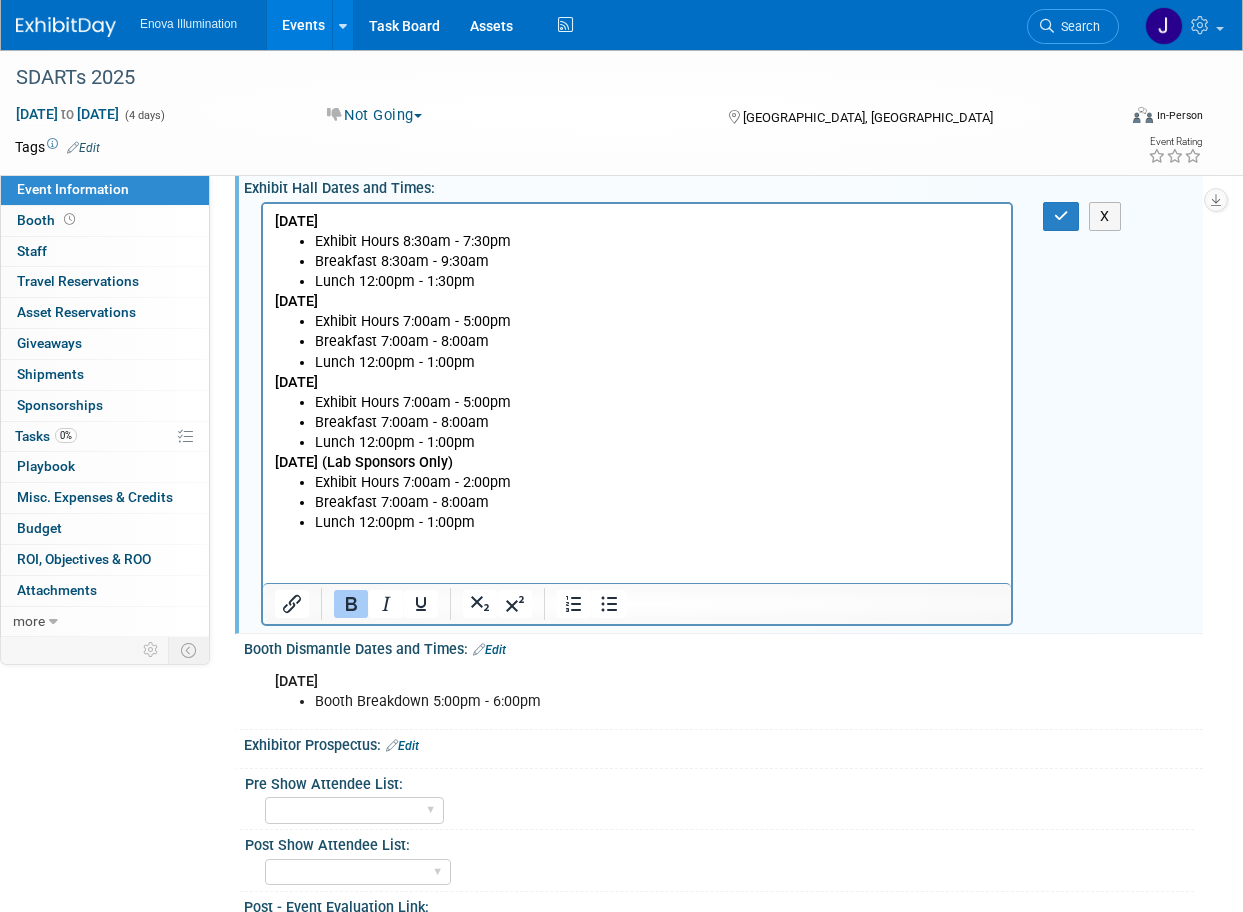 scroll, scrollTop: 0, scrollLeft: 0, axis: both 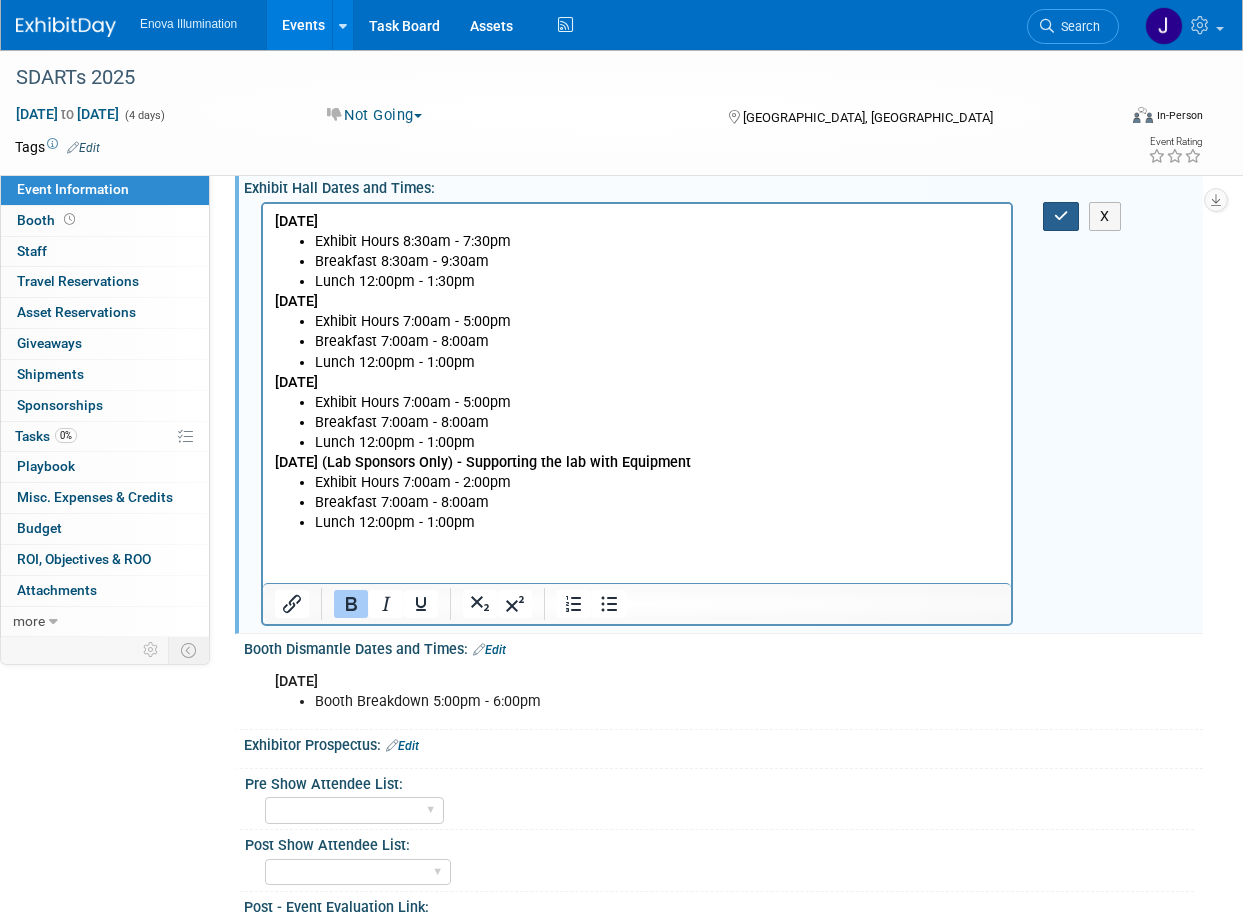 click at bounding box center [1061, 216] 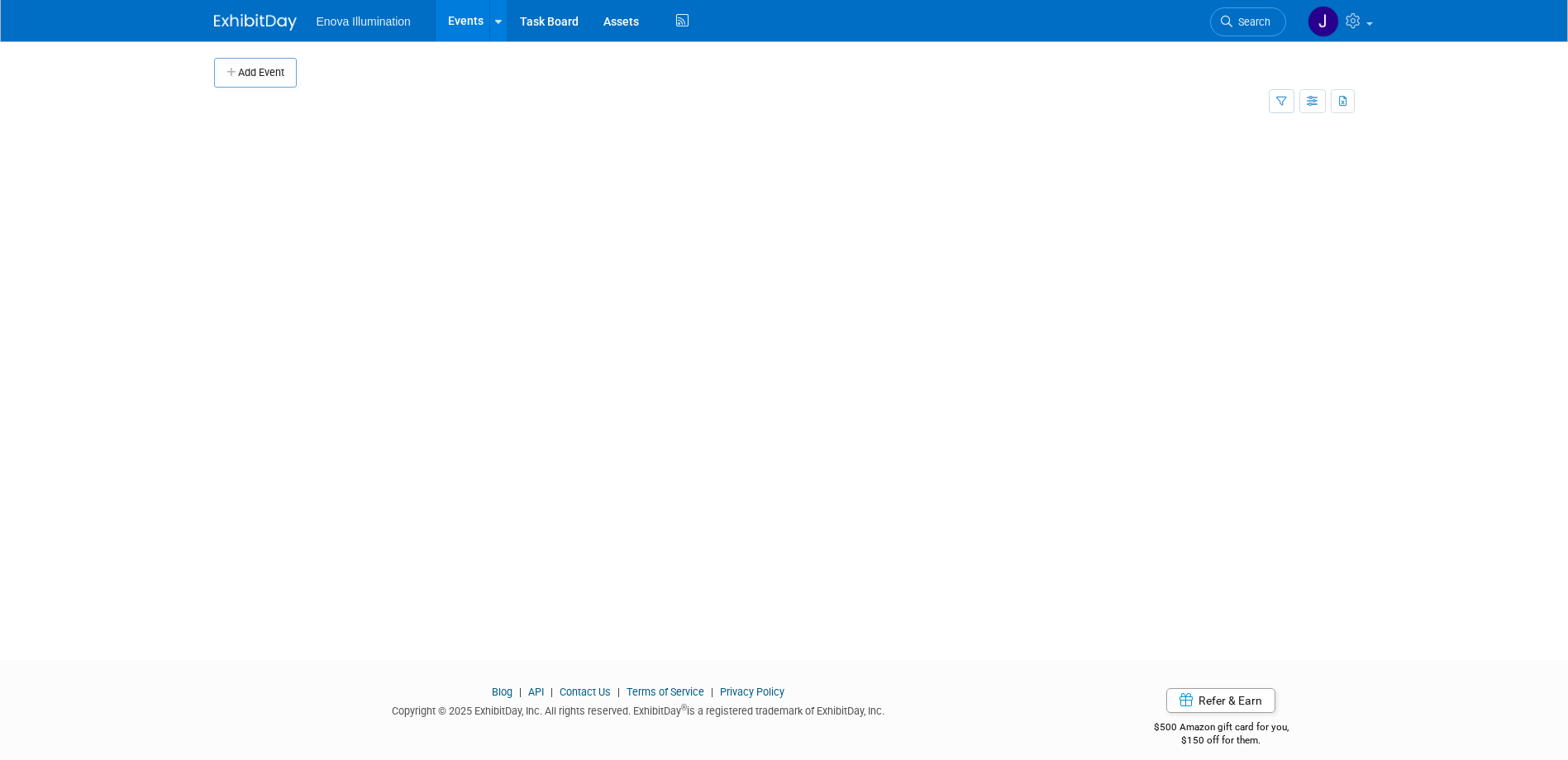 scroll, scrollTop: 0, scrollLeft: 0, axis: both 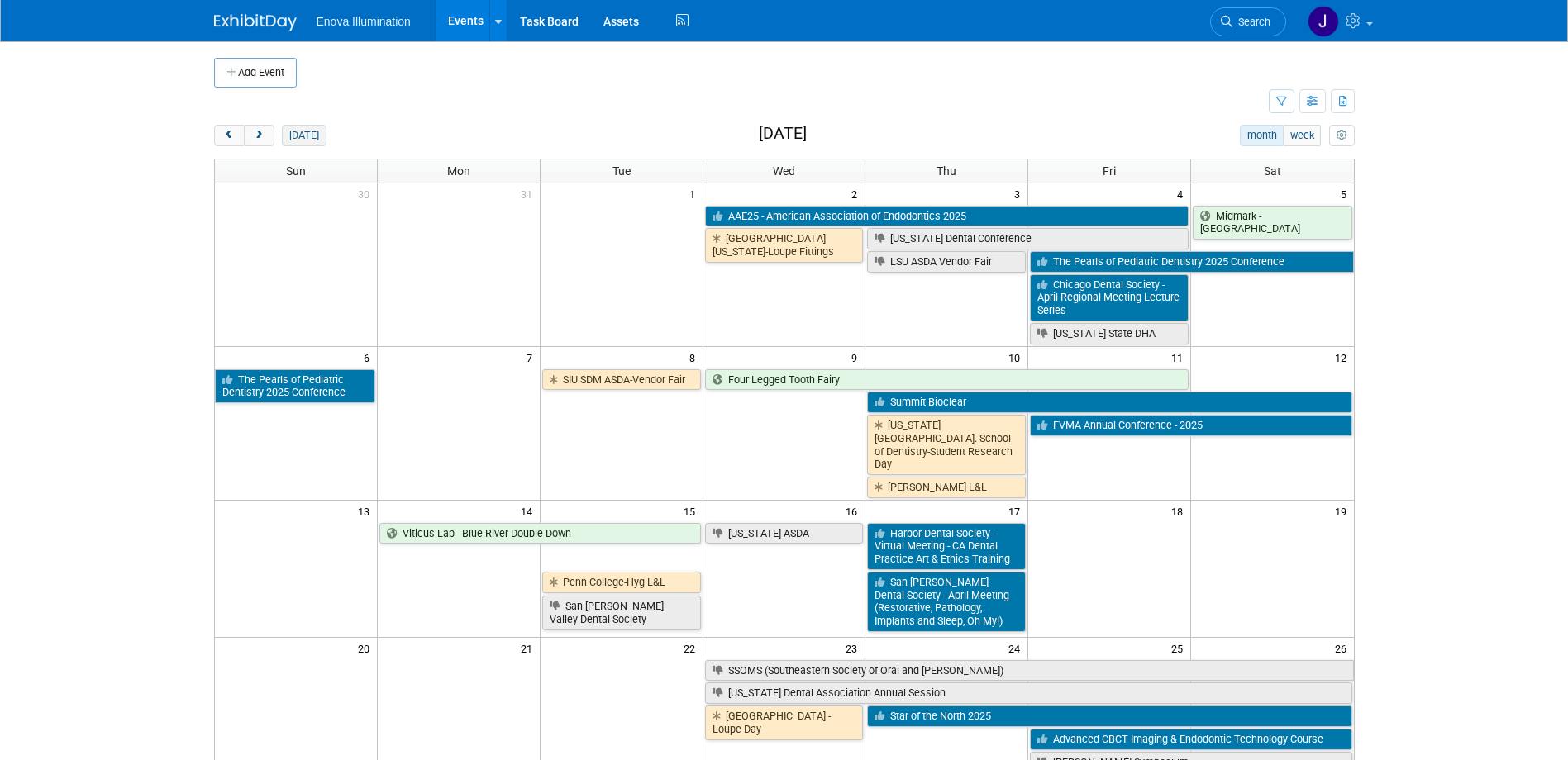click on "[DATE]" at bounding box center (303, 135) 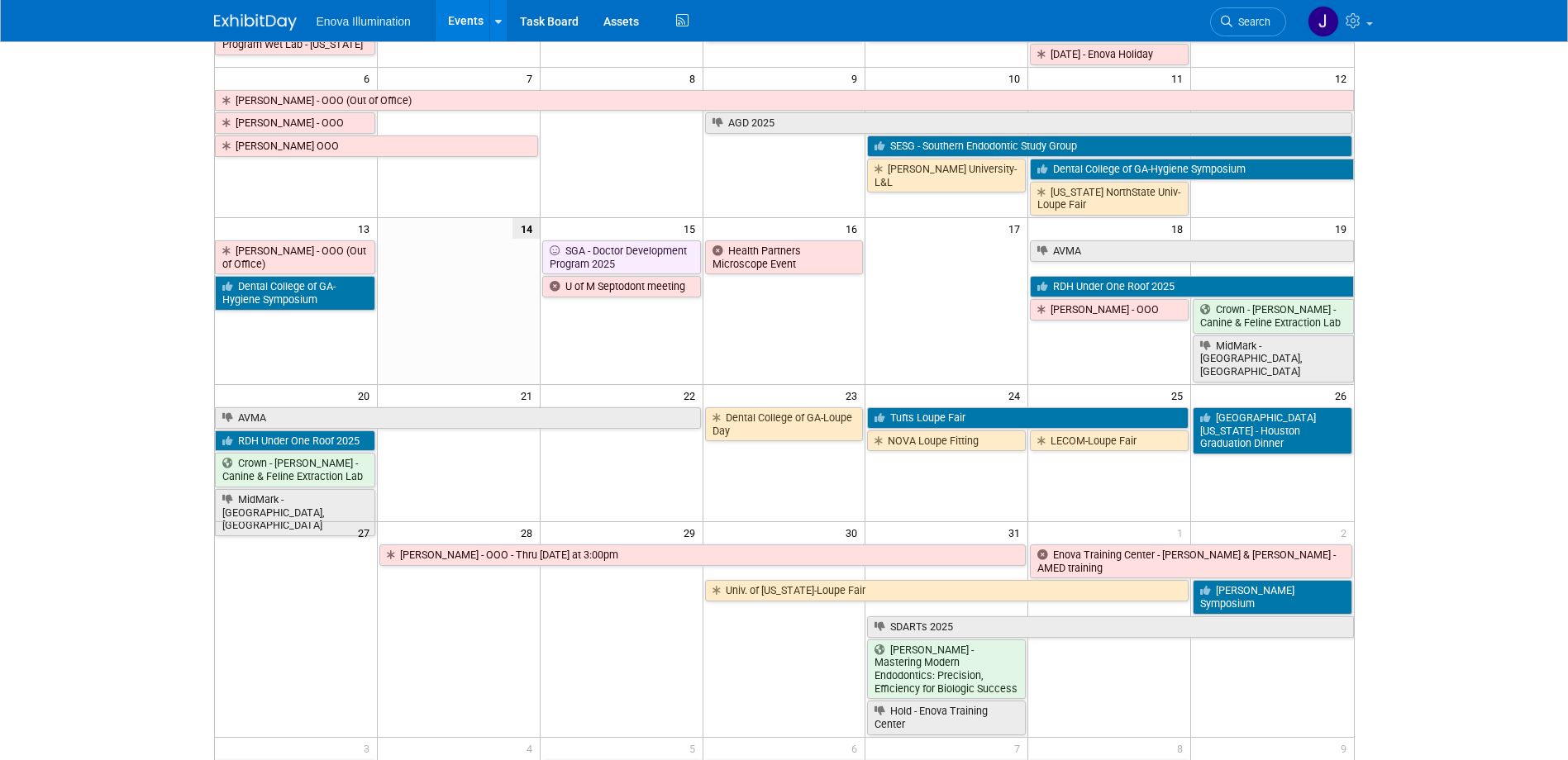 scroll, scrollTop: 413, scrollLeft: 0, axis: vertical 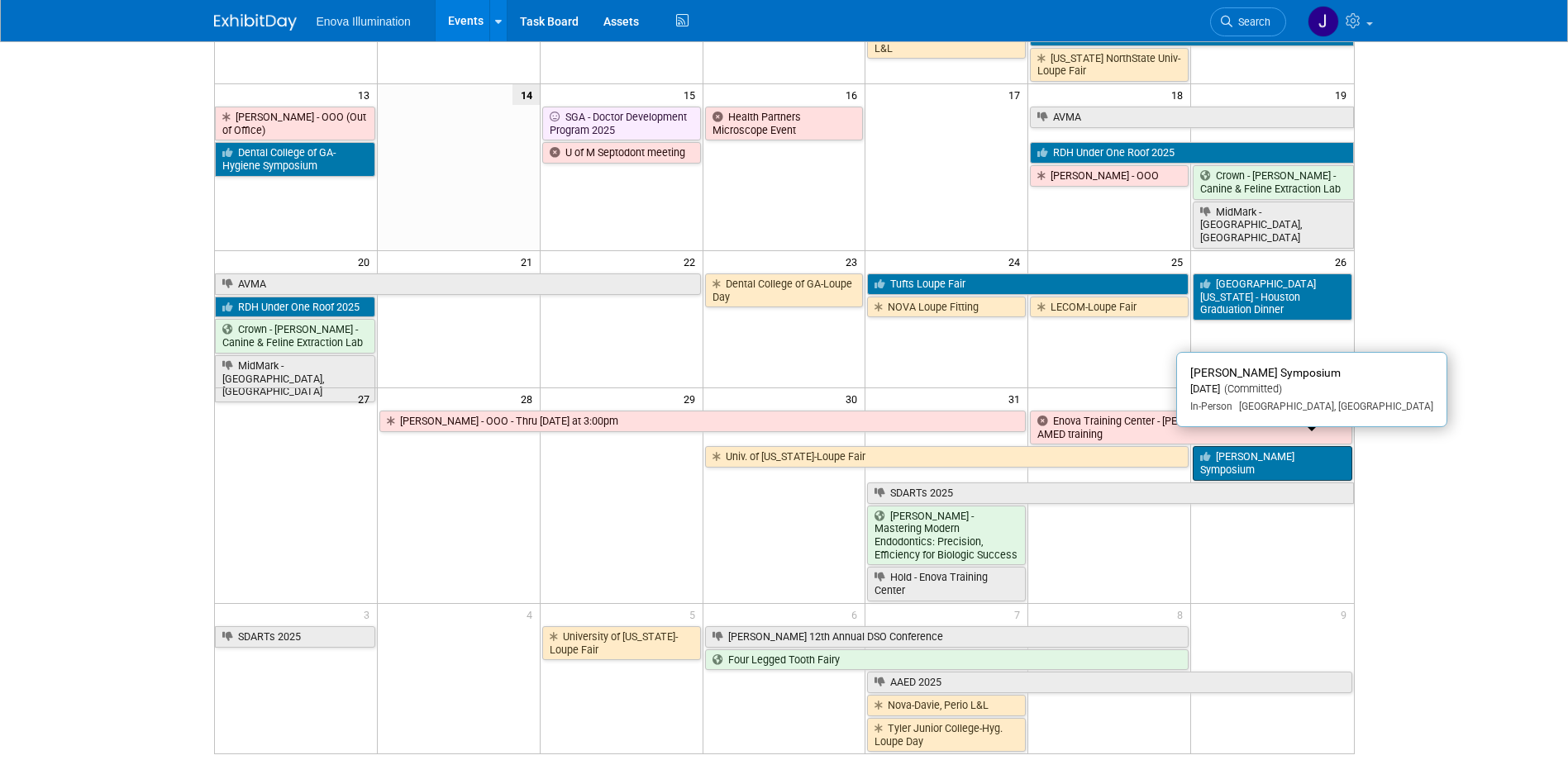 click on "[PERSON_NAME] Symposium" at bounding box center (1272, 463) 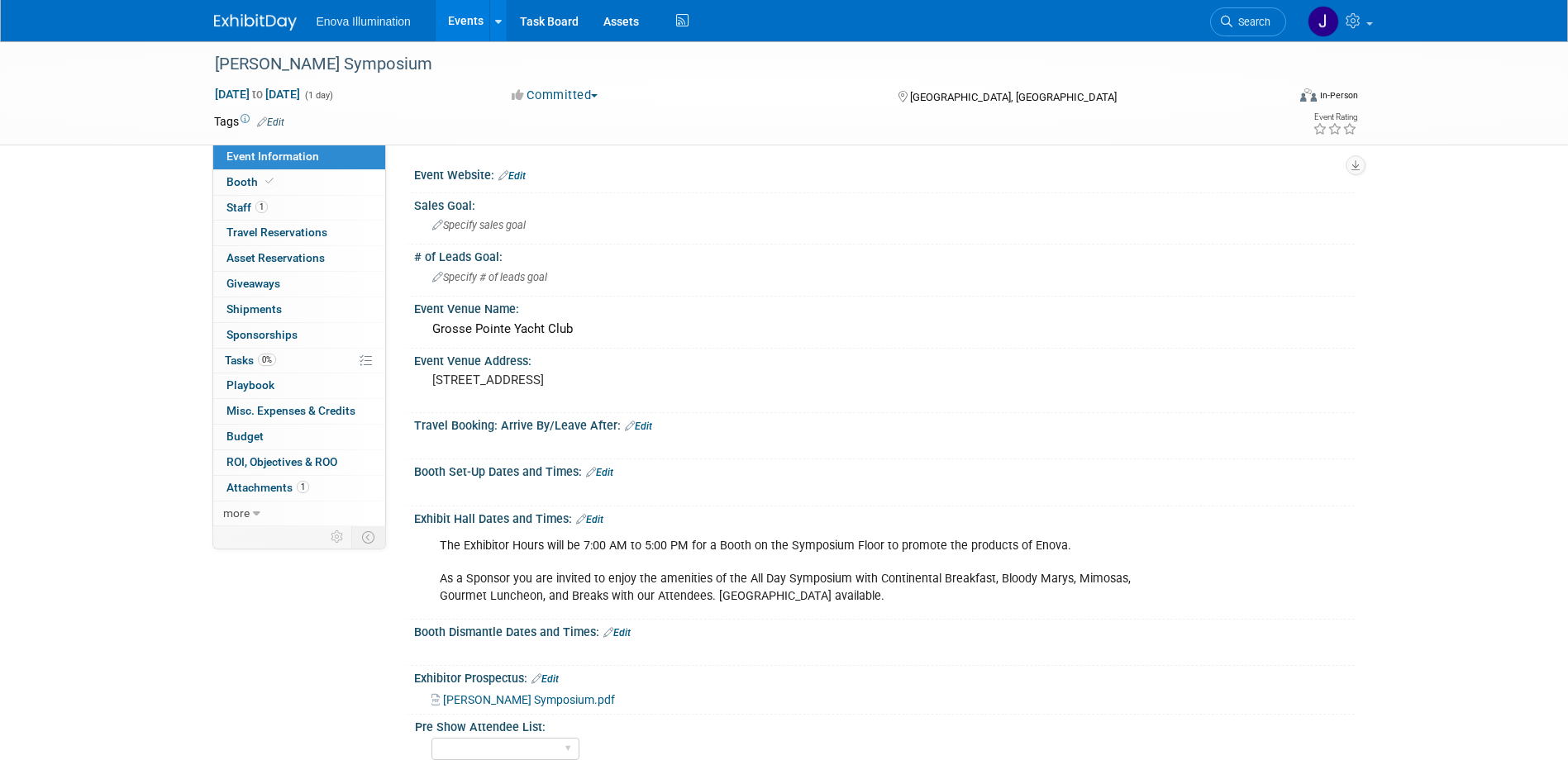 scroll, scrollTop: 0, scrollLeft: 0, axis: both 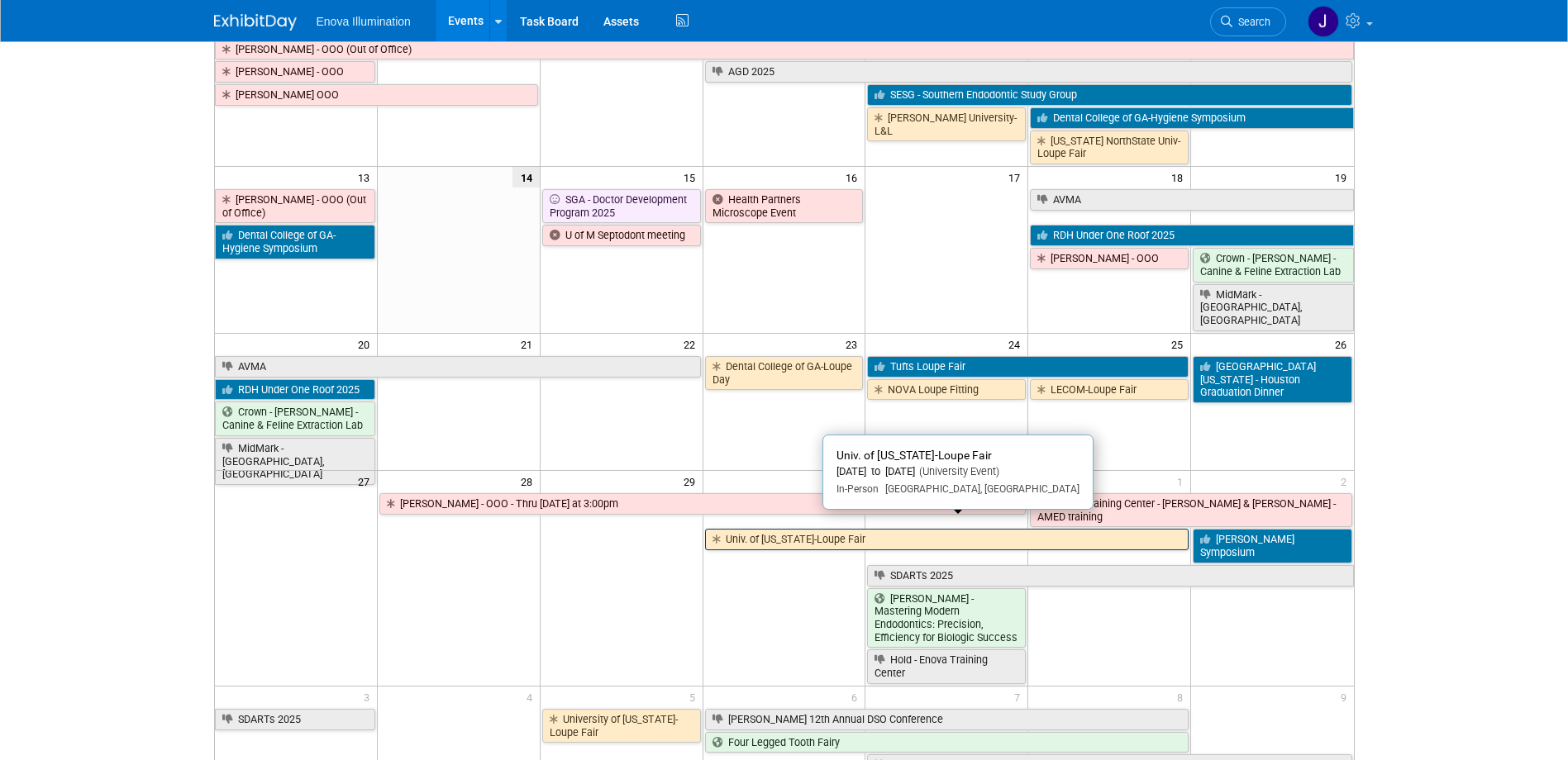 click on "Univ. of [US_STATE]-Loupe Fair" at bounding box center (947, 539) 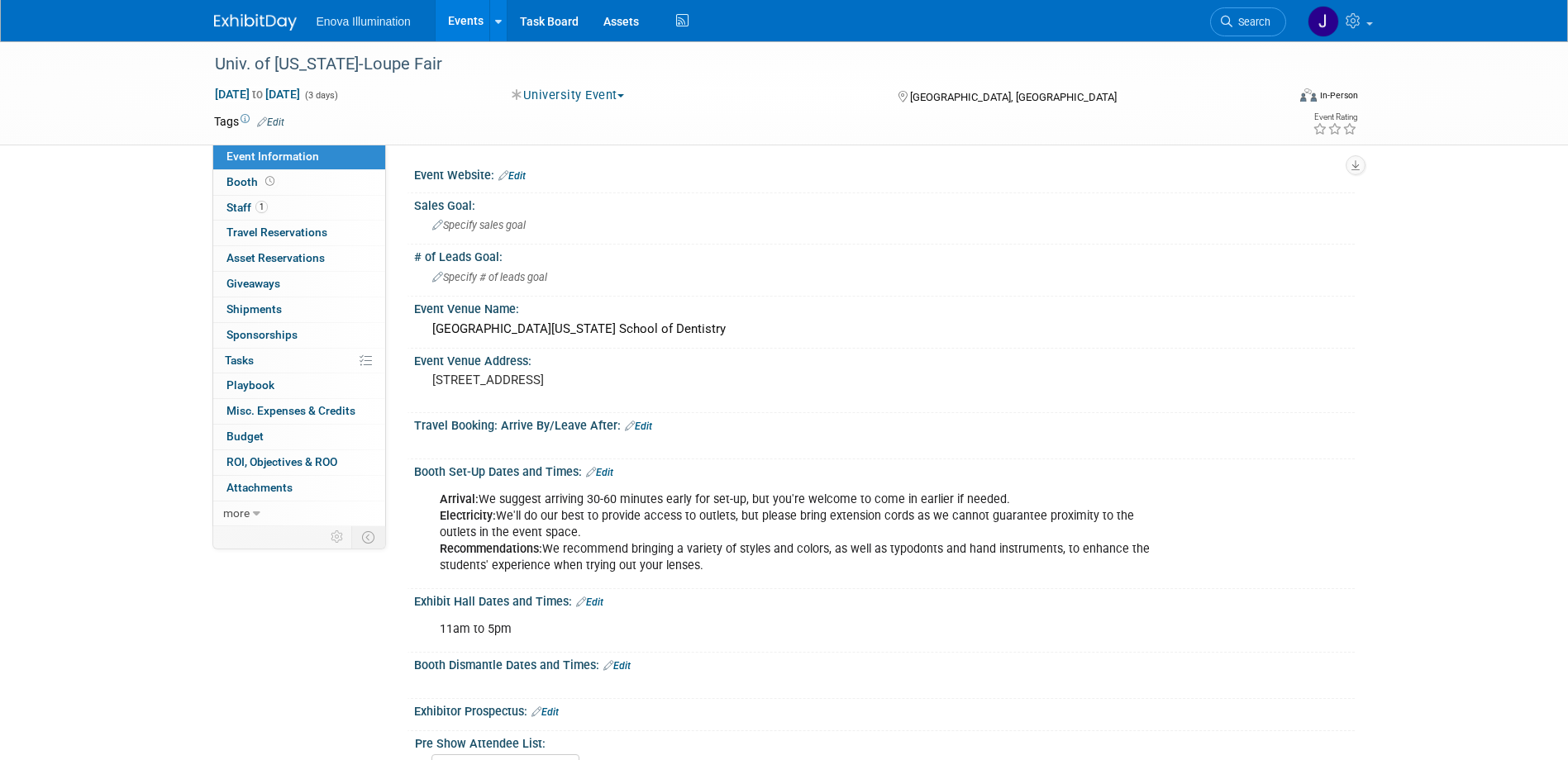 scroll, scrollTop: 161, scrollLeft: 0, axis: vertical 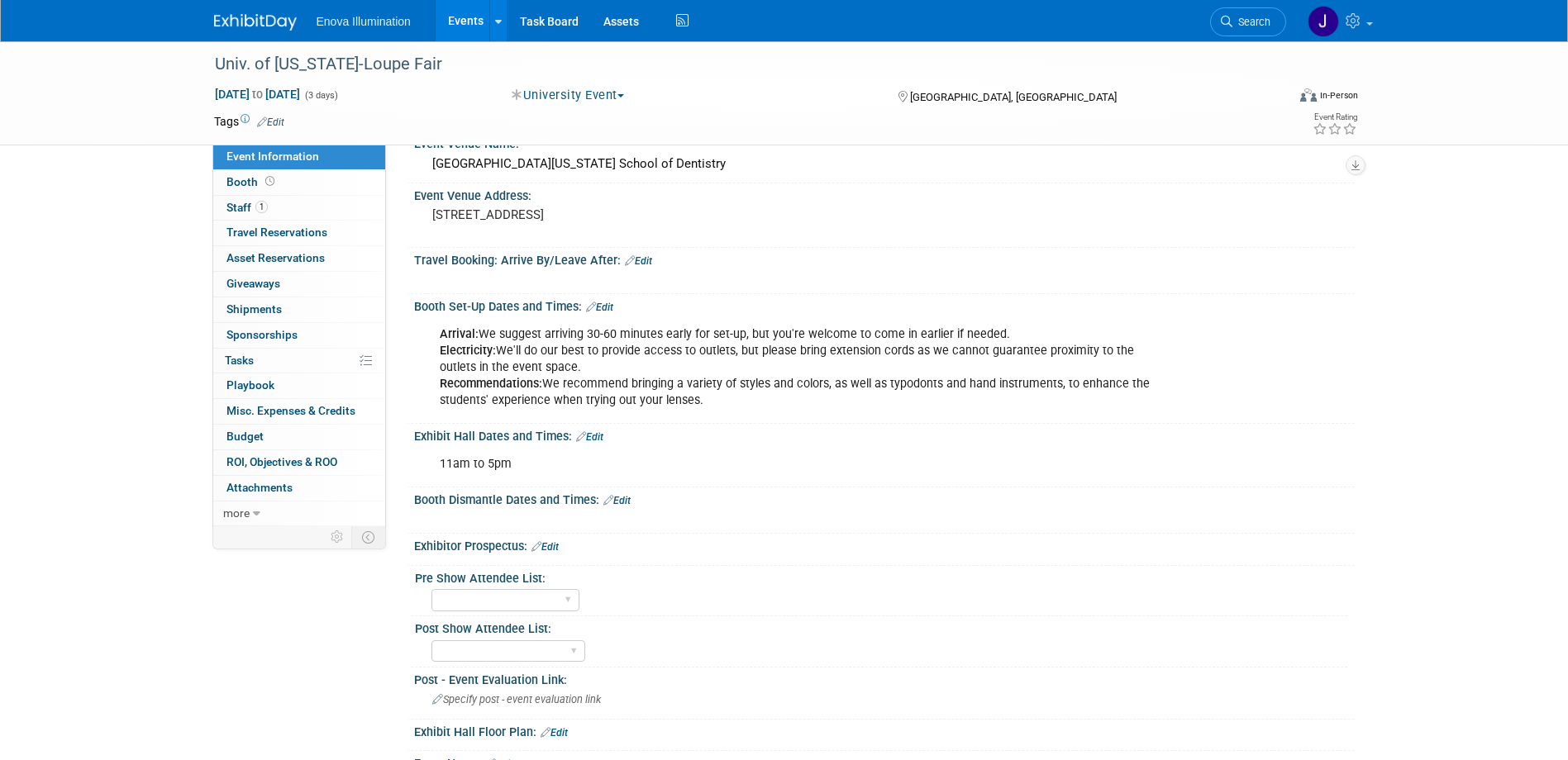 click on "Enova Illumination
Events
Add Event
Bulk Upload Events
Shareable Event Boards
Recently Viewed Events:
Univ. of Michigan-Loupe Fair
Ann Arbor, MI
Jul 30, 2025  to  Aug 1, 2025
Ralph F. Sommer Symposium
Grosse Pointe Shores, MI
Aug 2, 2025  to  Aug 2, 2025
SDARTs 2025
San Diego, CA
Jul 31, 2025  to  Aug 3, 2025
Task Board
Assets
Activity Feed
My Account
My Profile & Preferences
Sync to External Calendar...
Team Workspace
Users and Permissions
Workspace Settings
Metrics & Analytics
Budgeting, ROI & ROO
Annual Budgets (all events)
You've Earned Free Swag ...
Refer & Earn
Contact us
Sign out
Search" at bounding box center (784, 21) 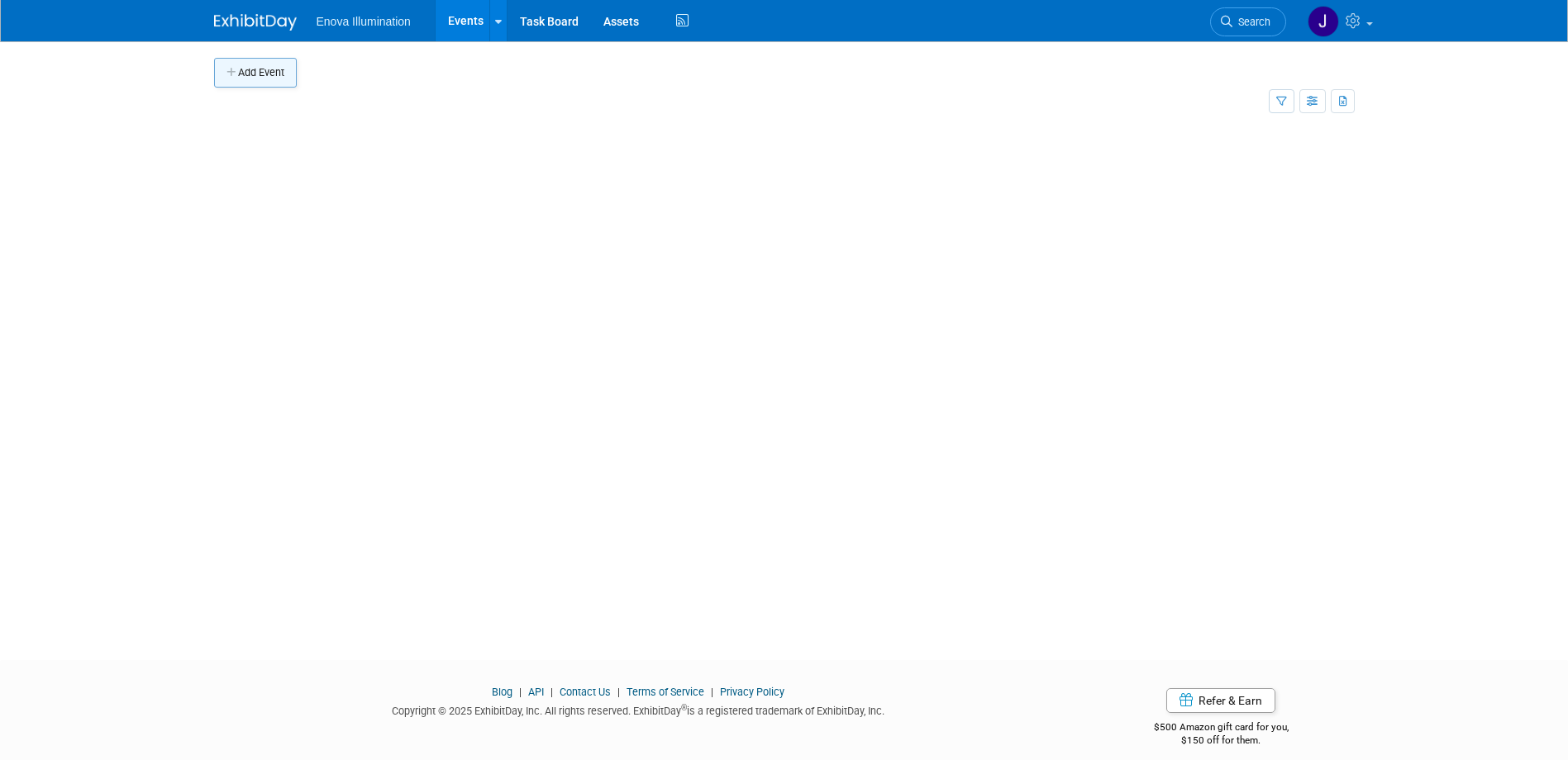 scroll, scrollTop: 0, scrollLeft: 0, axis: both 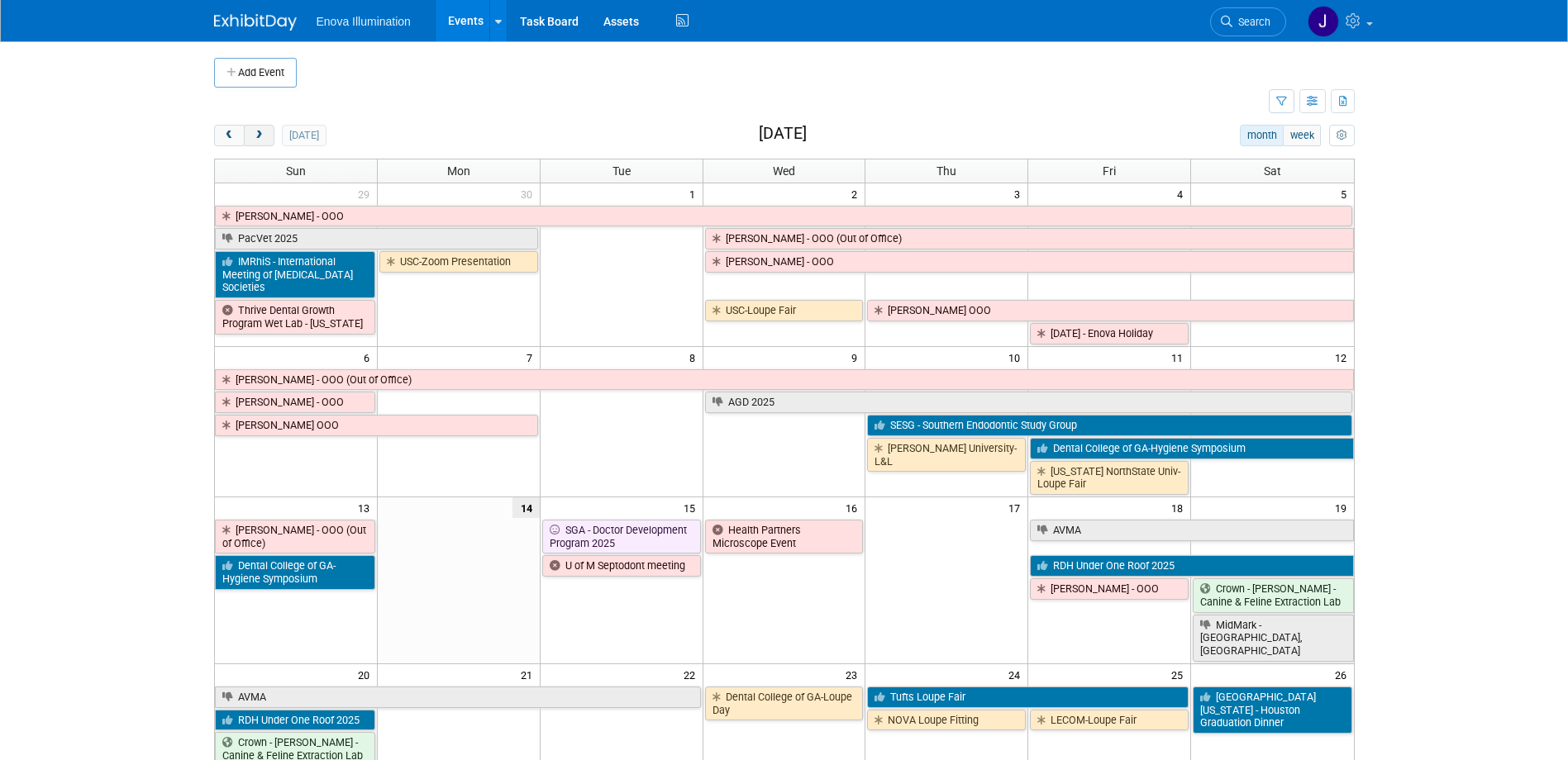 click at bounding box center [259, 135] 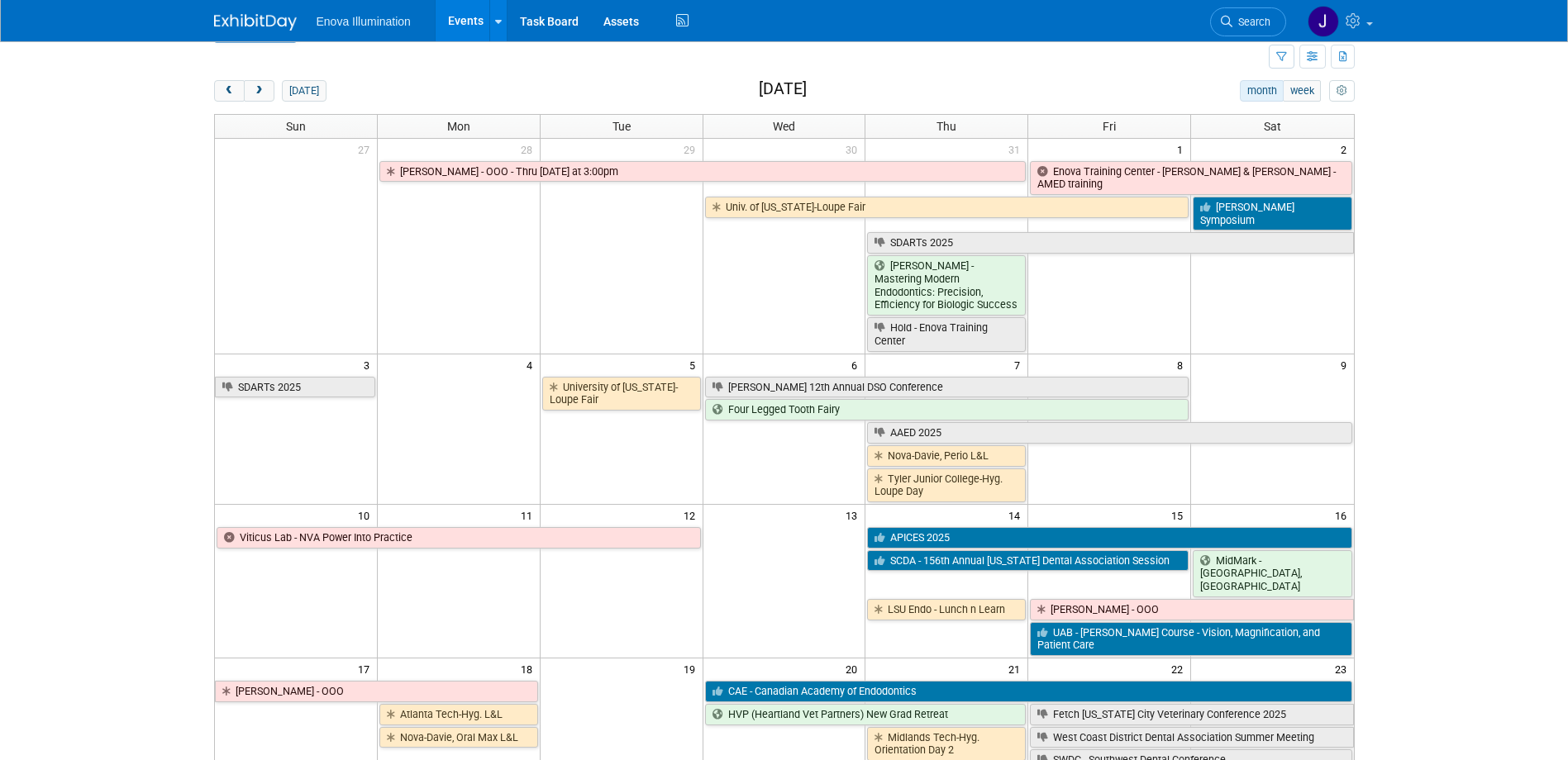 scroll, scrollTop: 83, scrollLeft: 0, axis: vertical 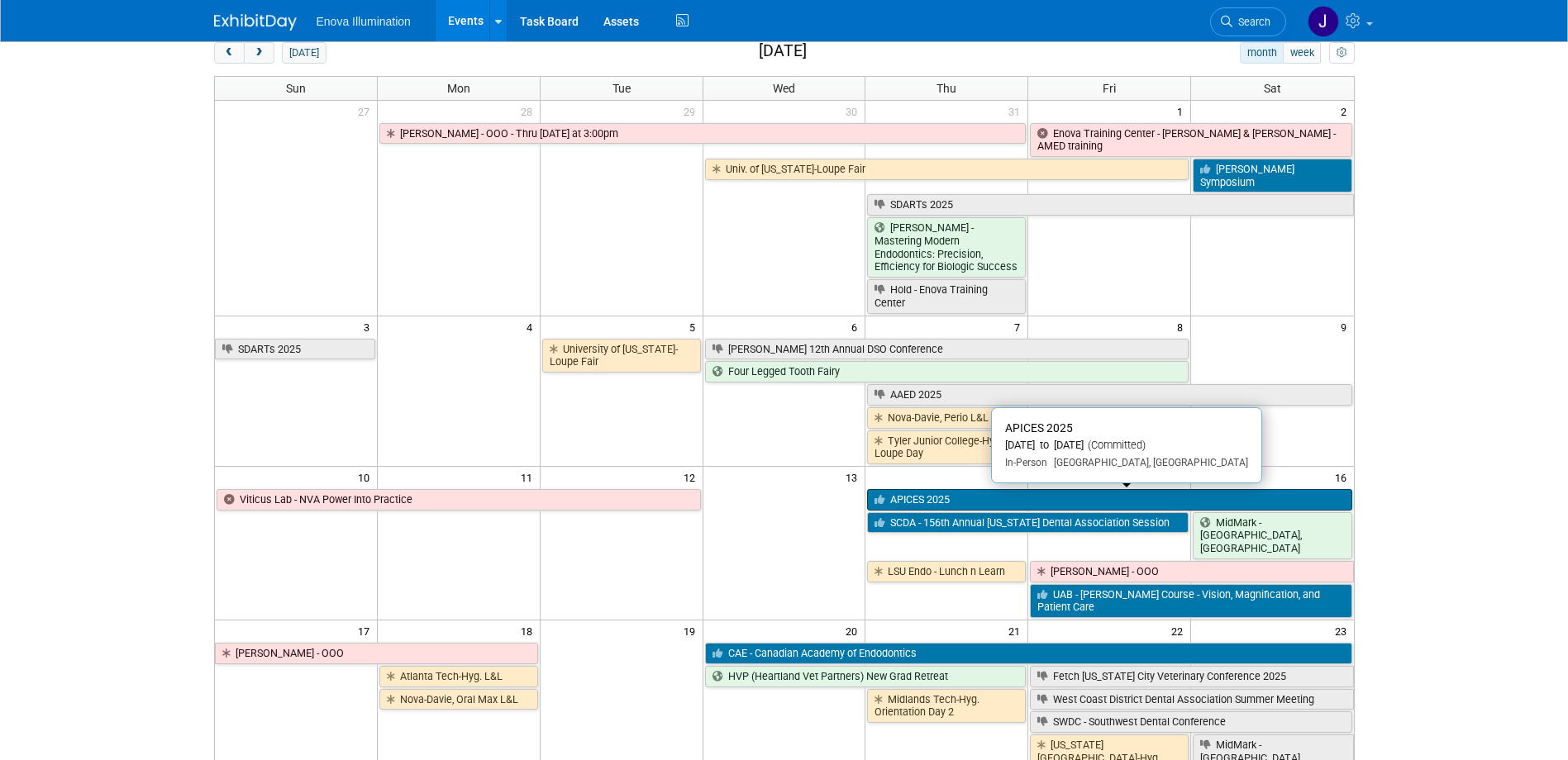 click on "APICES 2025" at bounding box center (1109, 500) 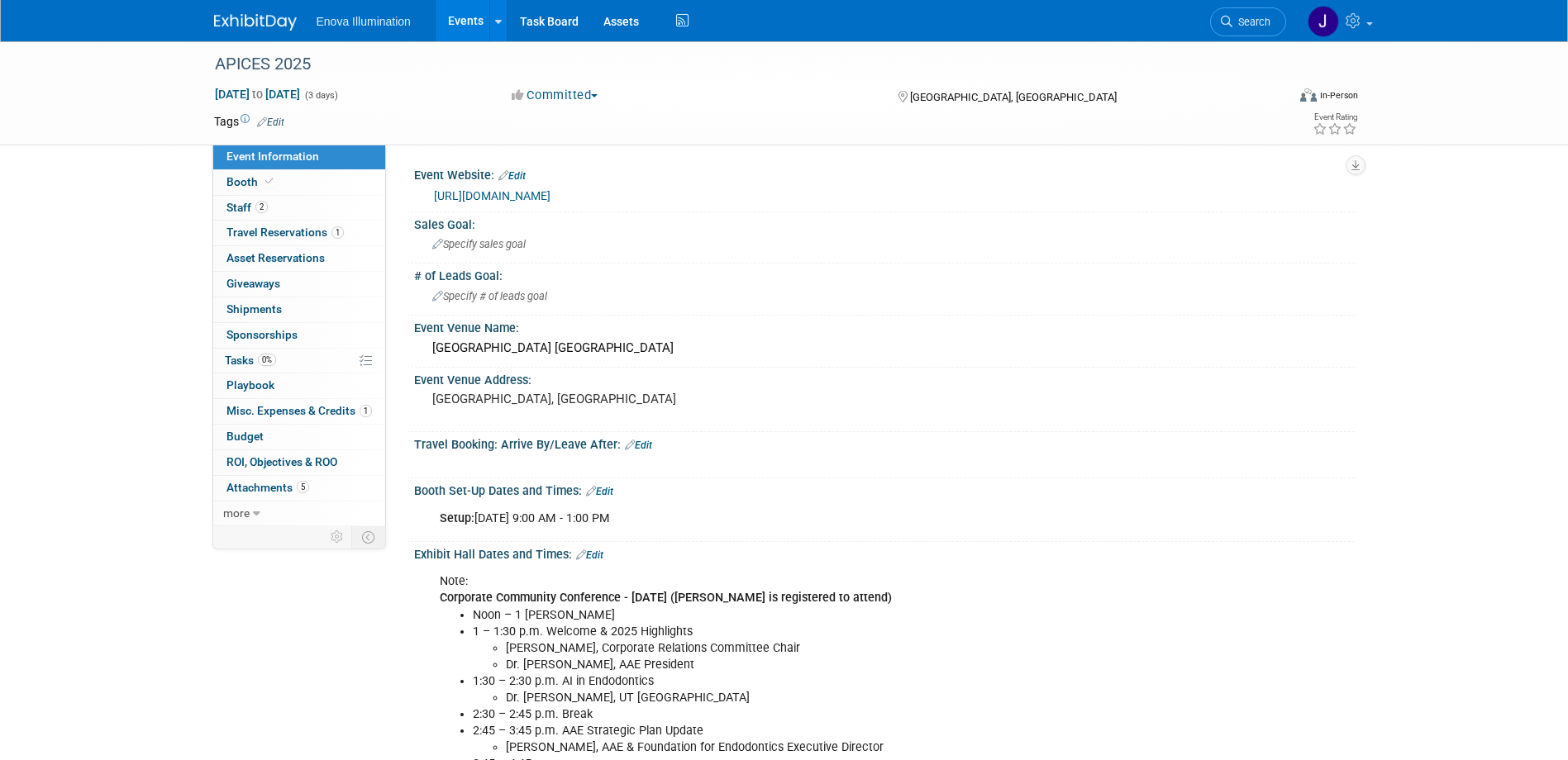 scroll, scrollTop: 0, scrollLeft: 0, axis: both 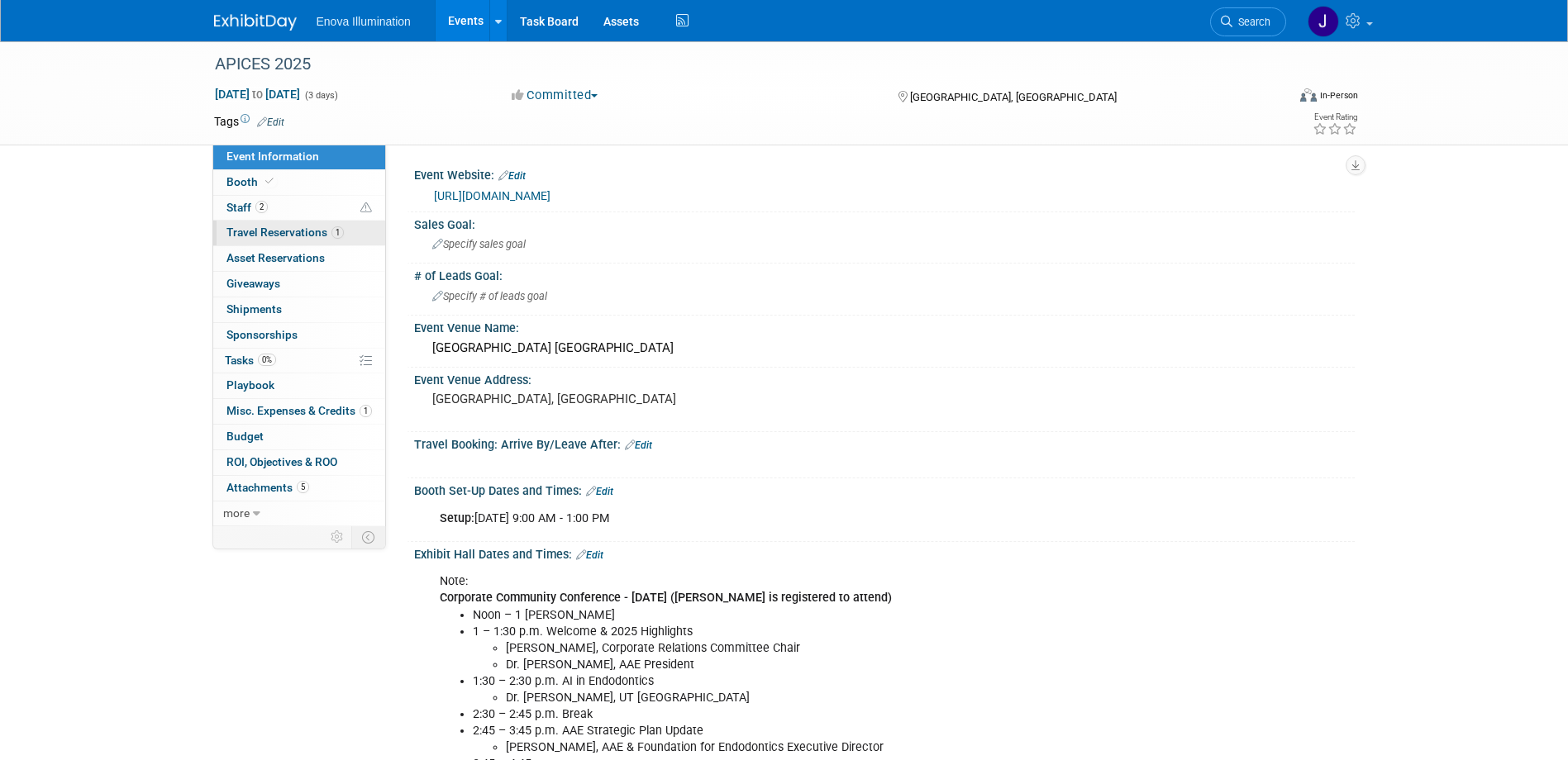 click on "Travel Reservations 1" at bounding box center [285, 232] 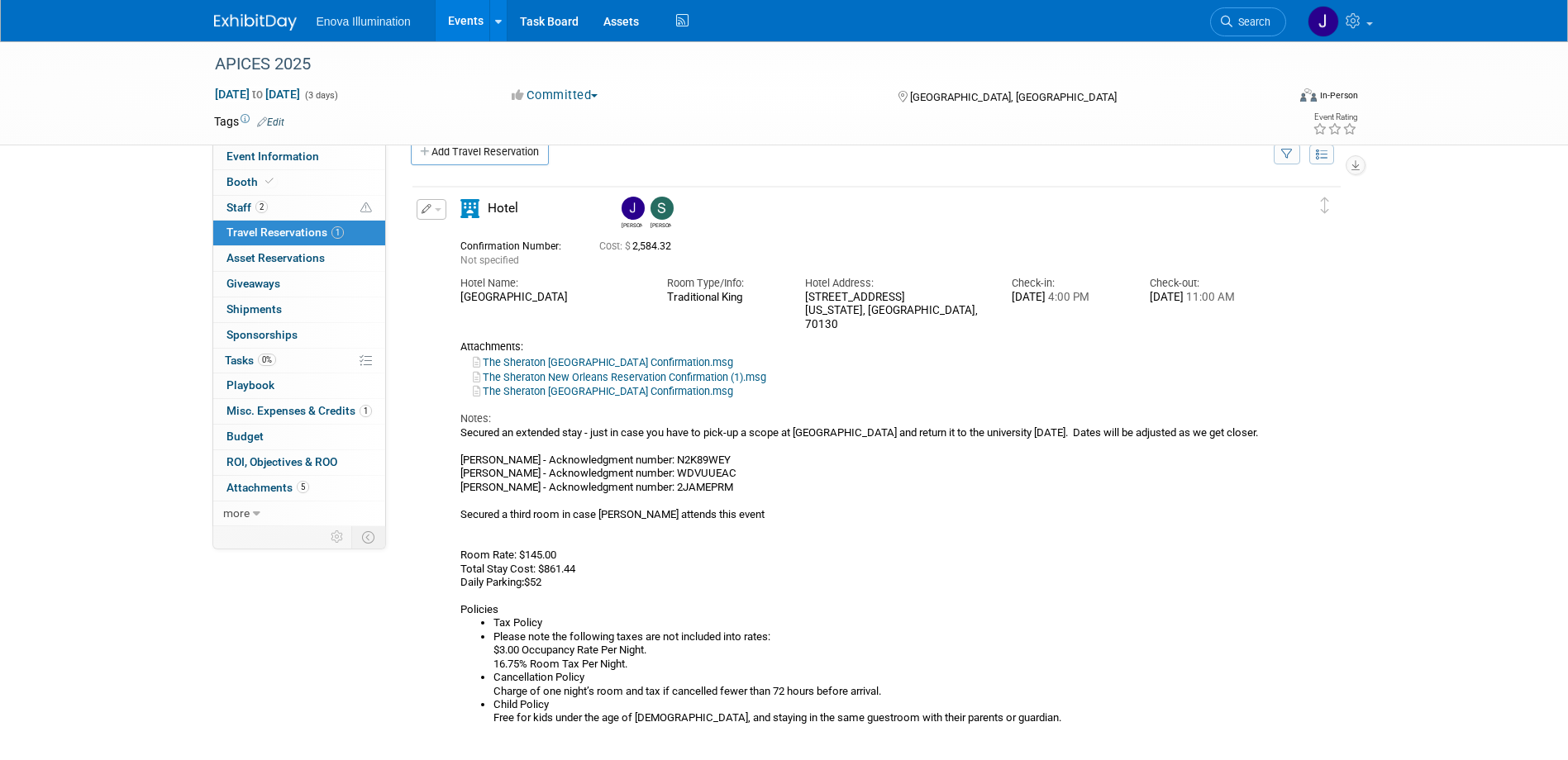 scroll, scrollTop: 0, scrollLeft: 0, axis: both 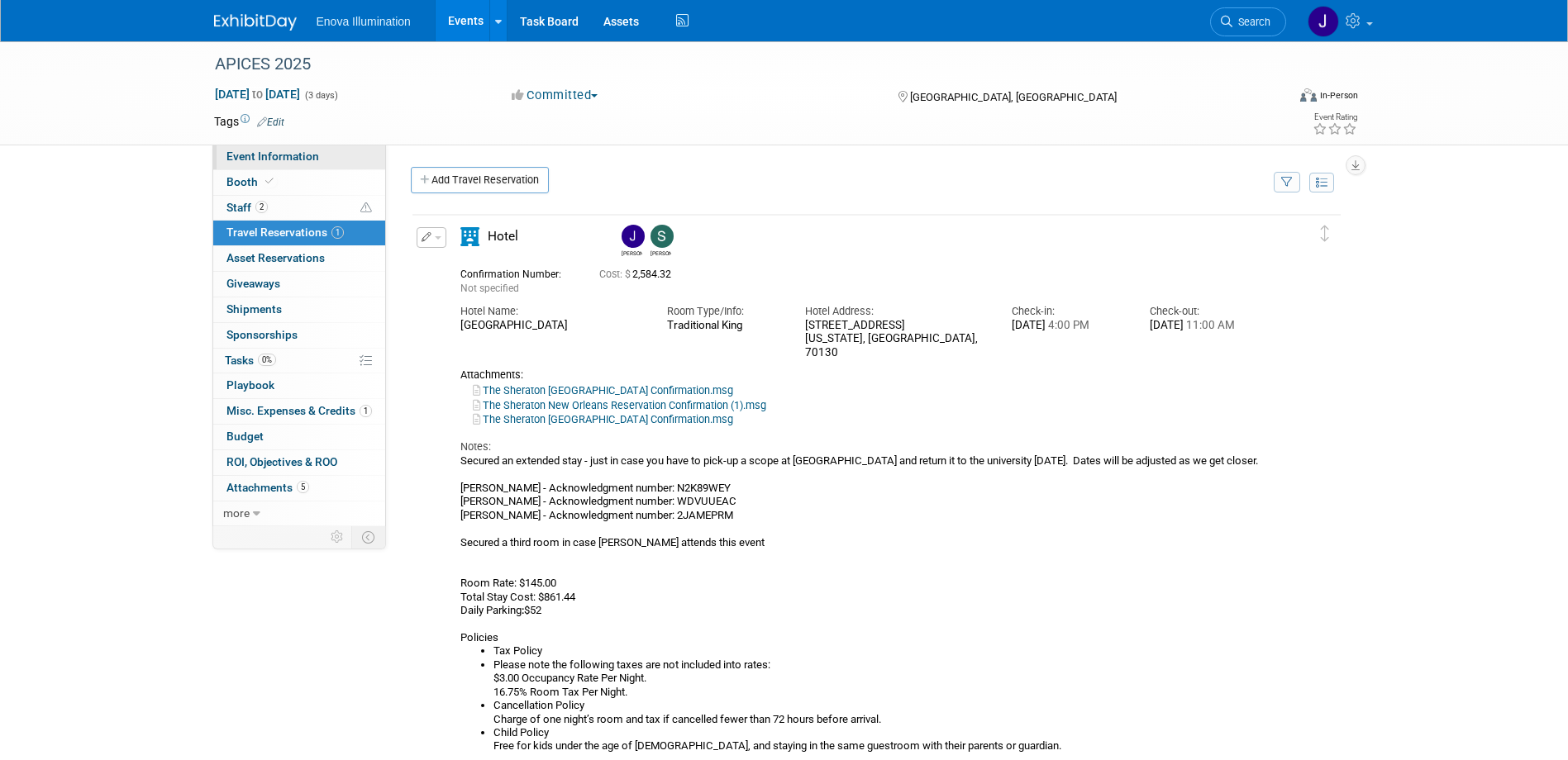 click on "Event Information" at bounding box center (299, 157) 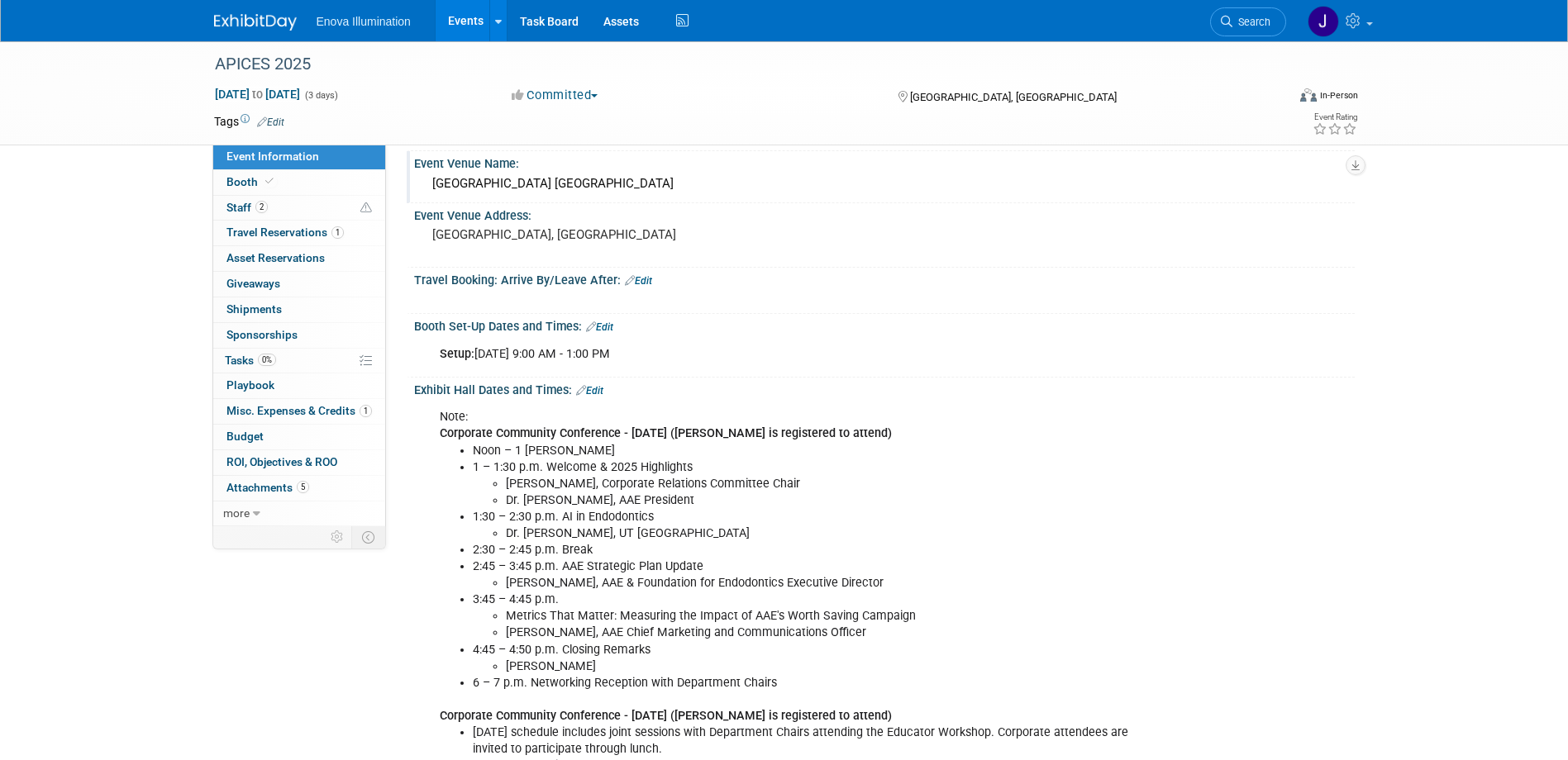 scroll, scrollTop: 165, scrollLeft: 0, axis: vertical 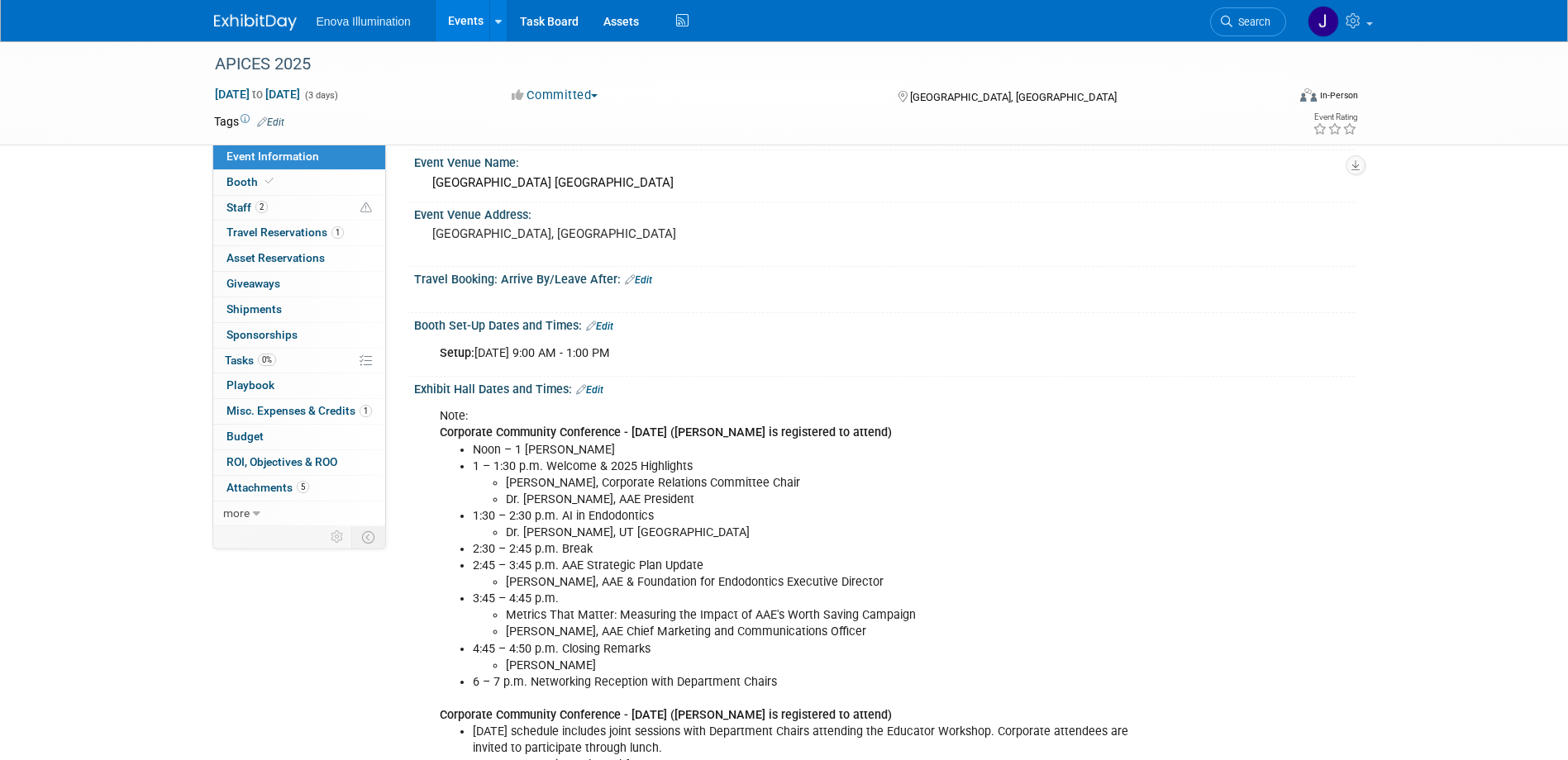 click at bounding box center (255, 22) 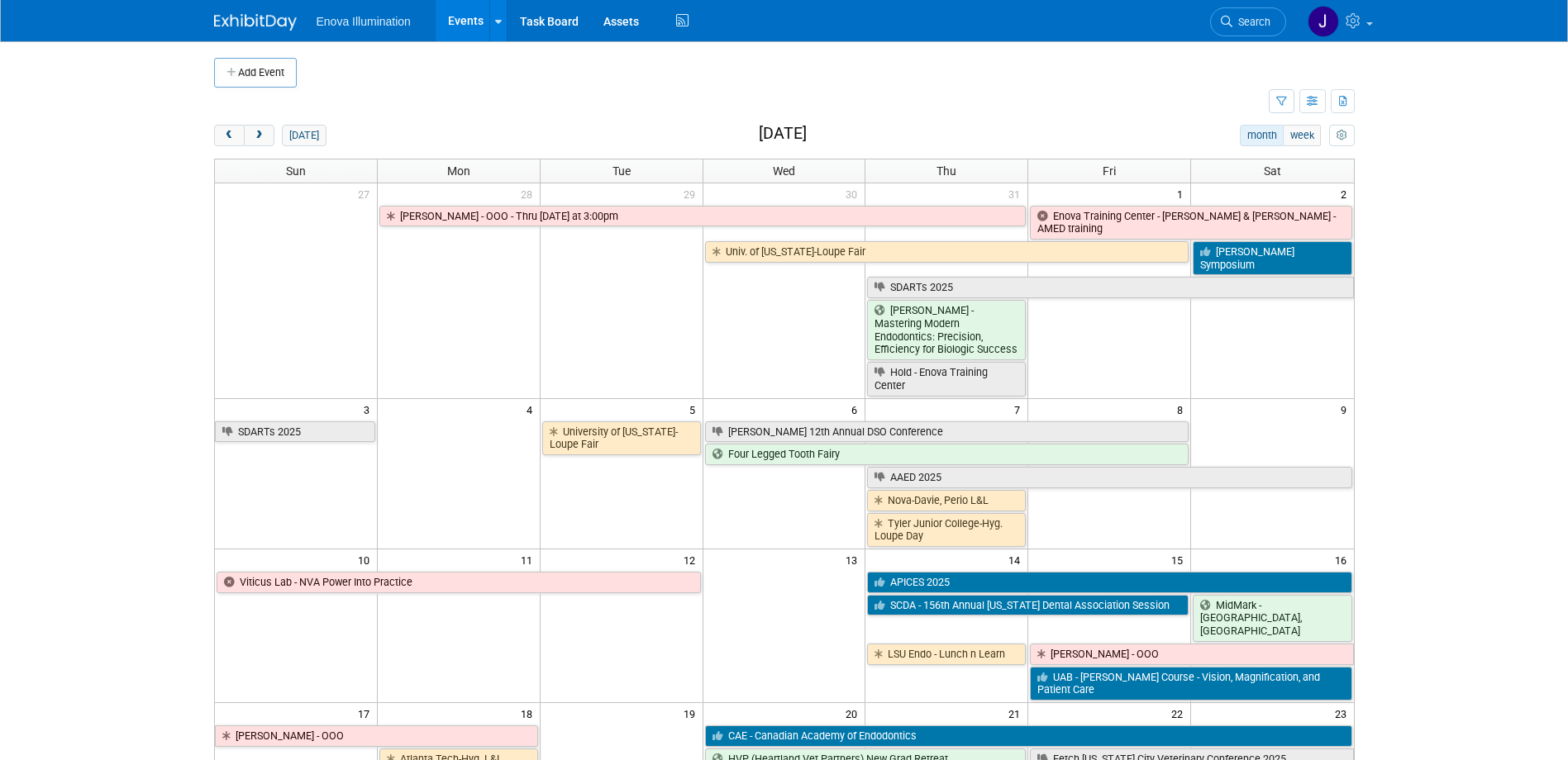 scroll, scrollTop: 0, scrollLeft: 0, axis: both 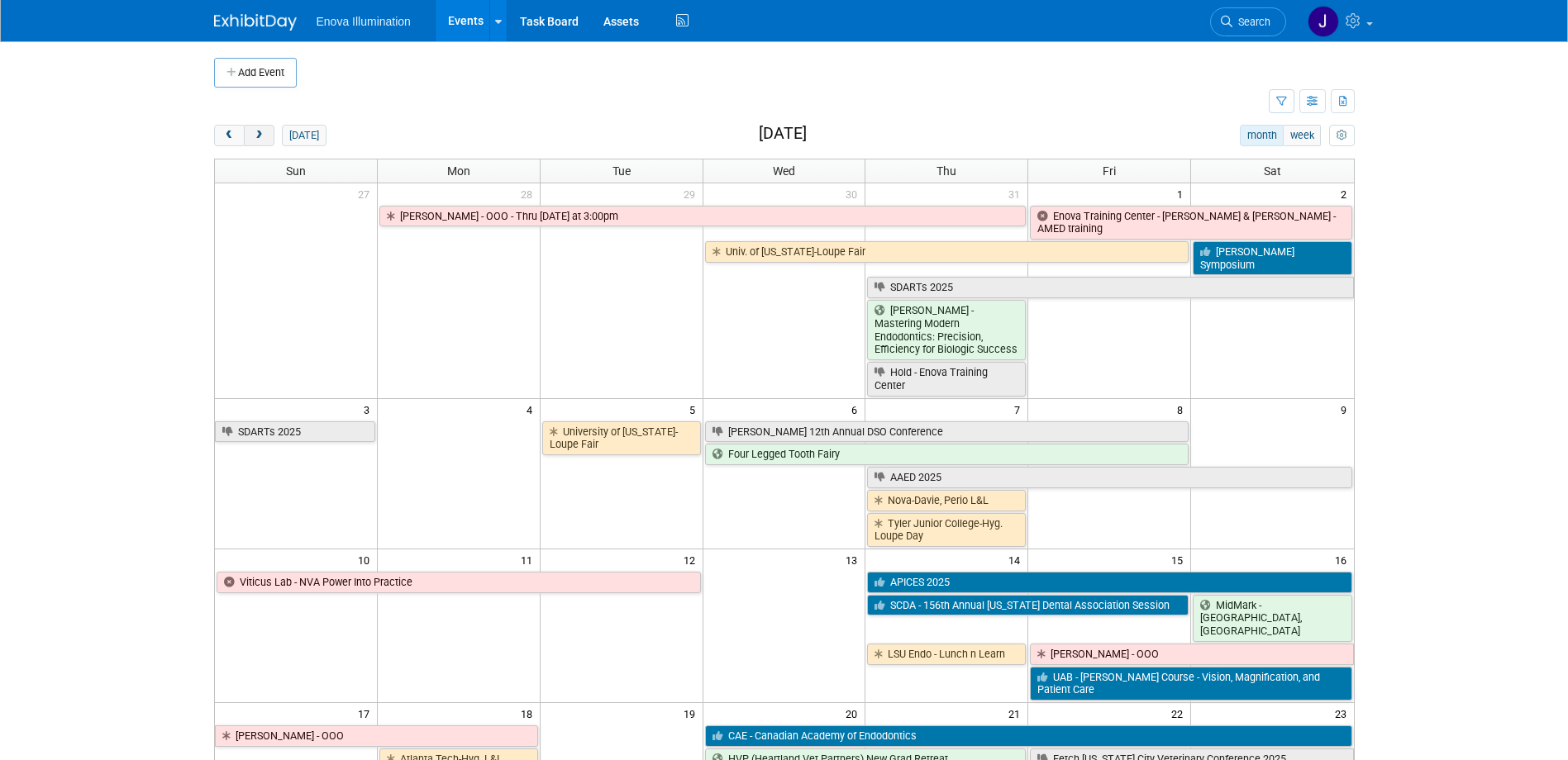 click at bounding box center (259, 135) 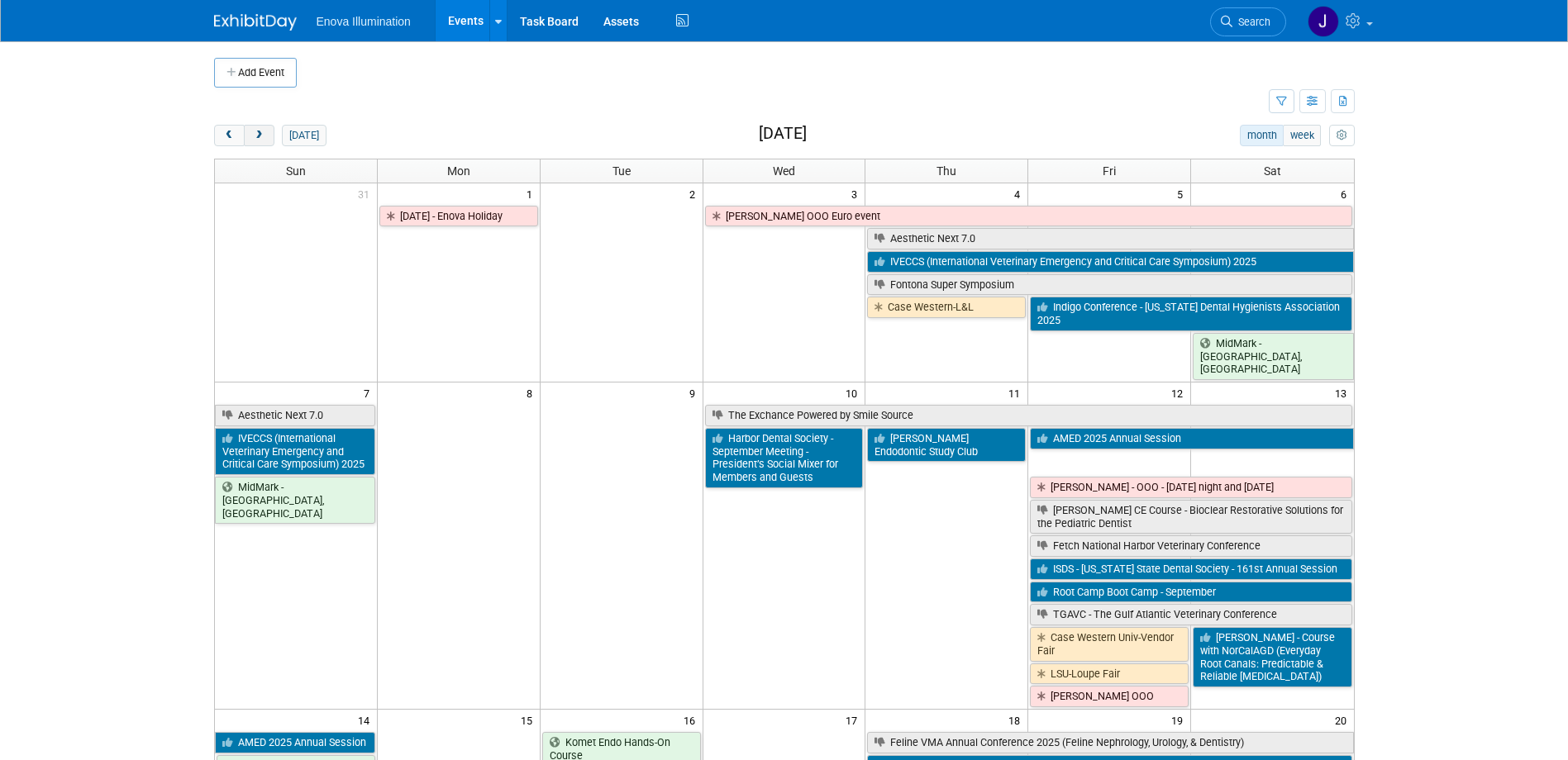 click at bounding box center [259, 135] 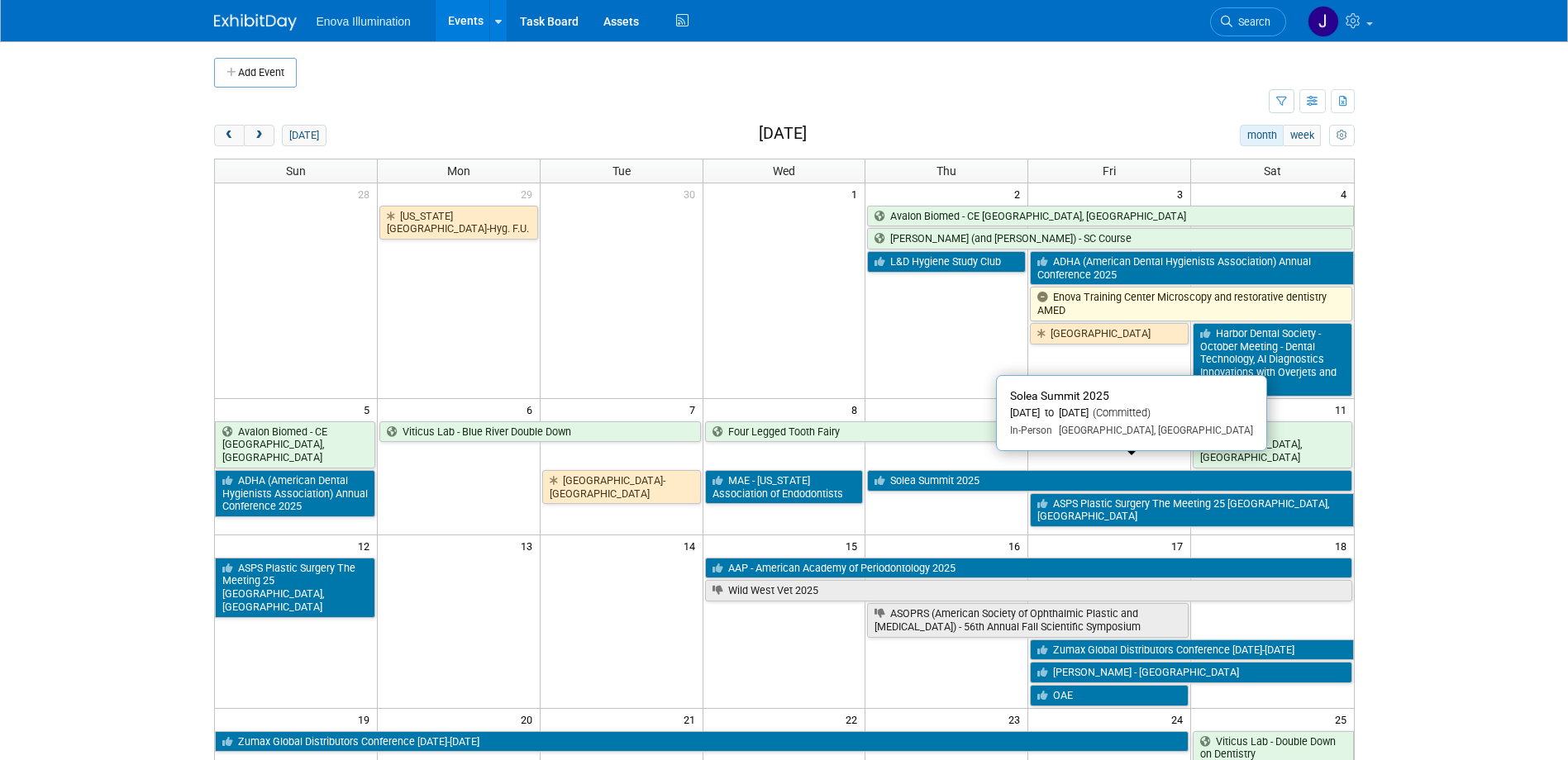 click on "Solea Summit 2025" at bounding box center [1109, 481] 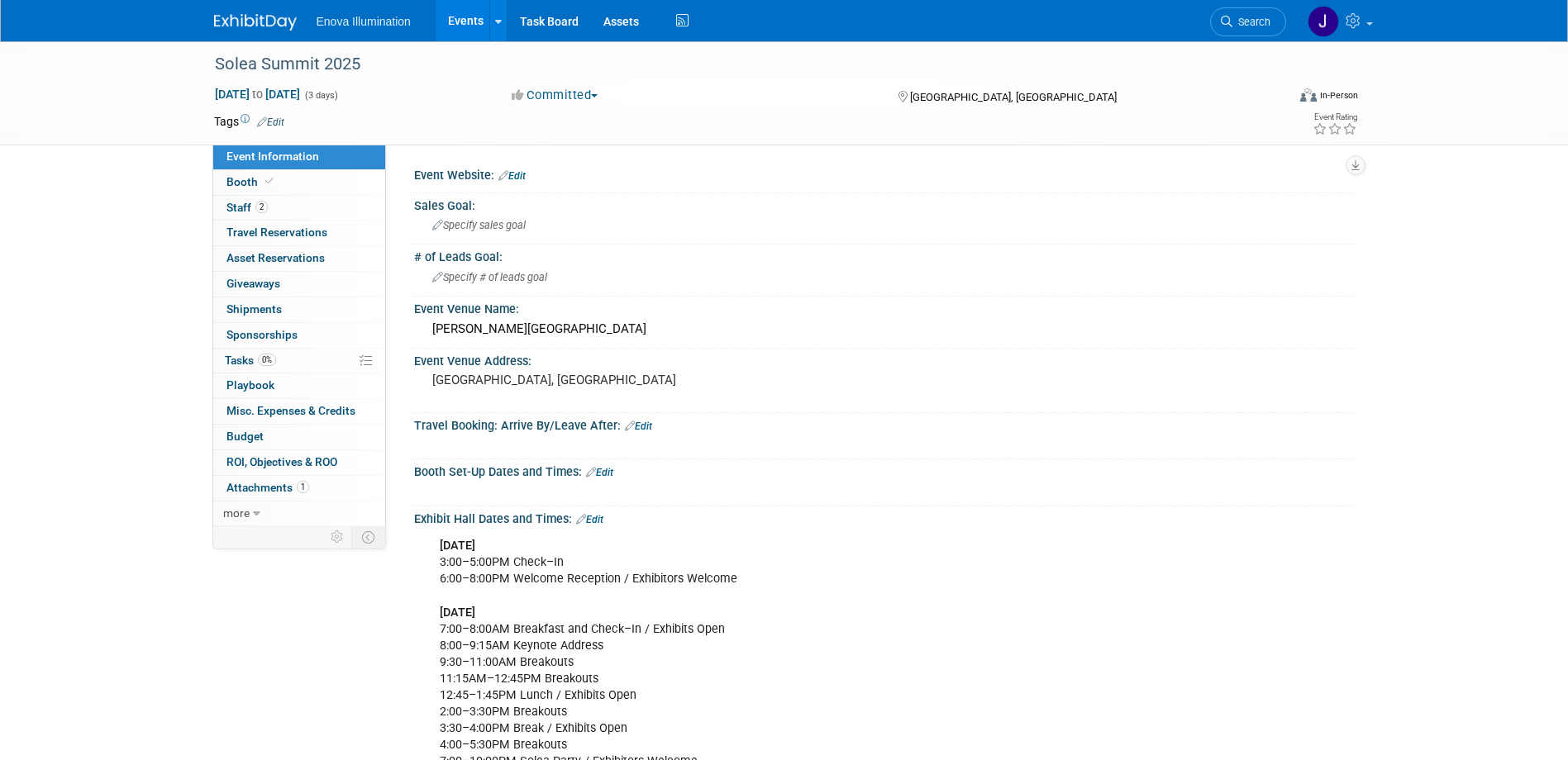 scroll, scrollTop: 0, scrollLeft: 0, axis: both 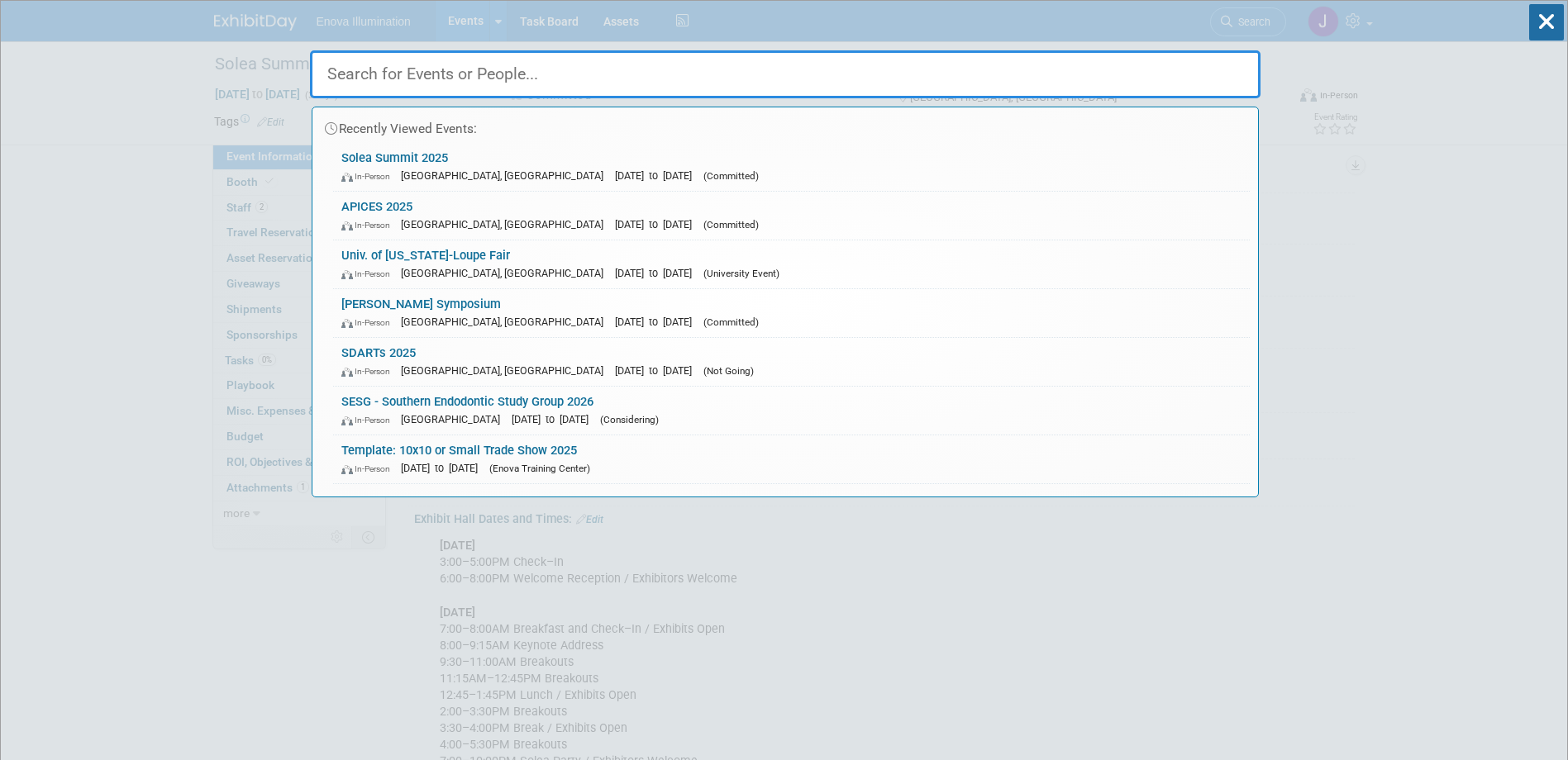 click at bounding box center (785, 74) 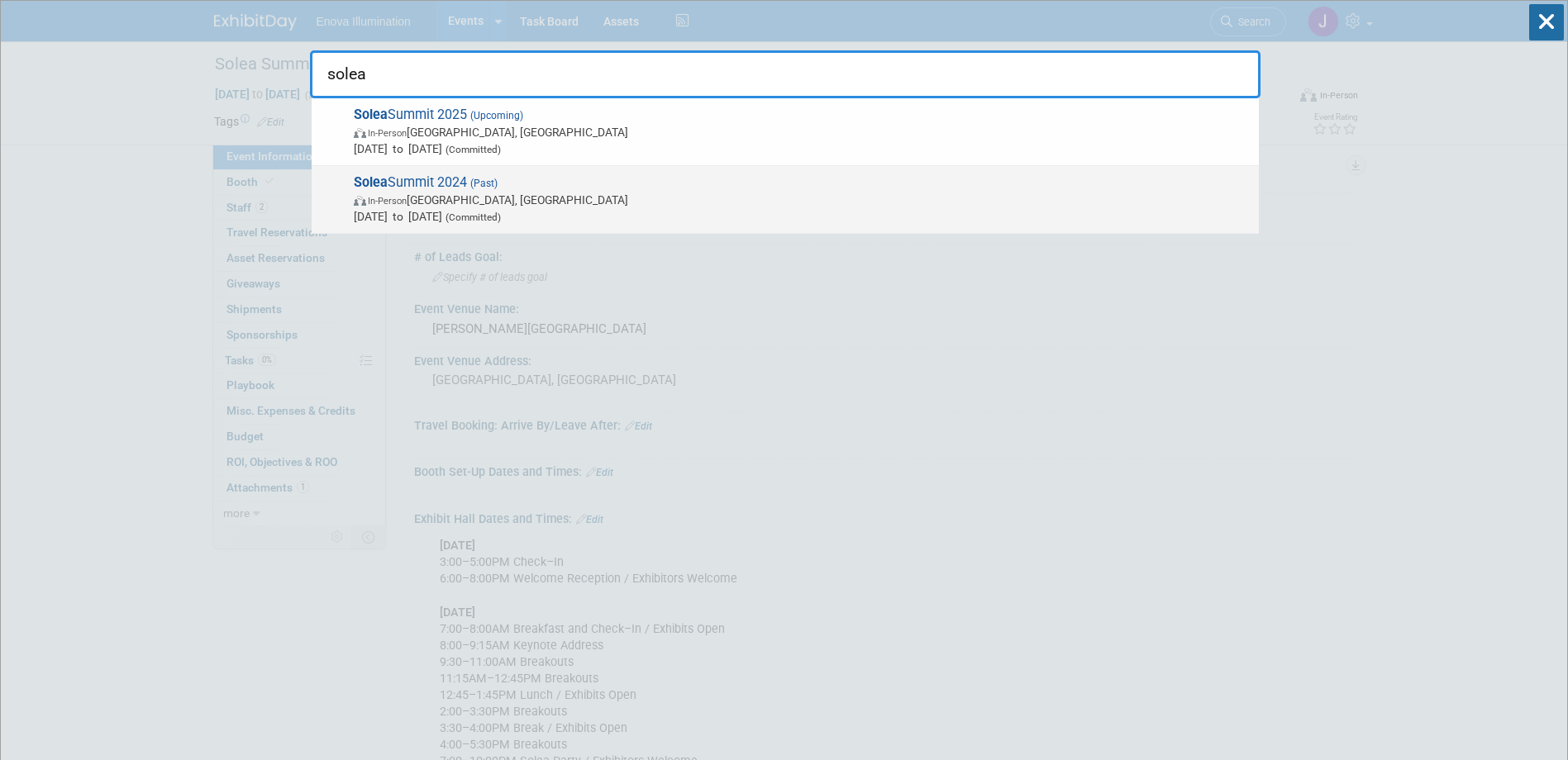 type on "solea" 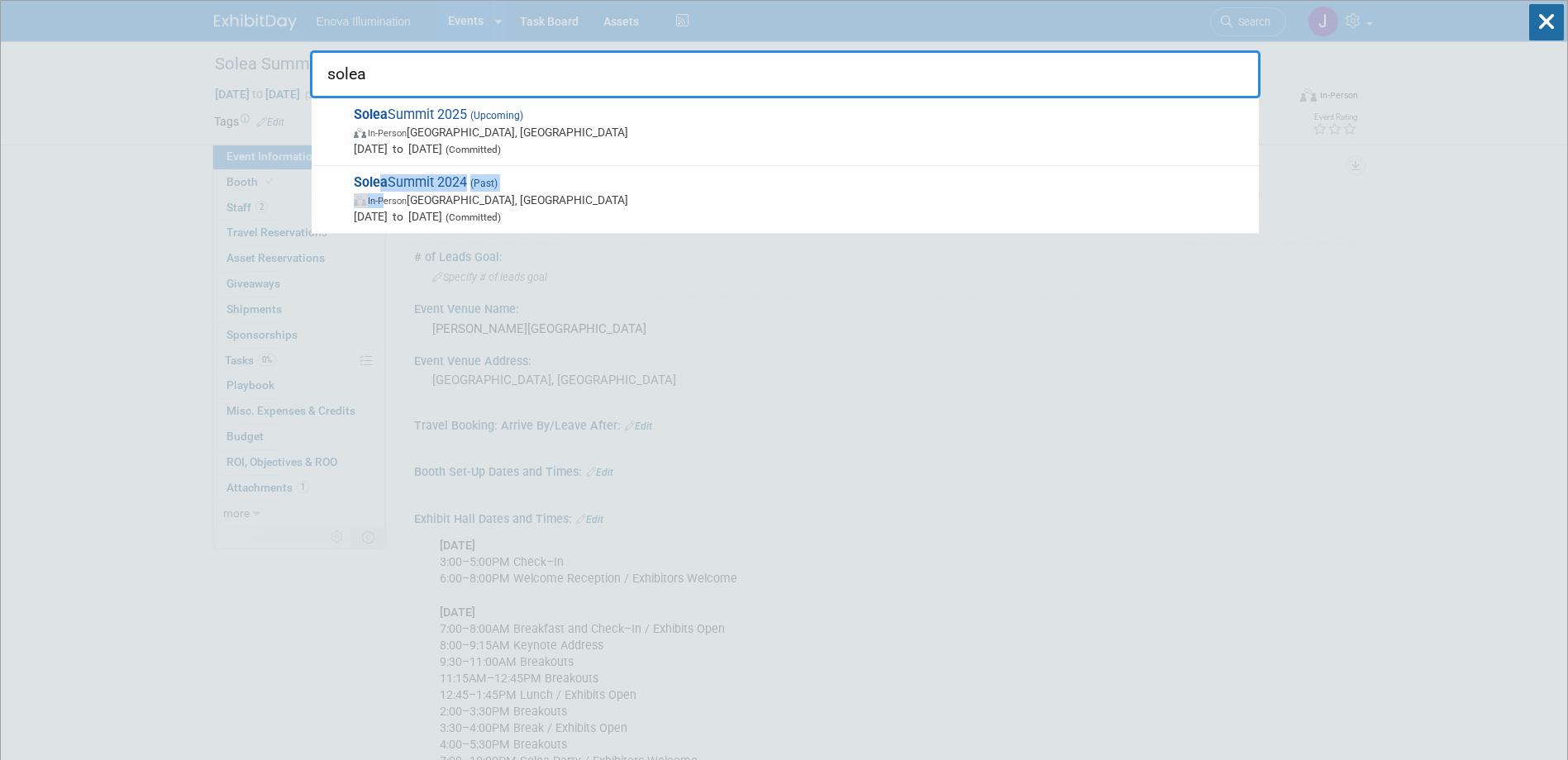 click on "Solea  Summit 2024  (Past)  In-Person     Indianapolis, IN Oct 17, 2024  to  Oct 19, 2024  (Committed)" at bounding box center [799, 199] 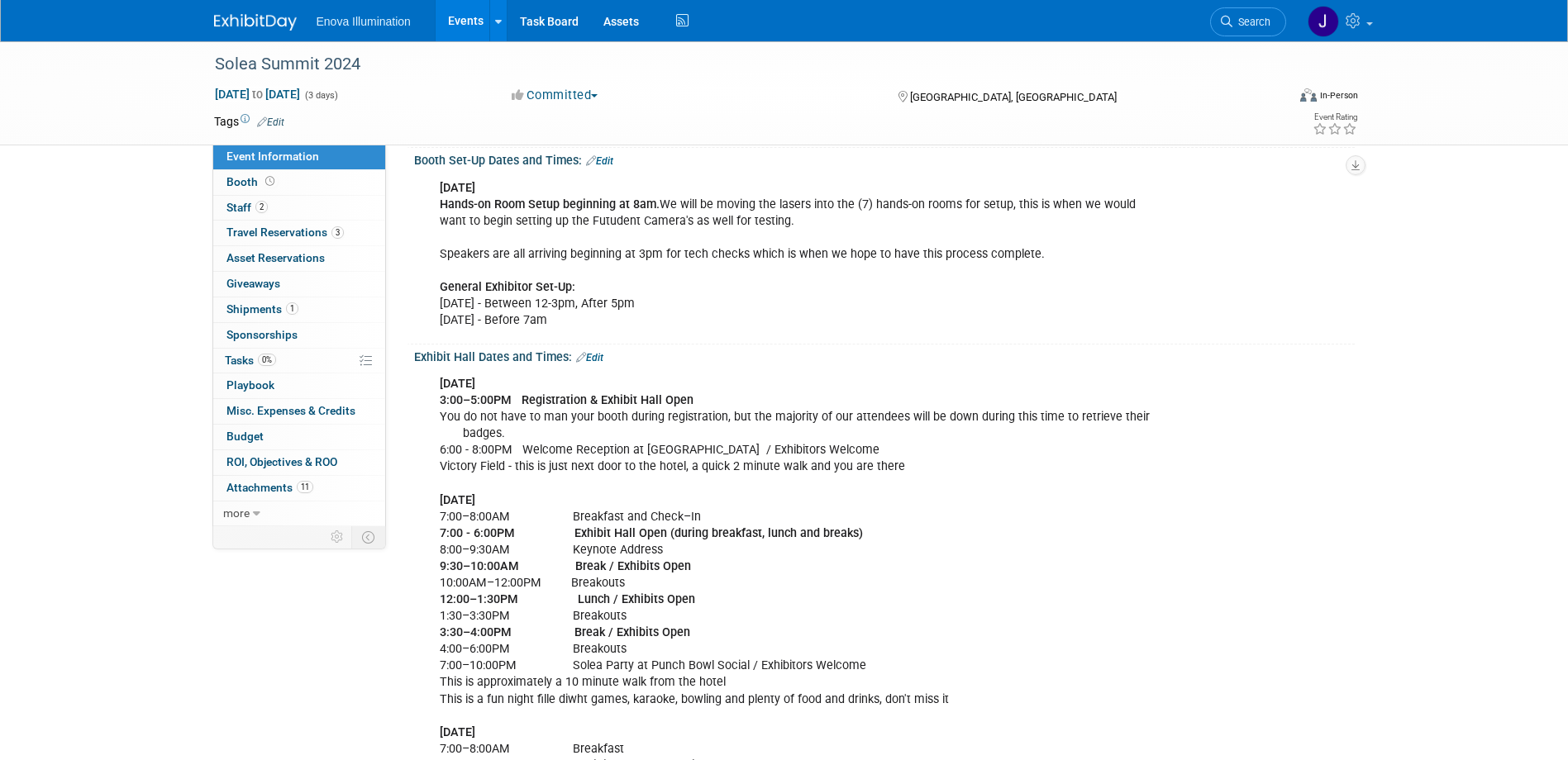 scroll, scrollTop: 0, scrollLeft: 0, axis: both 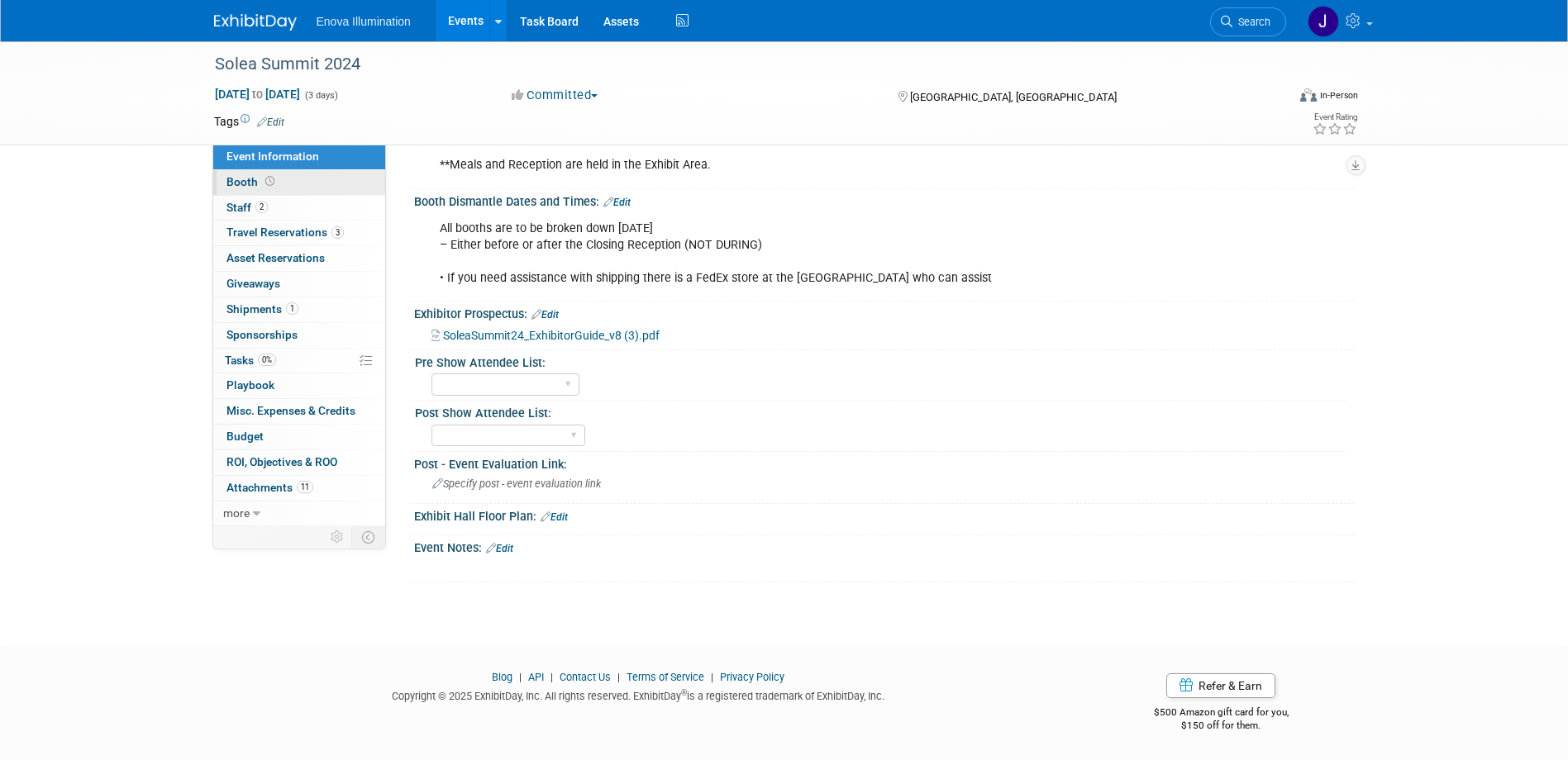 click on "Booth" at bounding box center [299, 183] 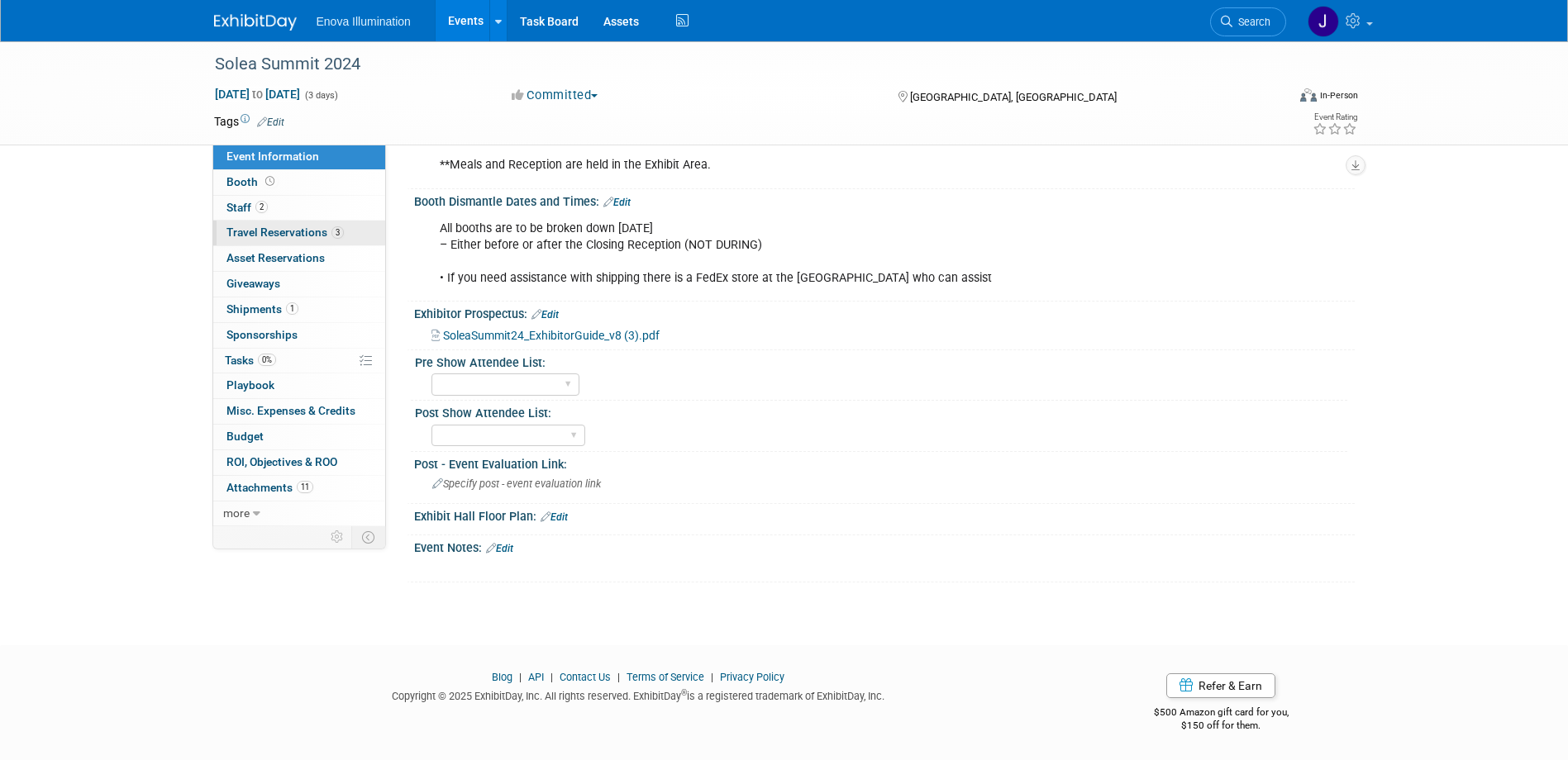 scroll, scrollTop: 0, scrollLeft: 0, axis: both 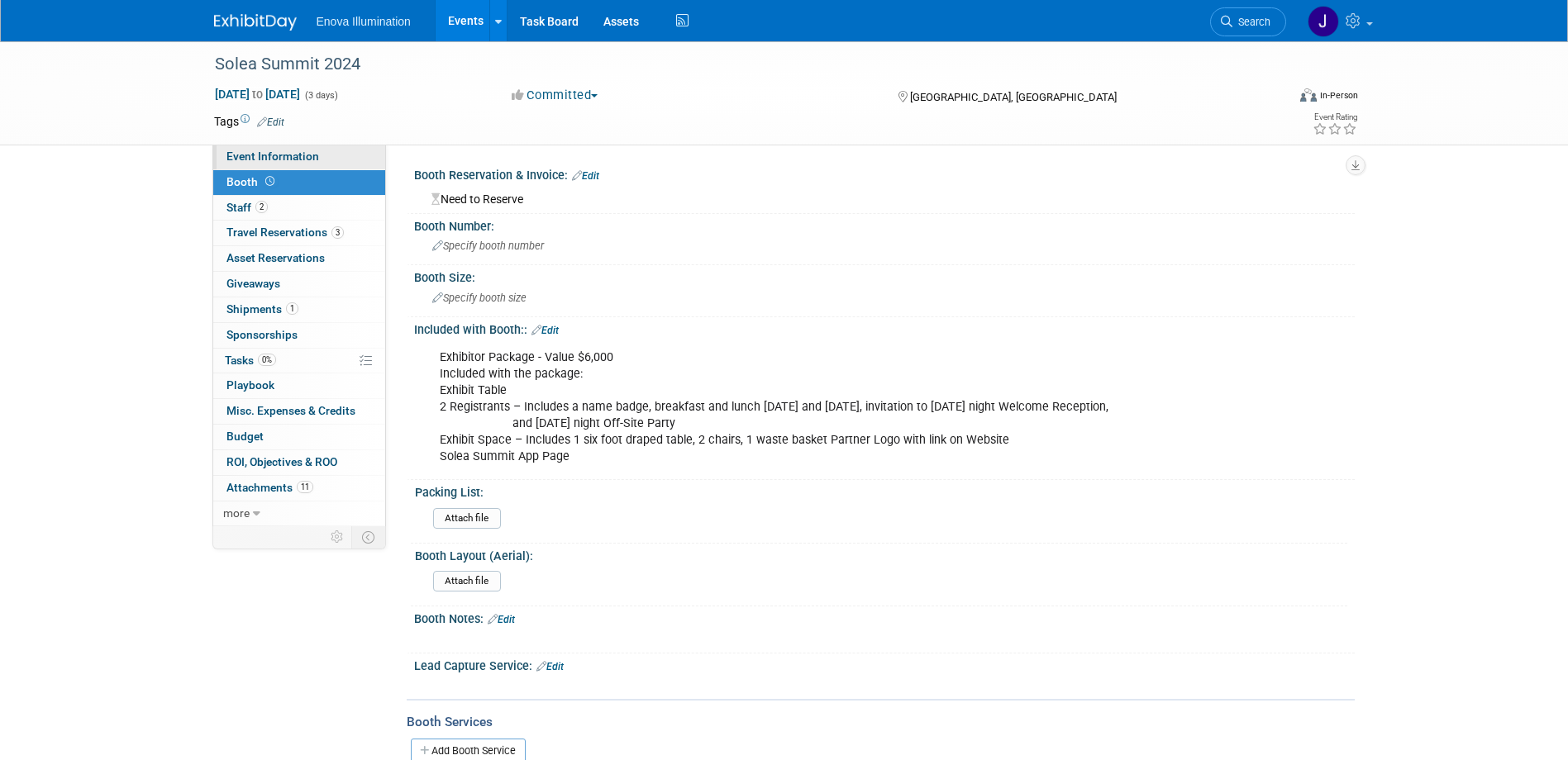 click on "Event Information" at bounding box center [273, 156] 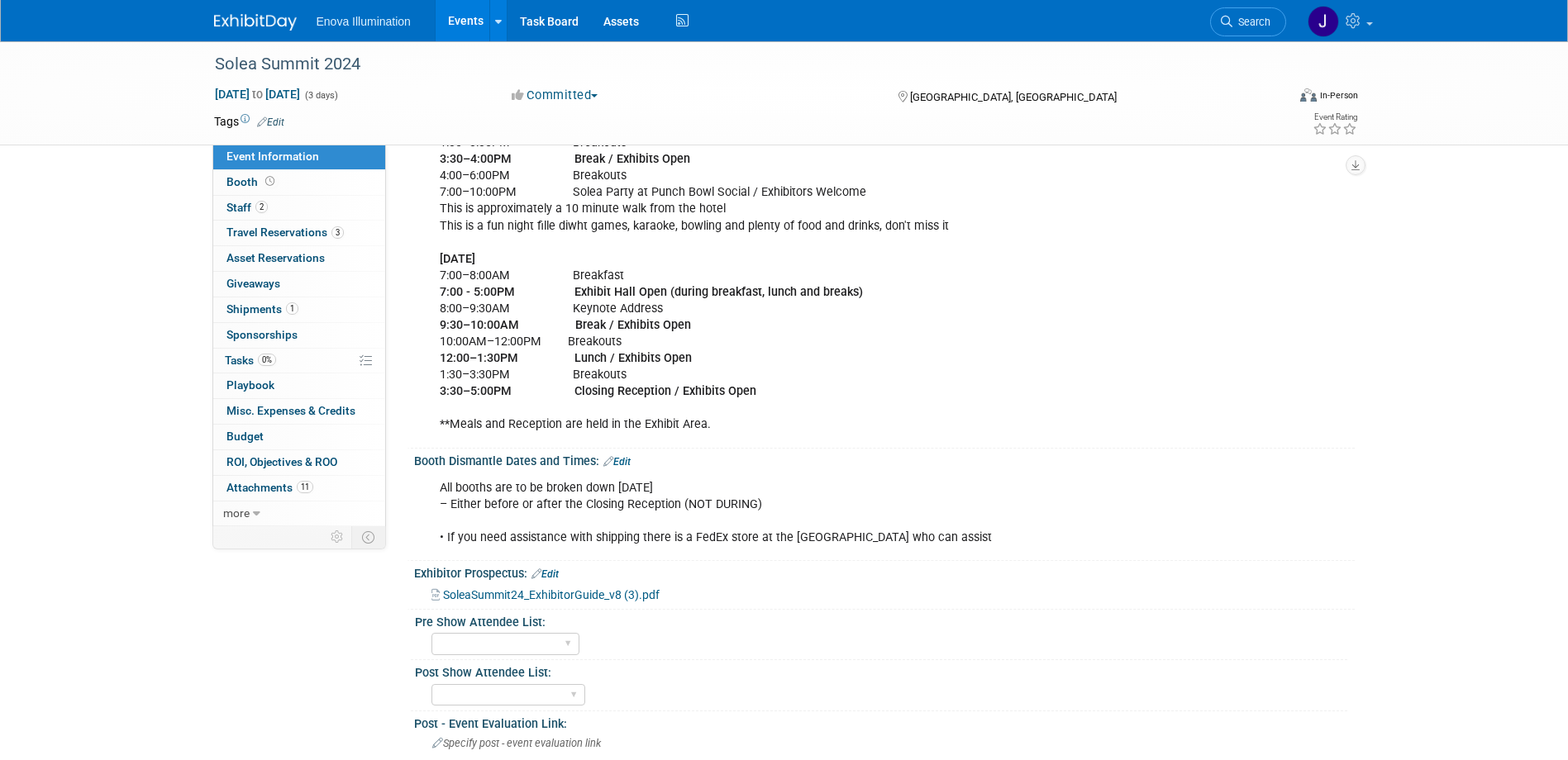 scroll, scrollTop: 826, scrollLeft: 0, axis: vertical 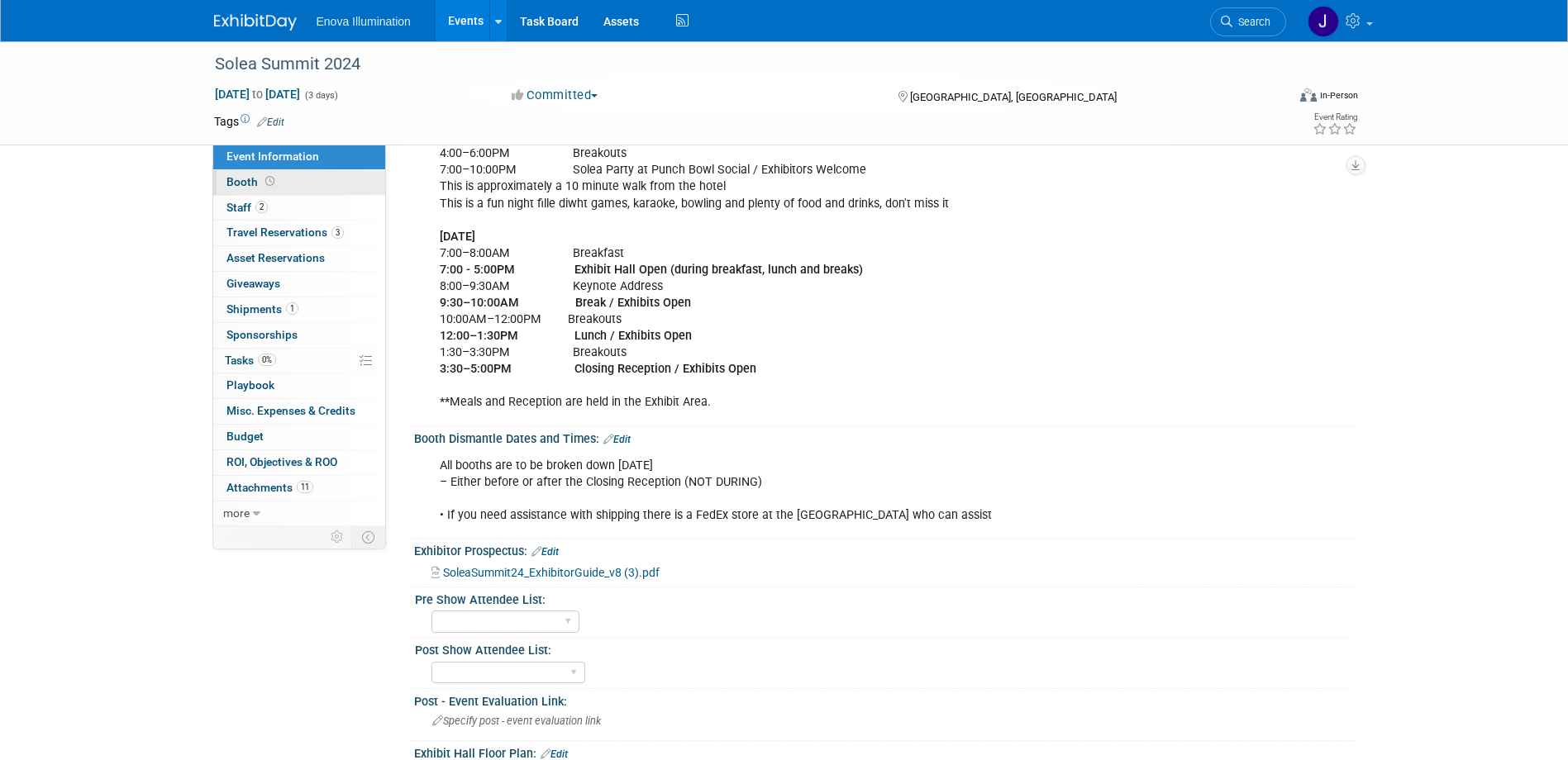 click on "Booth" at bounding box center (299, 183) 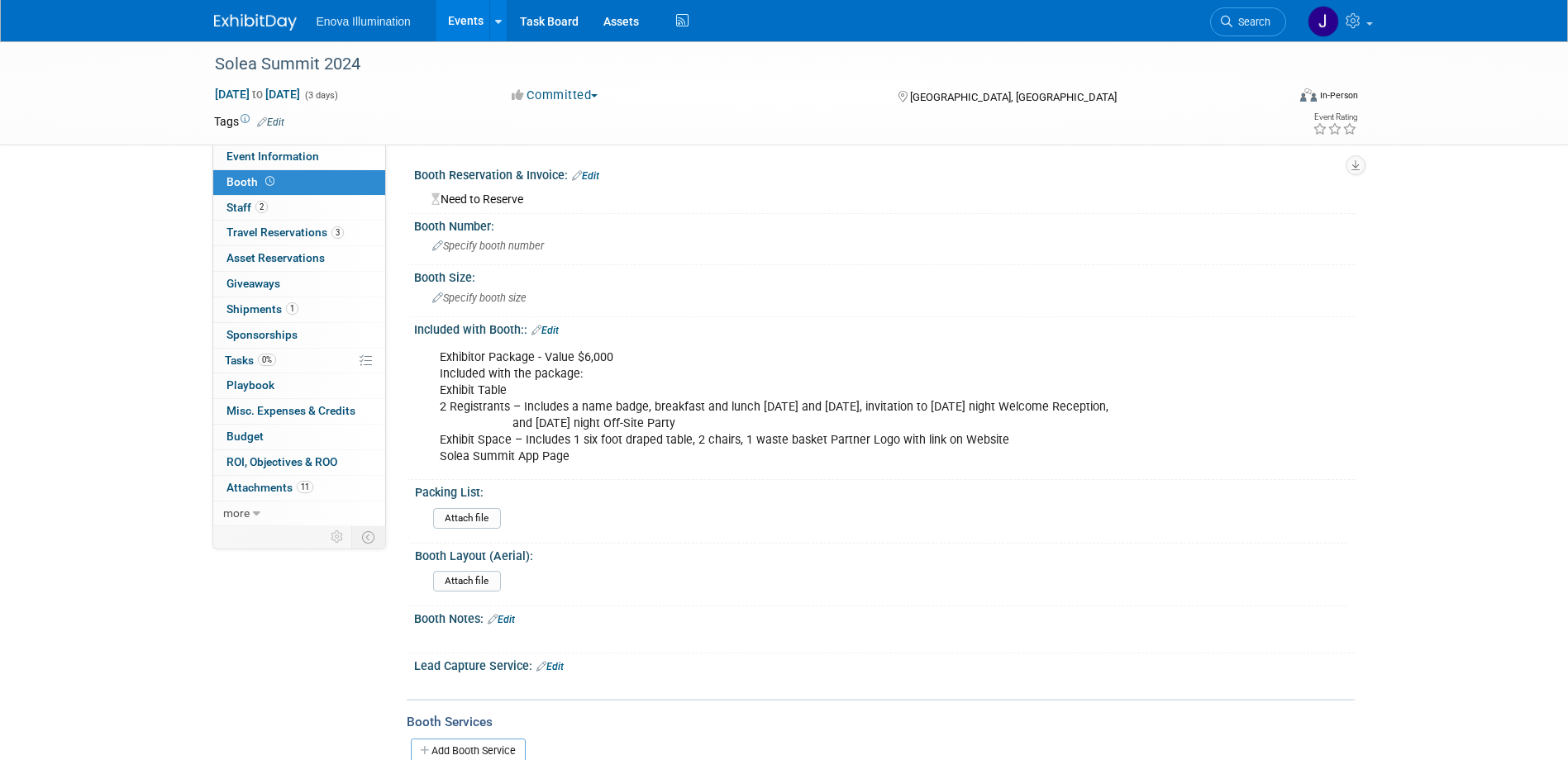 click on "Search" at bounding box center [1251, 21] 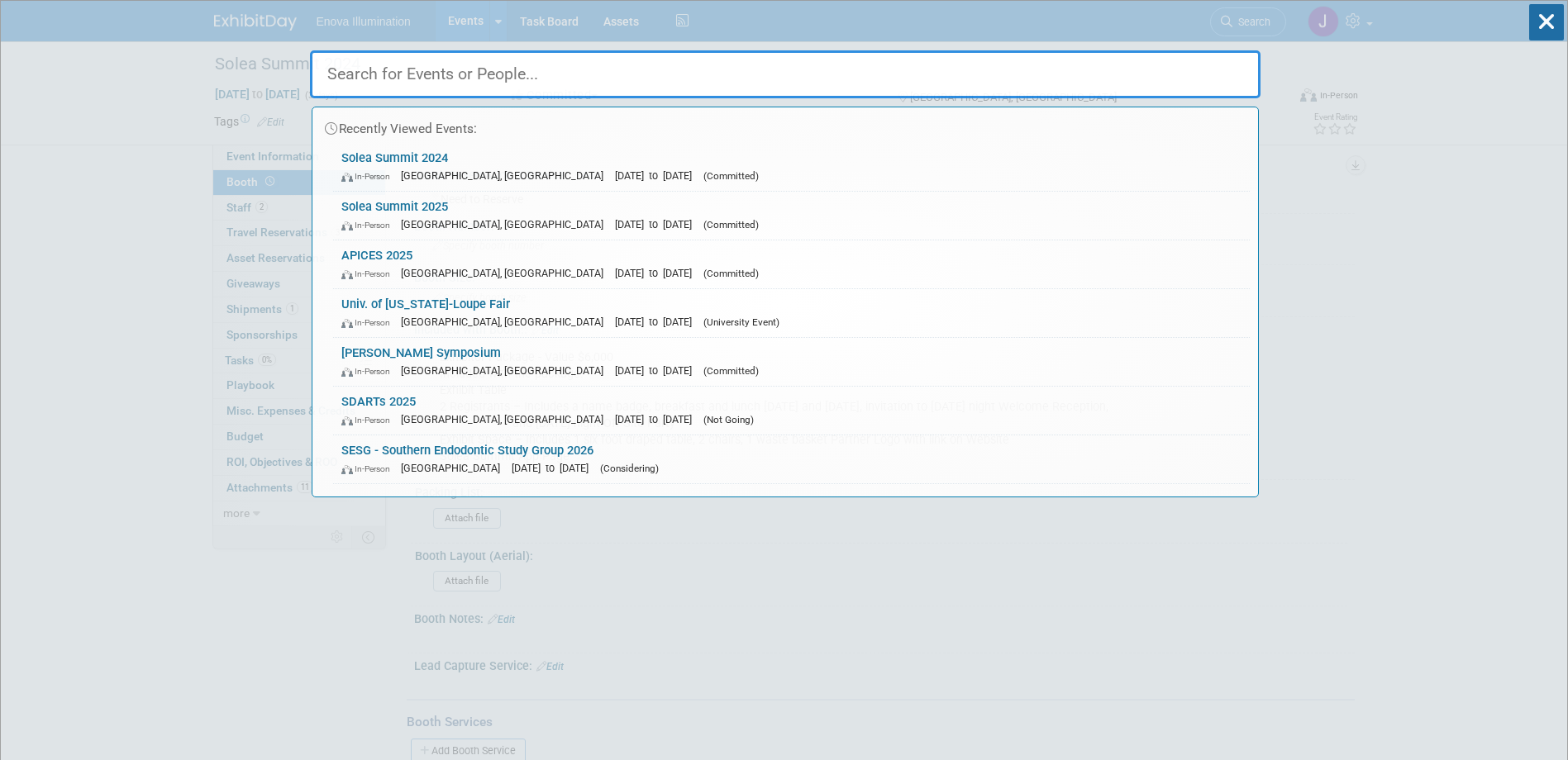 click at bounding box center [785, 74] 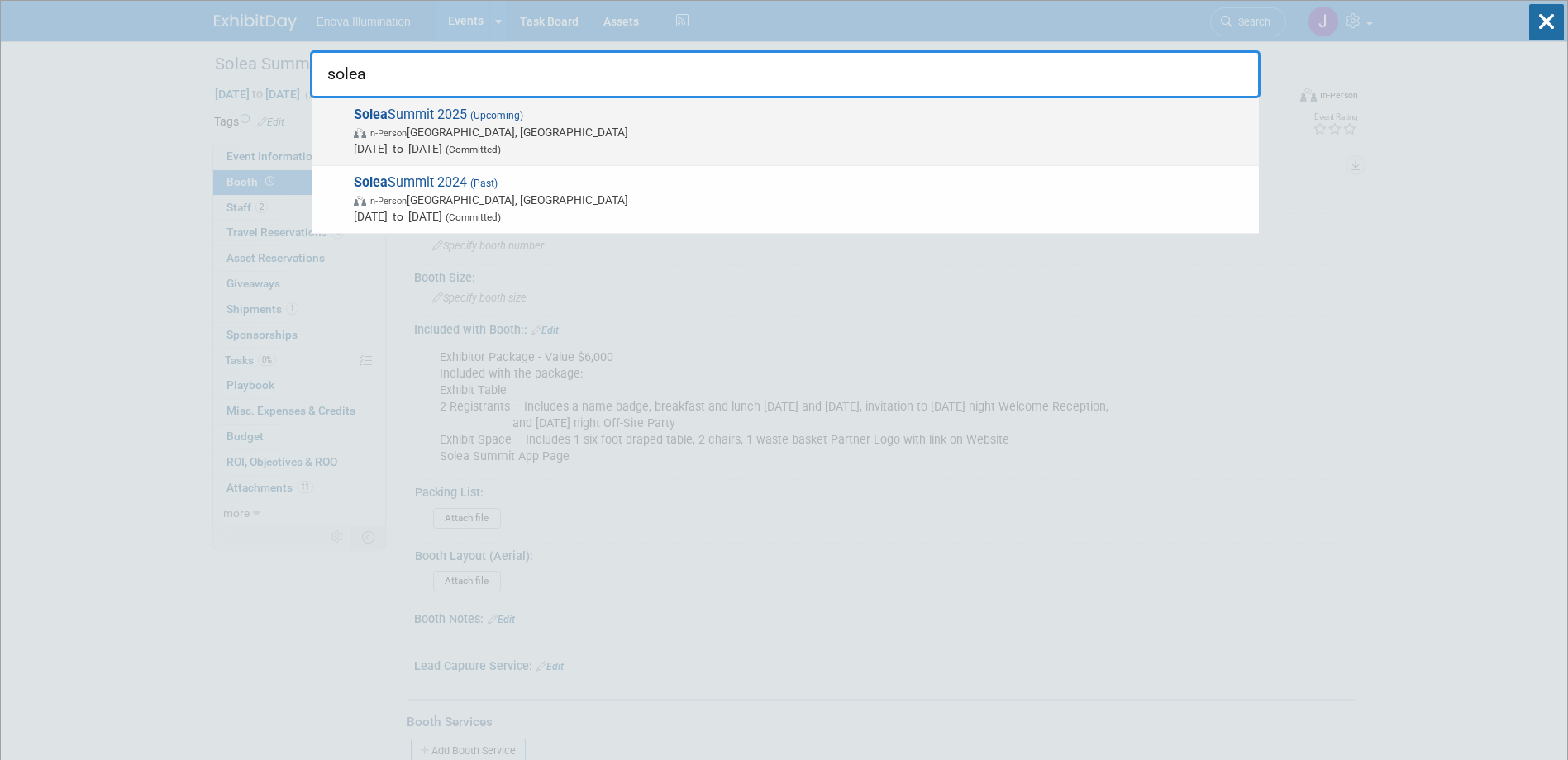 type on "solea" 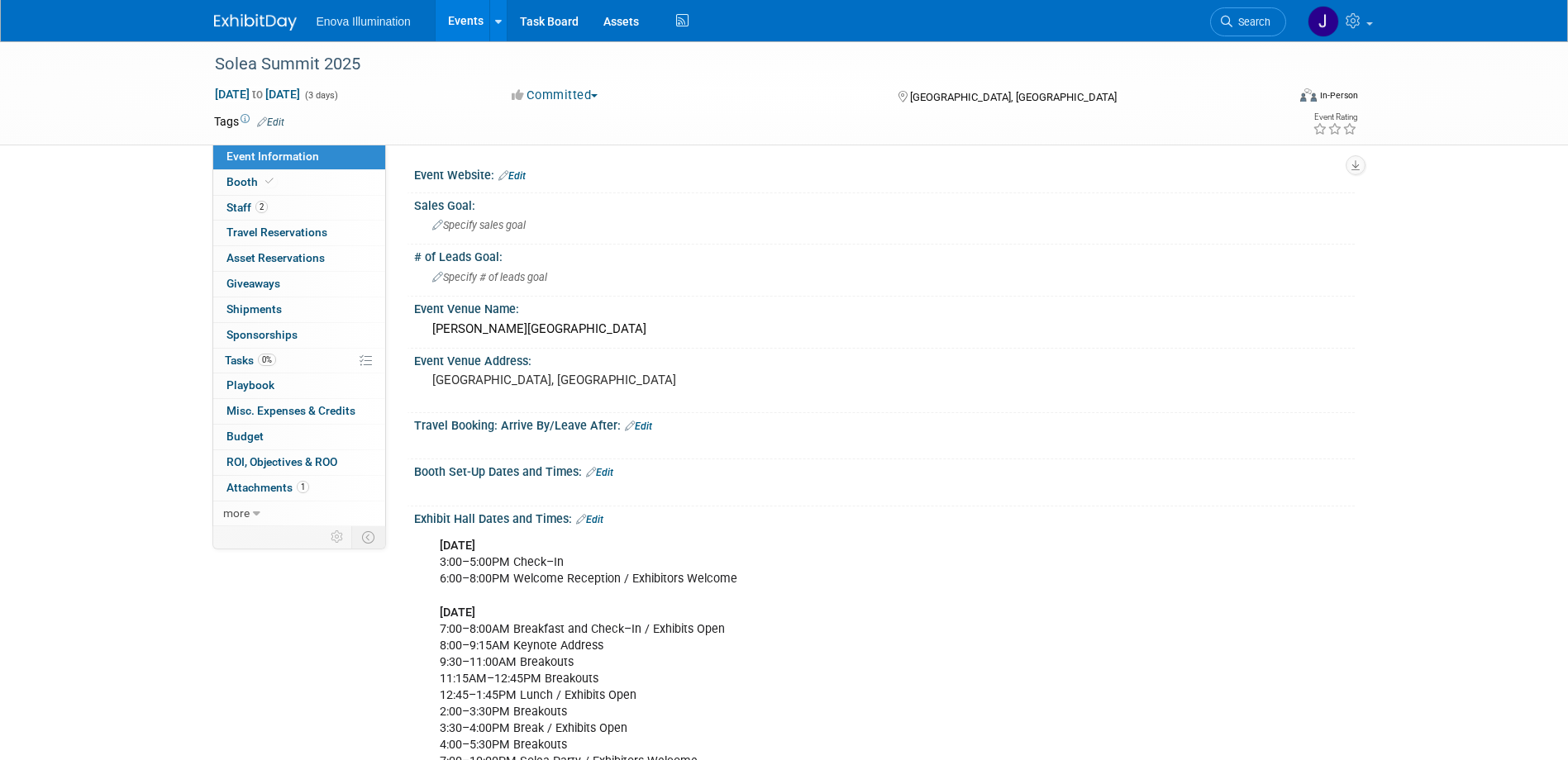 scroll, scrollTop: 0, scrollLeft: 0, axis: both 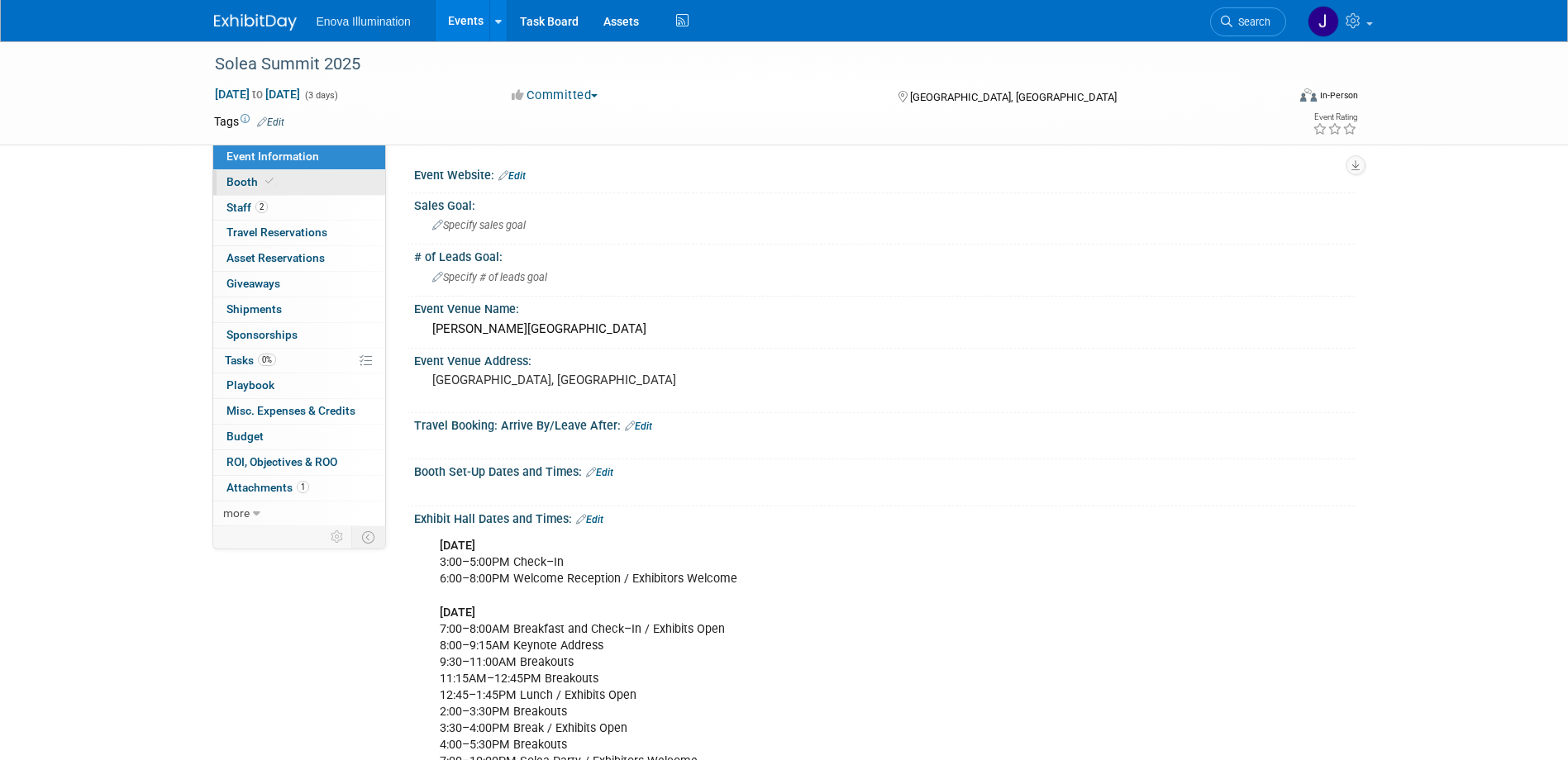 click on "Booth" at bounding box center [299, 183] 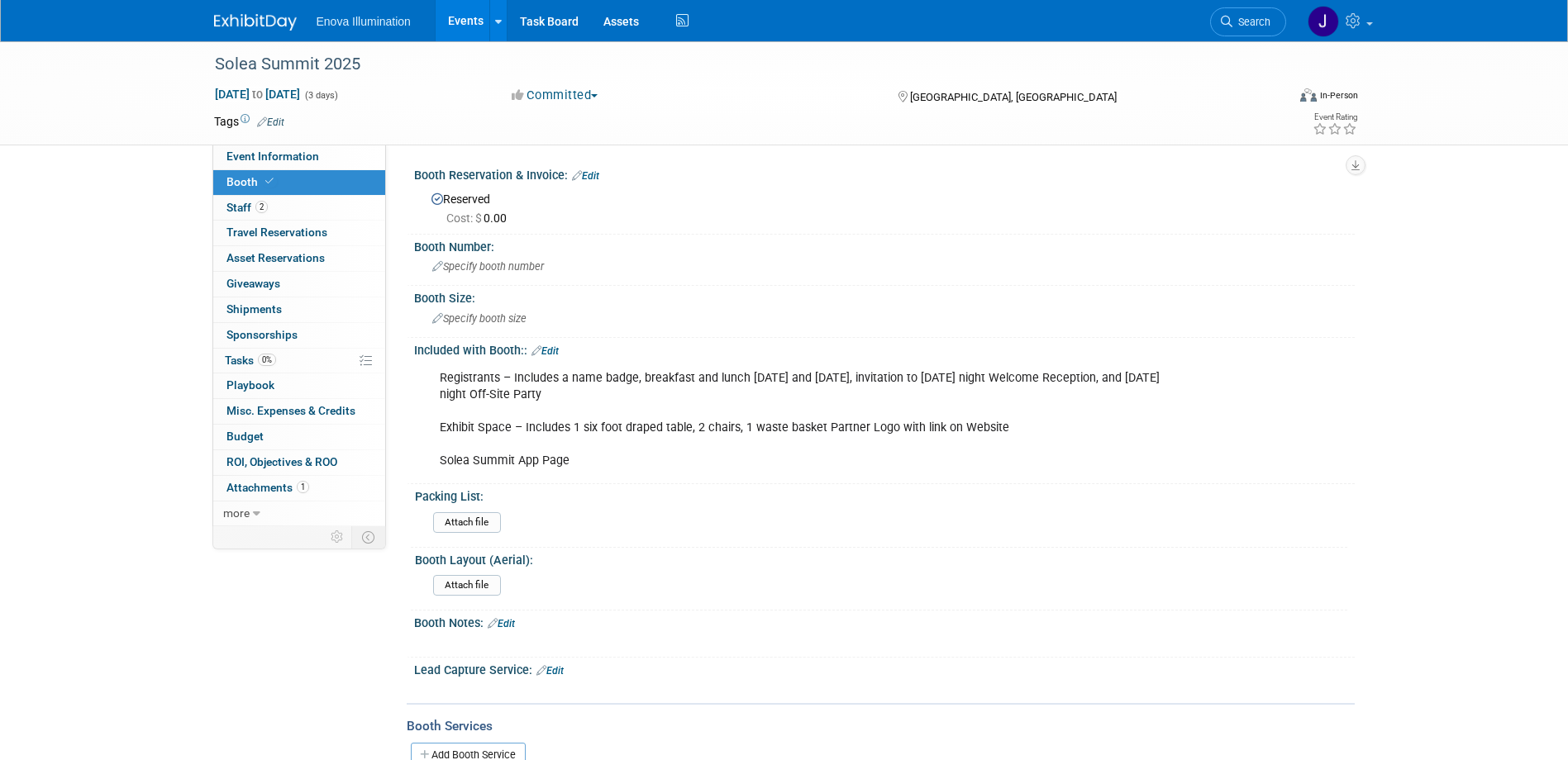 click at bounding box center (255, 22) 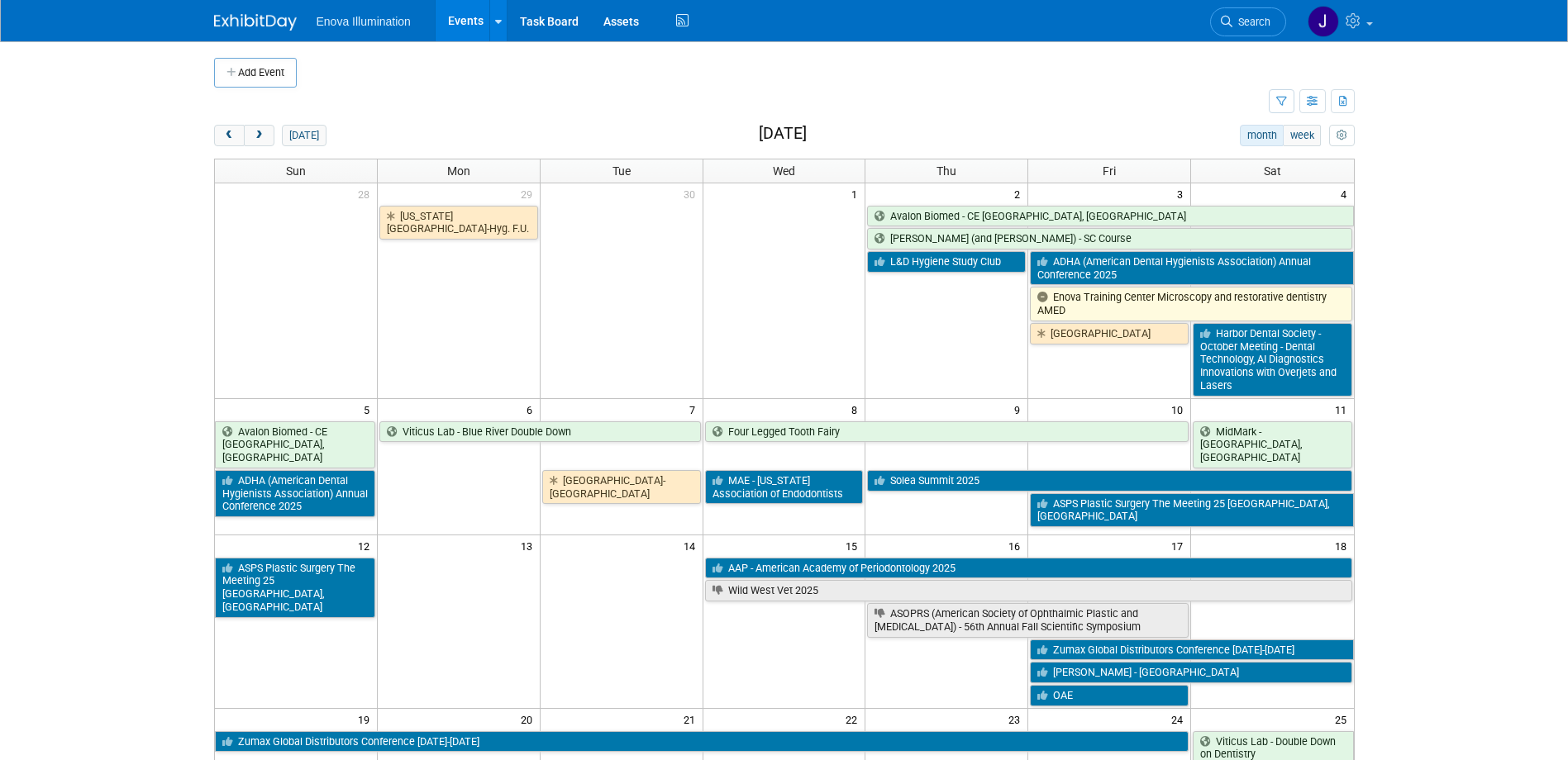 scroll, scrollTop: 0, scrollLeft: 0, axis: both 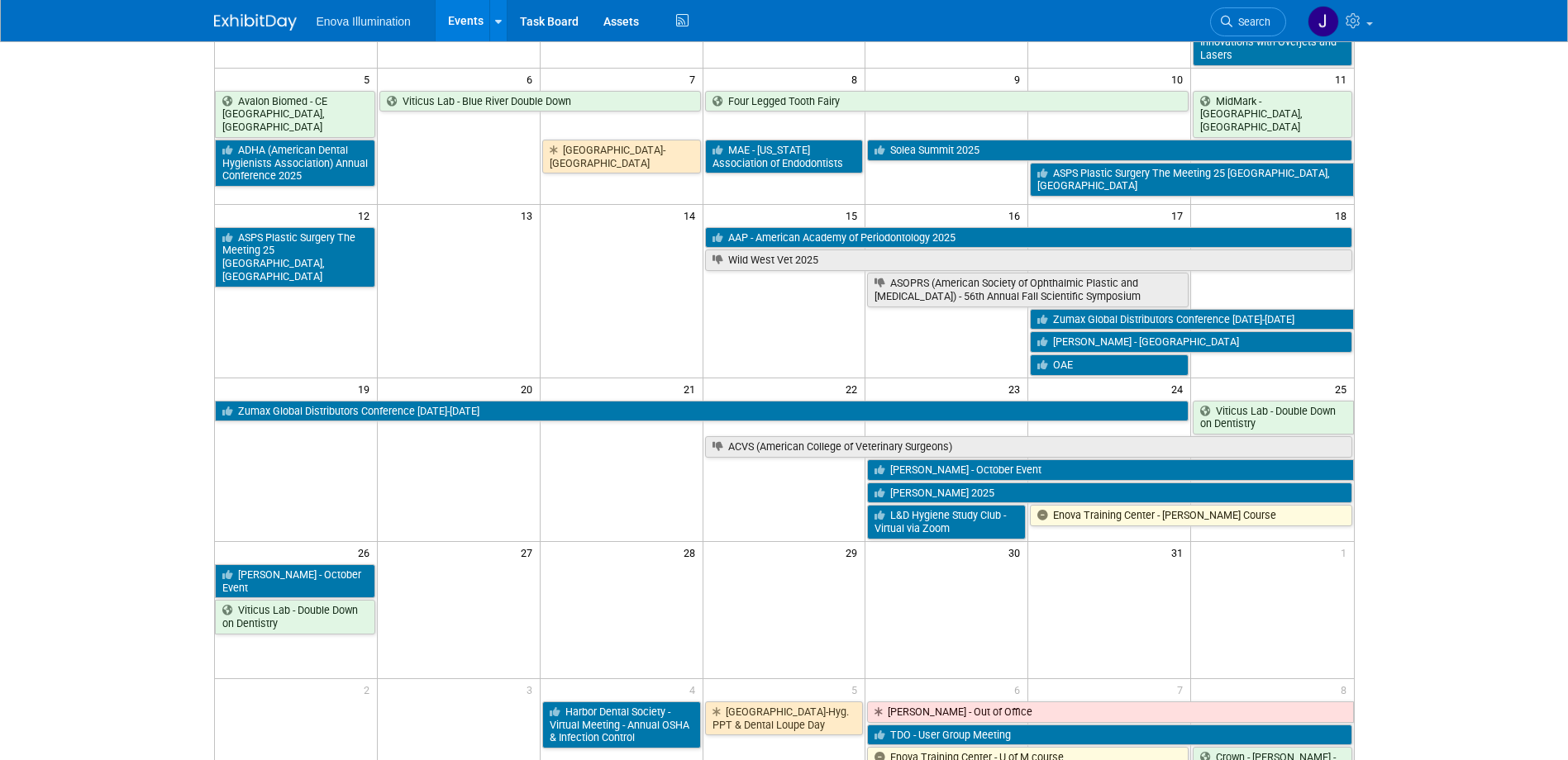 click on "Search" at bounding box center (1251, 21) 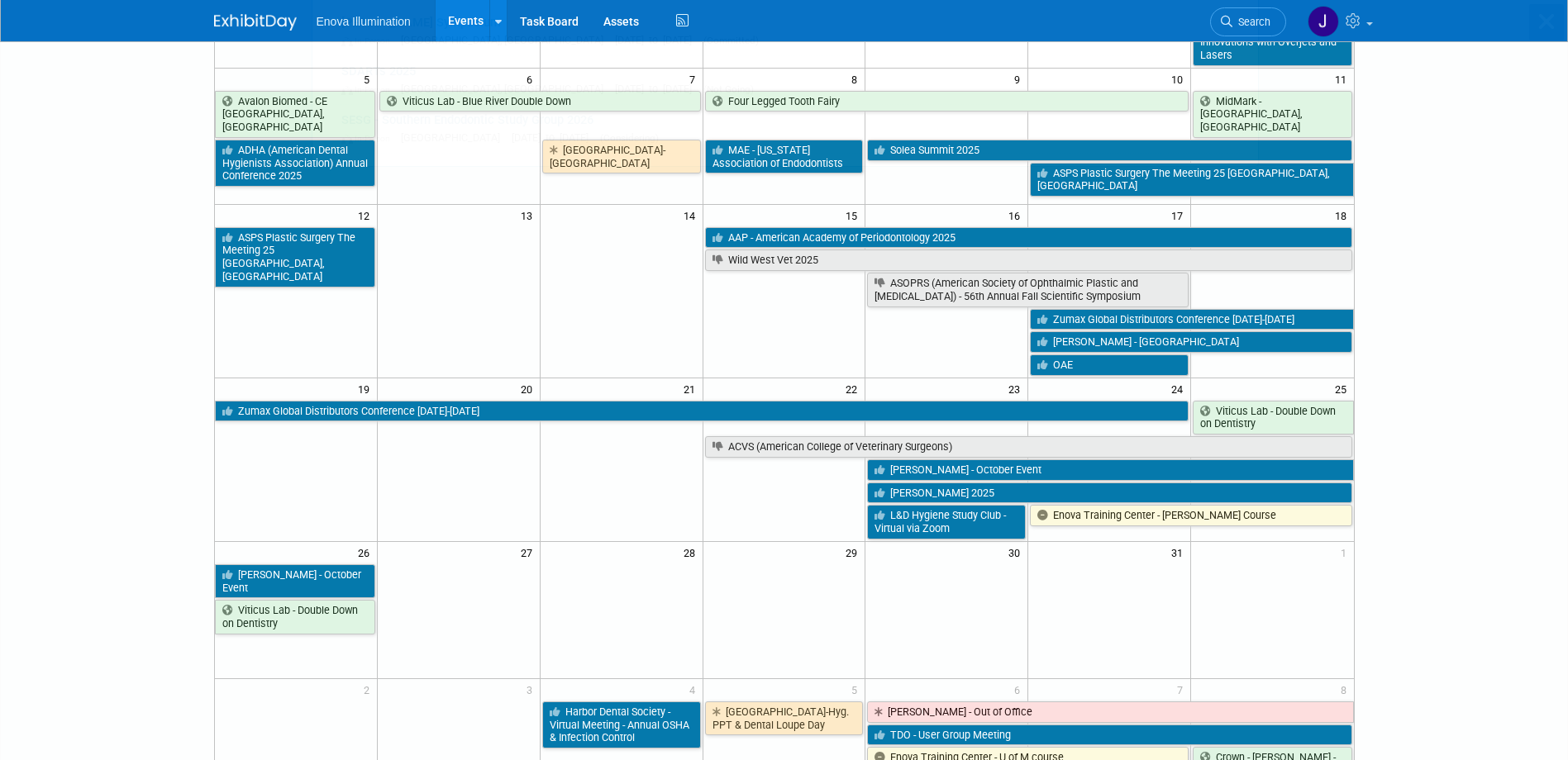 scroll, scrollTop: 0, scrollLeft: 0, axis: both 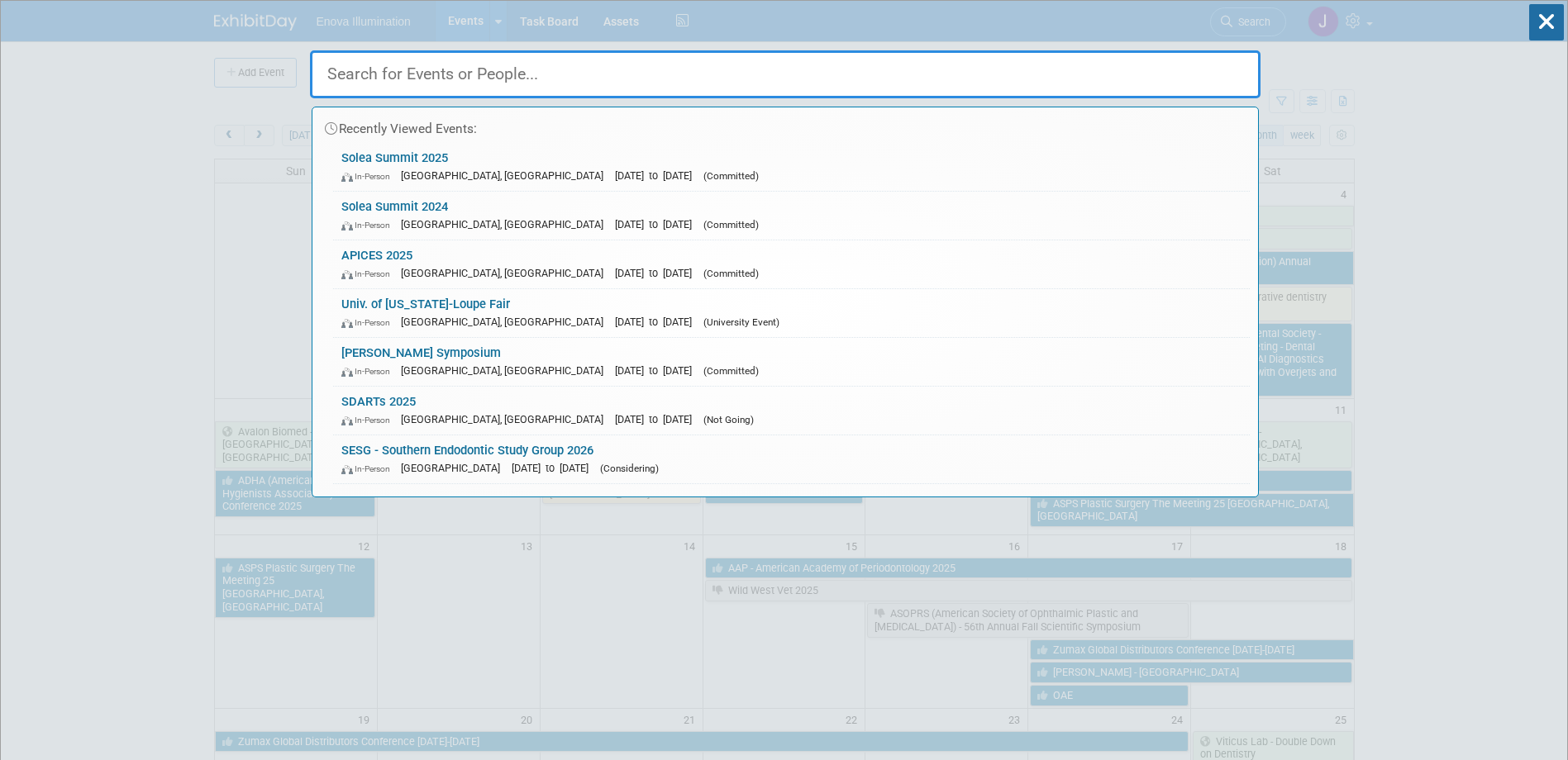 click at bounding box center [785, 74] 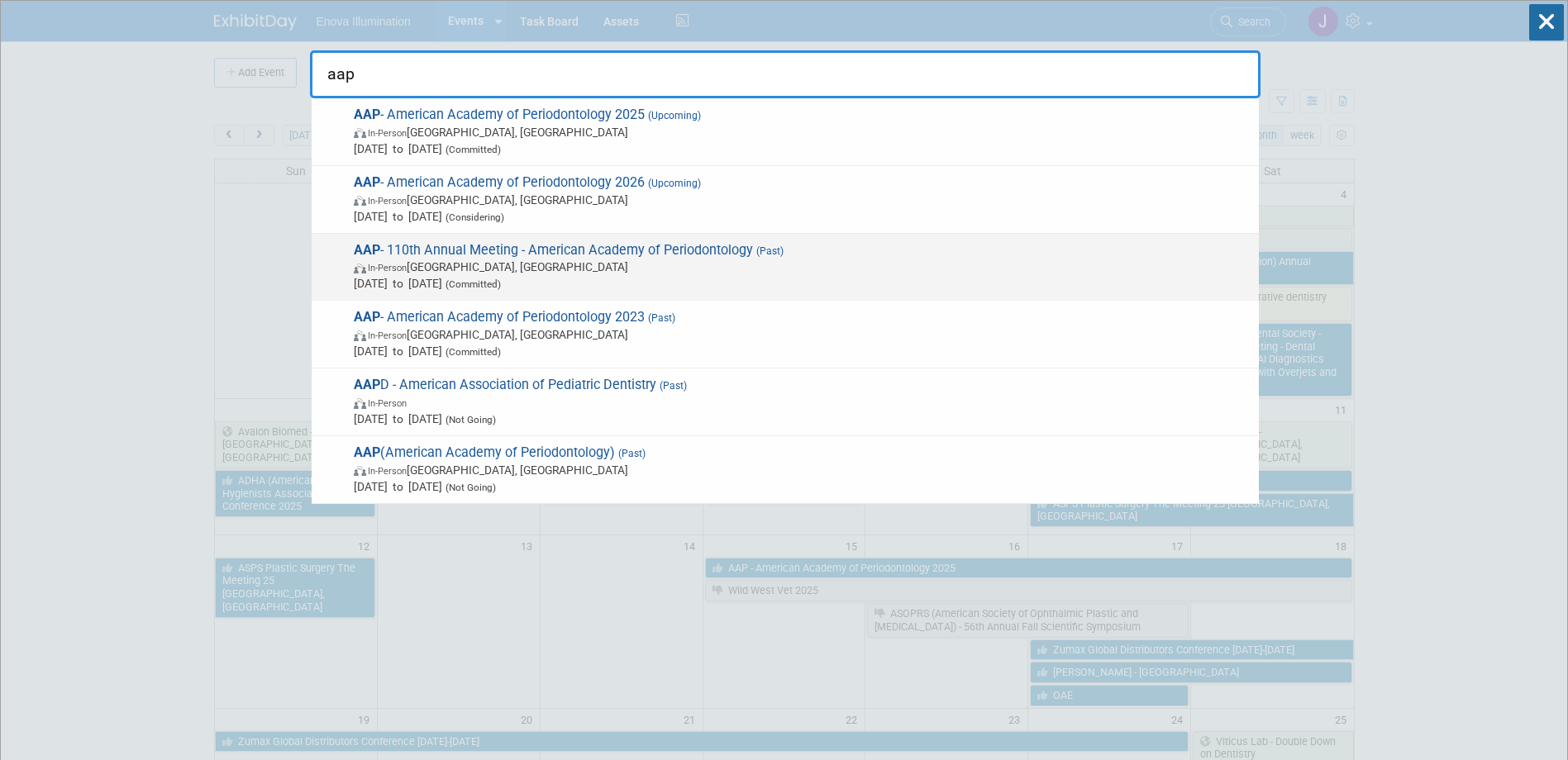 type on "aap" 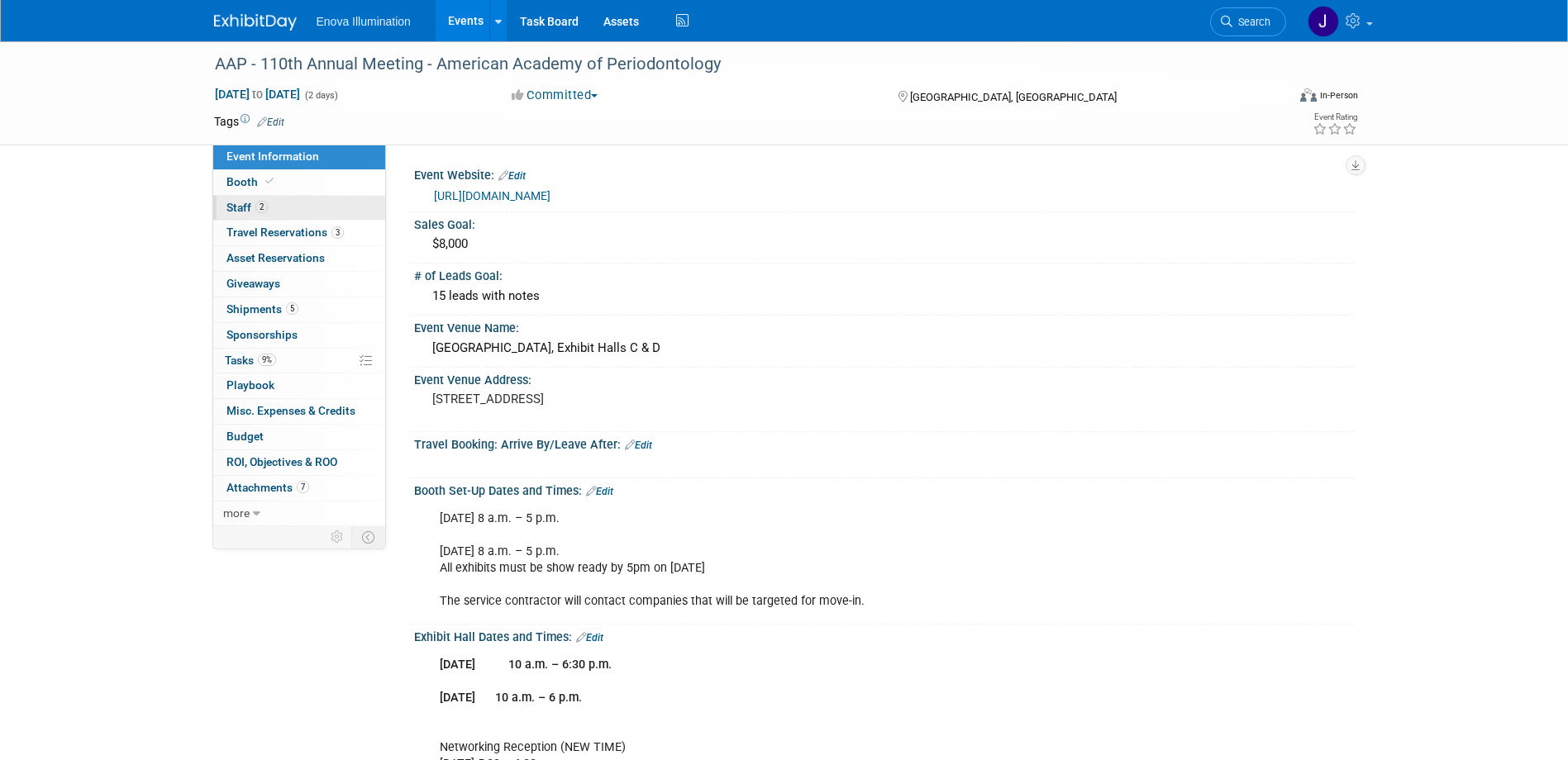 scroll, scrollTop: 0, scrollLeft: 0, axis: both 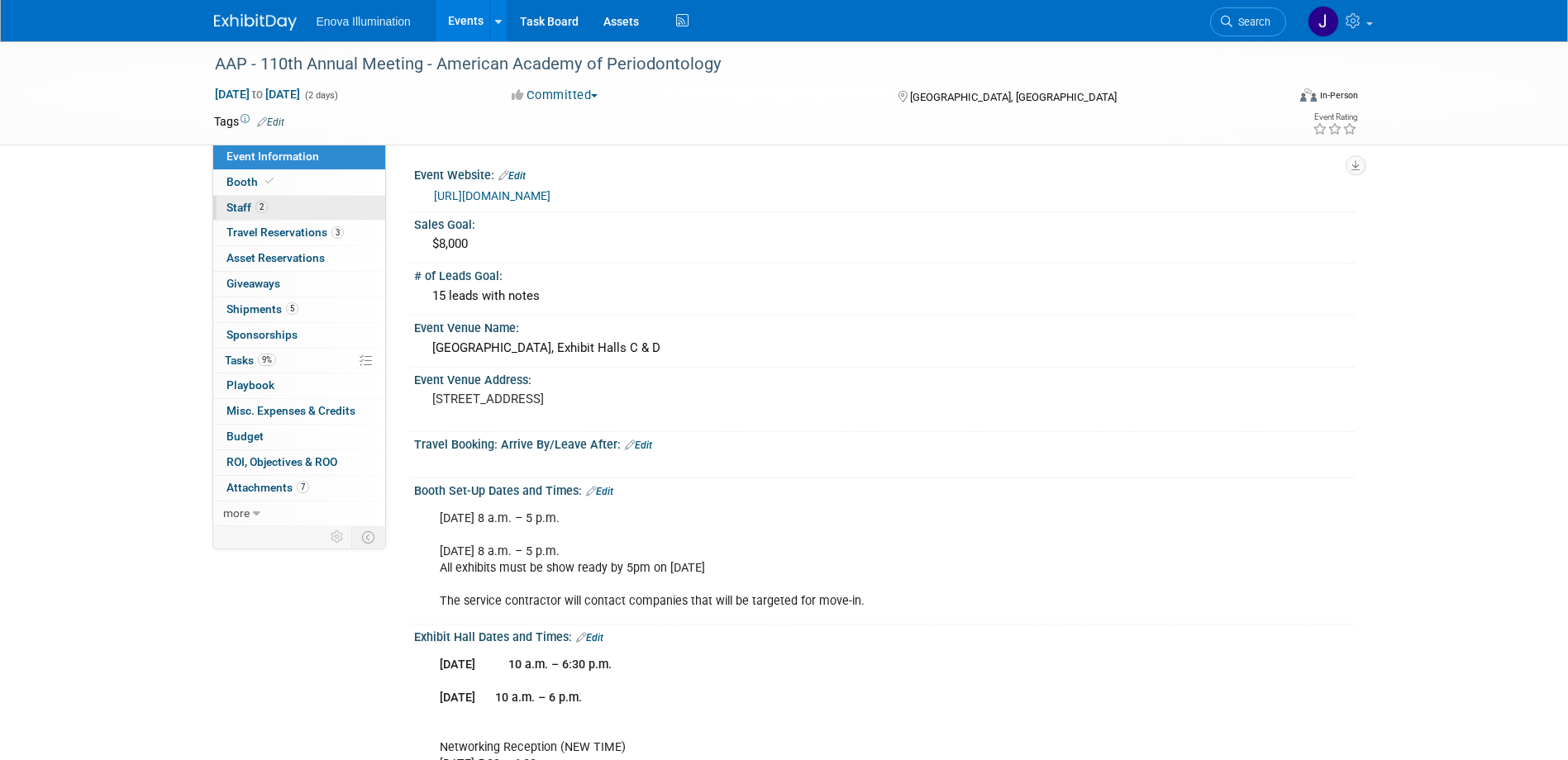 click on "2
Staff 2" at bounding box center (299, 208) 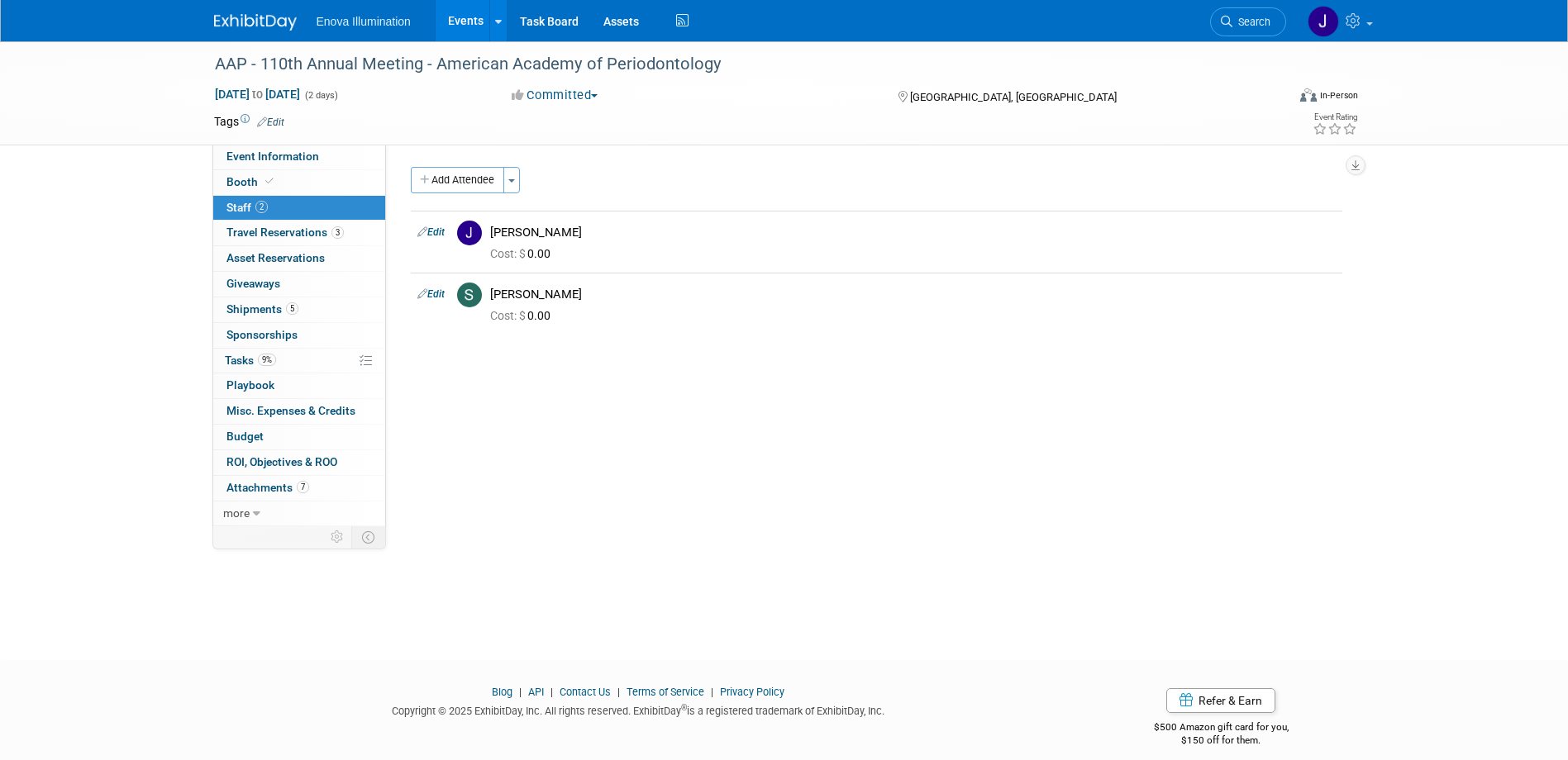 click at bounding box center [255, 22] 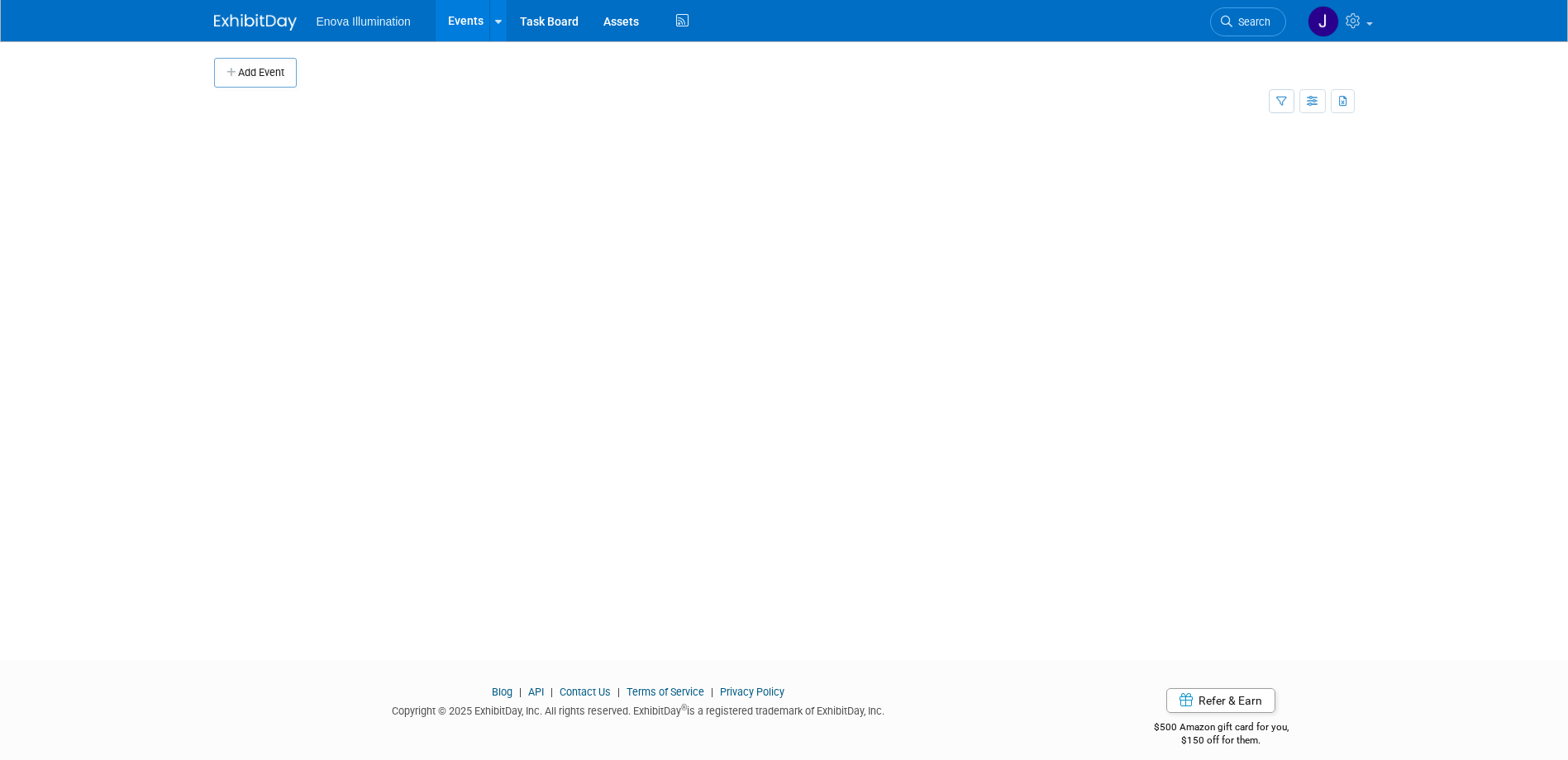 scroll, scrollTop: 0, scrollLeft: 0, axis: both 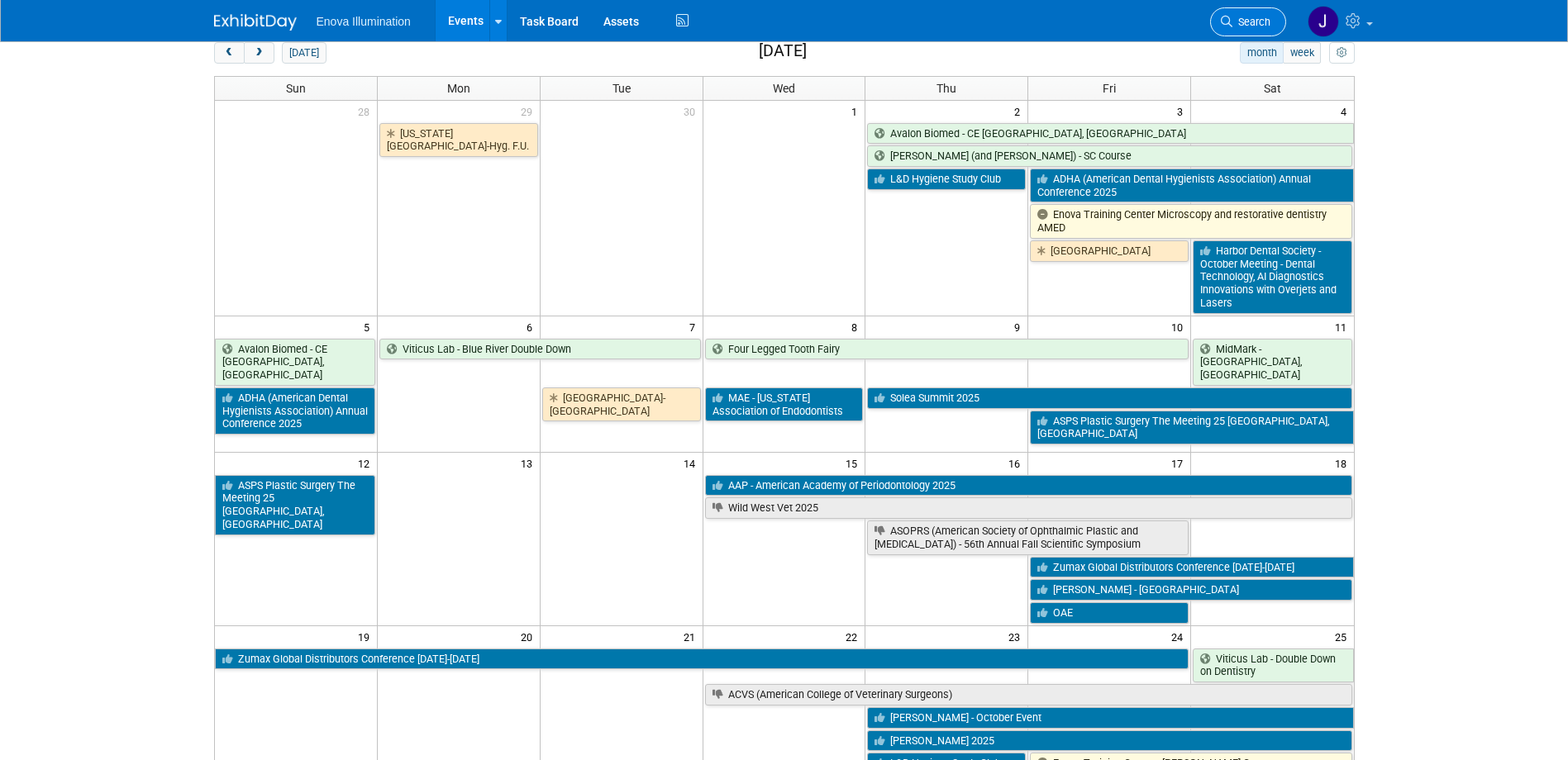 click on "Search" at bounding box center (1251, 21) 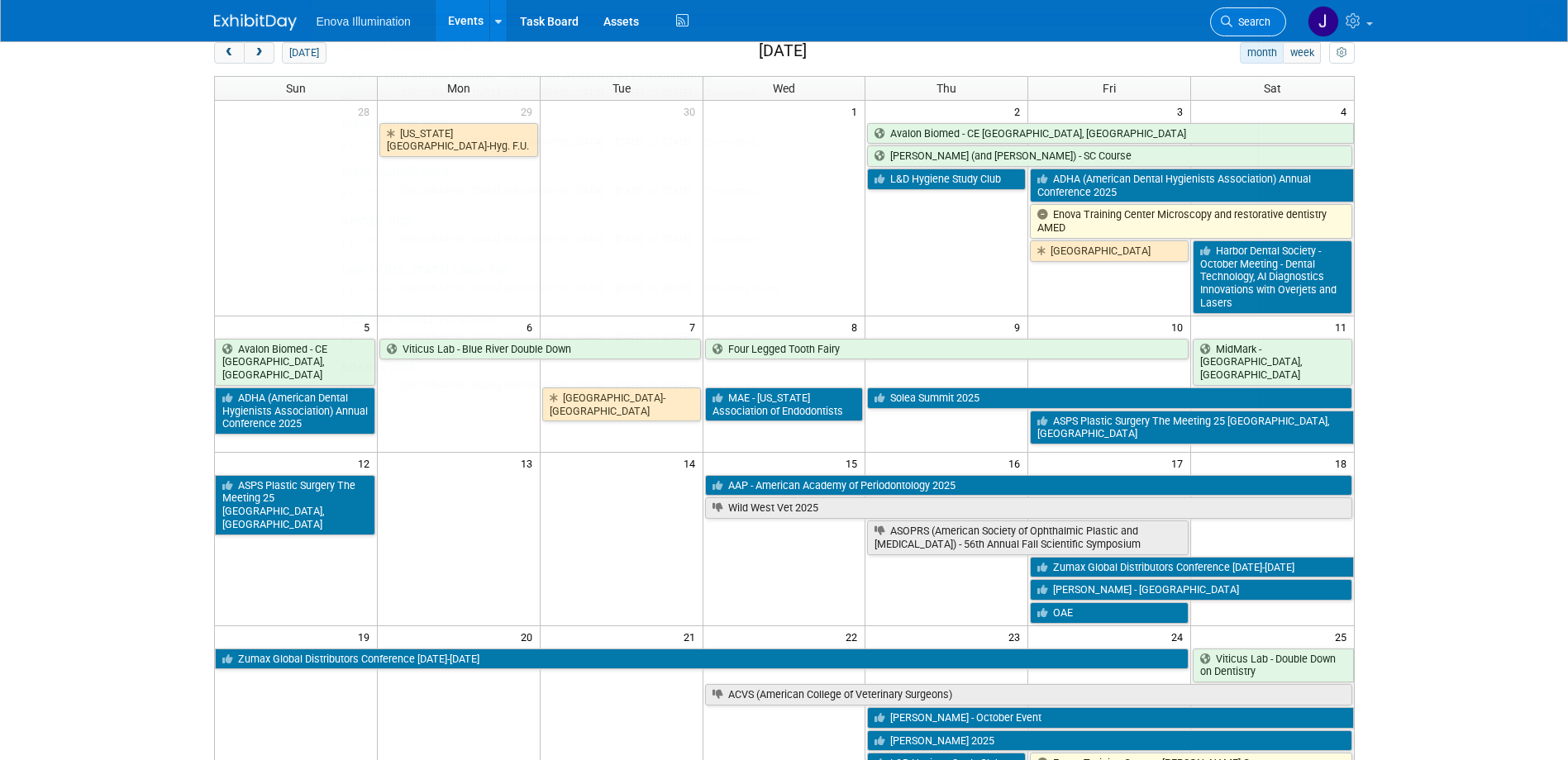 scroll, scrollTop: 0, scrollLeft: 0, axis: both 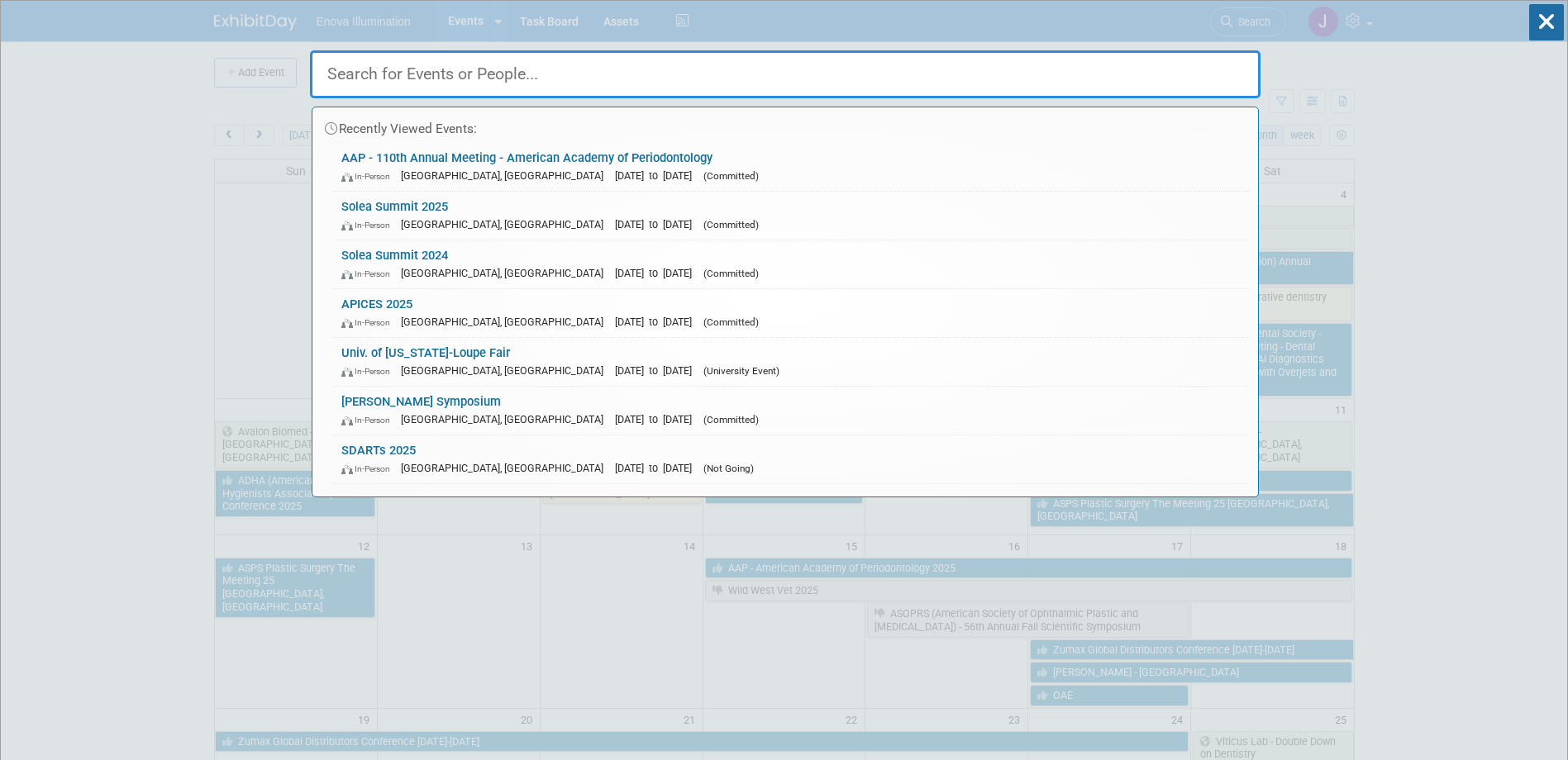 click at bounding box center (785, 74) 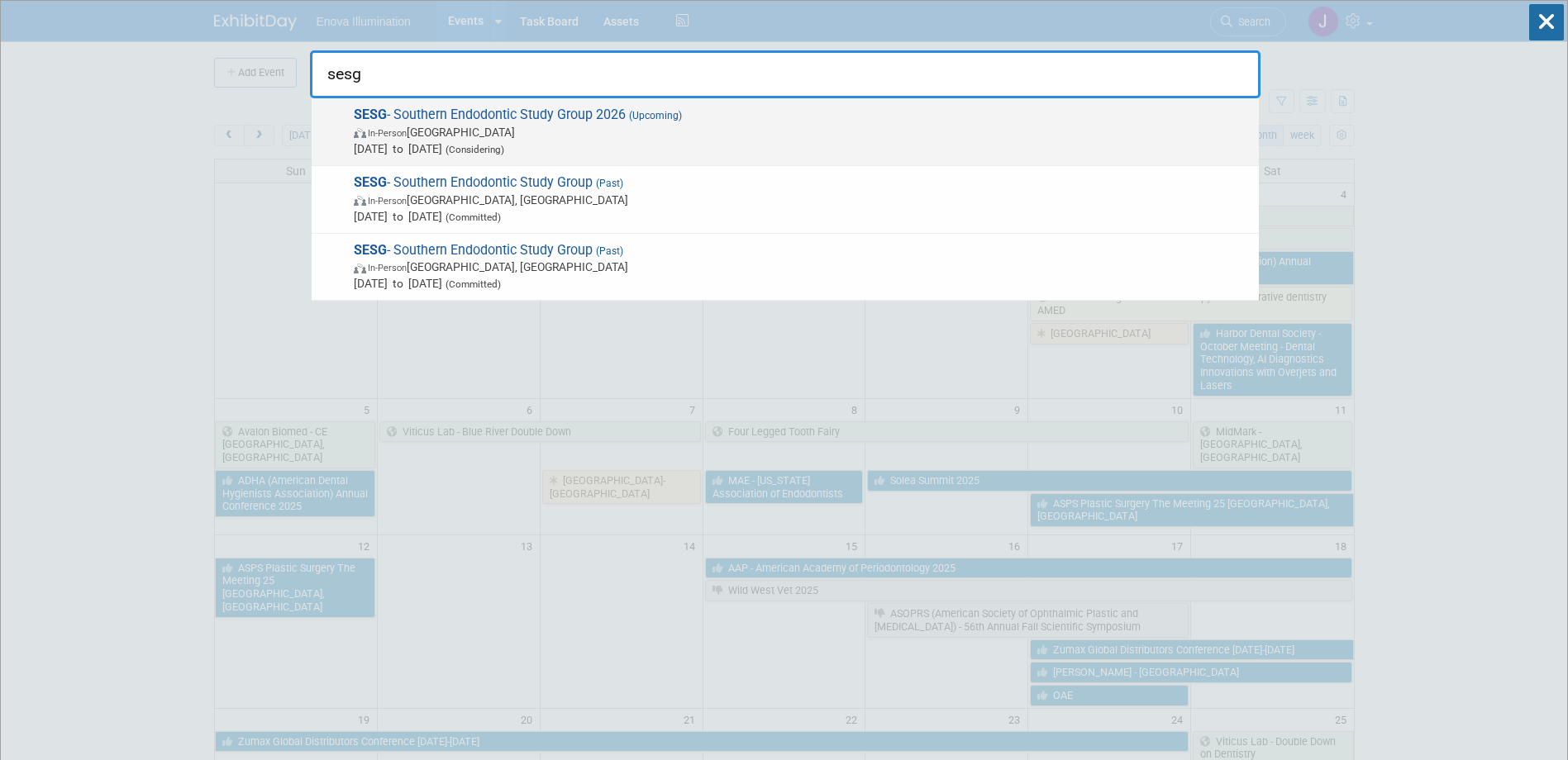click on "SESG  - Southern Endodontic Study Group 2026  (Upcoming)  In-Person     United States Jun 11, 2026  to  Jun 13, 2026  (Considering)" at bounding box center (799, 131) 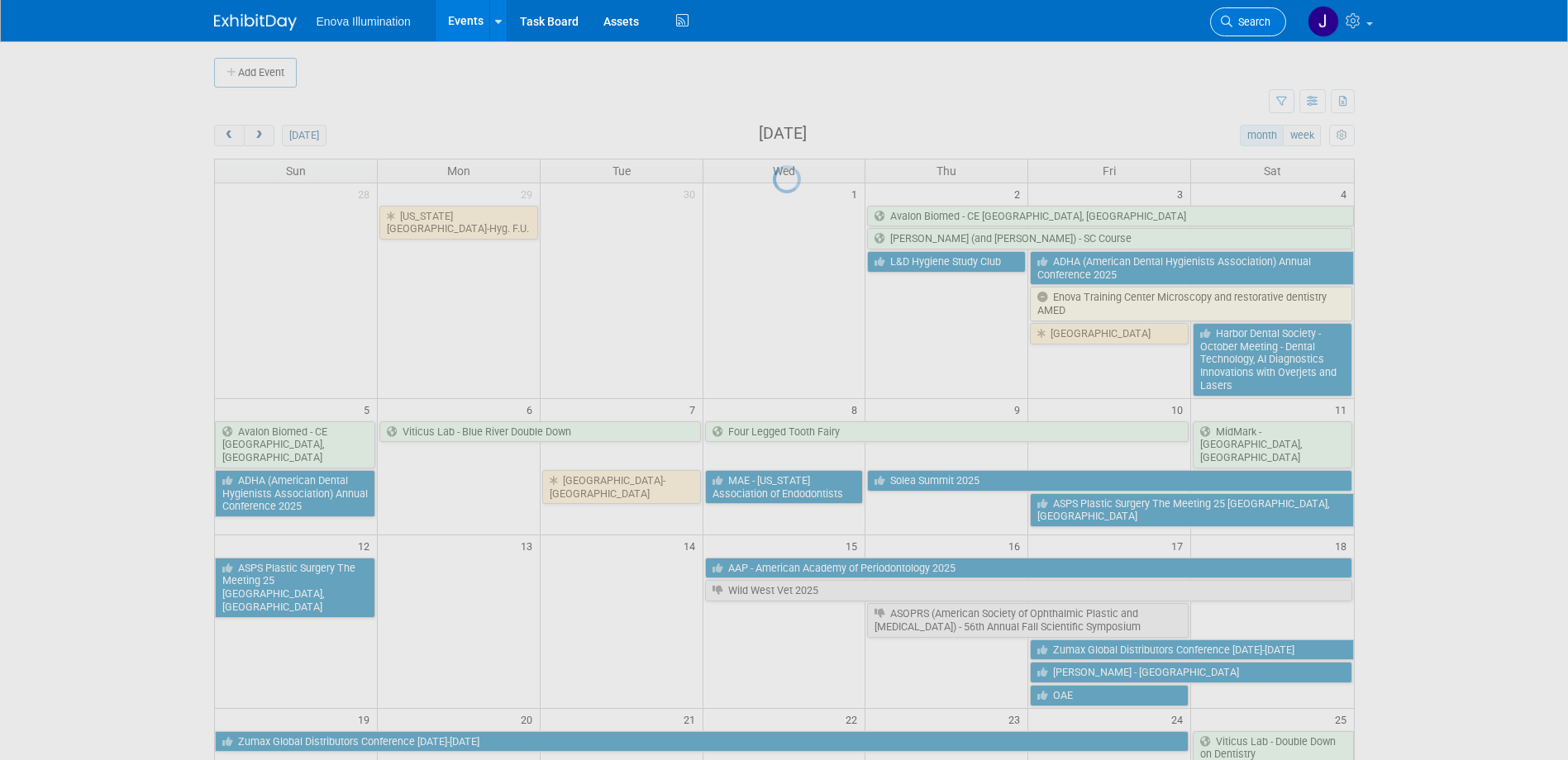 click on "Search" at bounding box center [1251, 21] 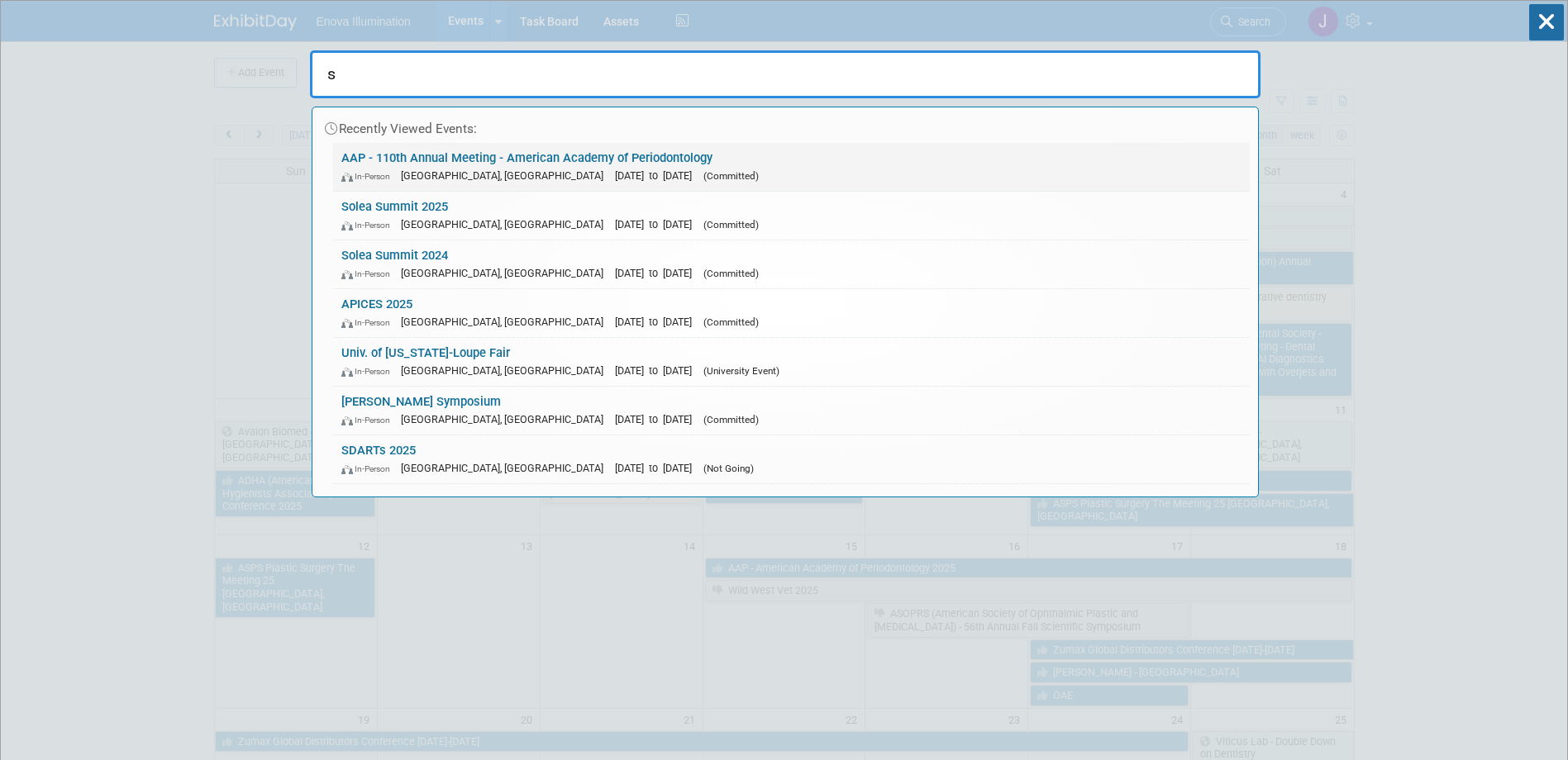 type on "s" 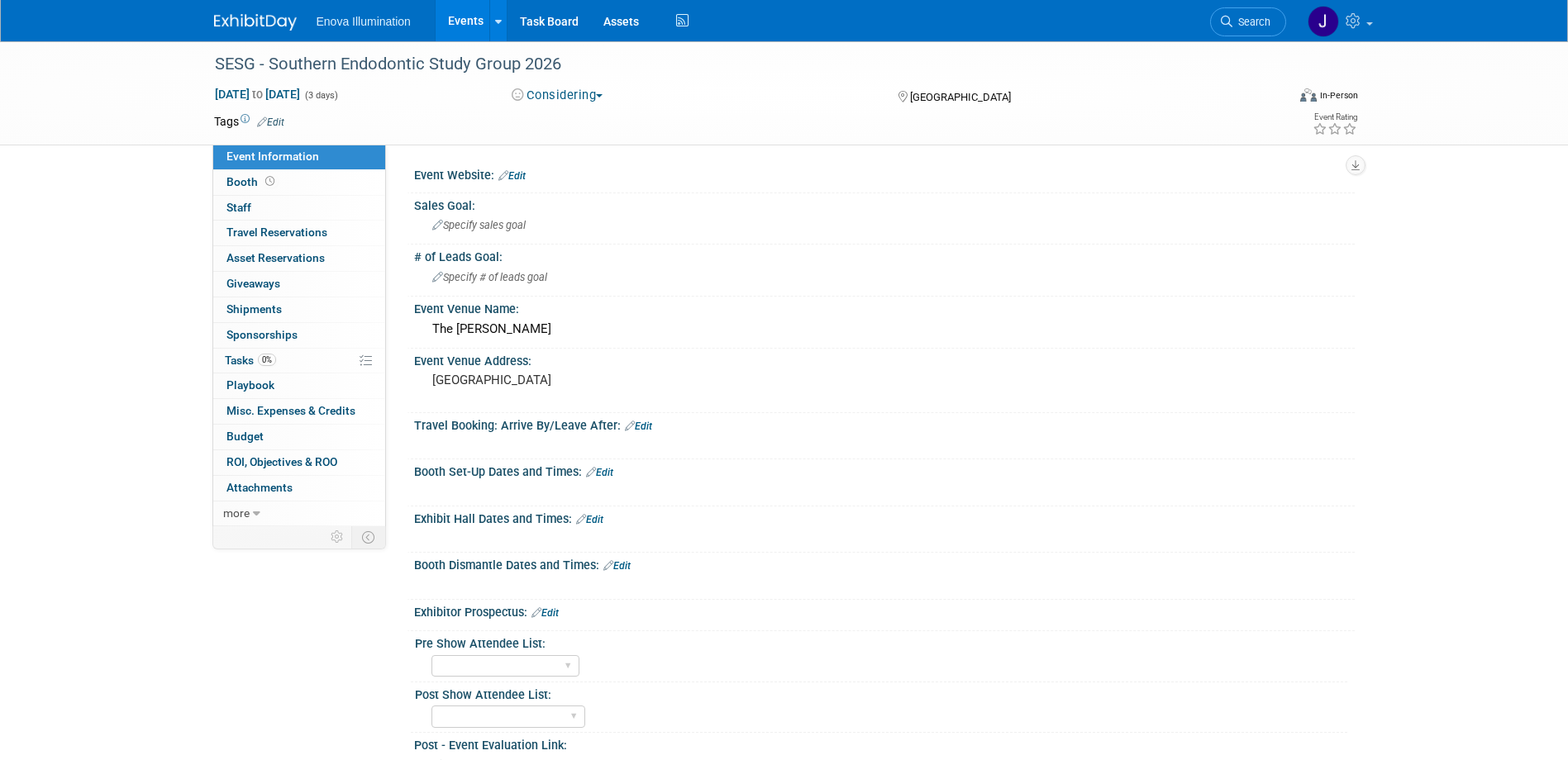 scroll, scrollTop: 0, scrollLeft: 0, axis: both 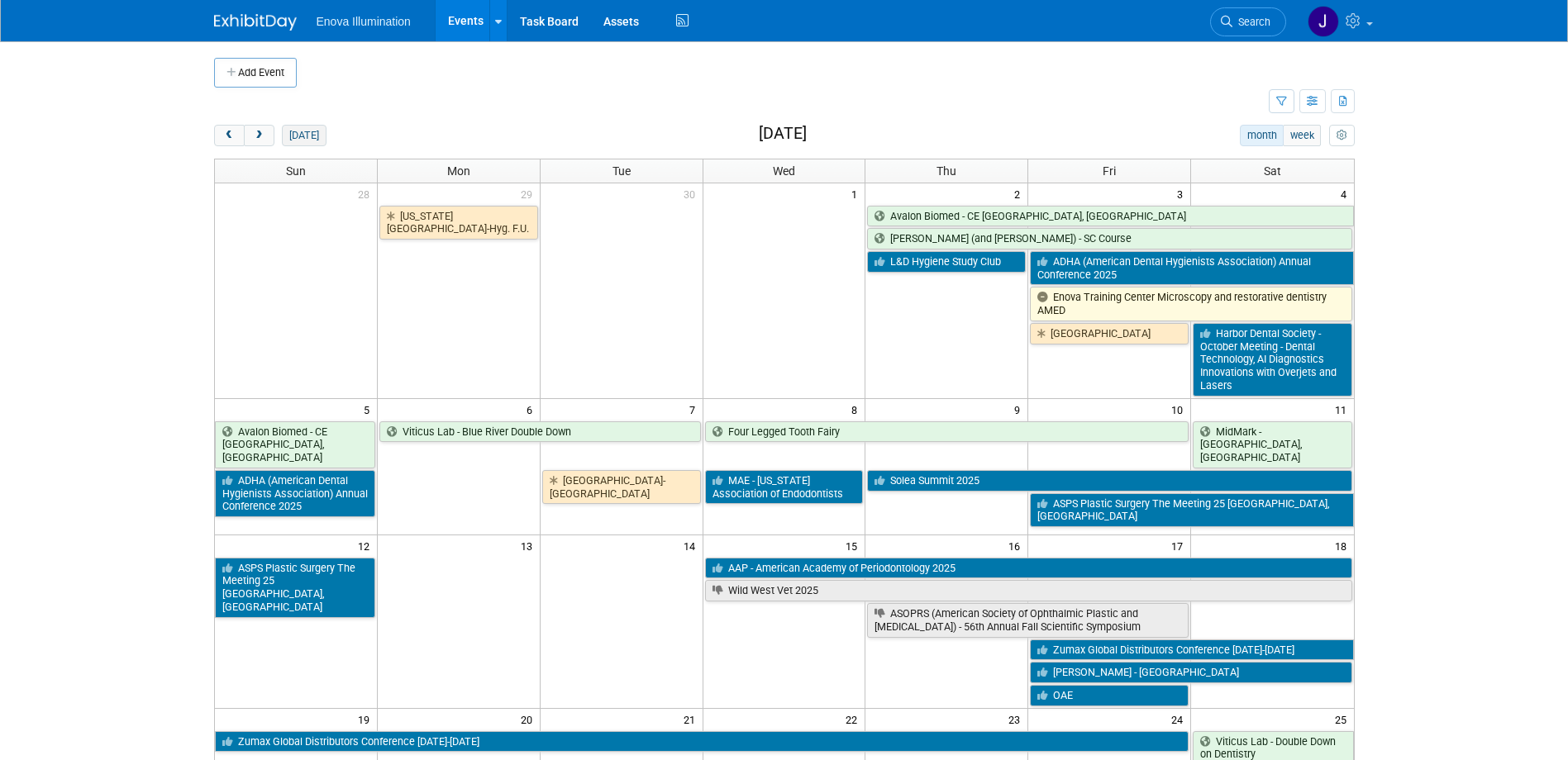 click on "[DATE]" at bounding box center [303, 135] 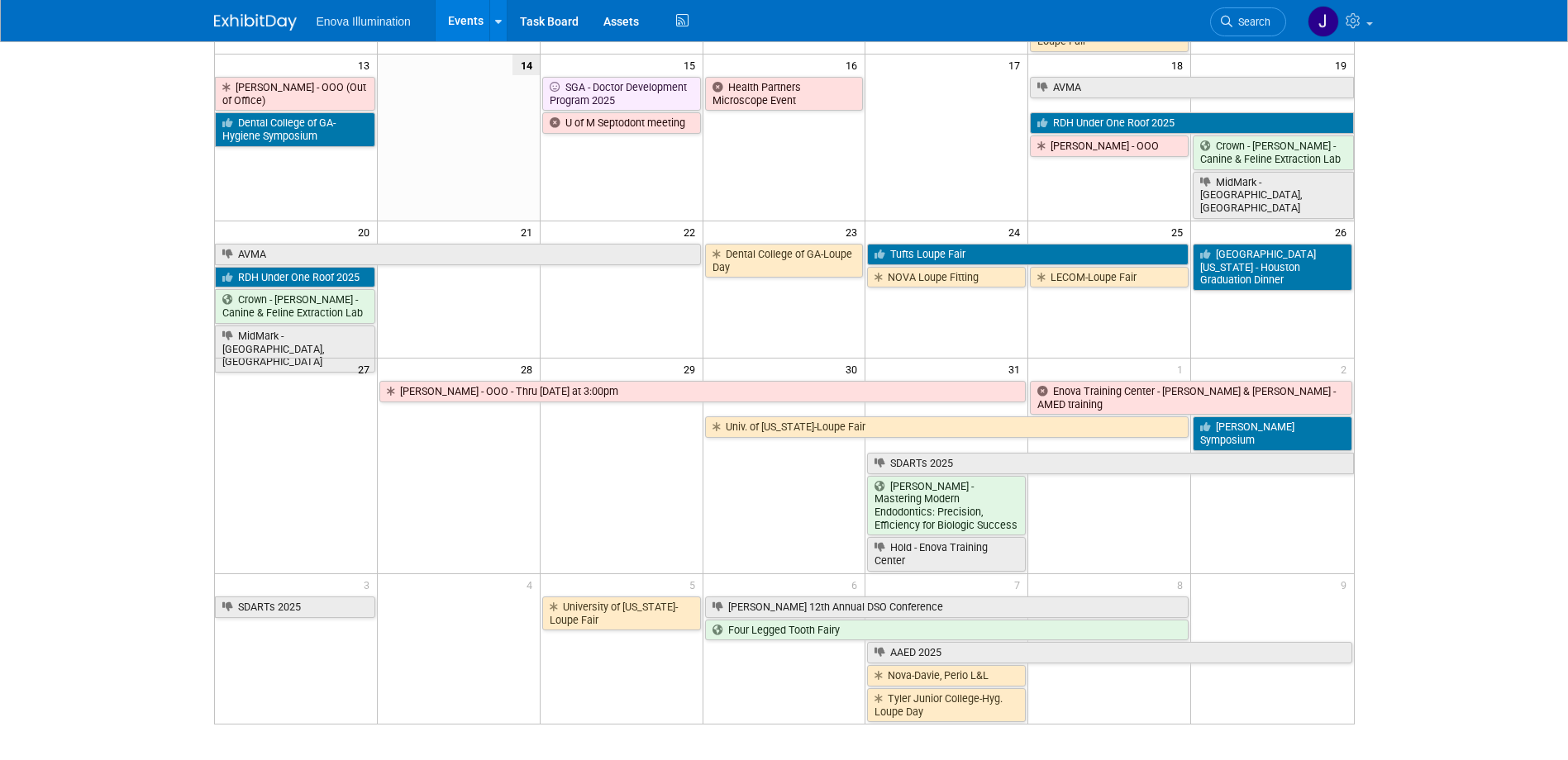 scroll, scrollTop: 413, scrollLeft: 0, axis: vertical 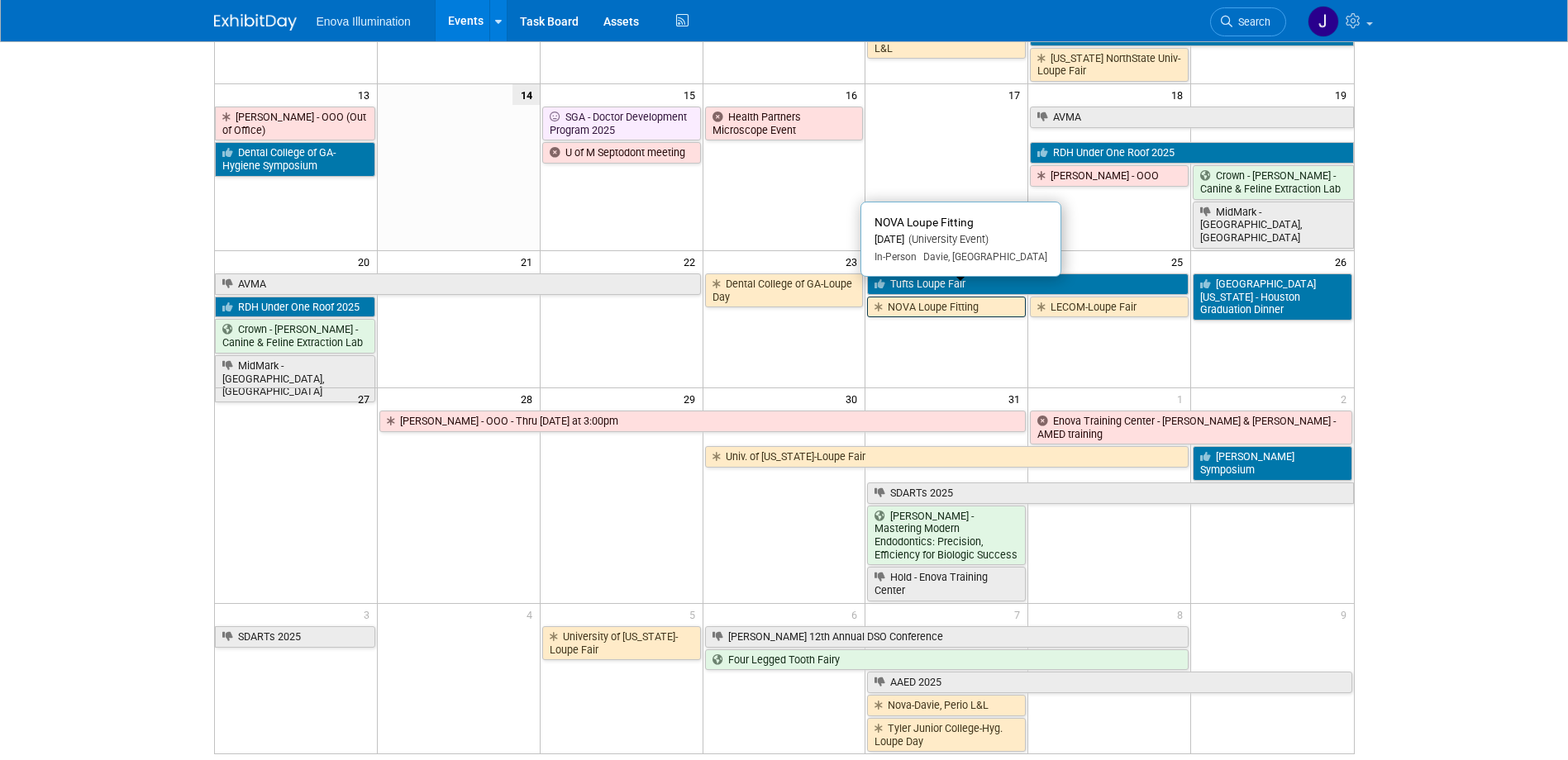 click on "NOVA Loupe Fitting" at bounding box center [946, 307] 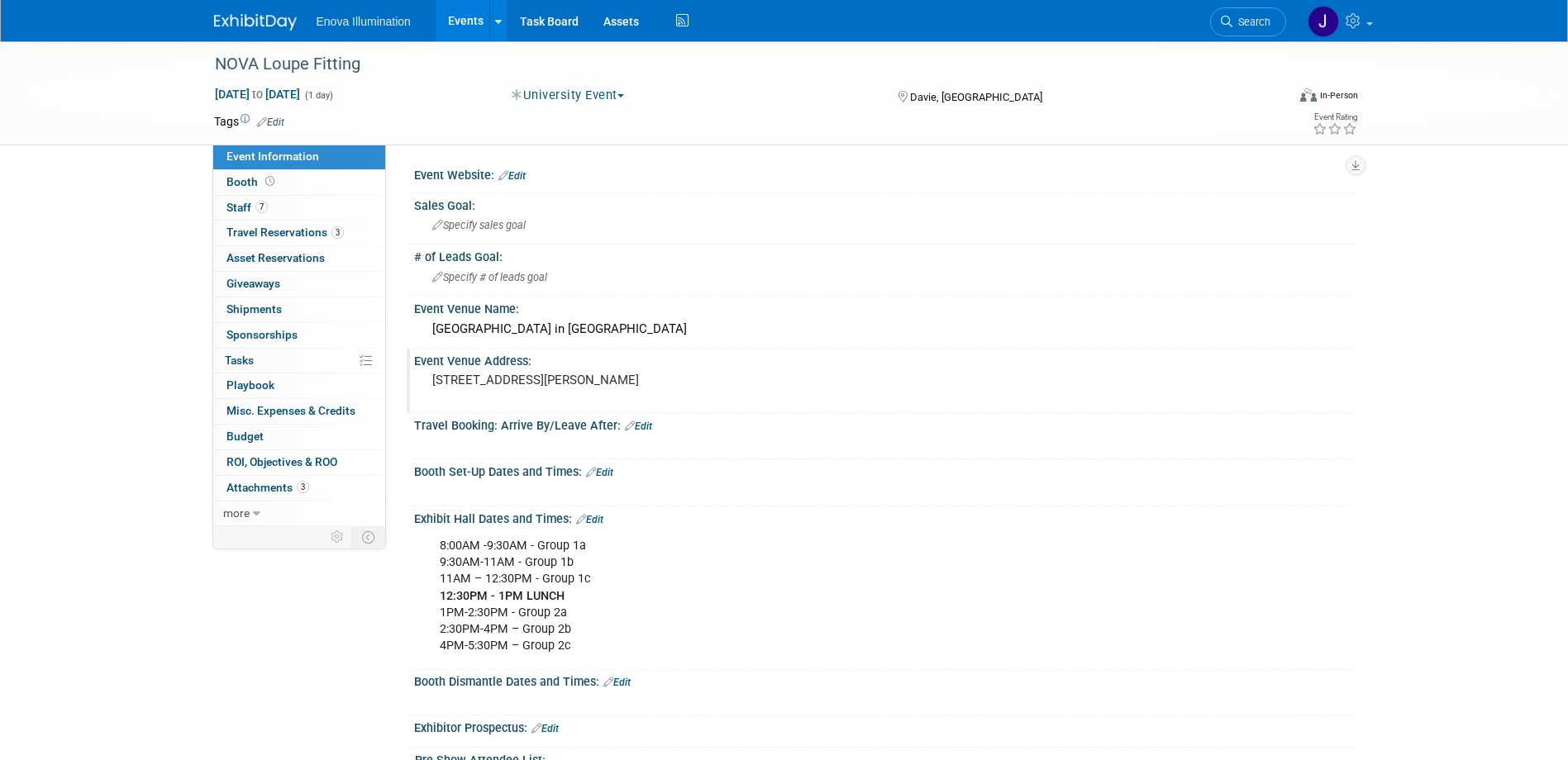 scroll, scrollTop: 0, scrollLeft: 0, axis: both 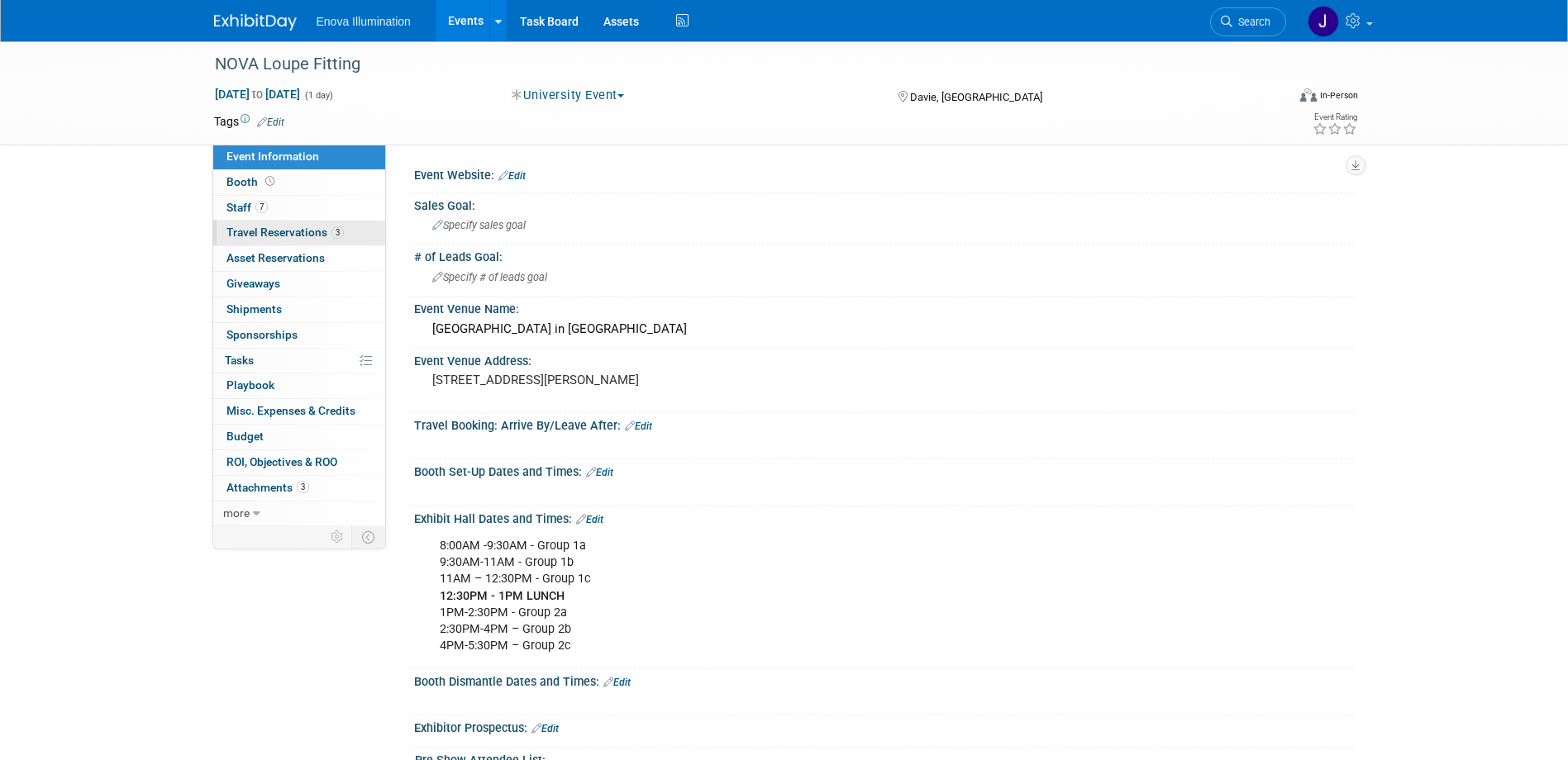 click on "Travel Reservations 3" at bounding box center [285, 232] 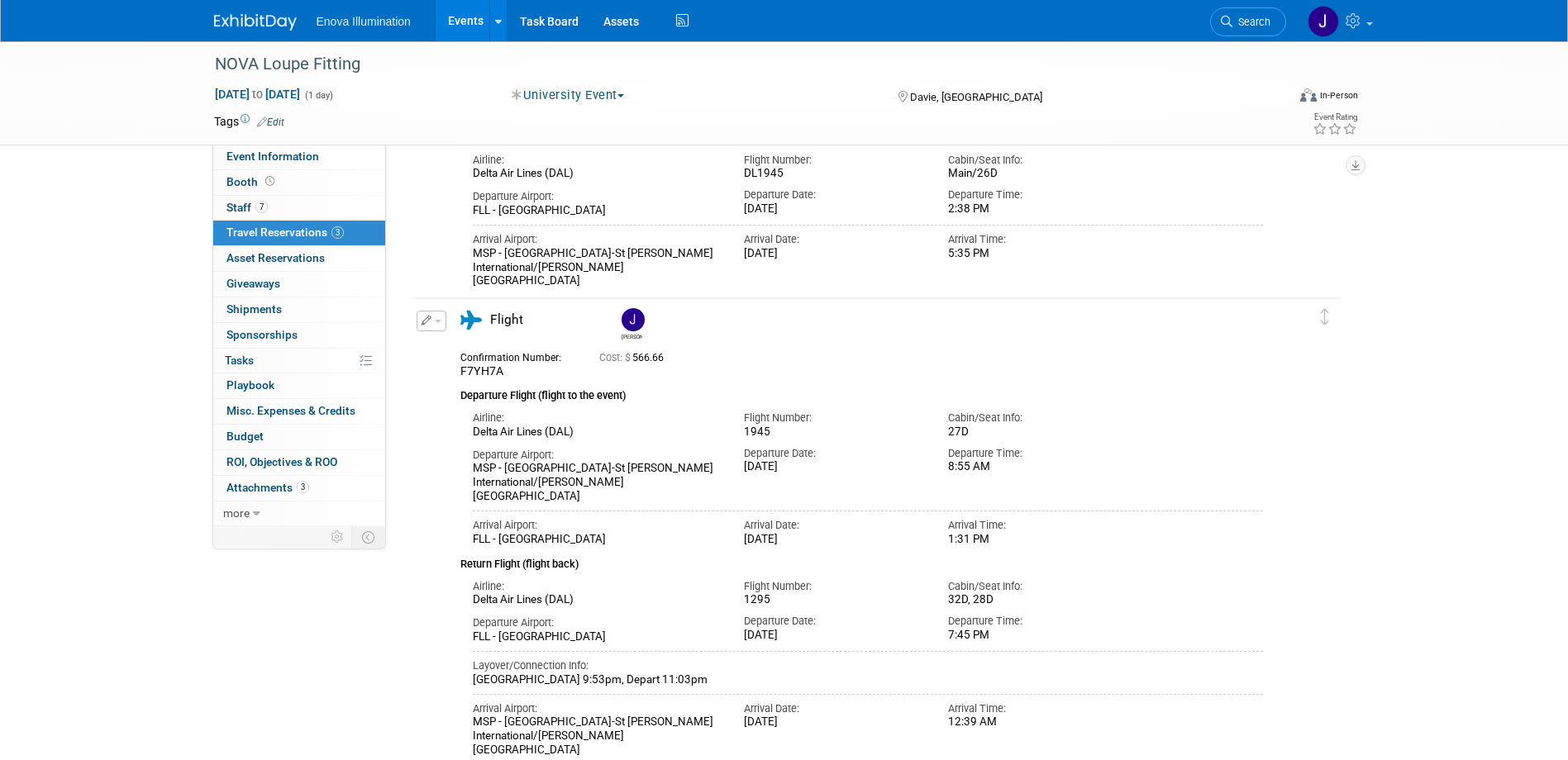 scroll, scrollTop: 0, scrollLeft: 0, axis: both 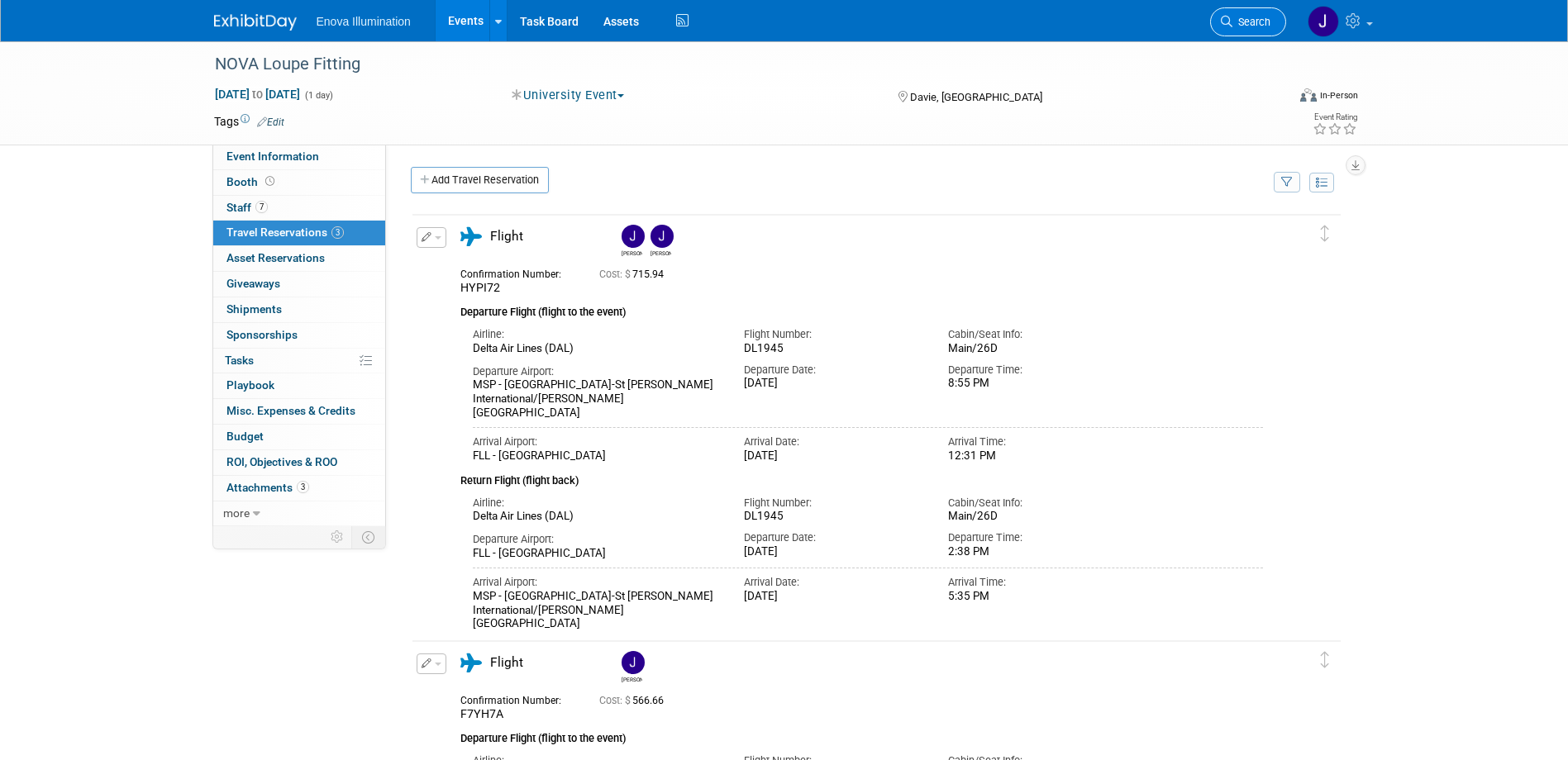 click on "Search" at bounding box center (1251, 21) 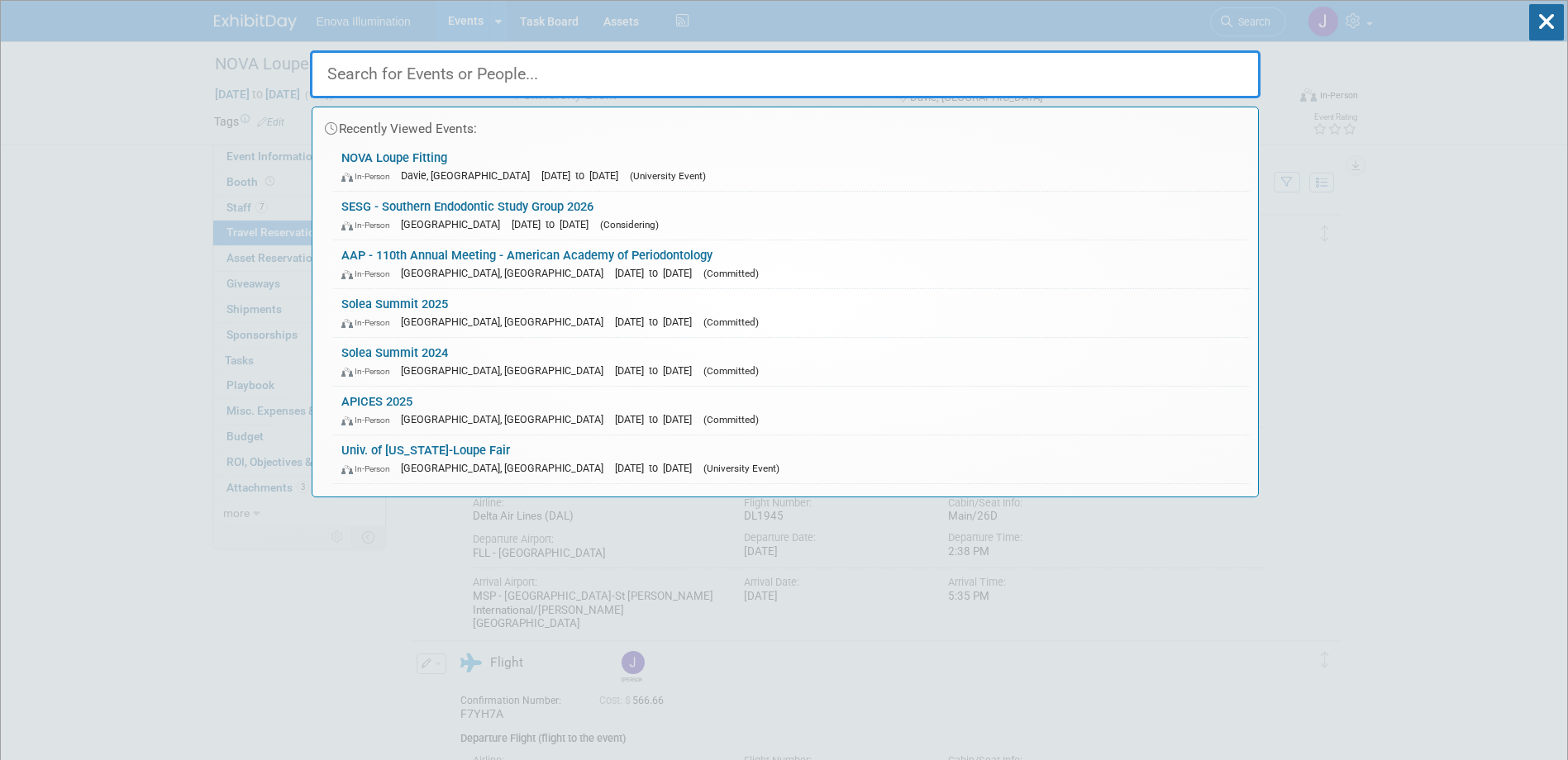 click at bounding box center (785, 74) 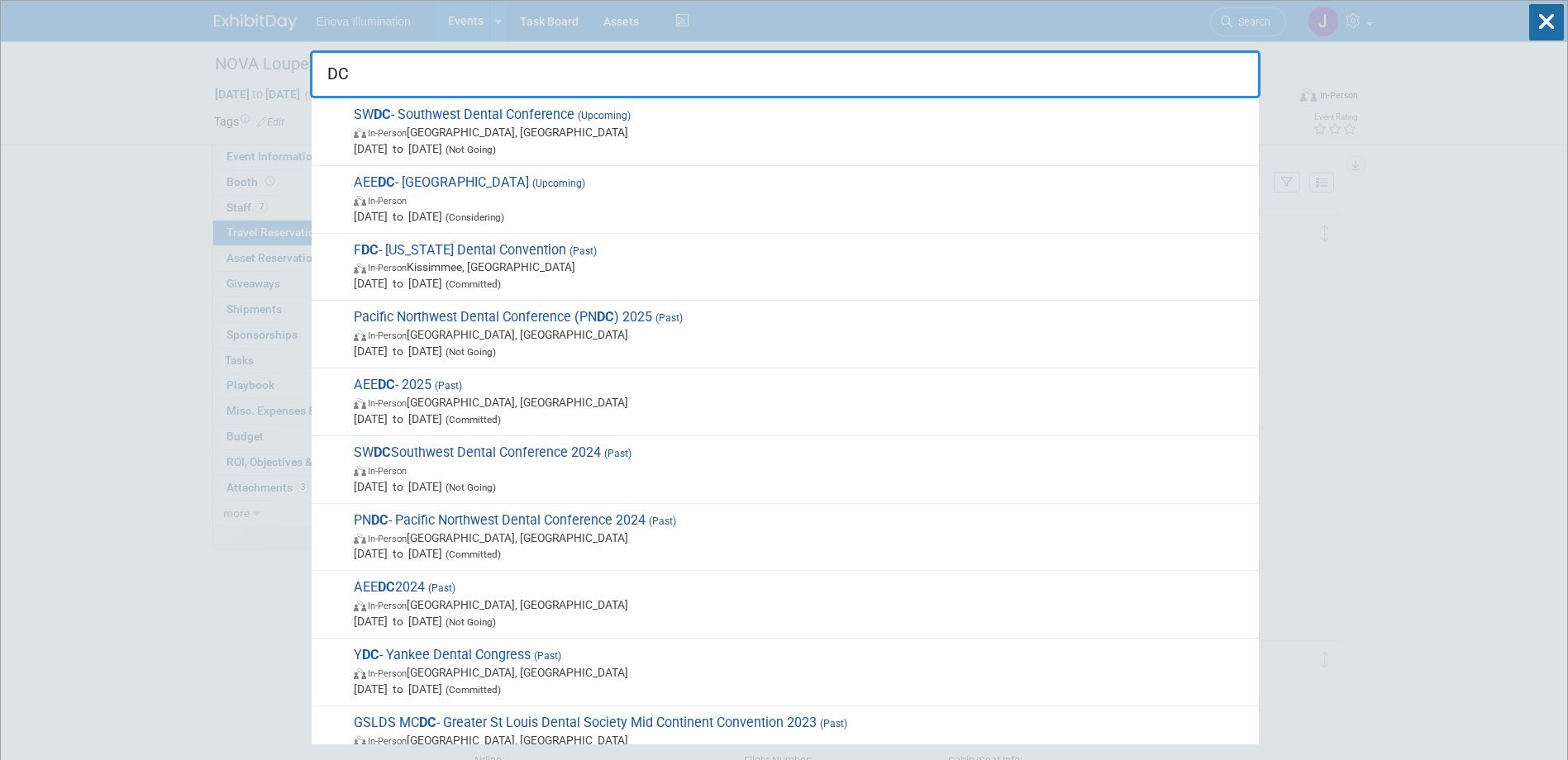 type on "D" 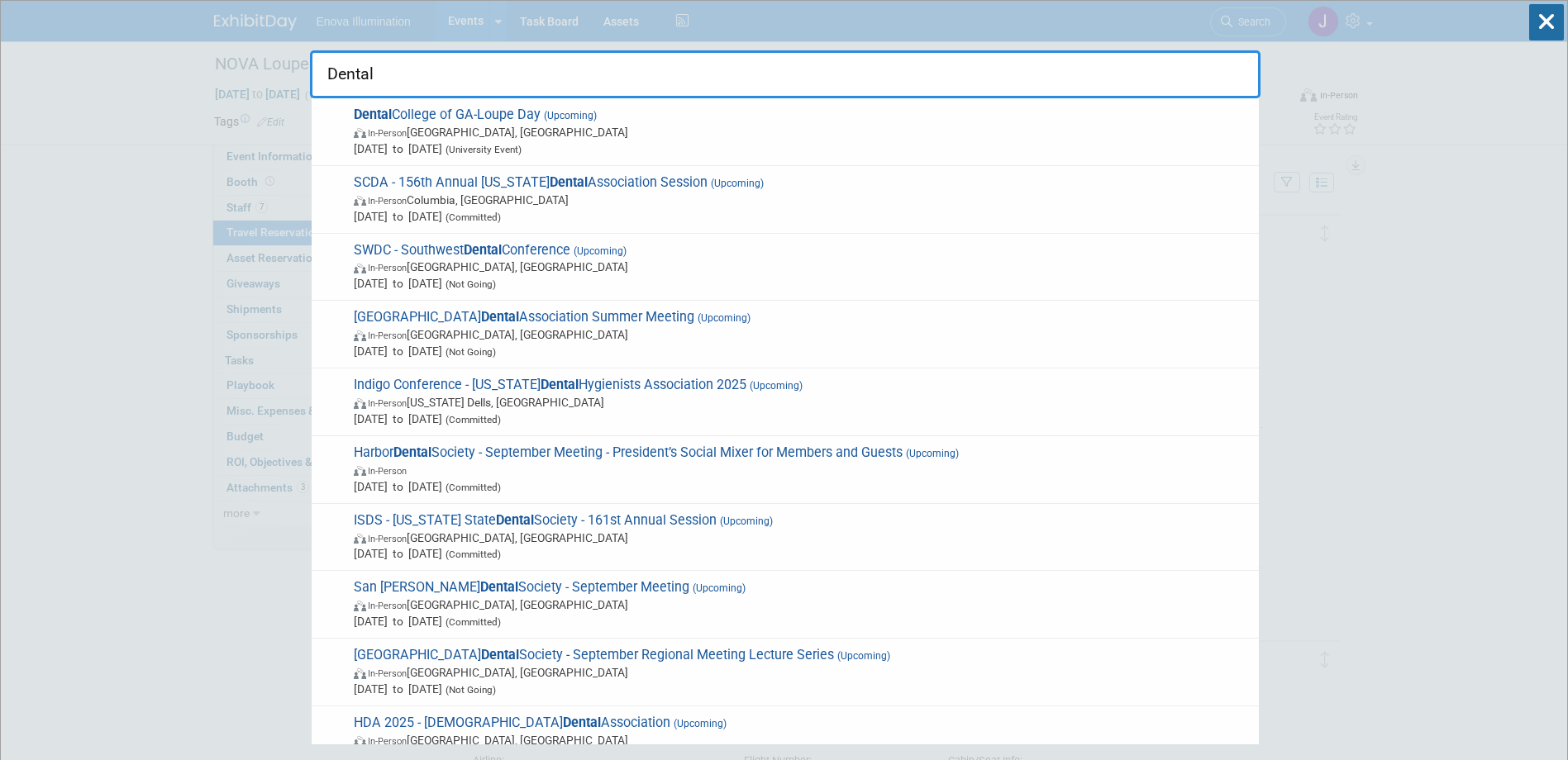 type on "Dental" 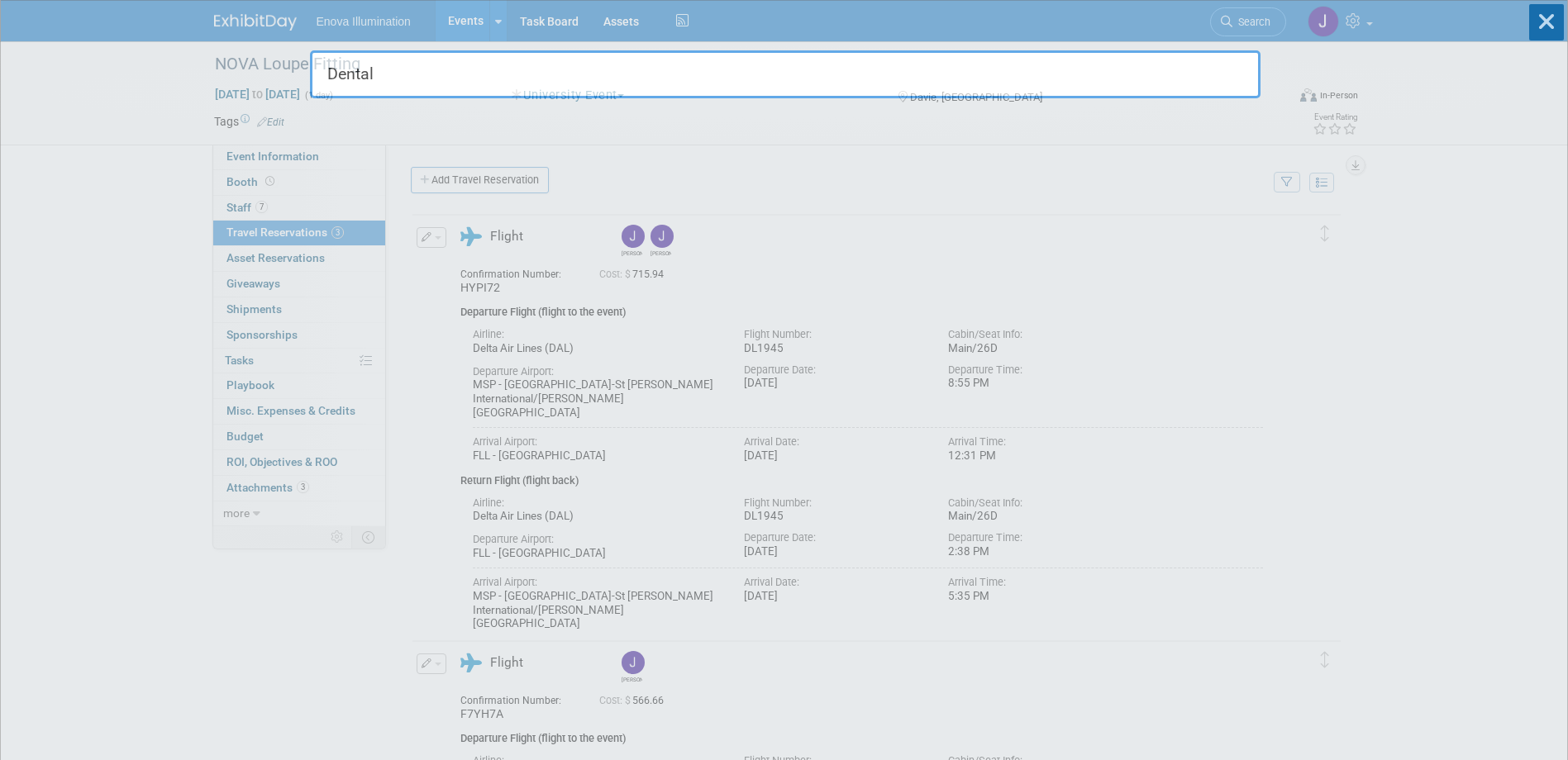 type 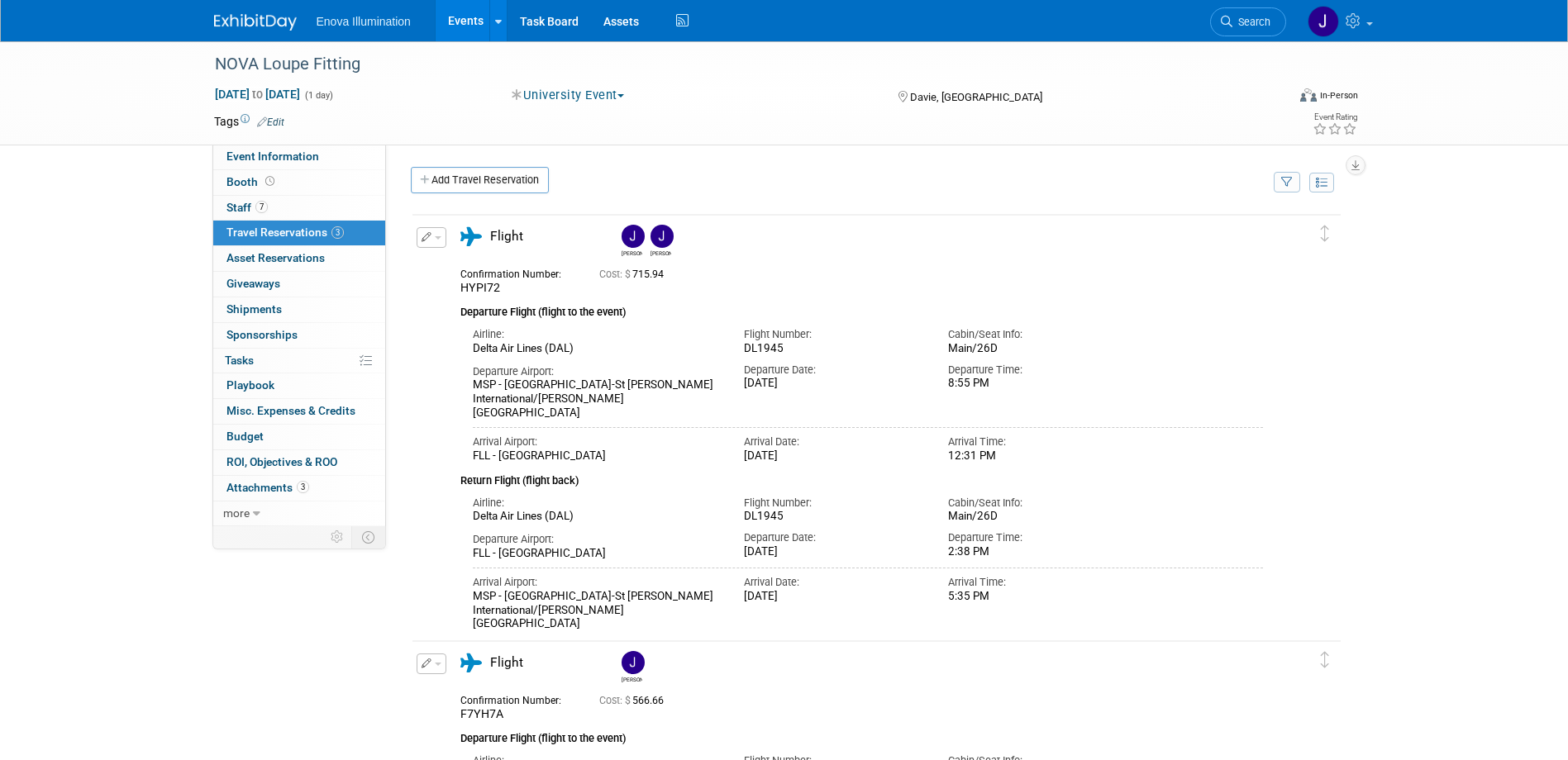 click at bounding box center (255, 22) 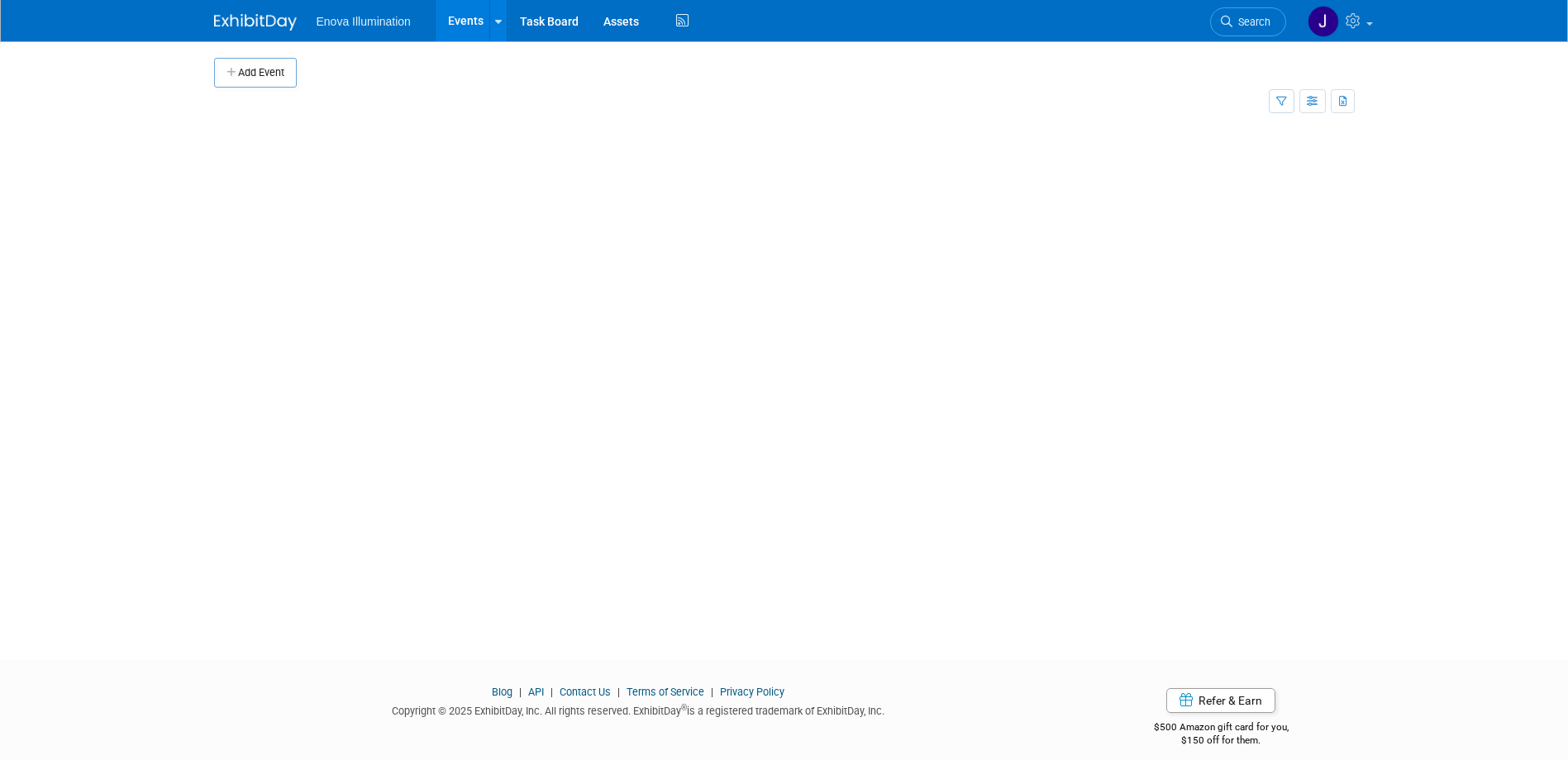 scroll, scrollTop: 0, scrollLeft: 0, axis: both 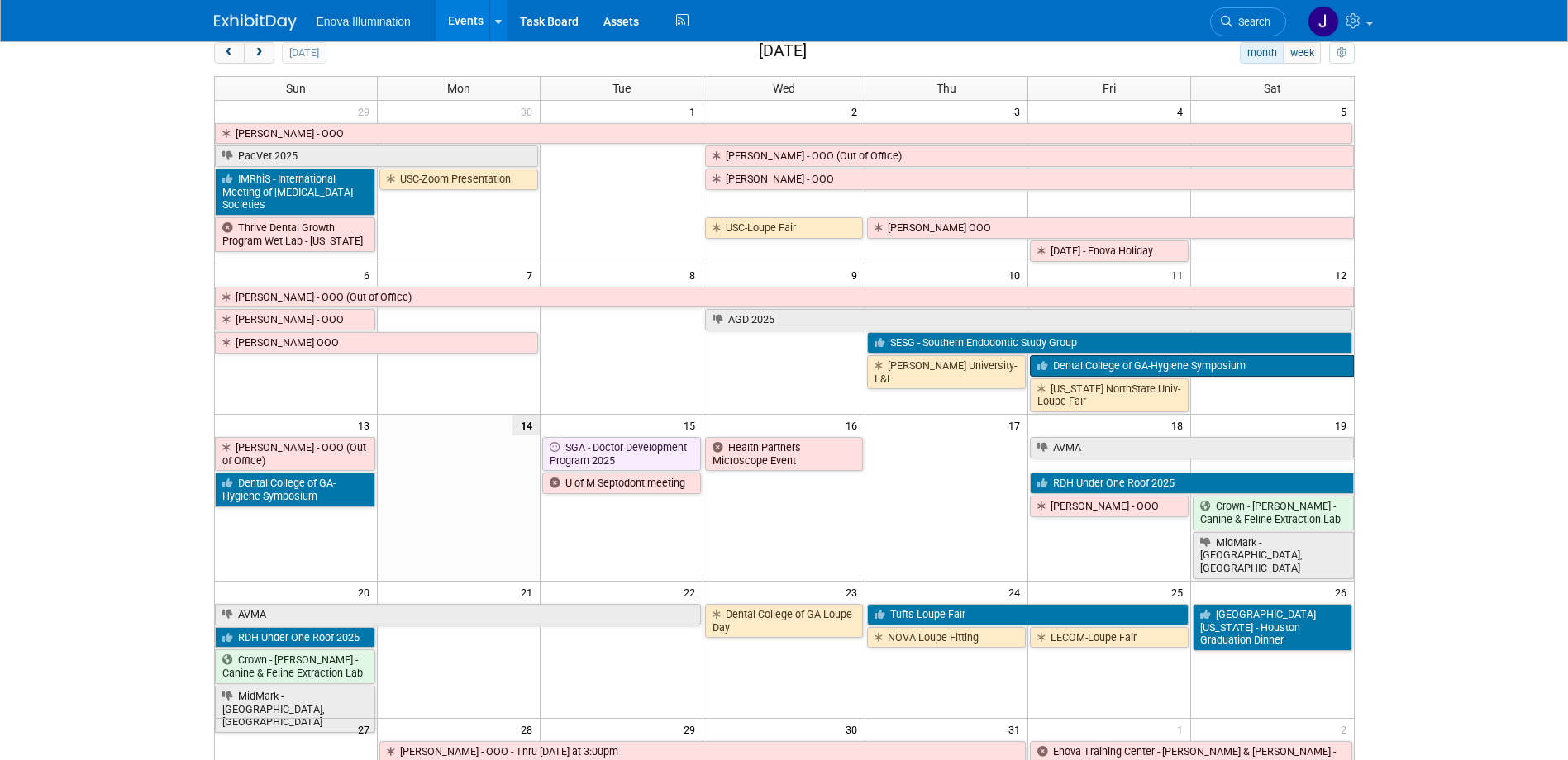 click on "Dental College of GA-Hygiene Symposium" at bounding box center [1191, 366] 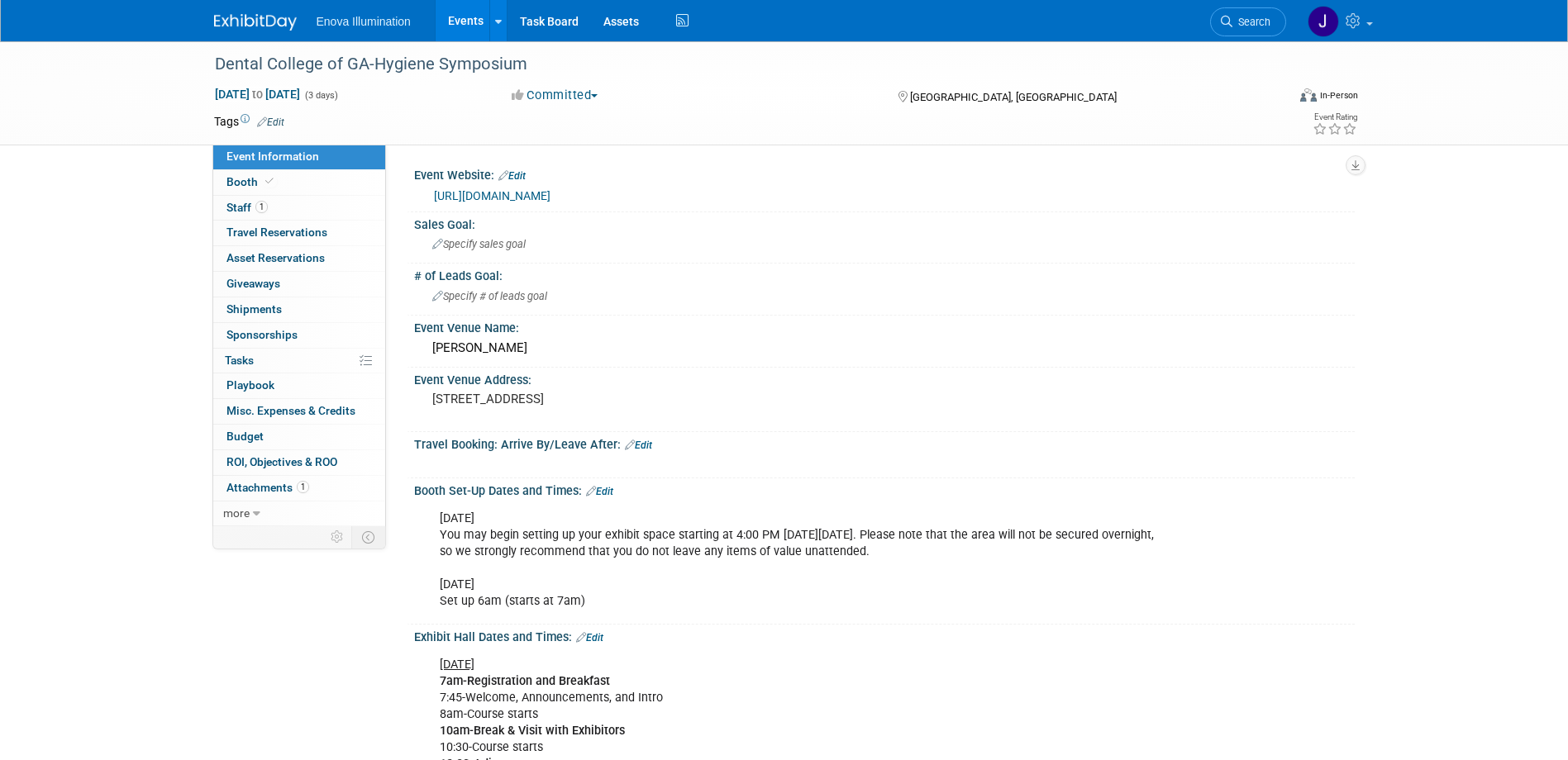 scroll, scrollTop: 0, scrollLeft: 0, axis: both 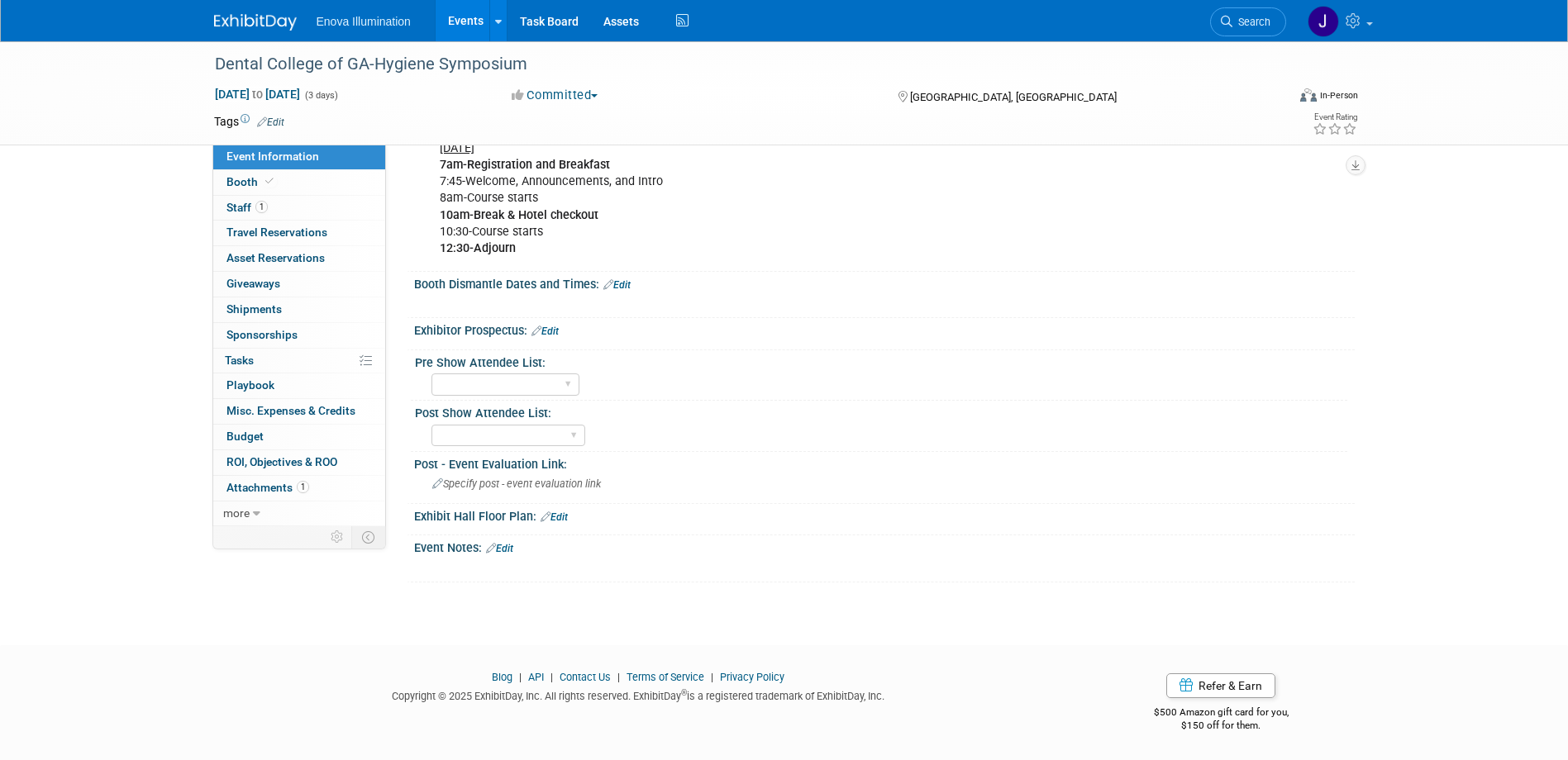click on "Edit" at bounding box center [499, 549] 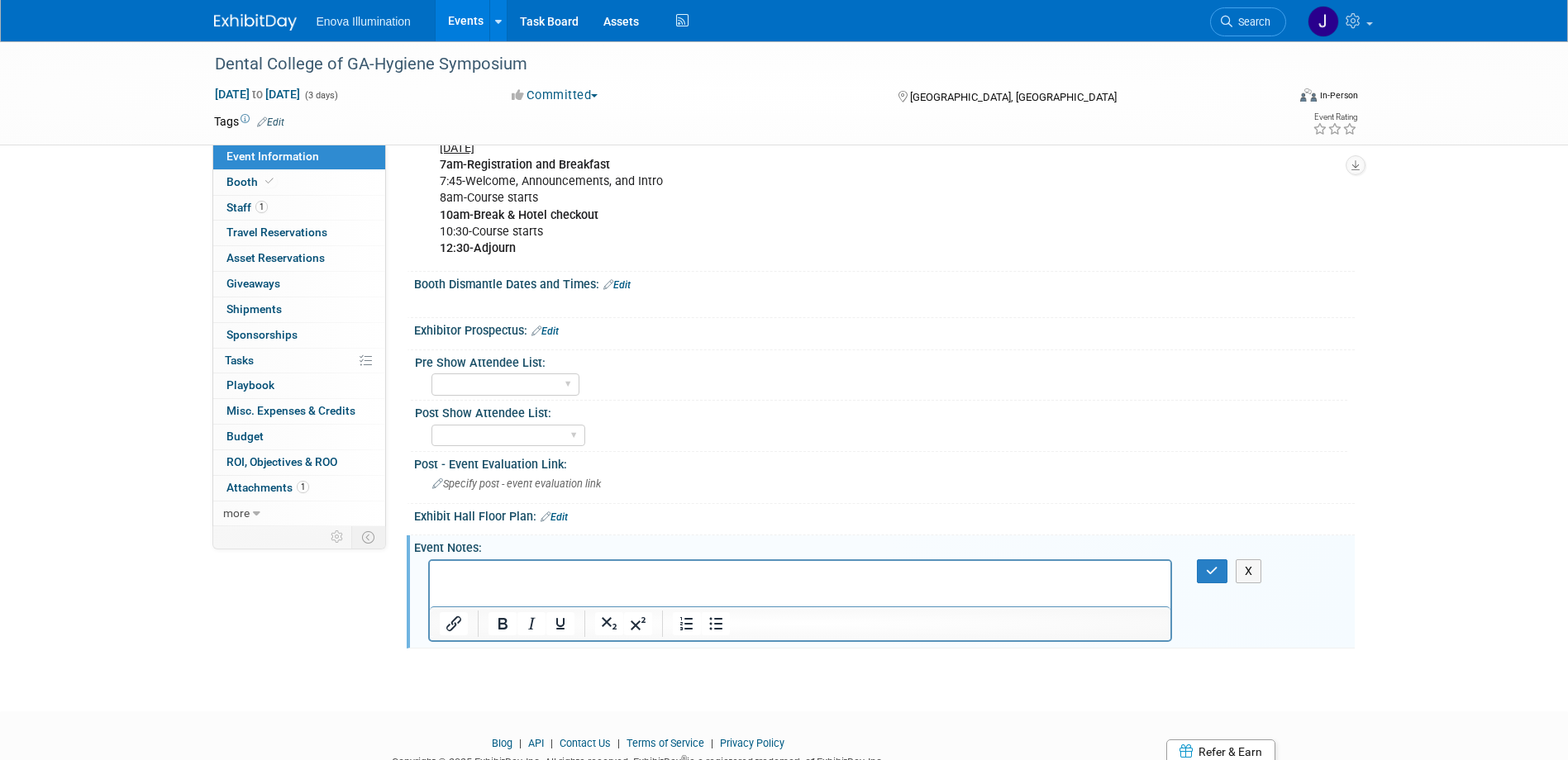 scroll, scrollTop: 0, scrollLeft: 0, axis: both 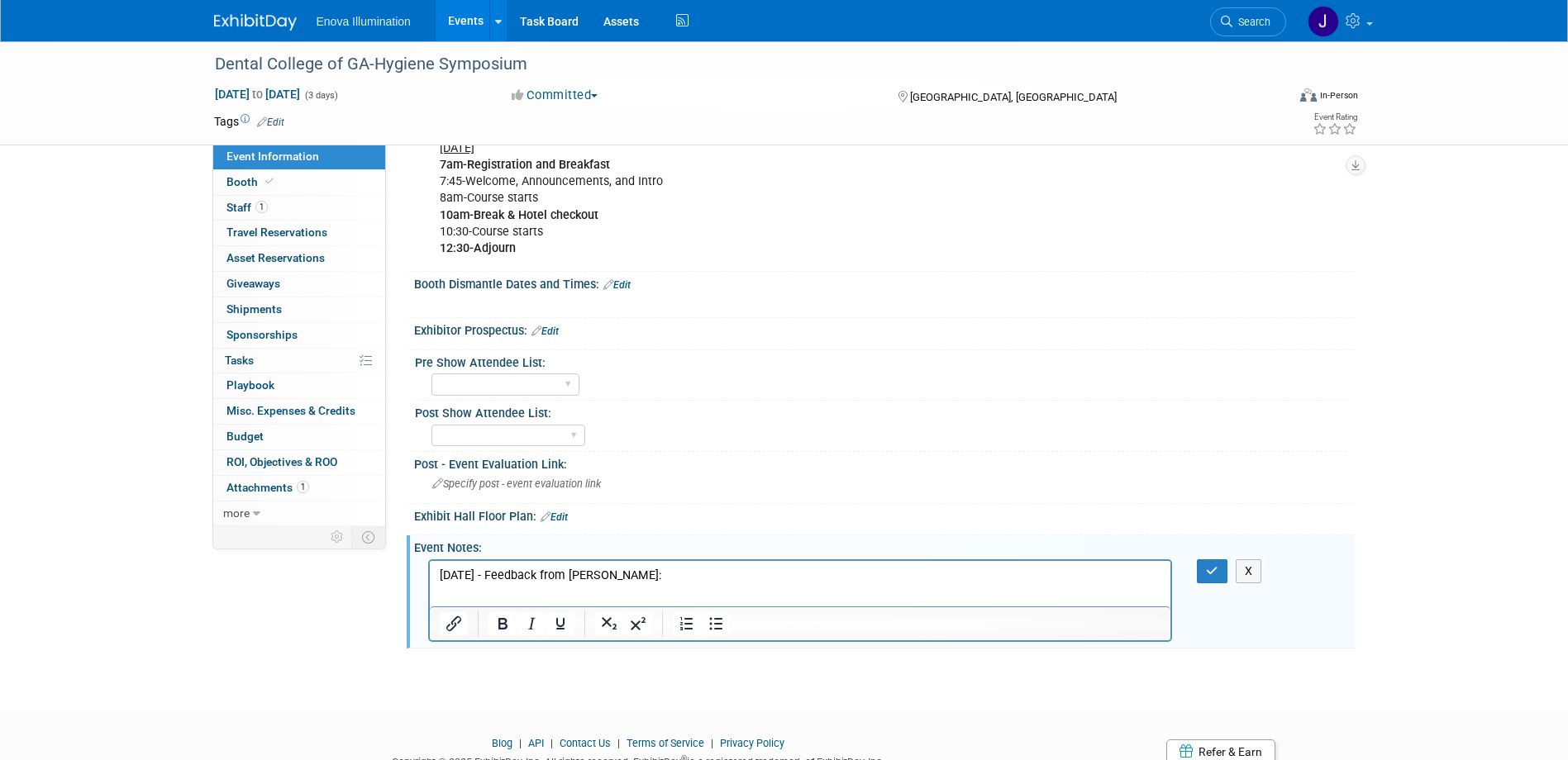 click at bounding box center (800, 591) 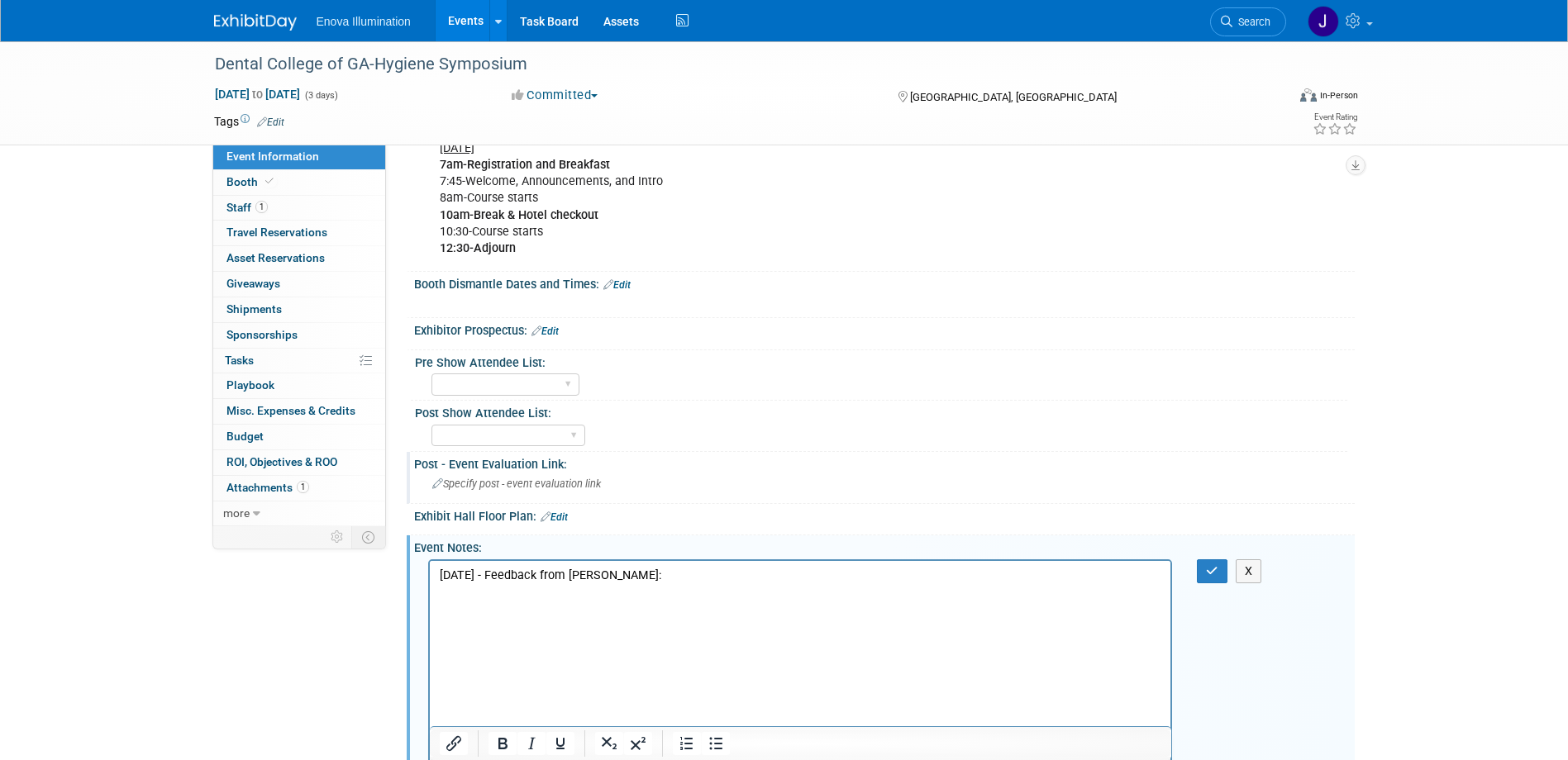 scroll, scrollTop: 887, scrollLeft: 0, axis: vertical 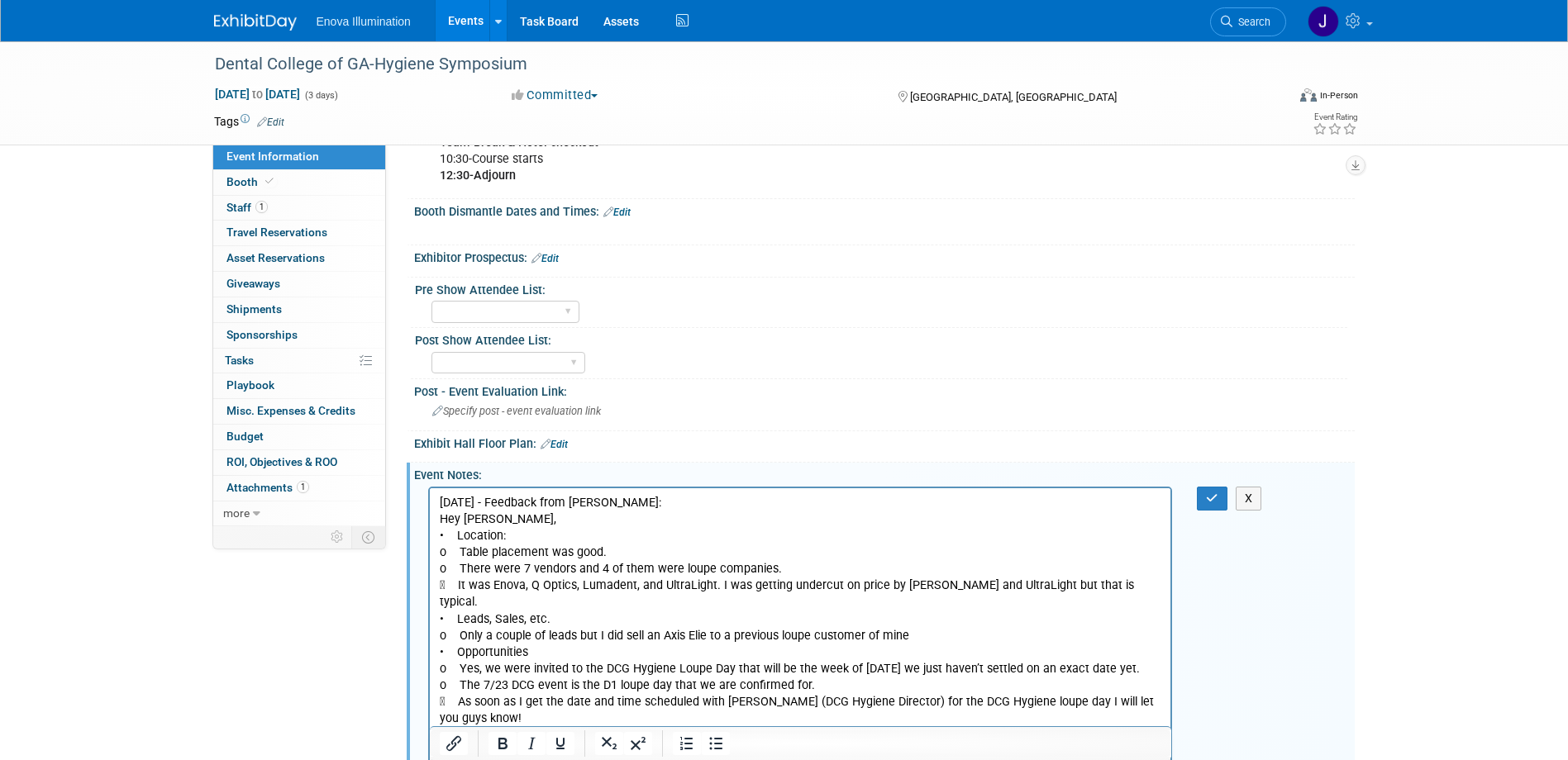 click on "•    Location: o    Table placement was good. o    There were 7 vendors and 4 of them were loupe companies.     It was Enova, Q Optics, Lumadent, and UltraLight. I was getting undercut on price by Luma and UltraLight but that is typical.  •    Leads, Sales, etc. o    Only a couple of leads but I did sell an Axis Elie to a previous loupe customer of mine •    Opportunities o    Yes, we were invited to the DCG Hygiene Loupe Day that will be the week of 8/11/25 we just haven’t settled on an exact date yet. o    The 7/23 DCG event is the D1 loupe day that we are confirmed for.     As soon as I get the date and time scheduled with Erin Boyleston (DCG Hygiene Director) for the DCG Hygiene loupe day I will let you guys know!" at bounding box center [800, 626] 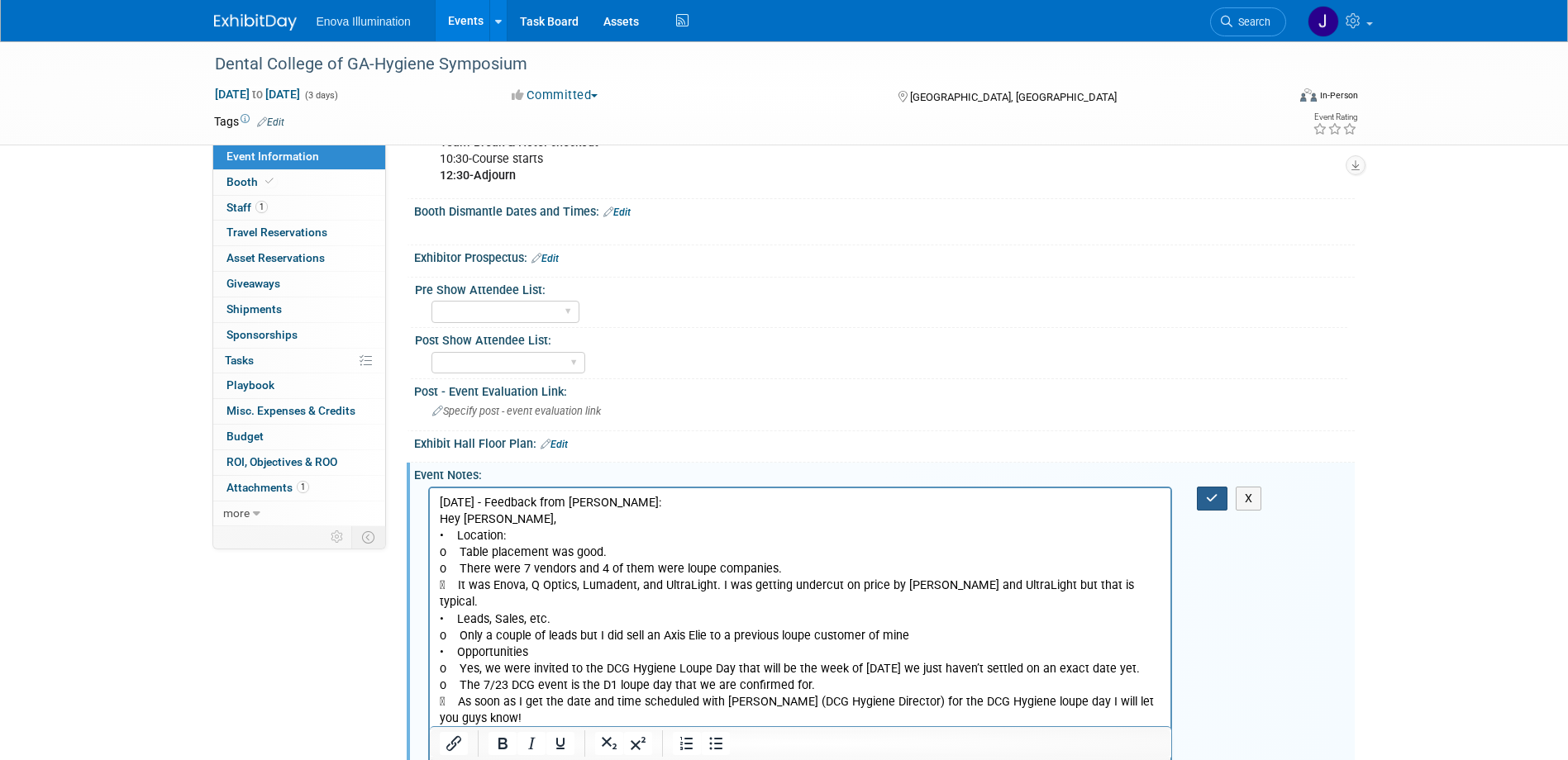 type 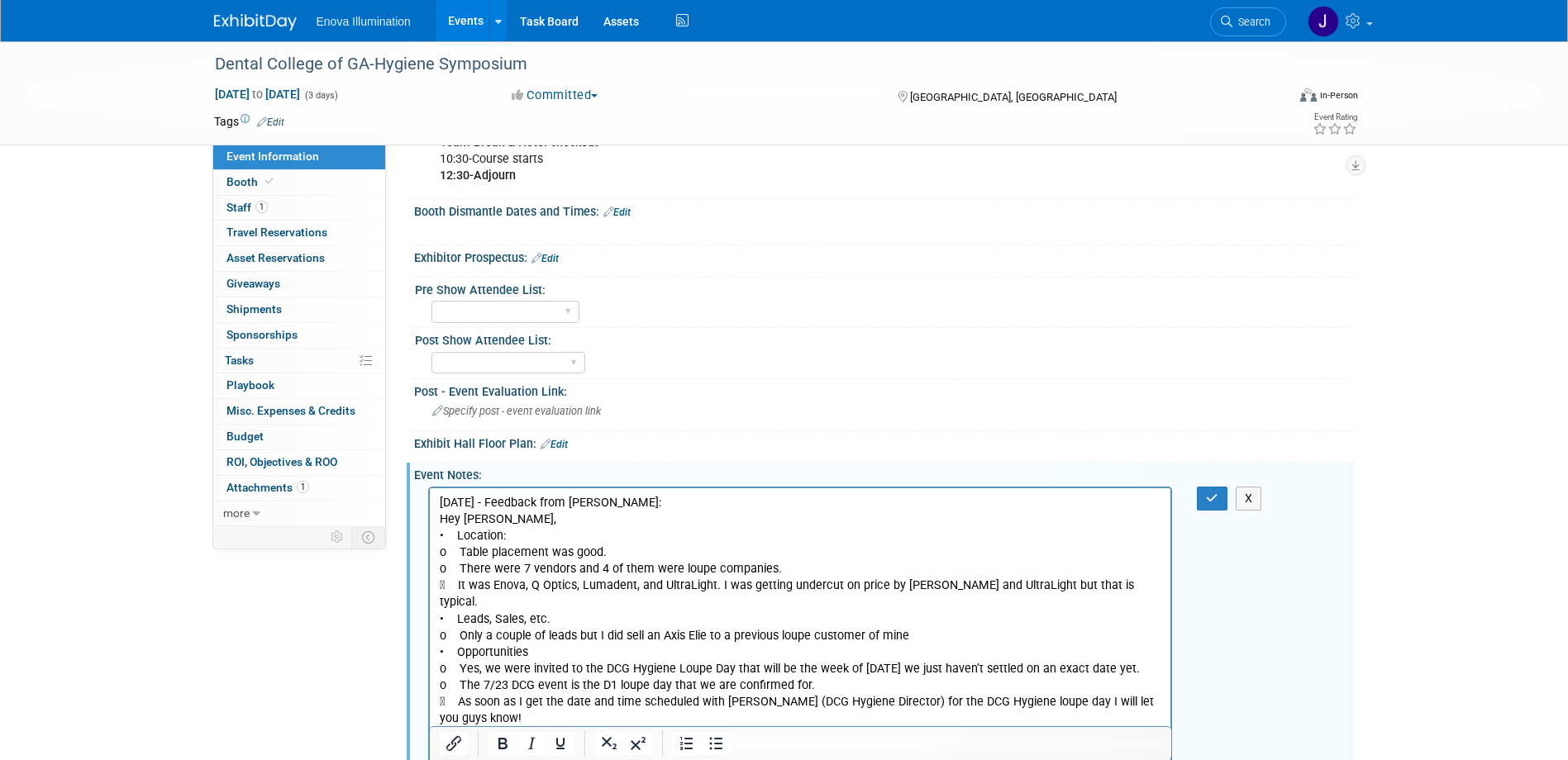 click on "•    Location: o    Table placement was good. o    There were 7 vendors and 4 of them were loupe companies.     It was Enova, Q Optics, Lumadent, and UltraLight. I was getting undercut on price by Luma and UltraLight but that is typical.  •    Leads, Sales, etc. o    Only a couple of leads but I did sell an Axis Elie to a previous loupe customer of mine •    Opportunities o    Yes, we were invited to the DCG Hygiene Loupe Day that will be the week of 8/11/25 we just haven’t settled on an exact date yet. o    The 7/23 DCG event is the D1 loupe day that we are confirmed for.     As soon as I get the date and time scheduled with Erin Boyleston (DCG Hygiene Director) for the DCG Hygiene loupe day I will let you guys know!" at bounding box center [800, 626] 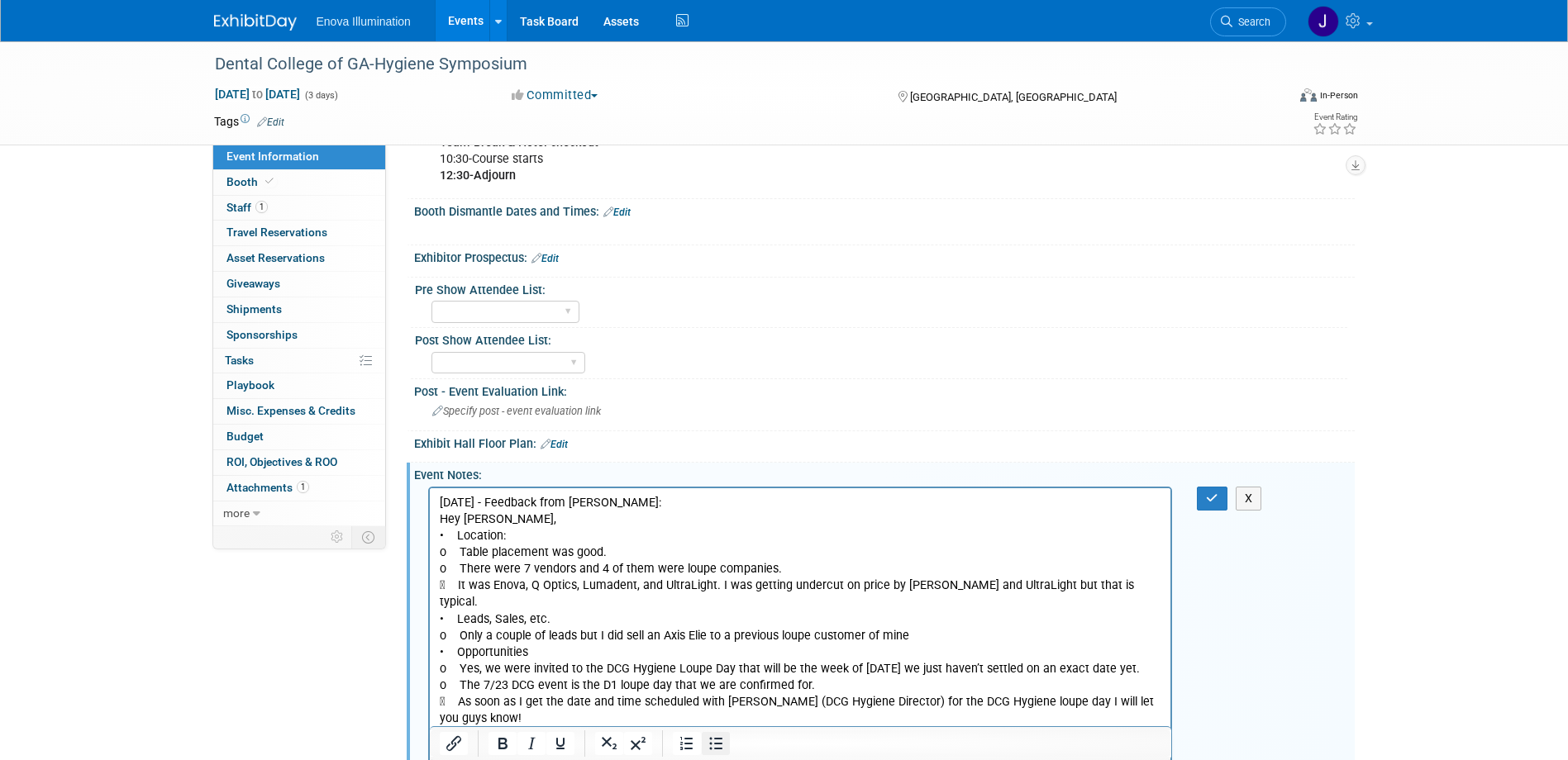 click 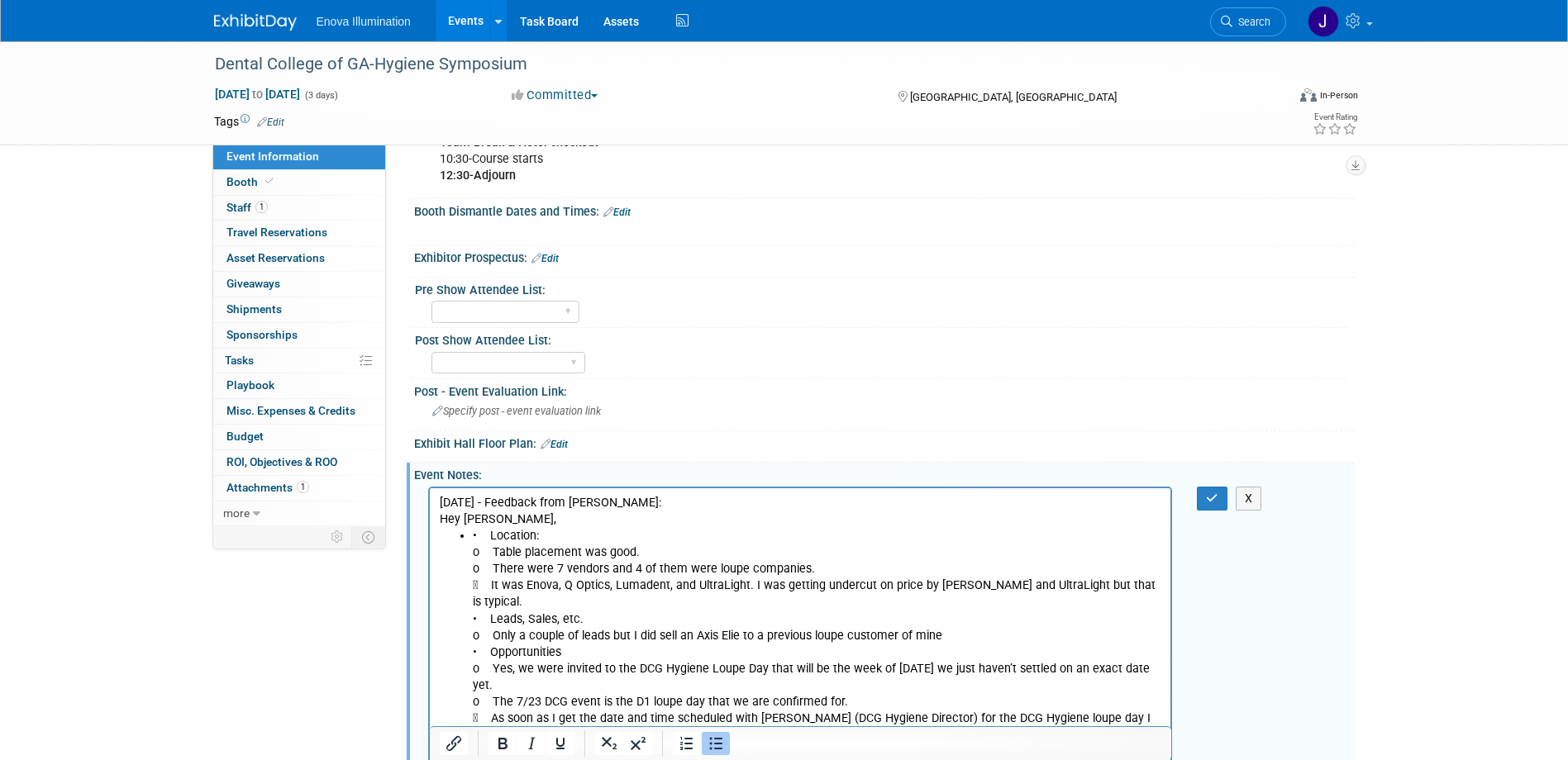 click on "•    Location: o    Table placement was good. o    There were 7 vendors and 4 of them were loupe companies.     It was Enova, Q Optics, Lumadent, and UltraLight. I was getting undercut on price by Luma and UltraLight but that is typical.  •    Leads, Sales, etc. o    Only a couple of leads but I did sell an Axis Elie to a previous loupe customer of mine •    Opportunities o    Yes, we were invited to the DCG Hygiene Loupe Day that will be the week of 8/11/25 we just haven’t settled on an exact date yet. o    The 7/23 DCG event is the D1 loupe day that we are confirmed for.     As soon as I get the date and time scheduled with Erin Boyleston (DCG Hygiene Director) for the DCG Hygiene loupe day I will let you guys know!" at bounding box center (817, 634) 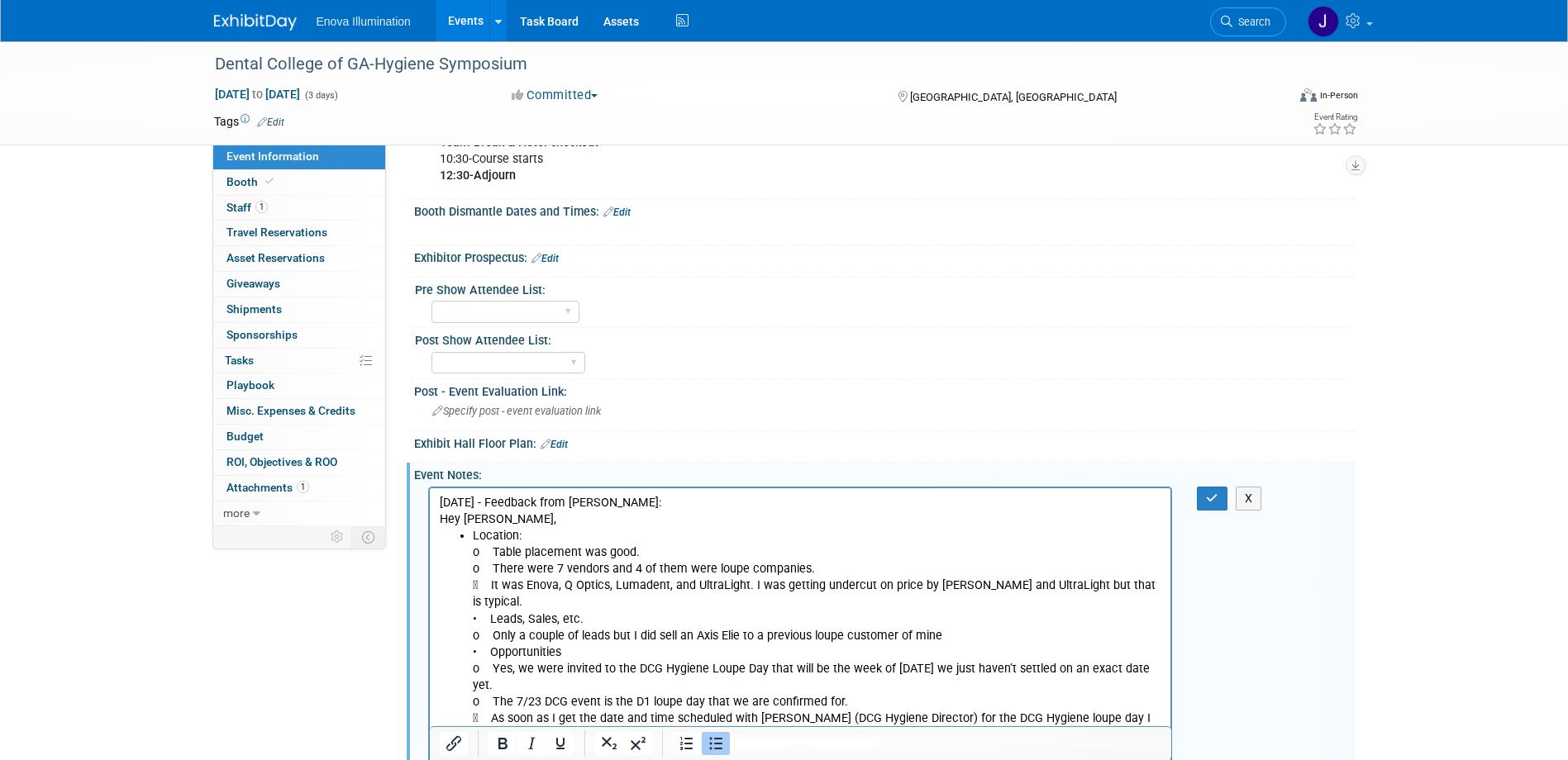 click on "Location: o    Table placement was good. o    There were 7 vendors and 4 of them were loupe companies.     It was Enova, Q Optics, Lumadent, and UltraLight. I was getting undercut on price by Luma and UltraLight but that is typical.  •    Leads, Sales, etc. o    Only a couple of leads but I did sell an Axis Elie to a previous loupe customer of mine •    Opportunities o    Yes, we were invited to the DCG Hygiene Loupe Day that will be the week of 8/11/25 we just haven’t settled on an exact date yet. o    The 7/23 DCG event is the D1 loupe day that we are confirmed for.     As soon as I get the date and time scheduled with Erin Boyleston (DCG Hygiene Director) for the DCG Hygiene loupe day I will let you guys know!" at bounding box center [817, 634] 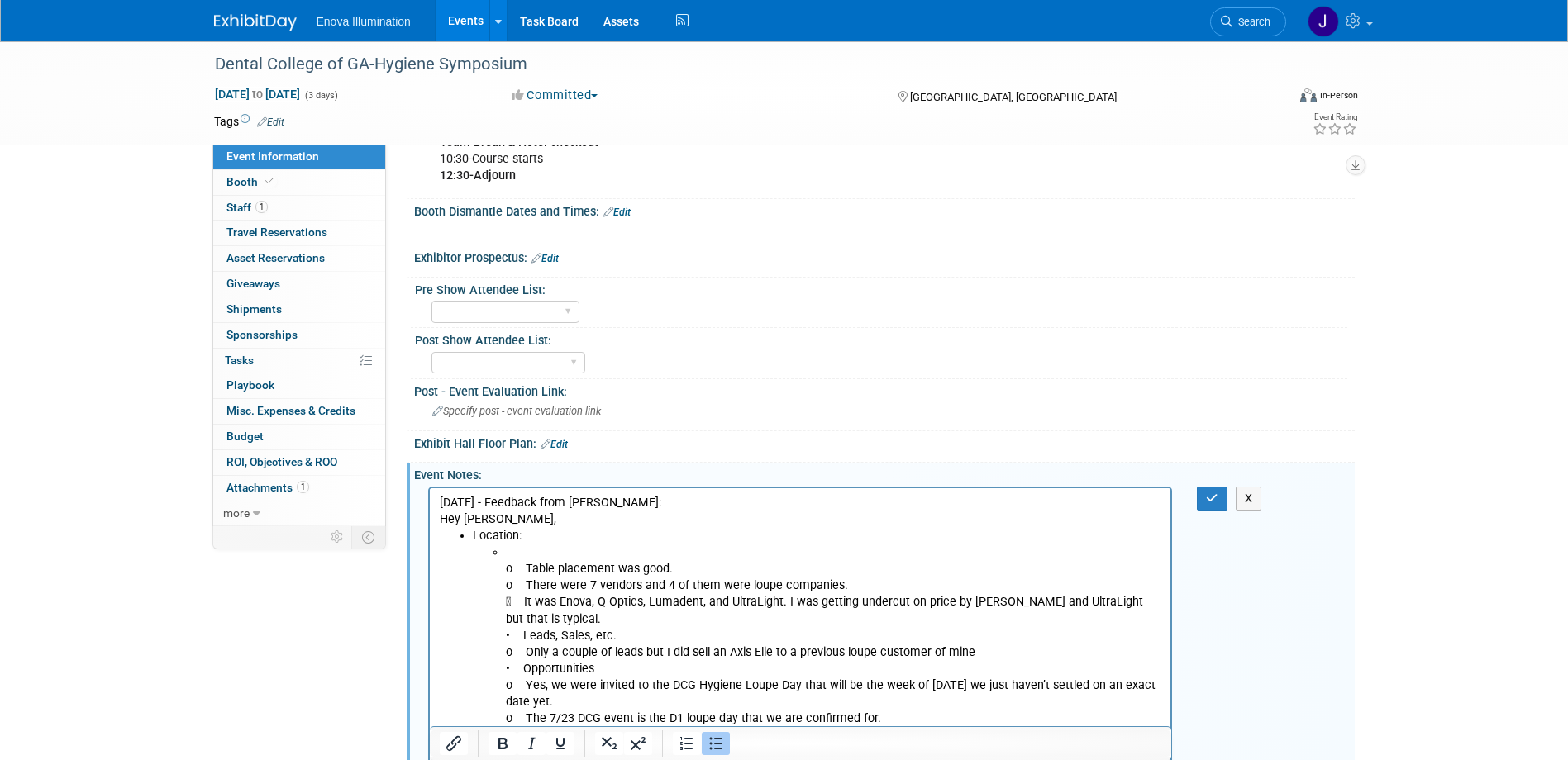 scroll, scrollTop: 805, scrollLeft: 0, axis: vertical 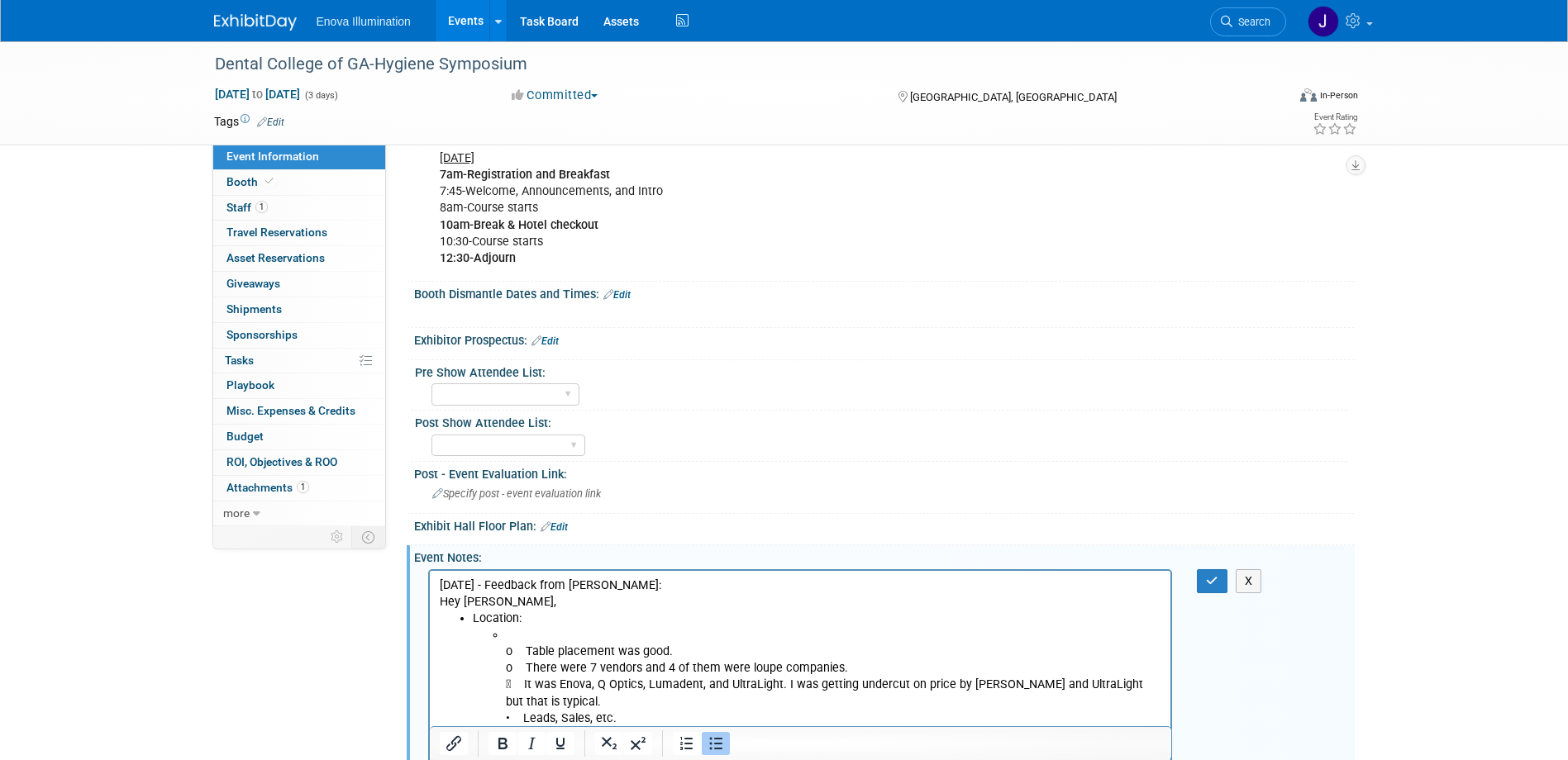 click on "o    Table placement was good. o    There were 7 vendors and 4 of them were loupe companies.     It was Enova, Q Optics, Lumadent, and UltraLight. I was getting undercut on price by Luma and UltraLight but that is typical.  •    Leads, Sales, etc. o    Only a couple of leads but I did sell an Axis Elie to a previous loupe customer of mine •    Opportunities o    Yes, we were invited to the DCG Hygiene Loupe Day that will be the week of 8/11/25 we just haven’t settled on an exact date yet. o    The 7/23 DCG event is the D1 loupe day that we are confirmed for.     As soon as I get the date and time scheduled with Erin Boyleston (DCG Hygiene Director) for the DCG Hygiene loupe day I will let you guys know!" at bounding box center (833, 734) 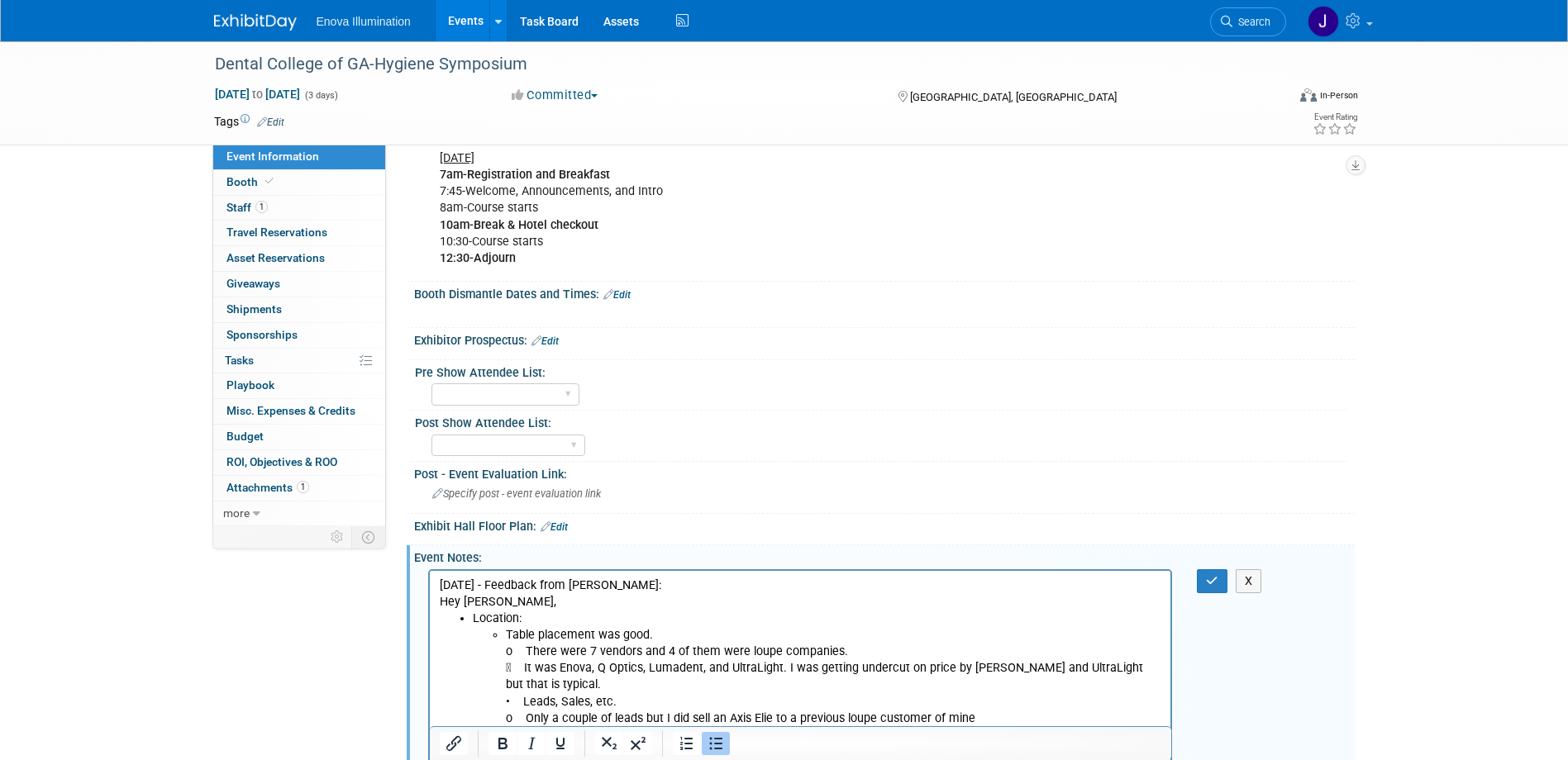 click on "Table placement was good. o    There were 7 vendors and 4 of them were loupe companies.     It was Enova, Q Optics, Lumadent, and UltraLight. I was getting undercut on price by Luma and UltraLight but that is typical.  •    Leads, Sales, etc. o    Only a couple of leads but I did sell an Axis Elie to a previous loupe customer of mine •    Opportunities o    Yes, we were invited to the DCG Hygiene Loupe Day that will be the week of 8/11/25 we just haven’t settled on an exact date yet. o    The 7/23 DCG event is the D1 loupe day that we are confirmed for.     As soon as I get the date and time scheduled with Erin Boyleston (DCG Hygiene Director) for the DCG Hygiene loupe day I will let you guys know!" at bounding box center (833, 725) 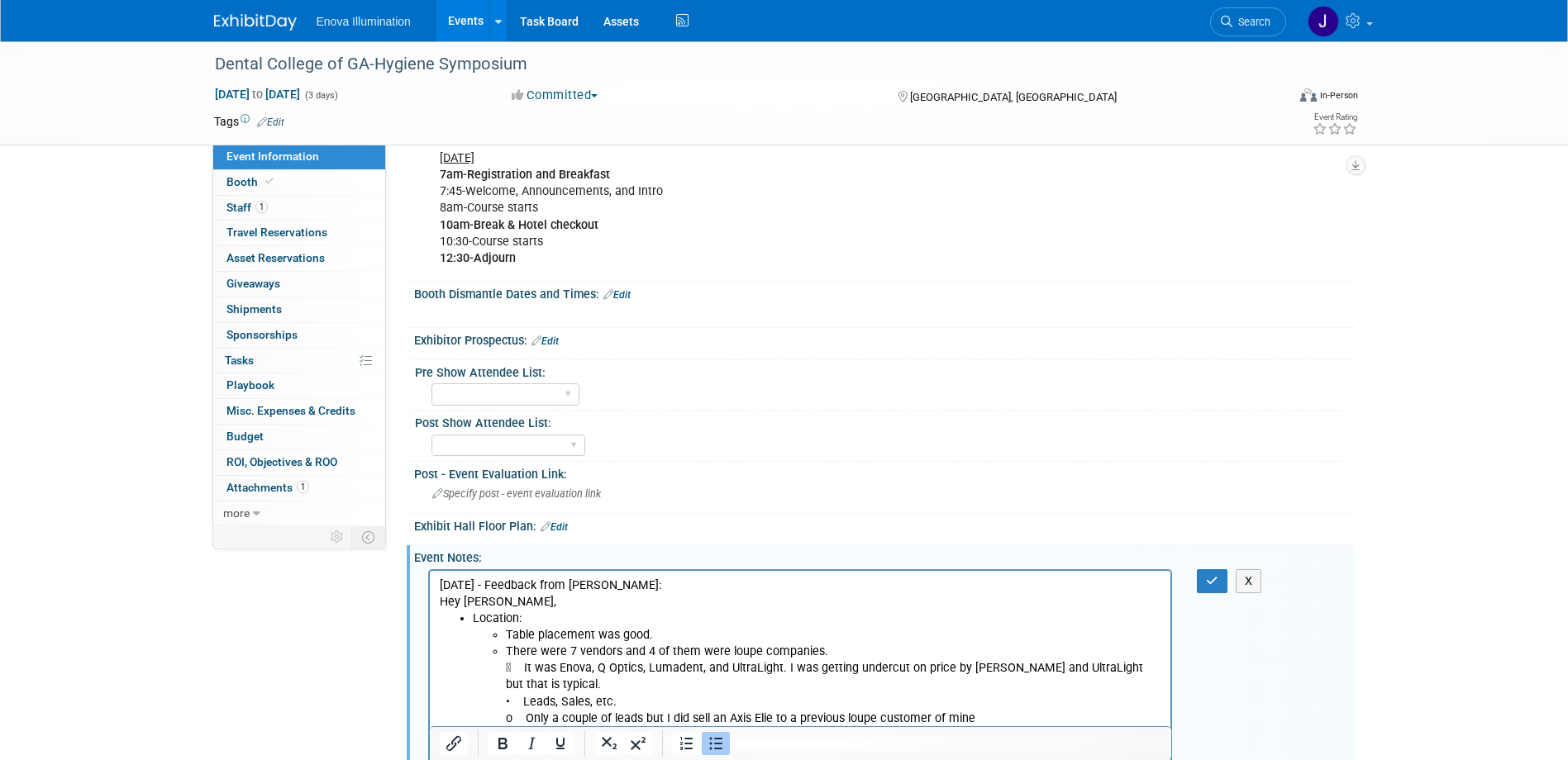 click on "There were 7 vendors and 4 of them were loupe companies.     It was Enova, Q Optics, Lumadent, and UltraLight. I was getting undercut on price by Luma and UltraLight but that is typical.  •    Leads, Sales, etc. o    Only a couple of leads but I did sell an Axis Elie to a previous loupe customer of mine •    Opportunities o    Yes, we were invited to the DCG Hygiene Loupe Day that will be the week of 8/11/25 we just haven’t settled on an exact date yet. o    The 7/23 DCG event is the D1 loupe day that we are confirmed for.     As soon as I get the date and time scheduled with Erin Boyleston (DCG Hygiene Director) for the DCG Hygiene loupe day I will let you guys know!" at bounding box center [833, 734] 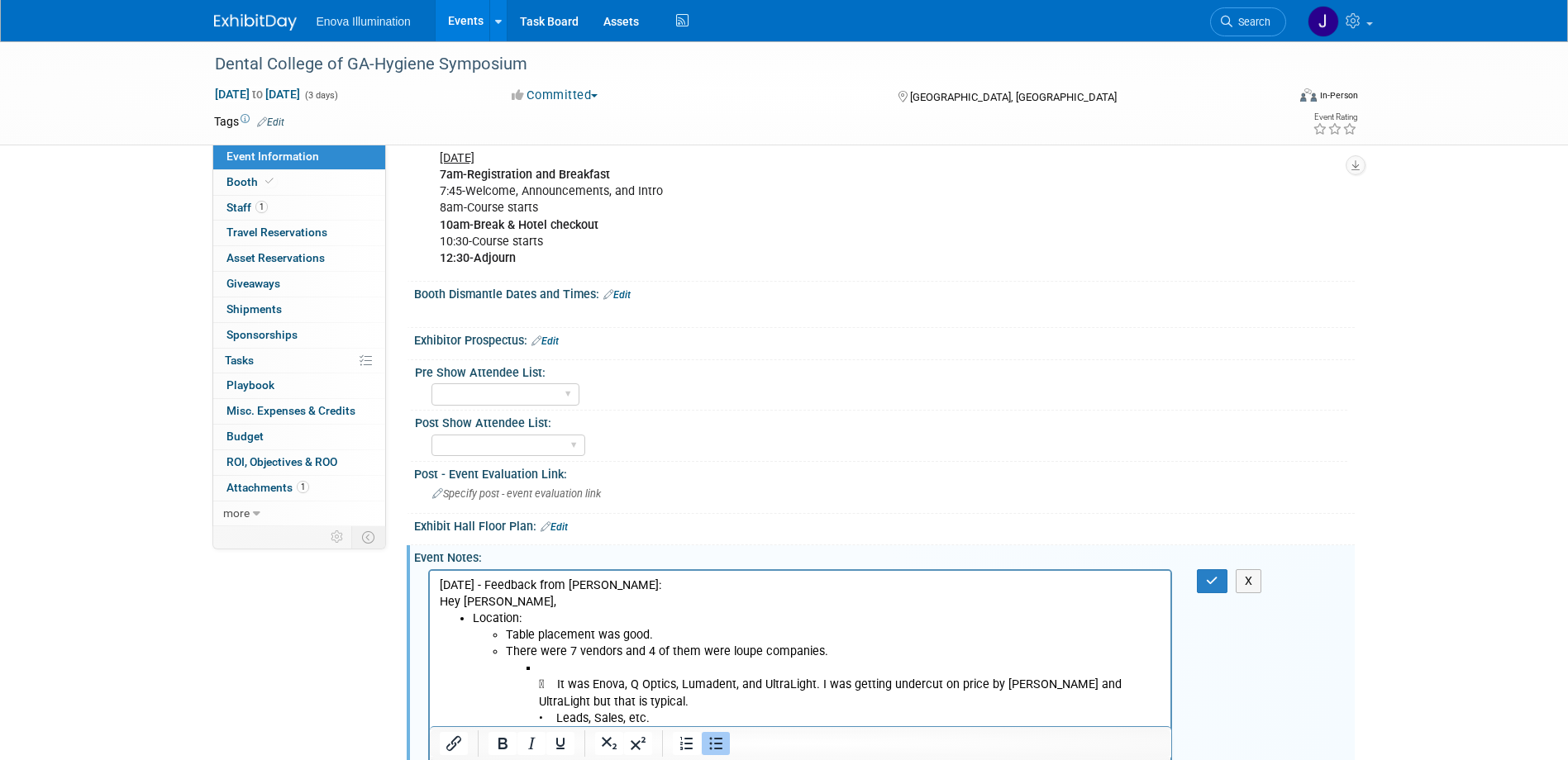 click on "    It was Enova, Q Optics, Lumadent, and UltraLight. I was getting undercut on price by Luma and UltraLight but that is typical.  •    Leads, Sales, etc. o    Only a couple of leads but I did sell an Axis Elie to a previous loupe customer of mine •    Opportunities o    Yes, we were invited to the DCG Hygiene Loupe Day that will be the week of 8/11/25 we just haven’t settled on an exact date yet. o    The 7/23 DCG event is the D1 loupe day that we are confirmed for.     As soon as I get the date and time scheduled with Erin Boyleston (DCG Hygiene Director) for the DCG Hygiene loupe day I will let you guys know!" at bounding box center [850, 750] 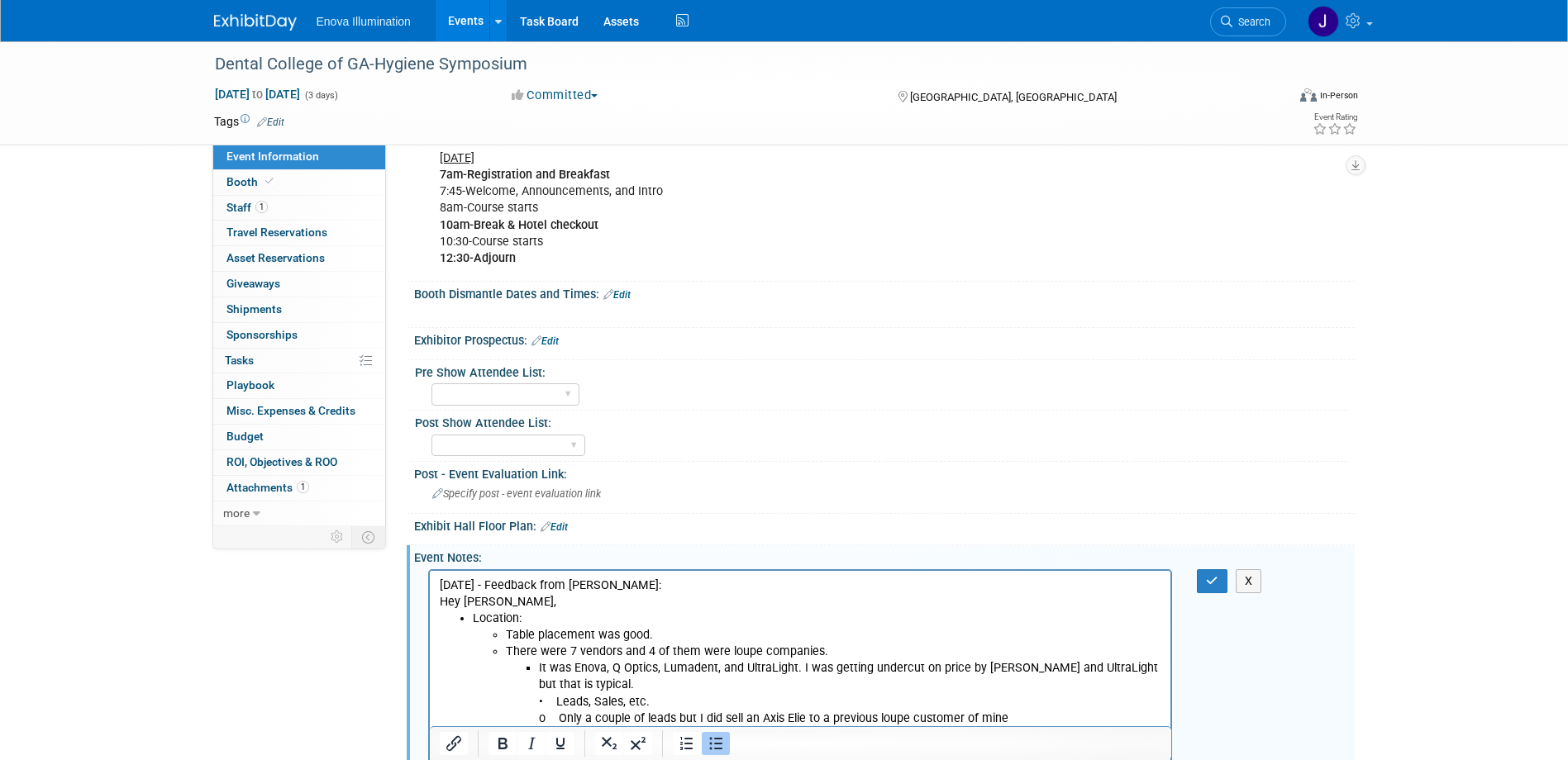 click on "It was Enova, Q Optics, Lumadent, and UltraLight. I was getting undercut on price by Luma and UltraLight but that is typical.  •    Leads, Sales, etc. o    Only a couple of leads but I did sell an Axis Elie to a previous loupe customer of mine •    Opportunities o    Yes, we were invited to the DCG Hygiene Loupe Day that will be the week of 8/11/25 we just haven’t settled on an exact date yet. o    The 7/23 DCG event is the D1 loupe day that we are confirmed for.     As soon as I get the date and time scheduled with Erin Boyleston (DCG Hygiene Director) for the DCG Hygiene loupe day I will let you guys know!" at bounding box center (850, 742) 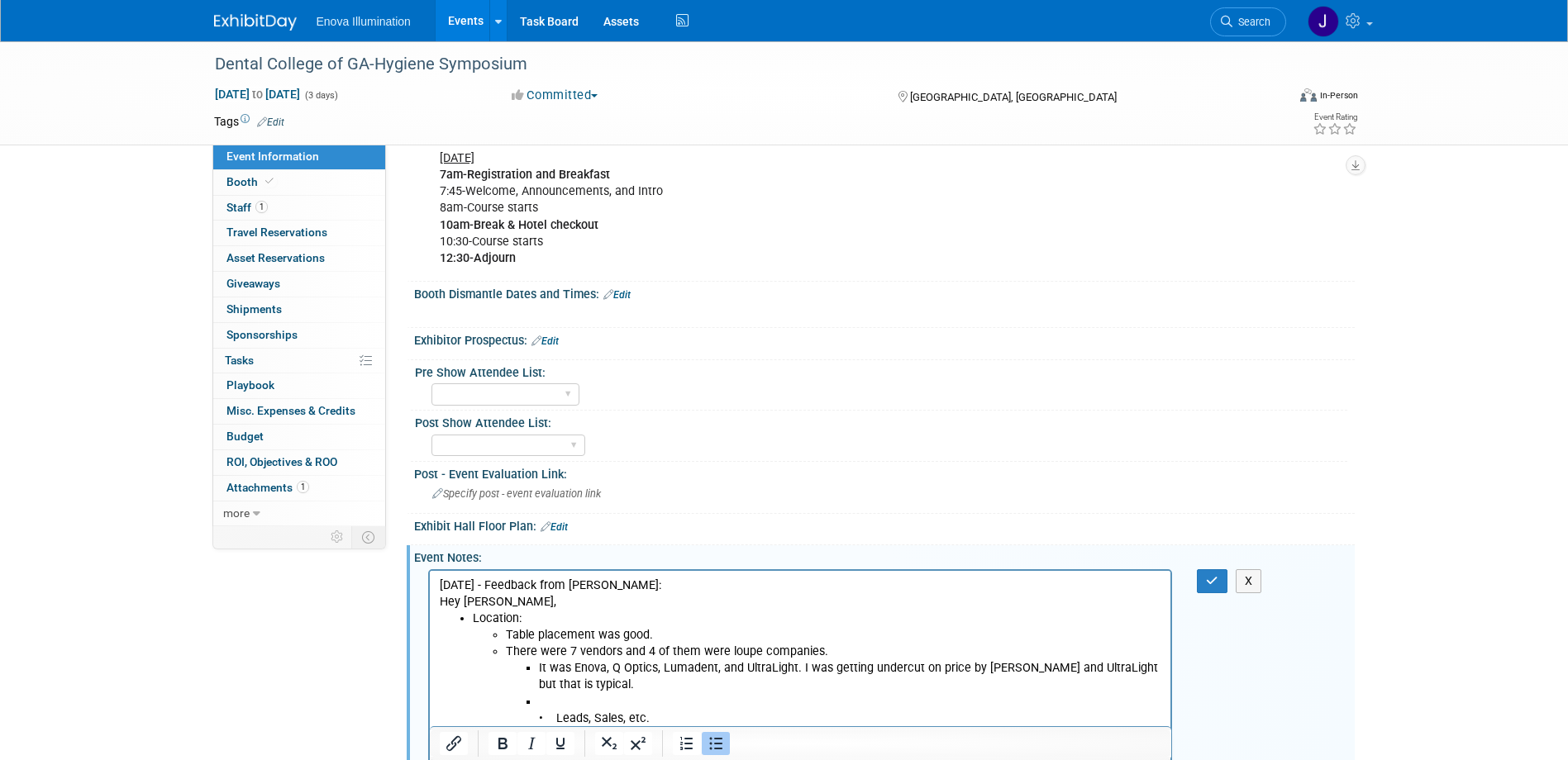 click 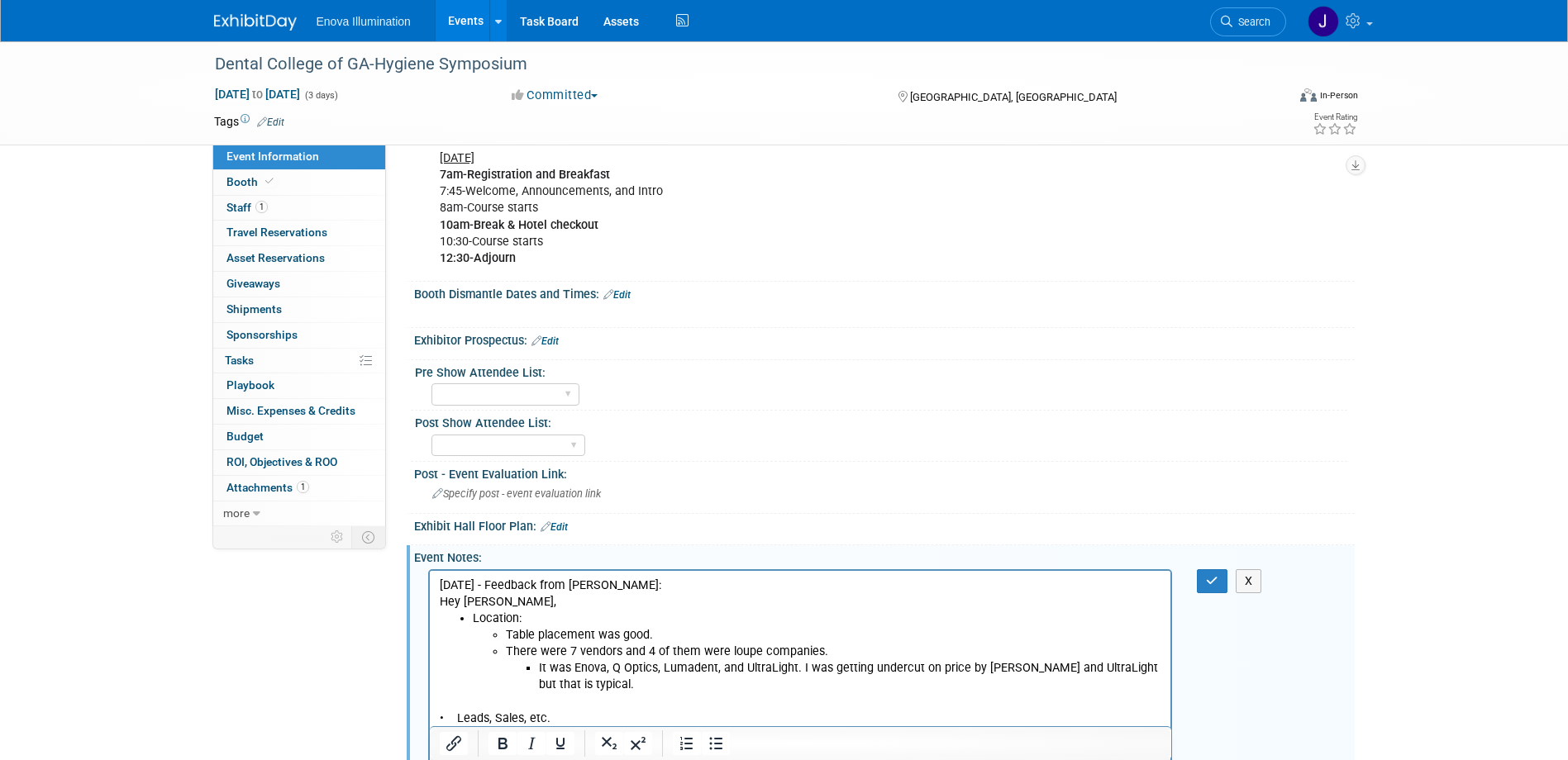 click on "•    Leads, Sales, etc. o    Only a couple of leads but I did sell an Axis Elie to a previous loupe customer of mine •    Opportunities o    Yes, we were invited to the DCG Hygiene Loupe Day that will be the week of 8/11/25 we just haven’t settled on an exact date yet. o    The 7/23 DCG event is the D1 loupe day that we are confirmed for.     As soon as I get the date and time scheduled with Erin Boyleston (DCG Hygiene Director) for the DCG Hygiene loupe day I will let you guys know!" at bounding box center (800, 759) 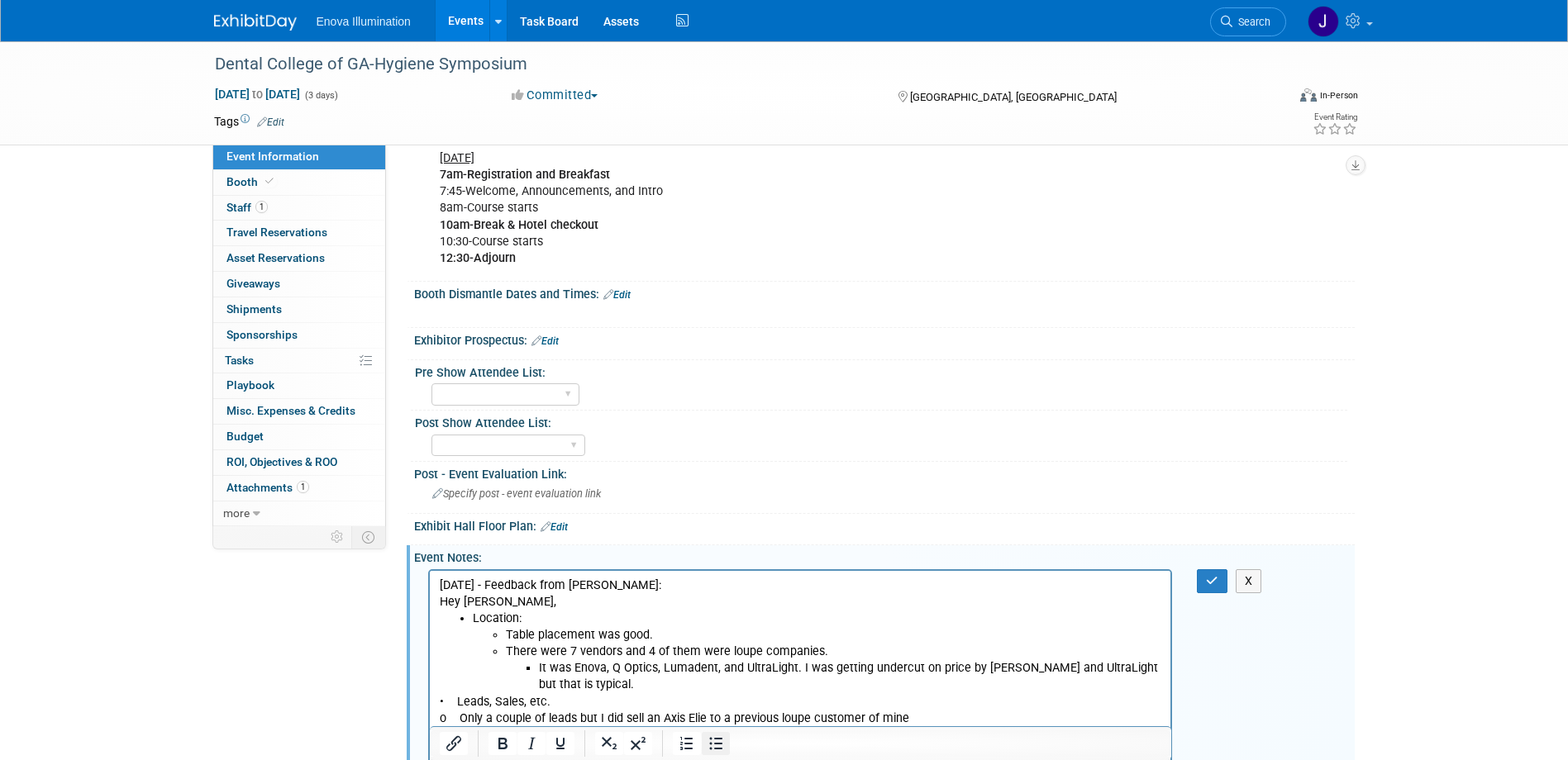 click 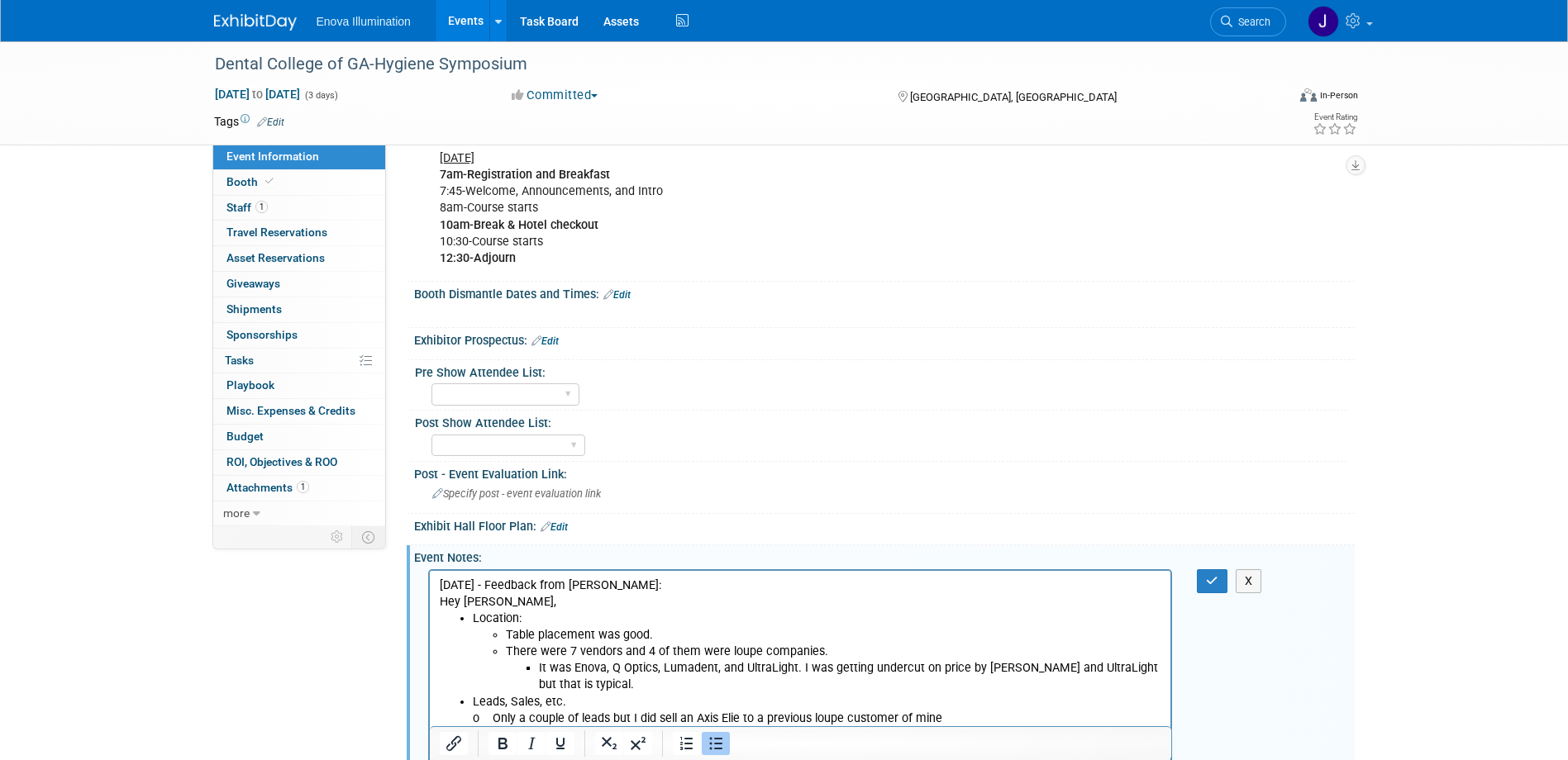 click on "Leads, Sales, etc. o    Only a couple of leads but I did sell an Axis Elie to a previous loupe customer of mine •    Opportunities o    Yes, we were invited to the DCG Hygiene Loupe Day that will be the week of 8/11/25 we just haven’t settled on an exact date yet. o    The 7/23 DCG event is the D1 loupe day that we are confirmed for.     As soon as I get the date and time scheduled with Erin Boyleston (DCG Hygiene Director) for the DCG Hygiene loupe day I will let you guys know!" at bounding box center [817, 759] 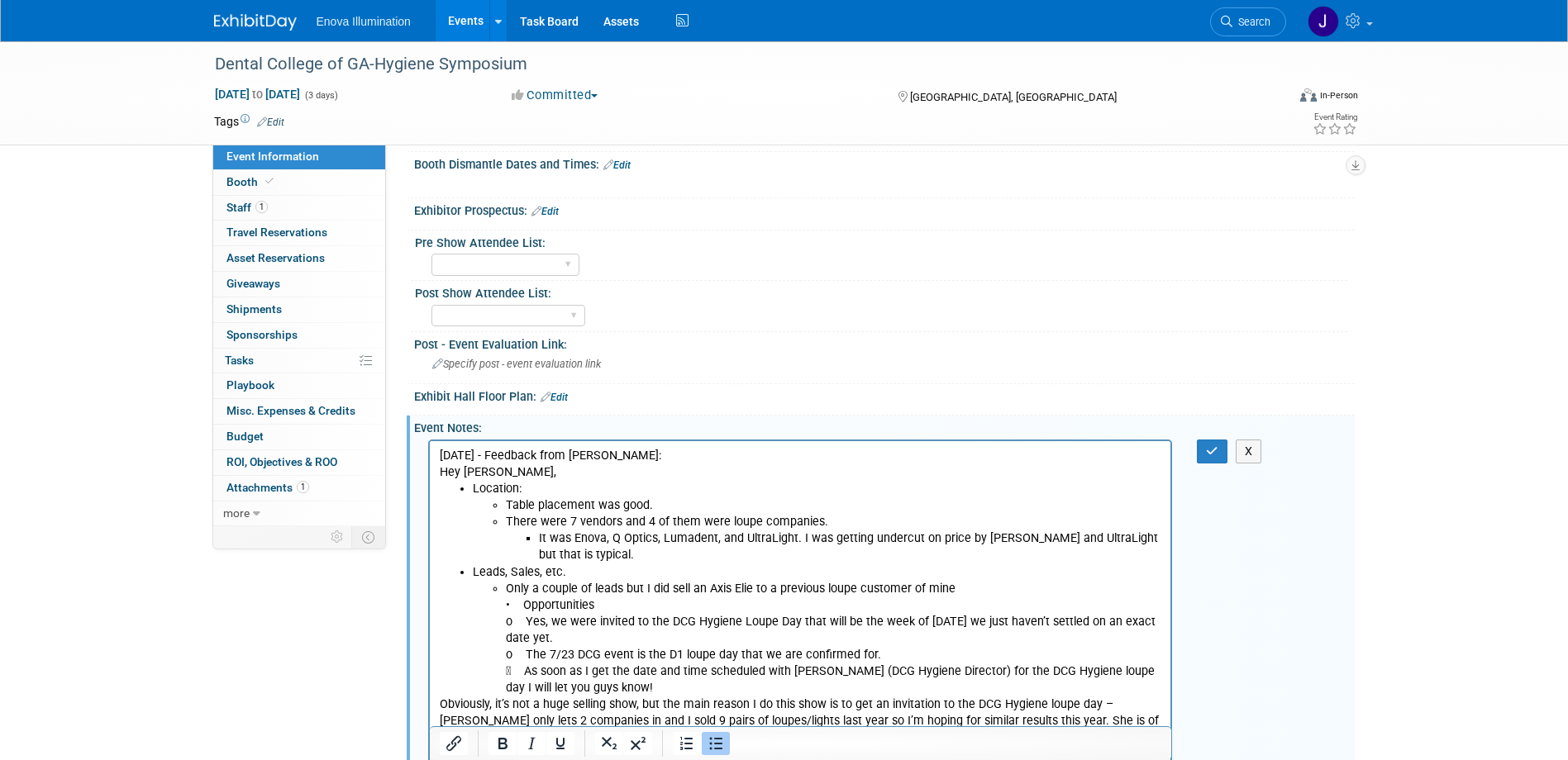 scroll, scrollTop: 970, scrollLeft: 0, axis: vertical 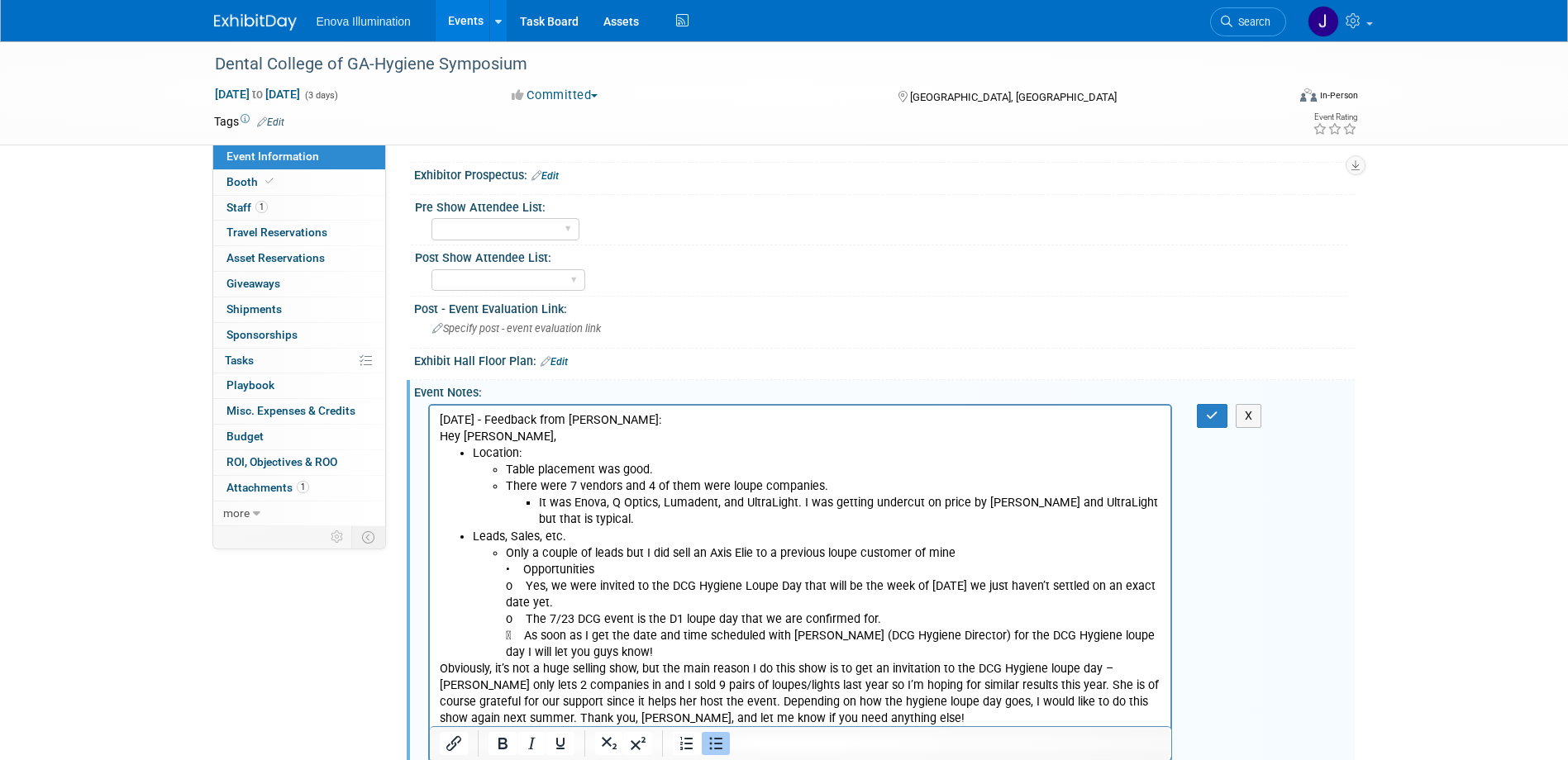 click on "Only a couple of leads but I did sell an Axis Elie to a previous loupe customer of mine •    Opportunities o    Yes, we were invited to the DCG Hygiene Loupe Day that will be the week of 8/11/25 we just haven’t settled on an exact date yet. o    The 7/23 DCG event is the D1 loupe day that we are confirmed for.     As soon as I get the date and time scheduled with Erin Boyleston (DCG Hygiene Director) for the DCG Hygiene loupe day I will let you guys know!" at bounding box center [833, 602] 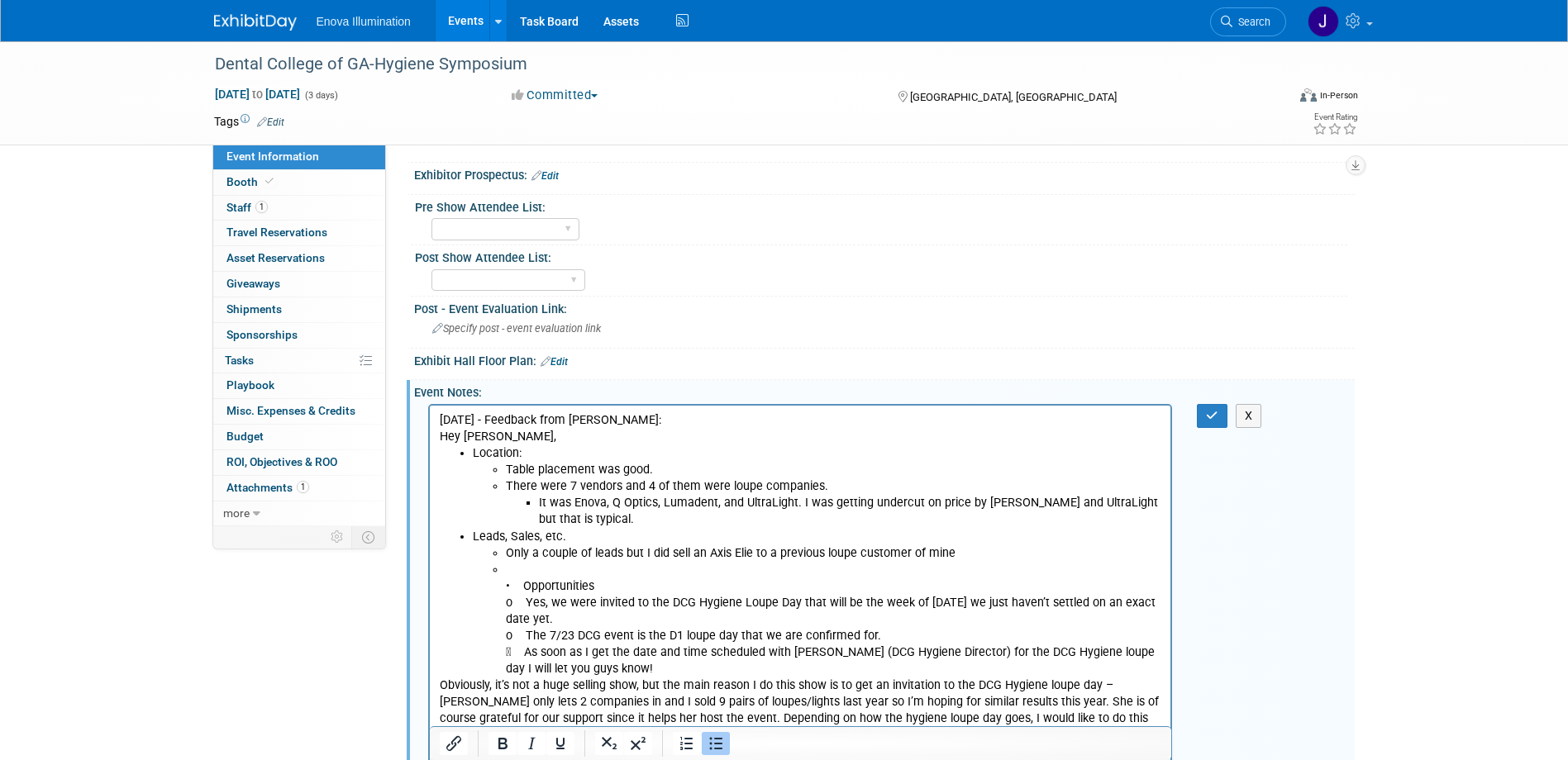 click 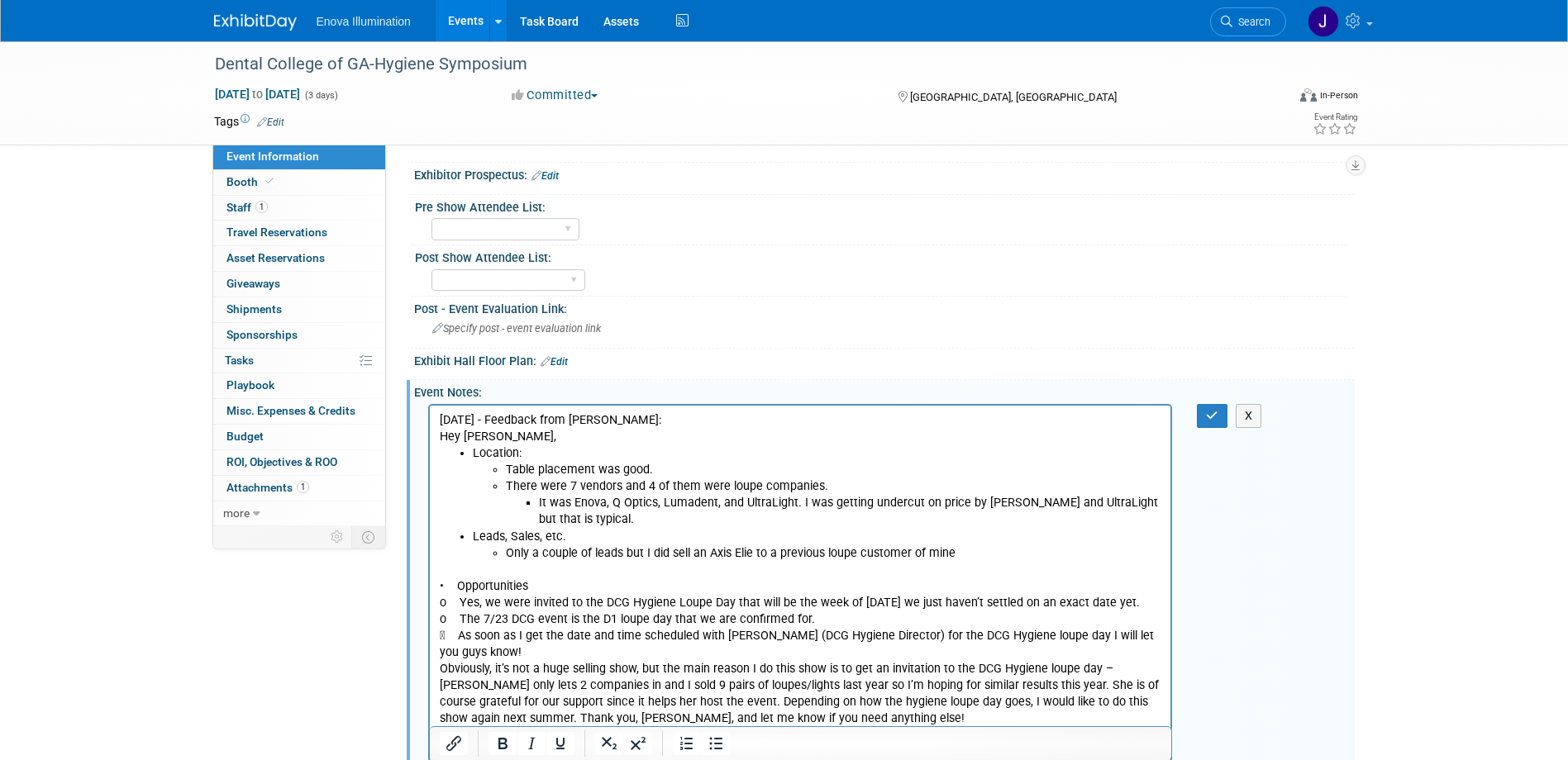 click on "•    Opportunities o    Yes, we were invited to the DCG Hygiene Loupe Day that will be the week of 8/11/25 we just haven’t settled on an exact date yet. o    The 7/23 DCG event is the D1 loupe day that we are confirmed for.     As soon as I get the date and time scheduled with Erin Boyleston (DCG Hygiene Director) for the DCG Hygiene loupe day I will let you guys know!" at bounding box center [800, 610] 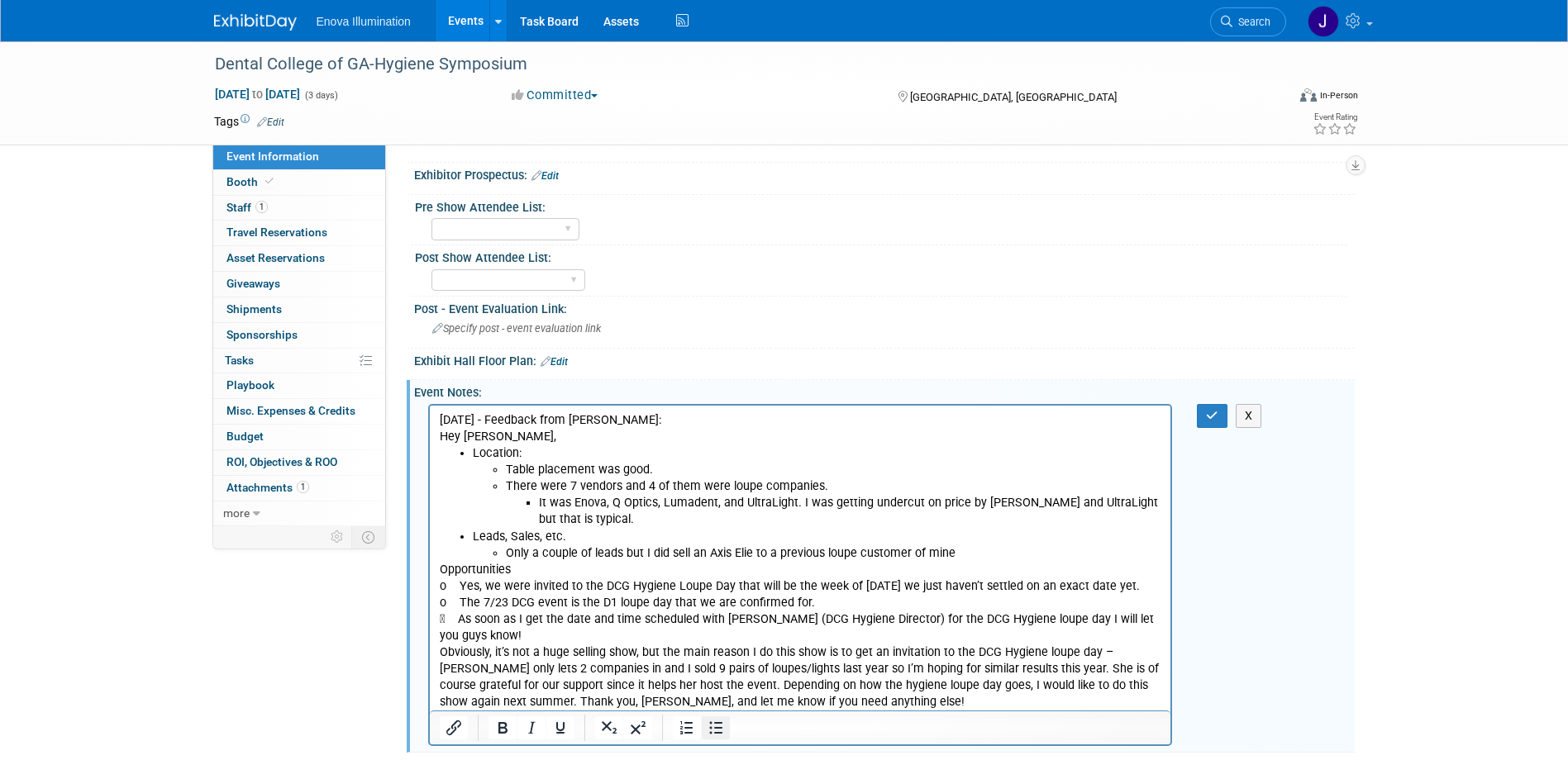 click 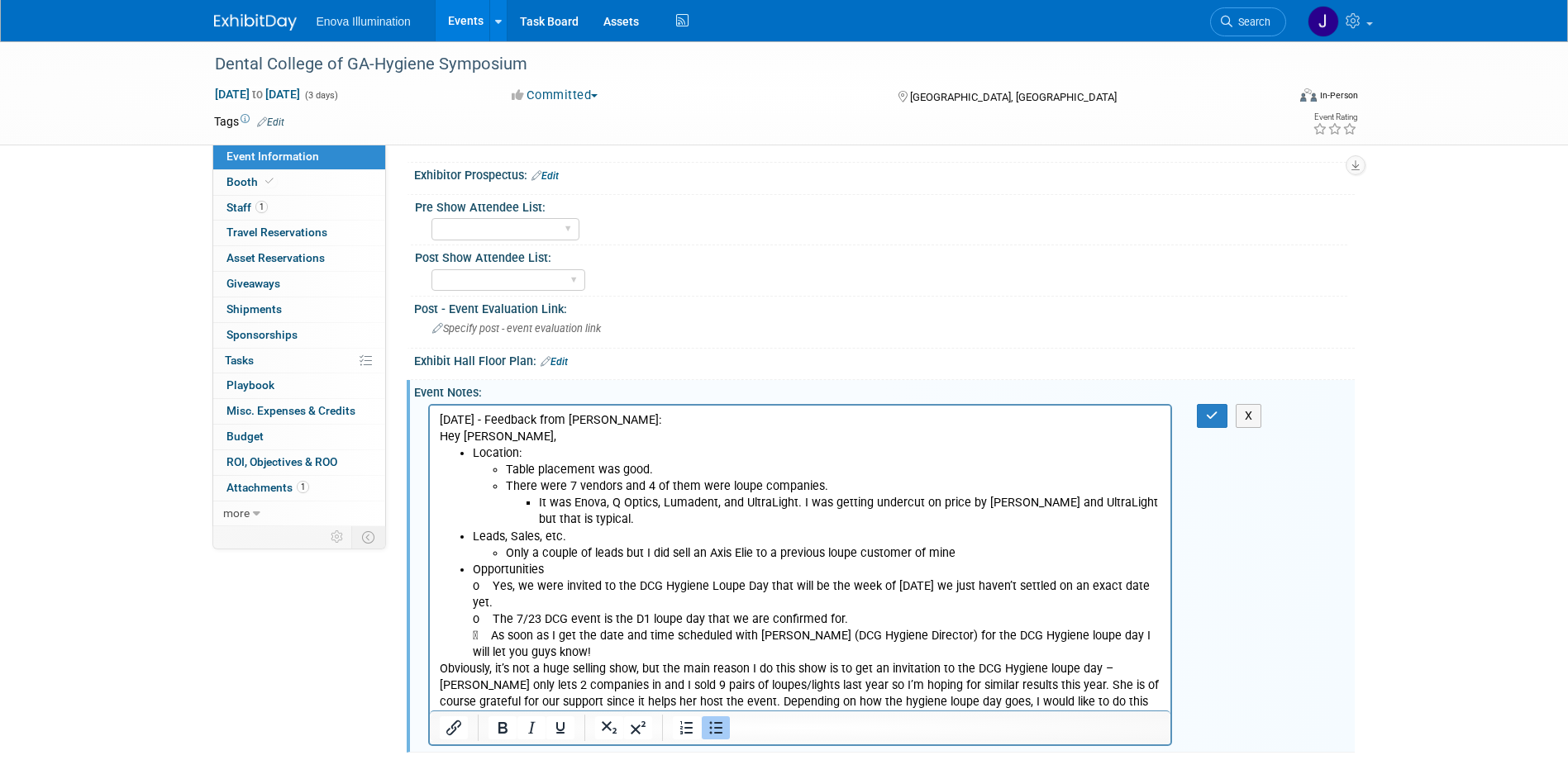 click on "Opportunities o    Yes, we were invited to the DCG Hygiene Loupe Day that will be the week of 8/11/25 we just haven’t settled on an exact date yet. o    The 7/23 DCG event is the D1 loupe day that we are confirmed for.     As soon as I get the date and time scheduled with Erin Boyleston (DCG Hygiene Director) for the DCG Hygiene loupe day I will let you guys know!" at bounding box center (817, 610) 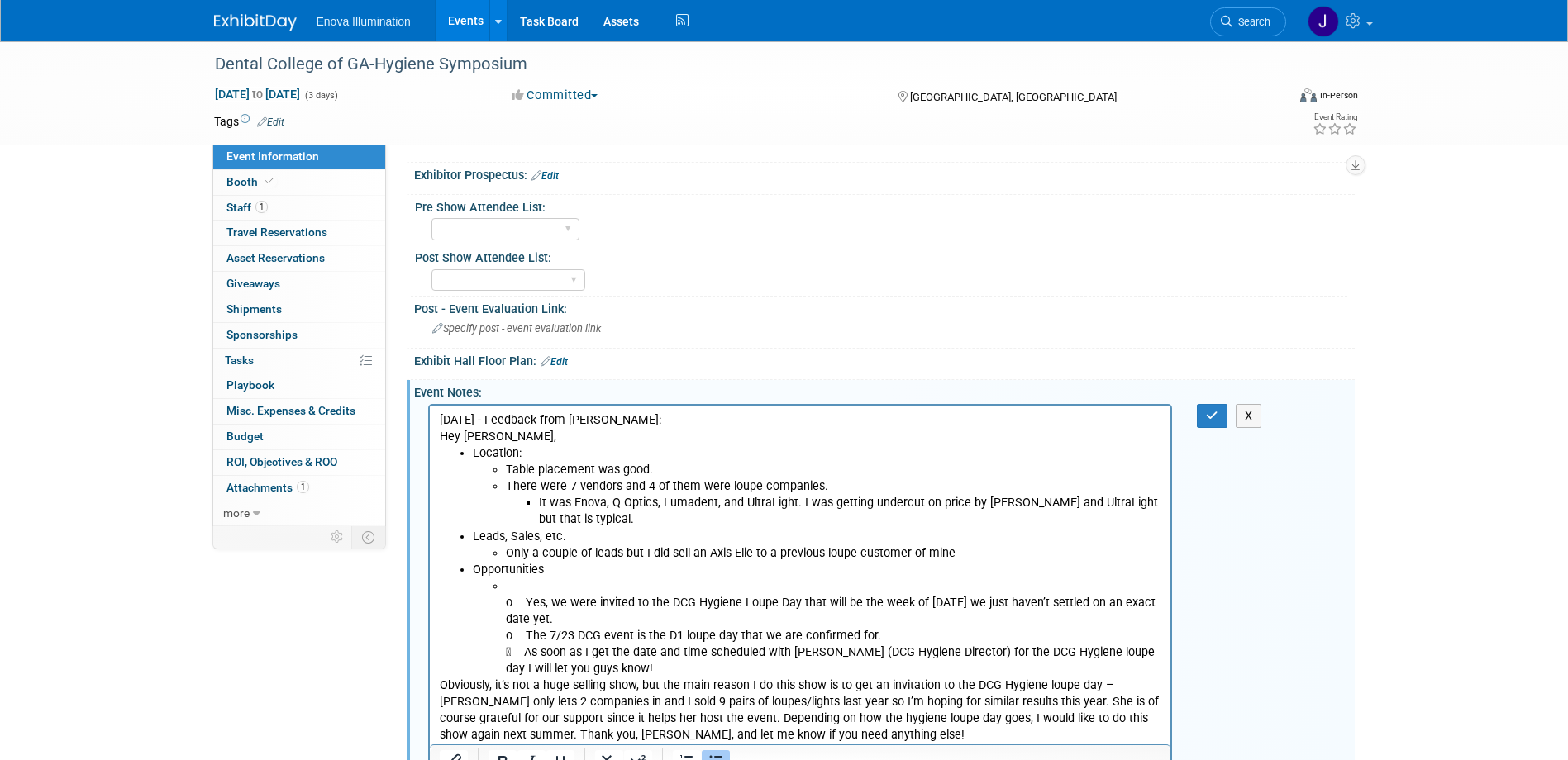 click on "o    Yes, we were invited to the DCG Hygiene Loupe Day that will be the week of 8/11/25 we just haven’t settled on an exact date yet. o    The 7/23 DCG event is the D1 loupe day that we are confirmed for.     As soon as I get the date and time scheduled with Erin Boyleston (DCG Hygiene Director) for the DCG Hygiene loupe day I will let you guys know!" at bounding box center (833, 627) 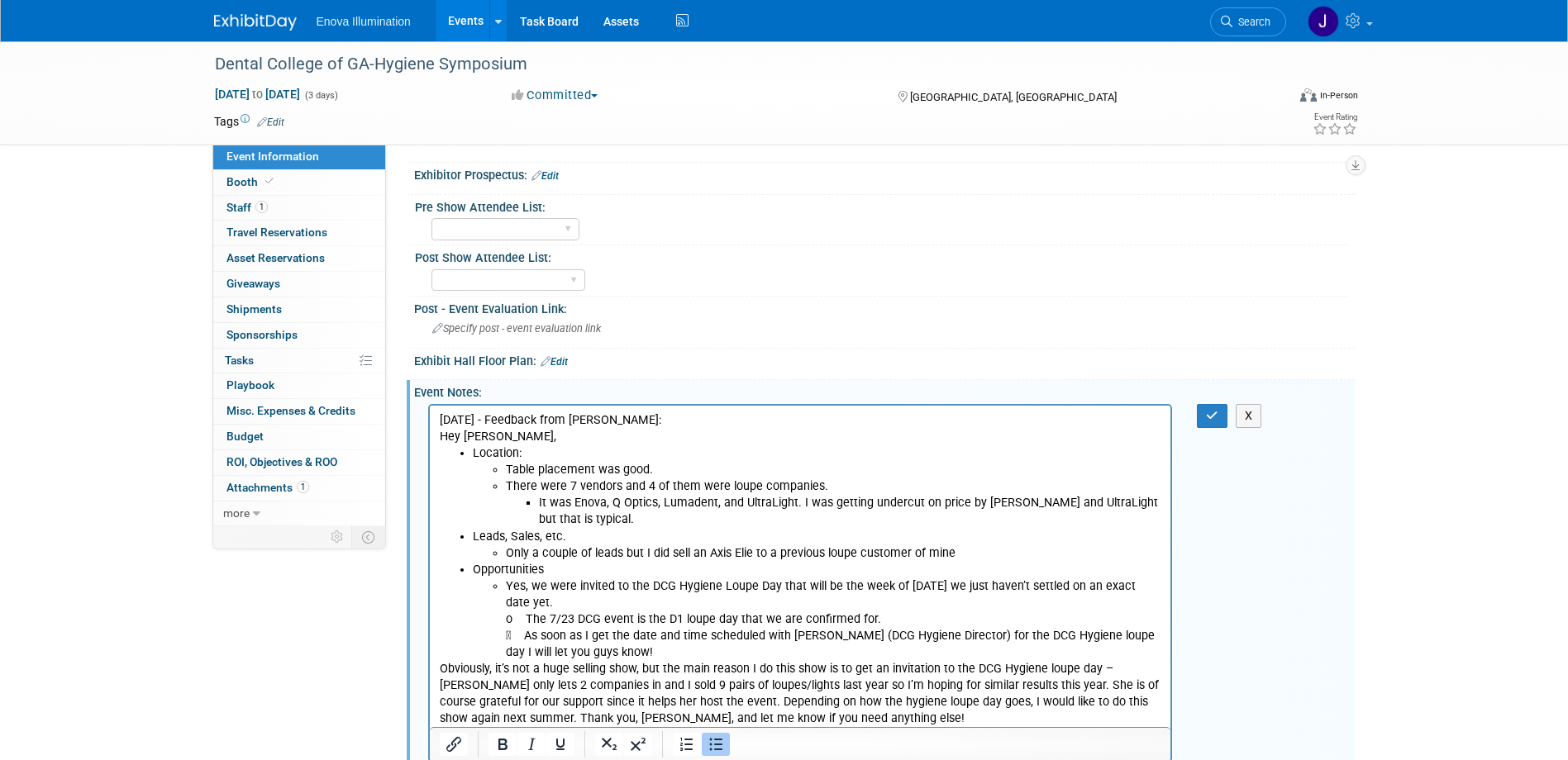 click on "Yes, we were invited to the DCG Hygiene Loupe Day that will be the week of 8/11/25 we just haven’t settled on an exact date yet. o    The 7/23 DCG event is the D1 loupe day that we are confirmed for.     As soon as I get the date and time scheduled with Erin Boyleston (DCG Hygiene Director) for the DCG Hygiene loupe day I will let you guys know!" at bounding box center (833, 619) 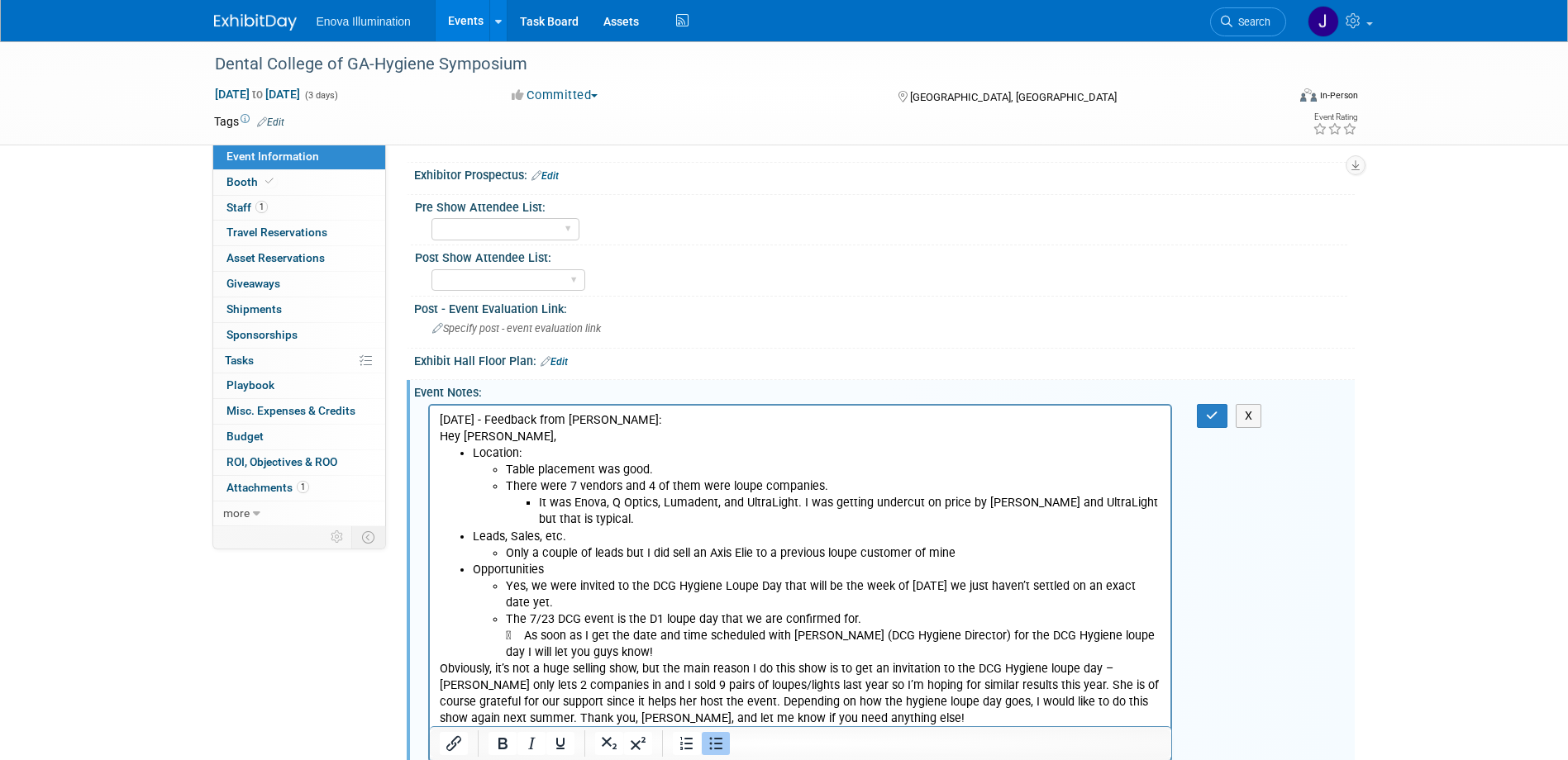 click on "The 7/23 DCG event is the D1 loupe day that we are confirmed for.     As soon as I get the date and time scheduled with Erin Boyleston (DCG Hygiene Director) for the DCG Hygiene loupe day I will let you guys know!" at bounding box center [833, 635] 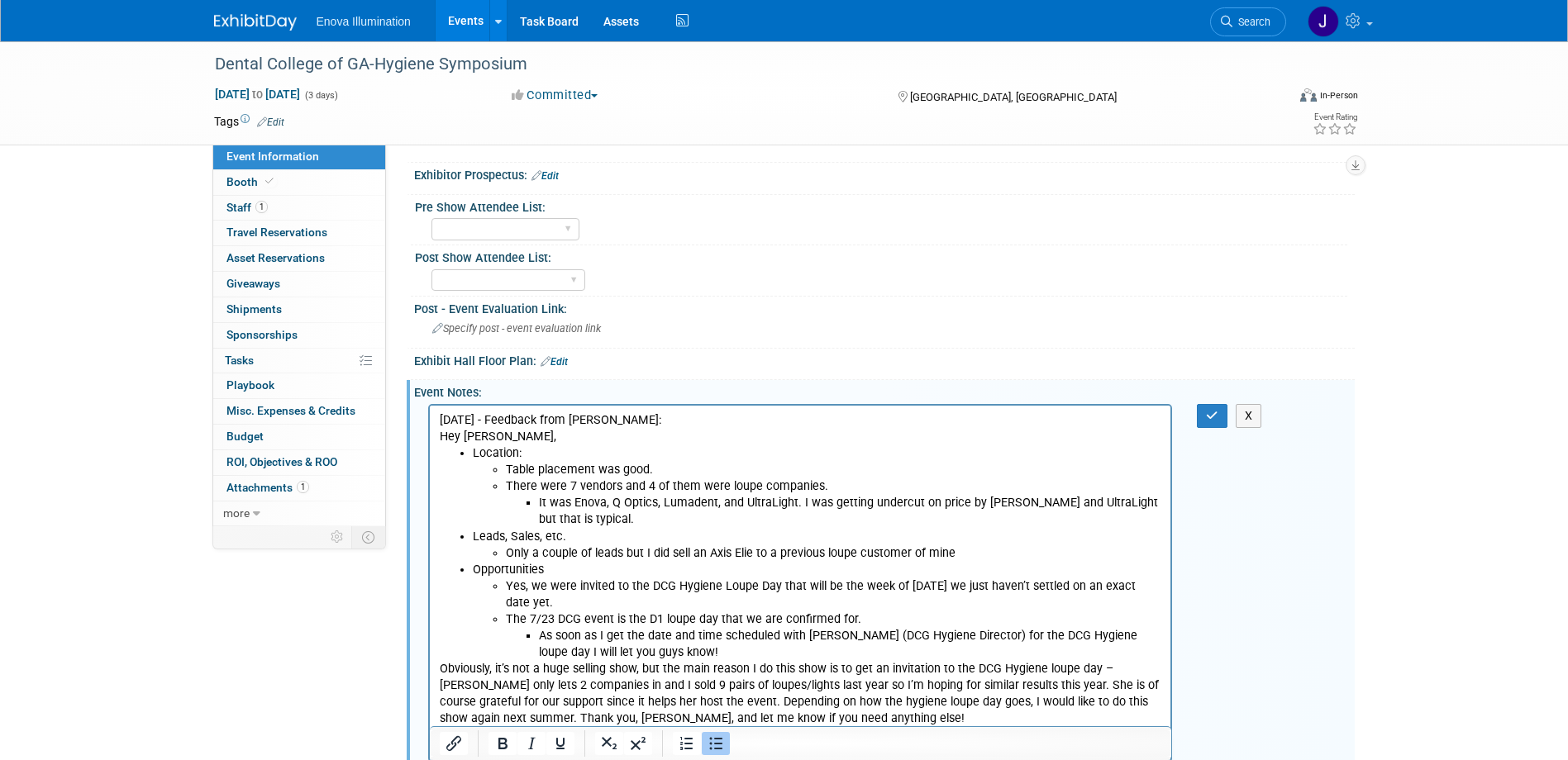 click on "As soon as I get the date and time scheduled with Erin Boyleston (DCG Hygiene Director) for the DCG Hygiene loupe day I will let you guys know!" at bounding box center [850, 644] 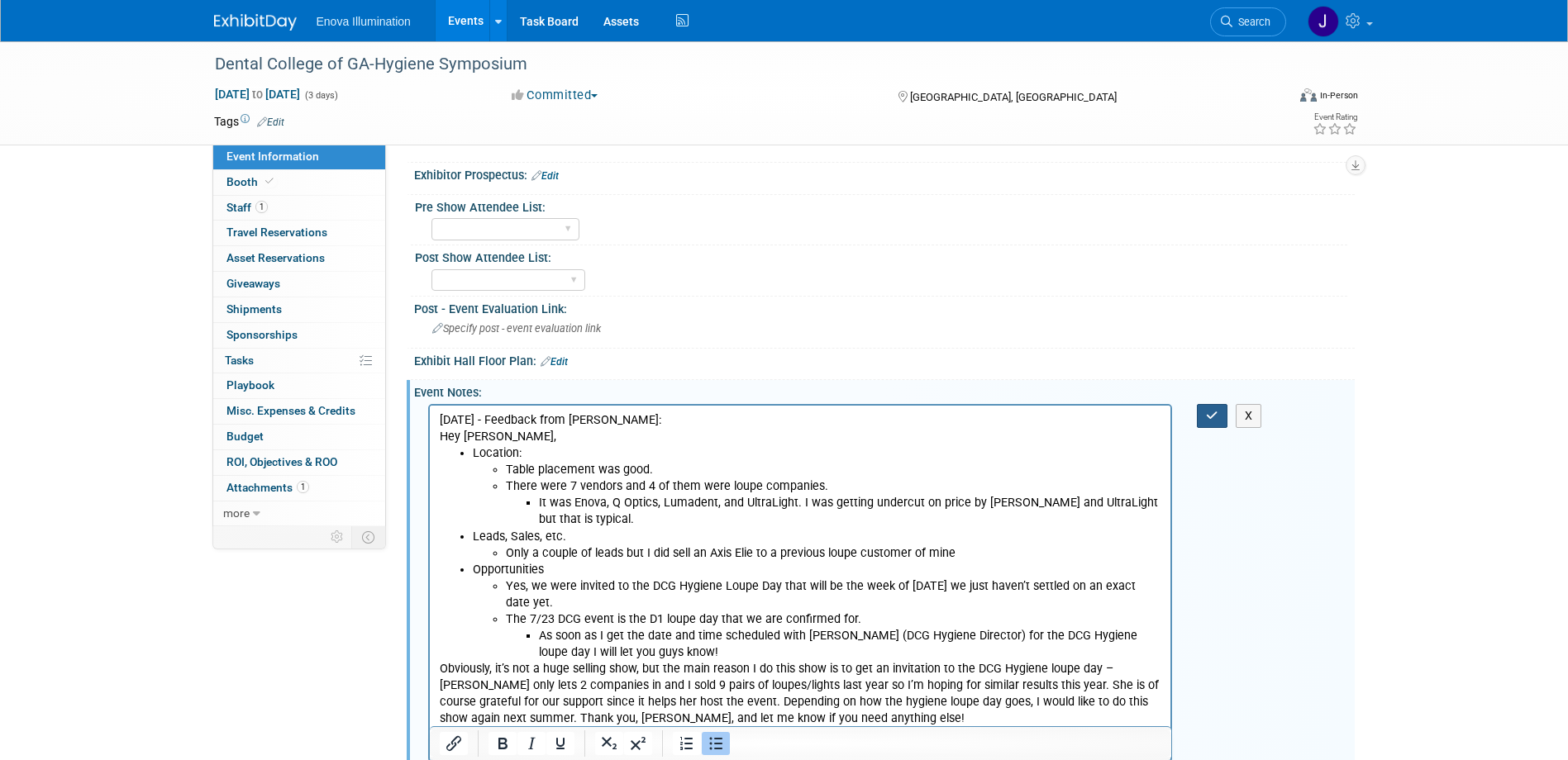 click at bounding box center [1212, 416] 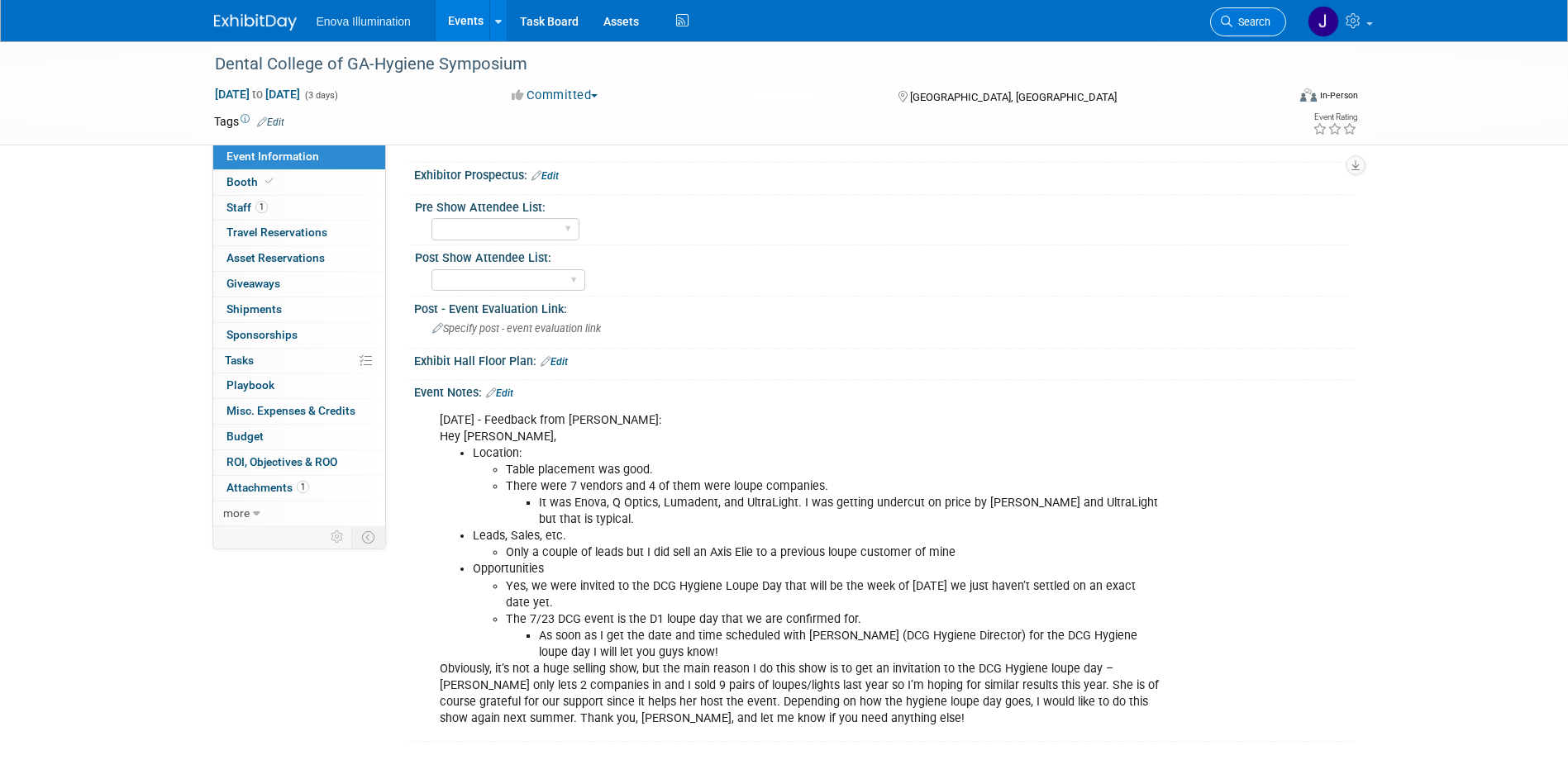click on "Search" at bounding box center (1248, 21) 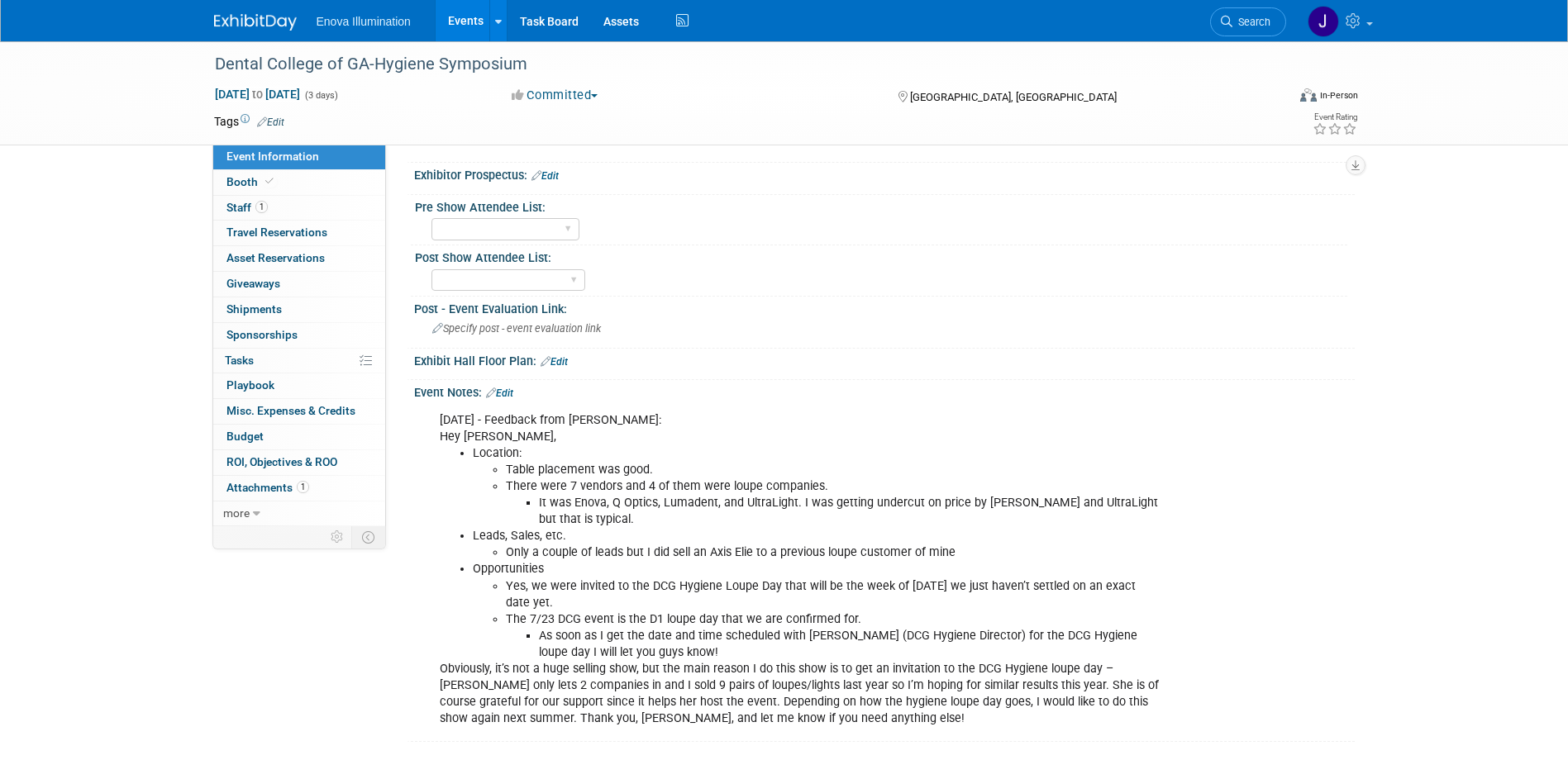 scroll, scrollTop: 0, scrollLeft: 0, axis: both 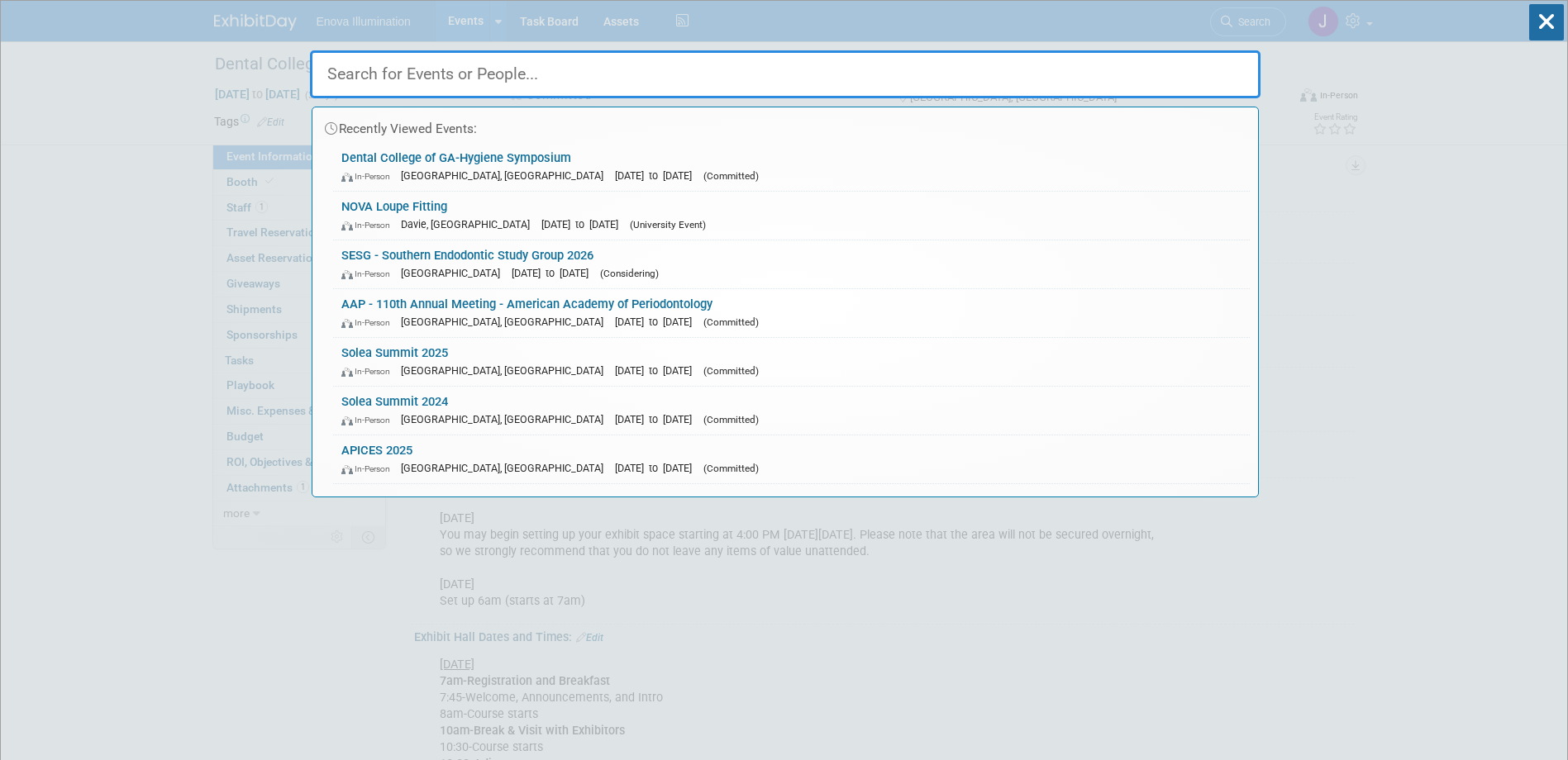 click at bounding box center (785, 74) 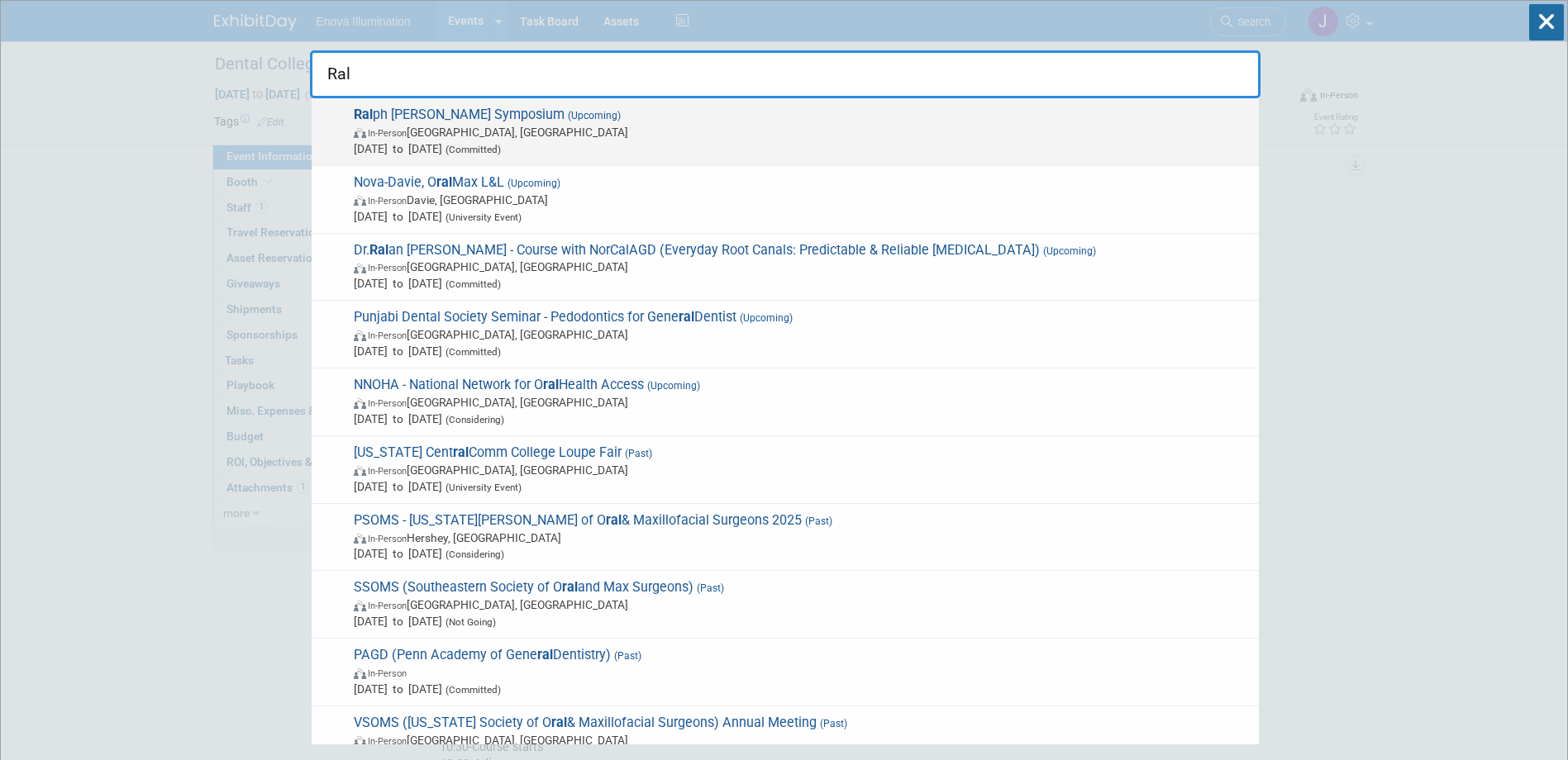 type on "Ral" 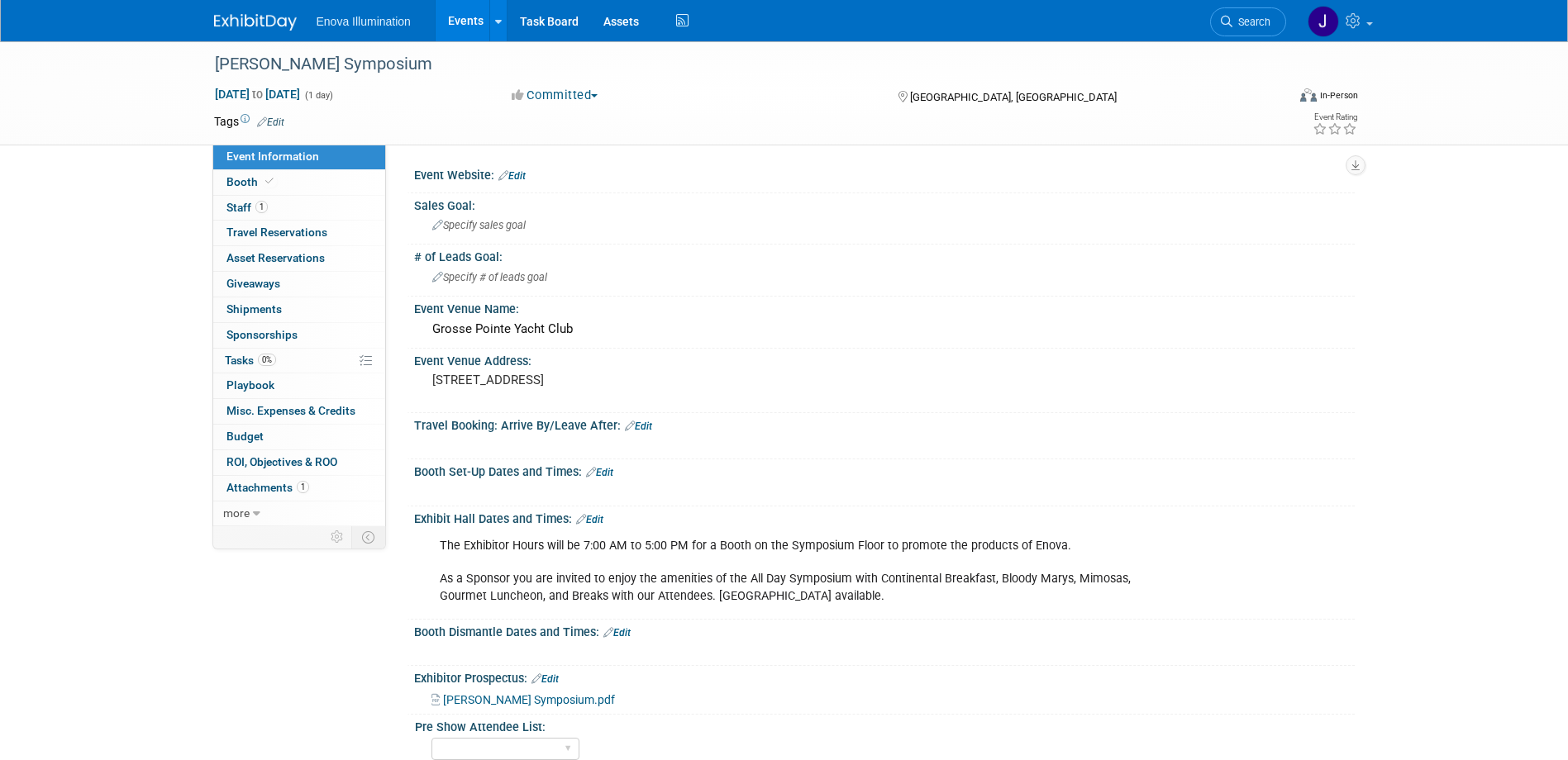 scroll, scrollTop: 0, scrollLeft: 0, axis: both 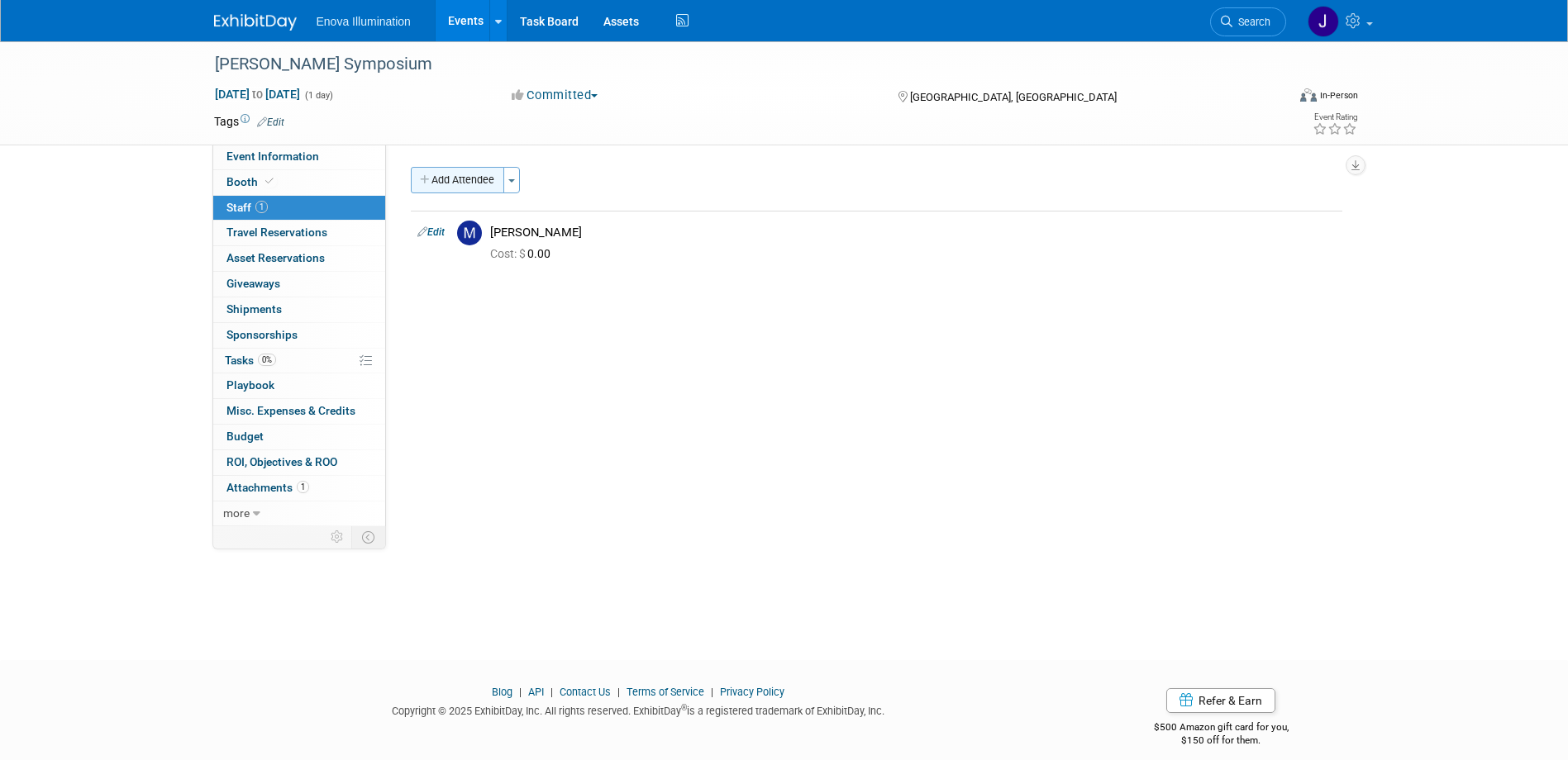click on "Add Attendee" at bounding box center [457, 180] 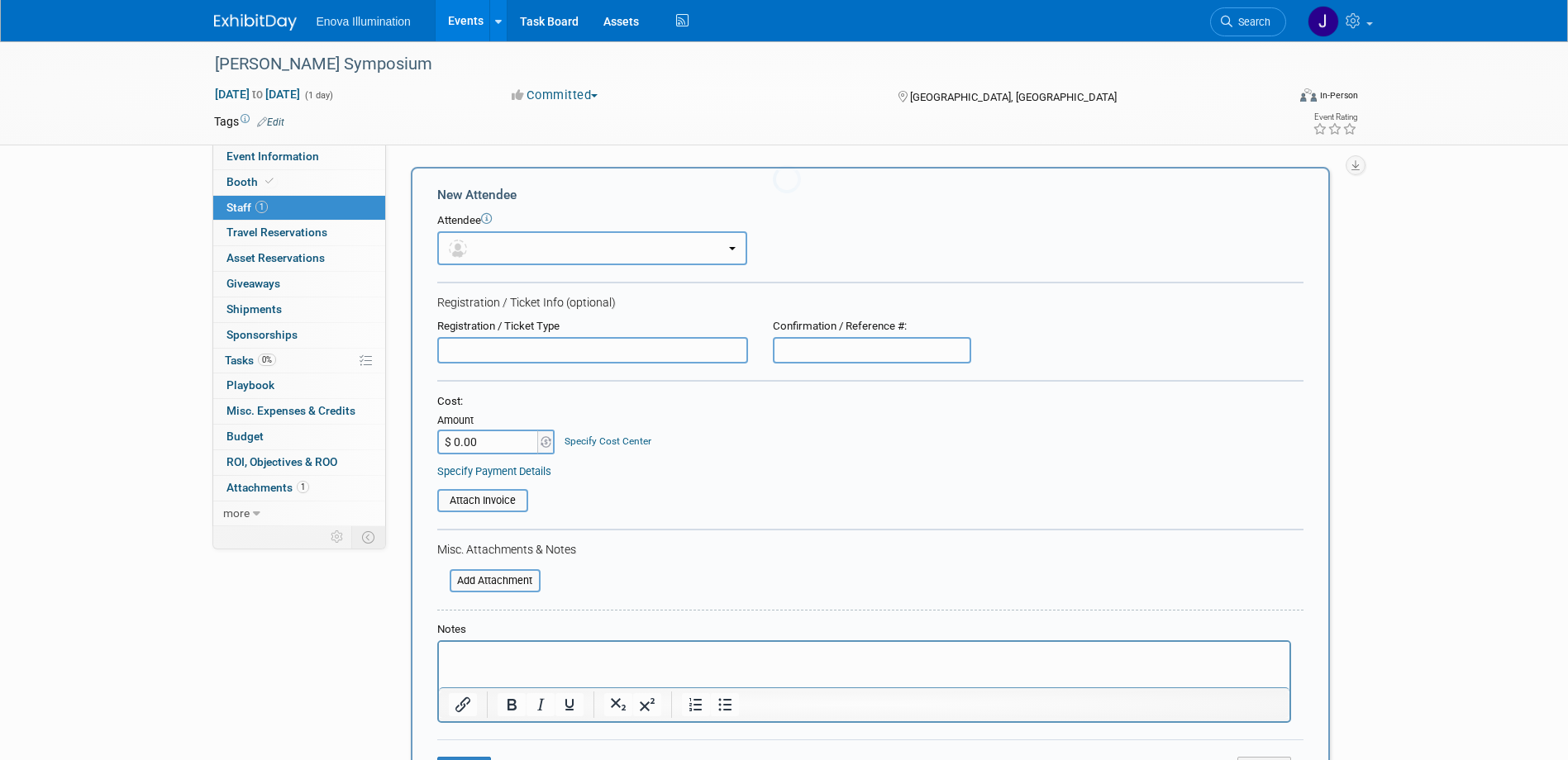 scroll, scrollTop: 0, scrollLeft: 0, axis: both 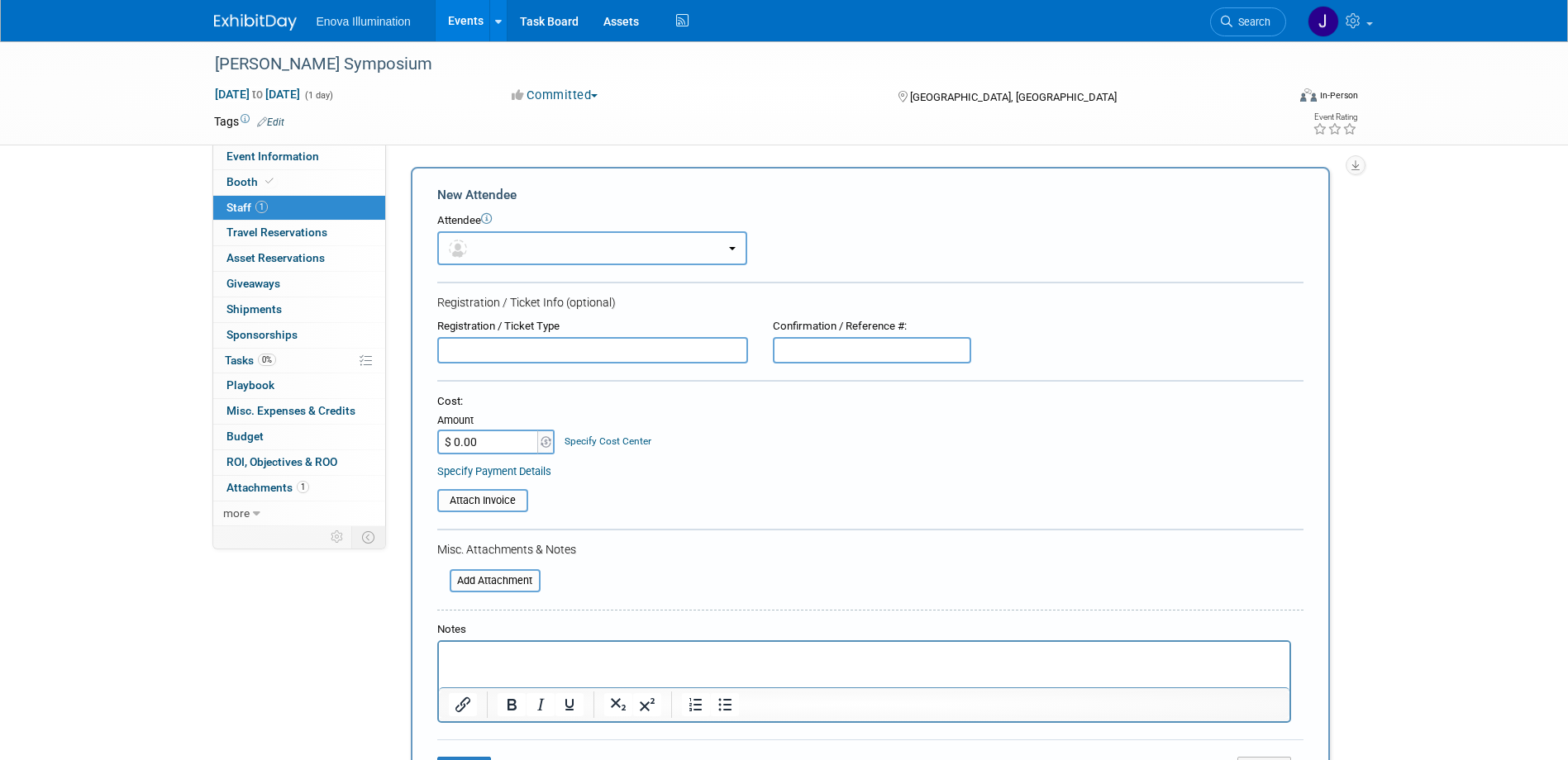click at bounding box center [592, 248] 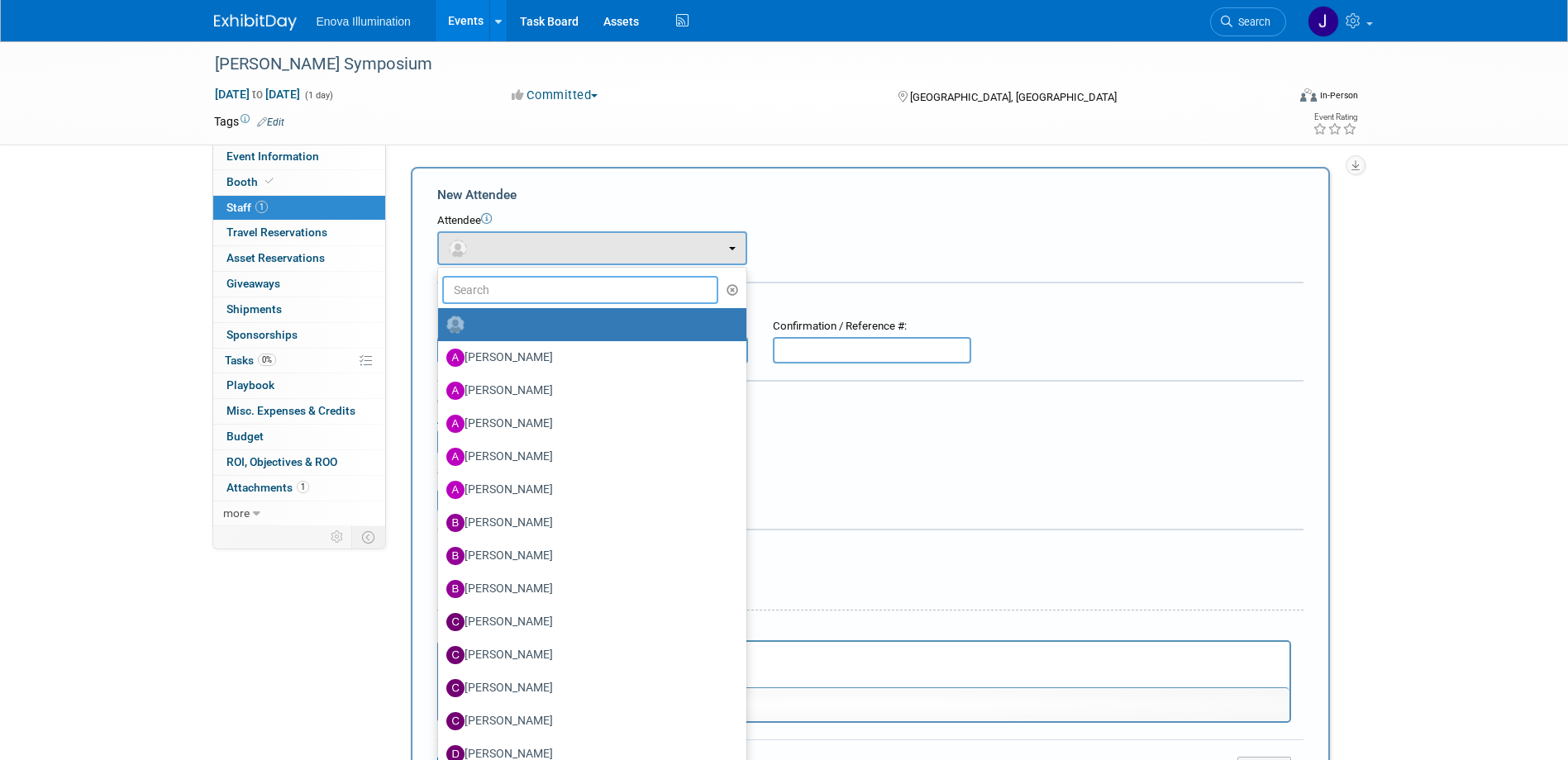 click at bounding box center [580, 290] 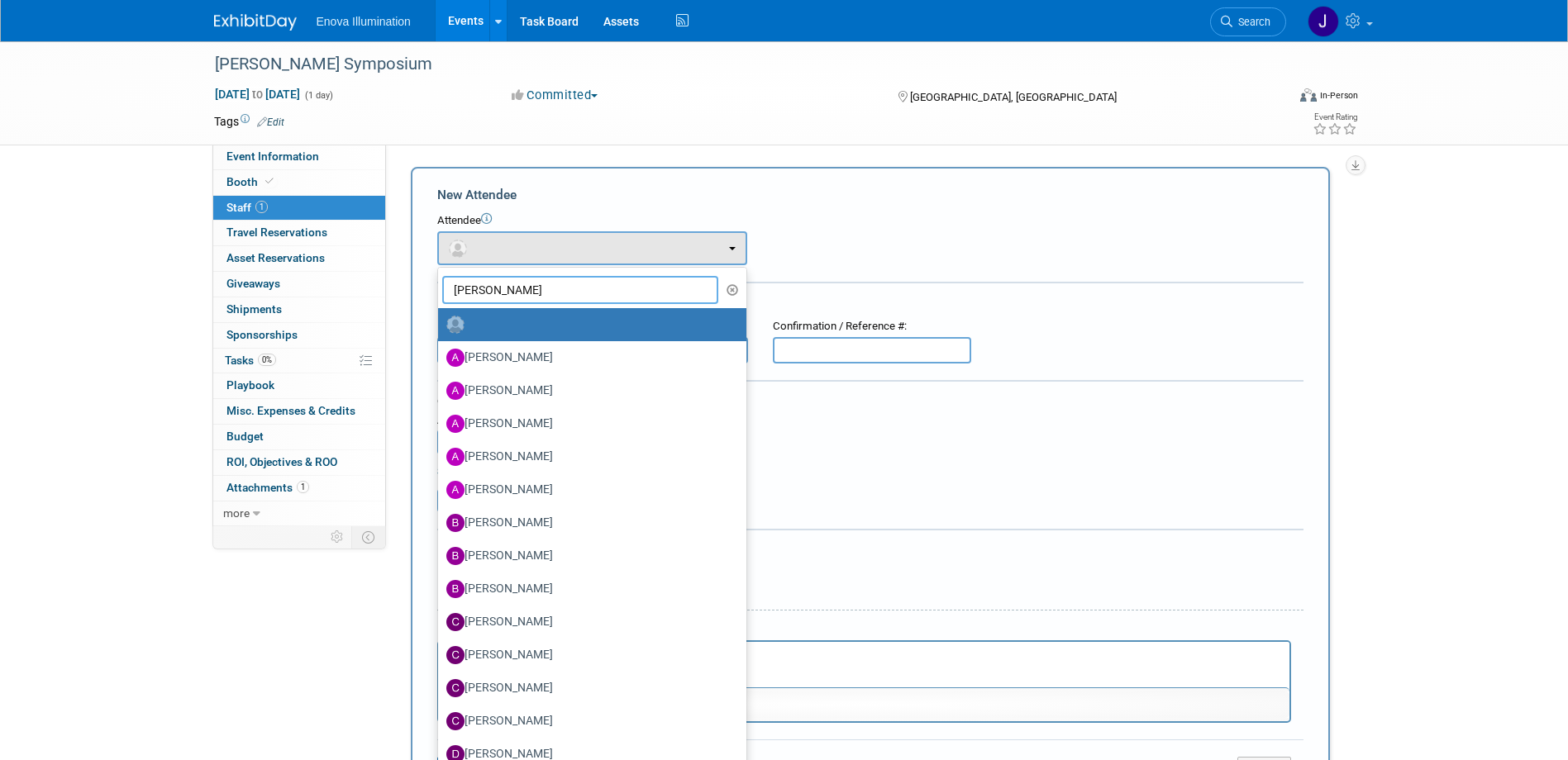type on "Coley" 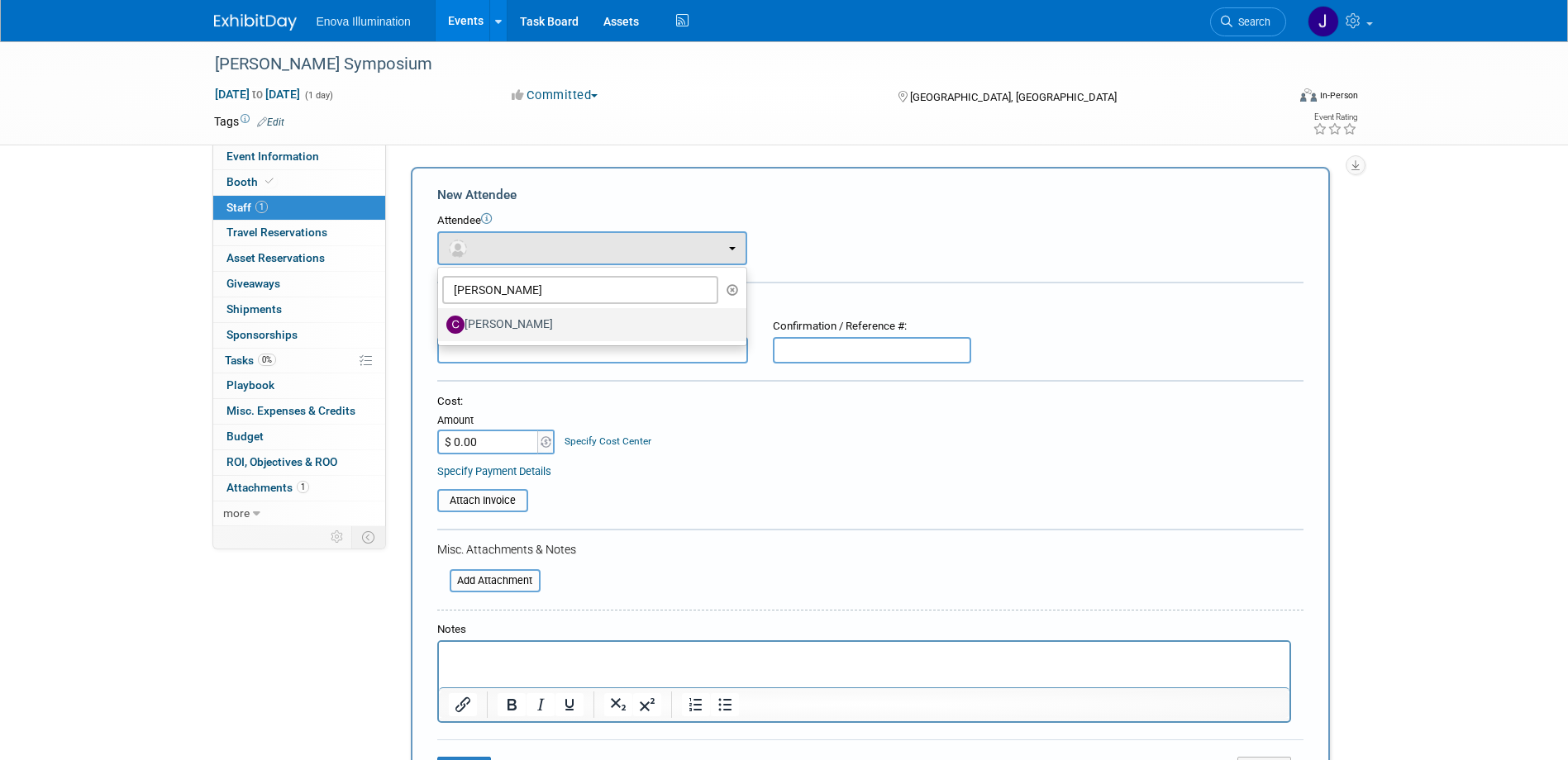 click on "[PERSON_NAME]" at bounding box center [588, 325] 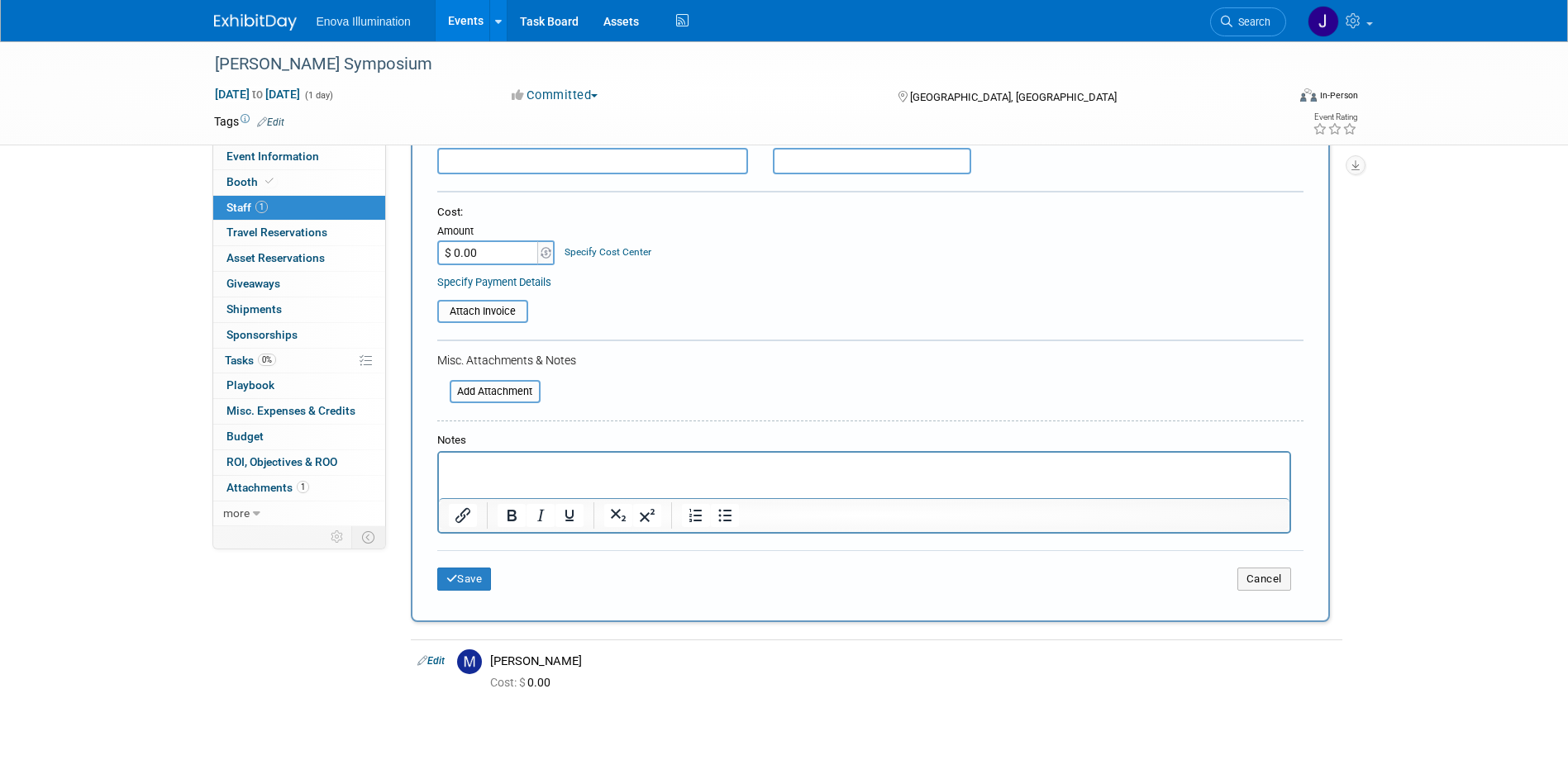 scroll, scrollTop: 380, scrollLeft: 0, axis: vertical 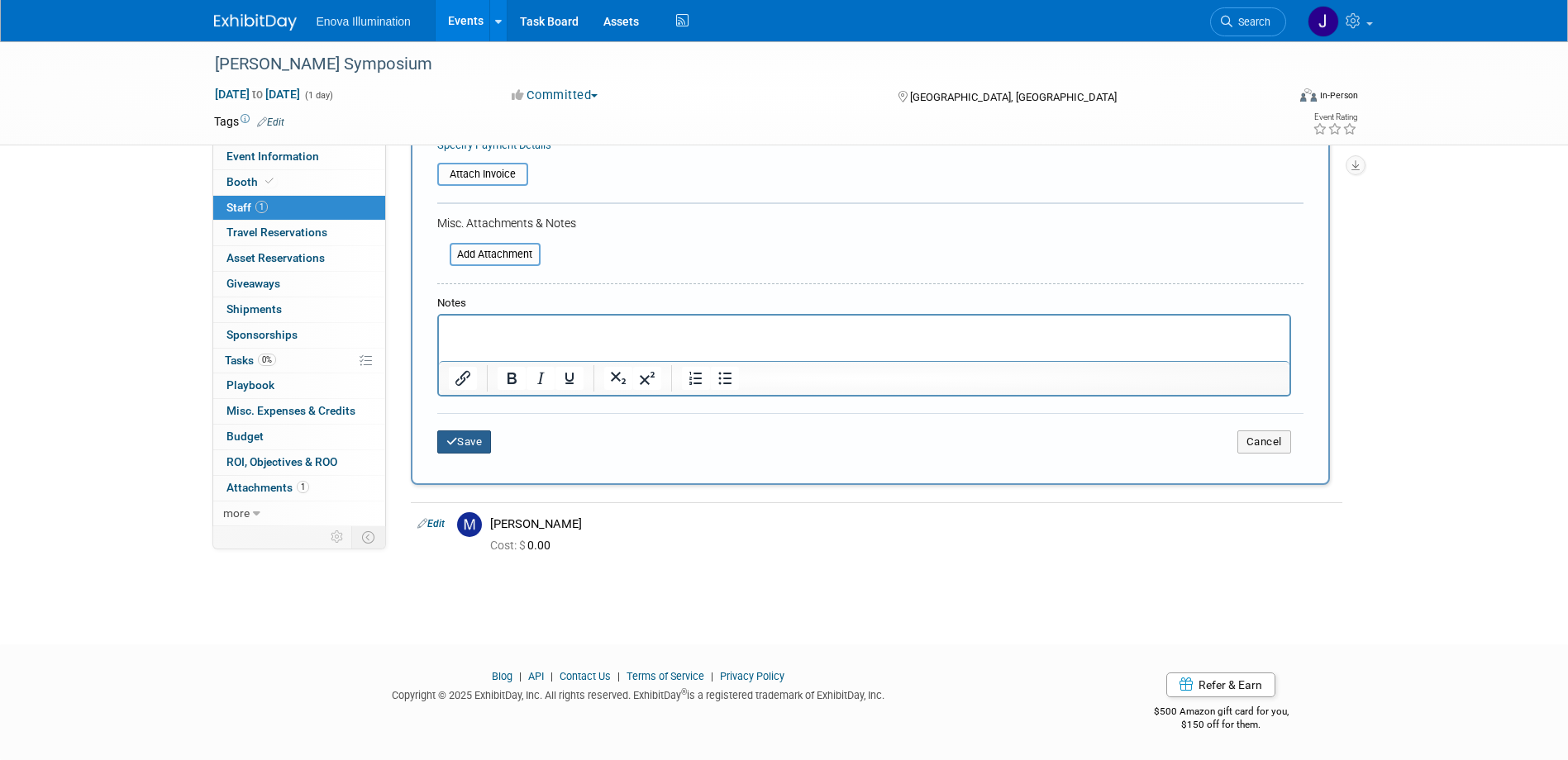 click on "Save" at bounding box center (465, 442) 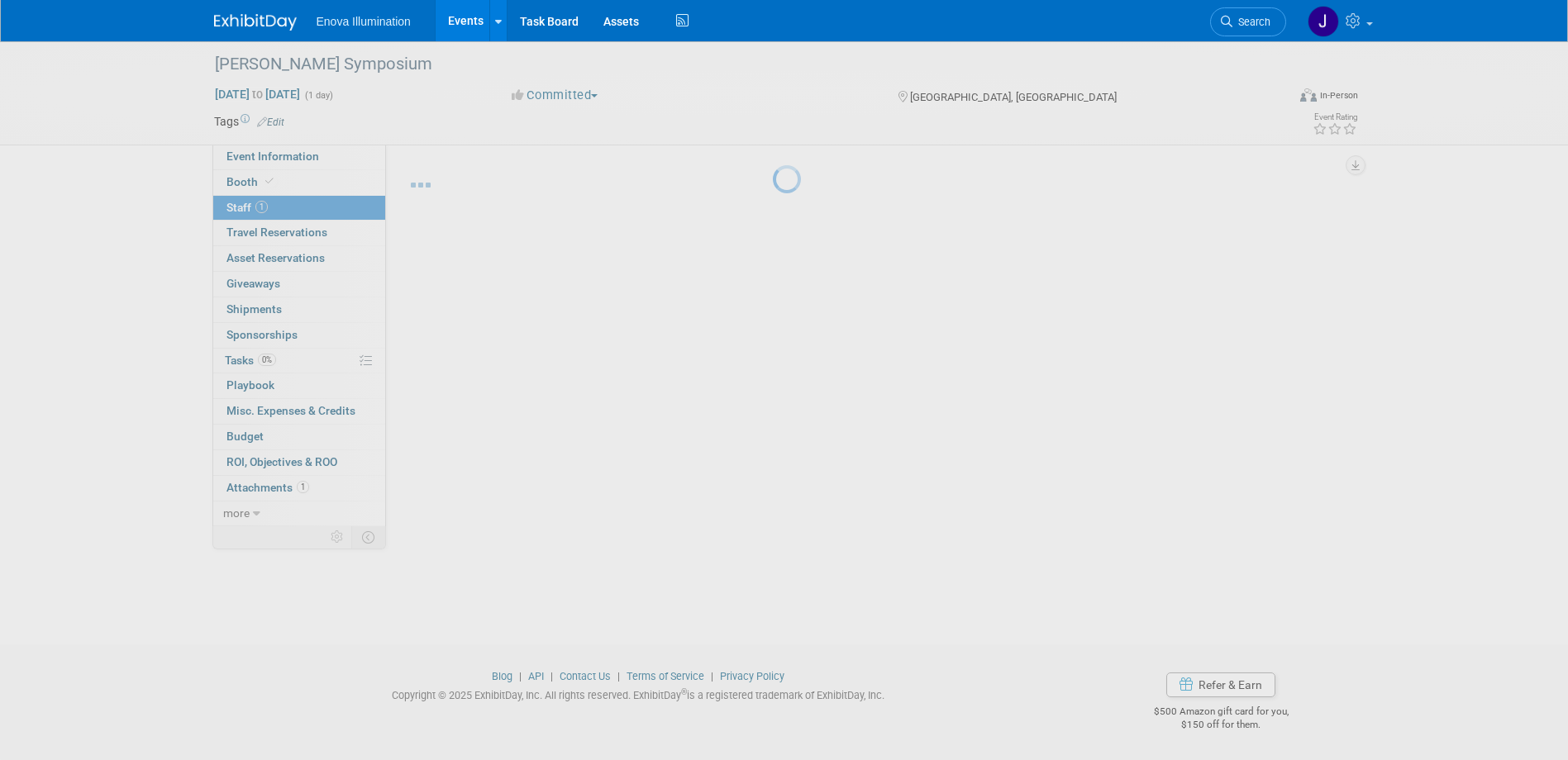 scroll, scrollTop: 16, scrollLeft: 0, axis: vertical 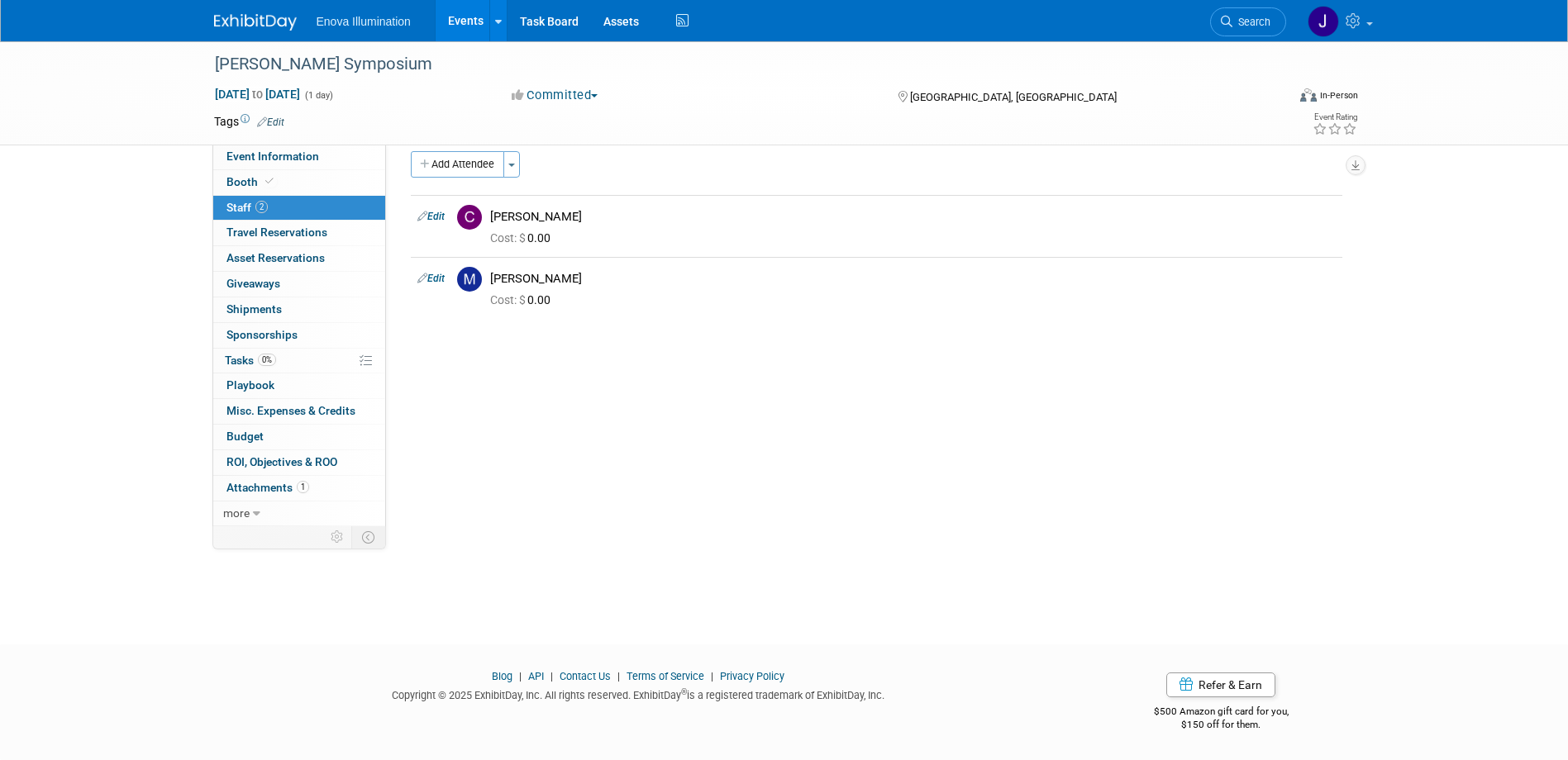 click on "Search" at bounding box center [1248, 21] 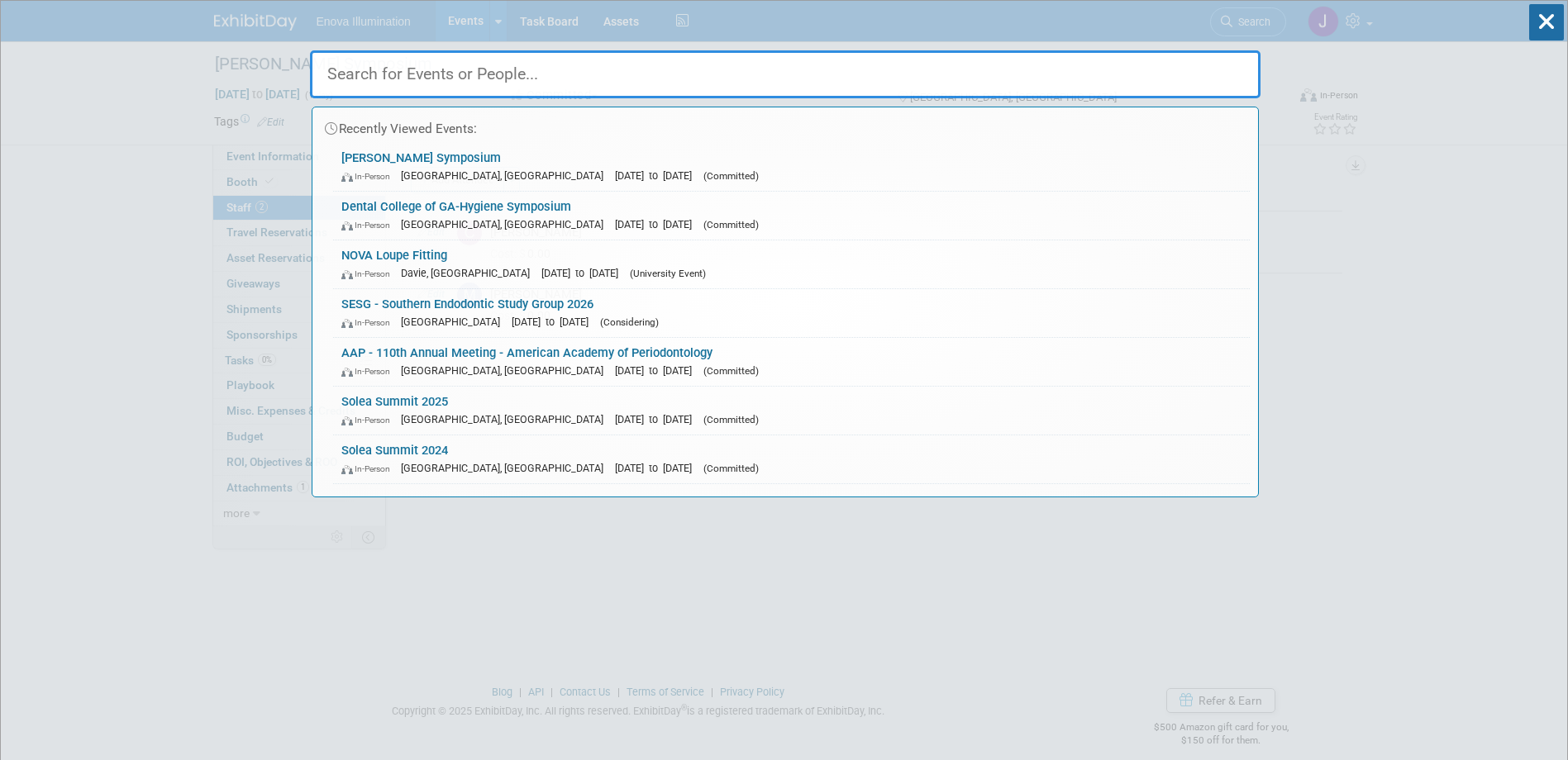 click at bounding box center (785, 74) 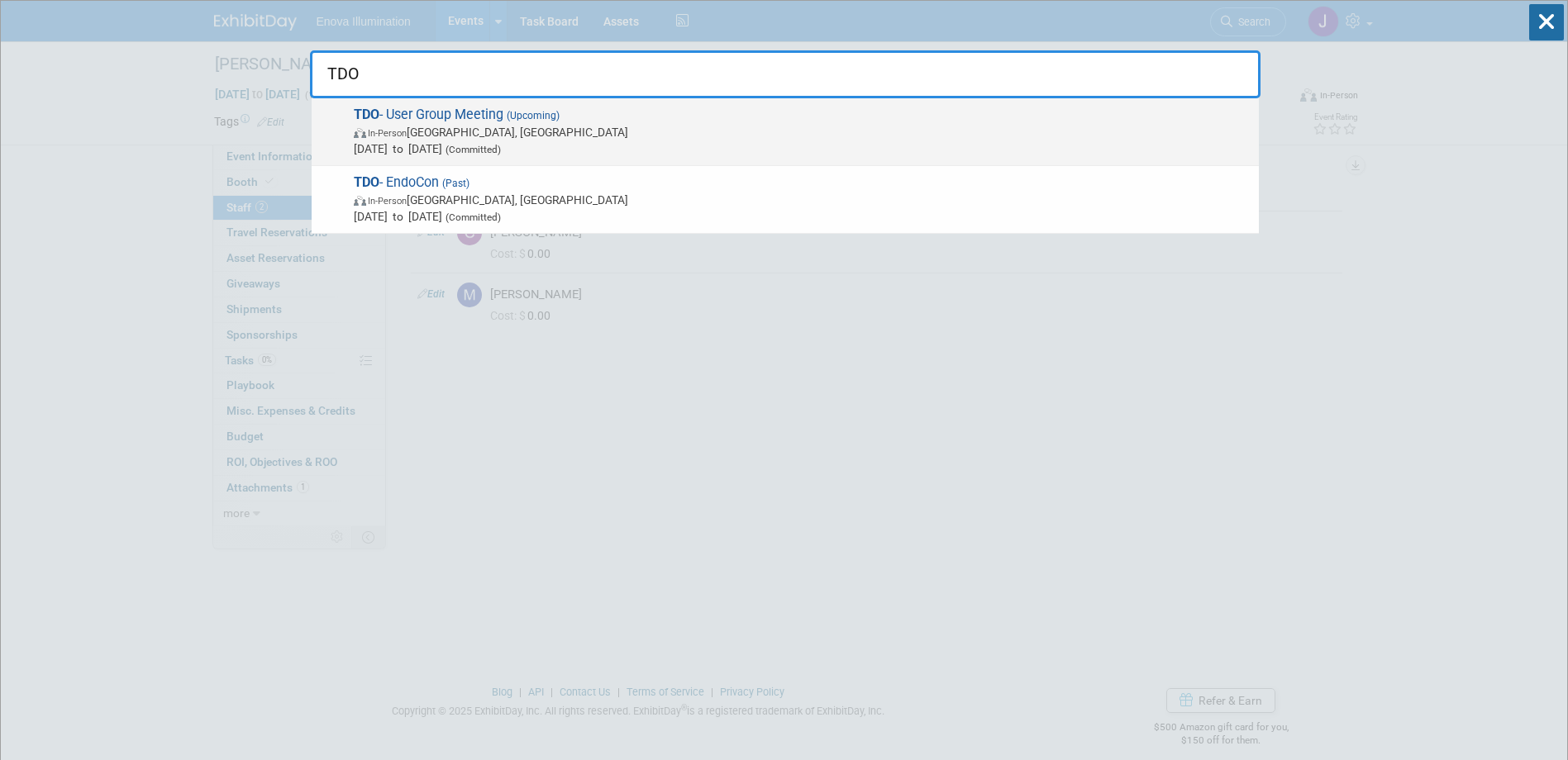 type on "TDO" 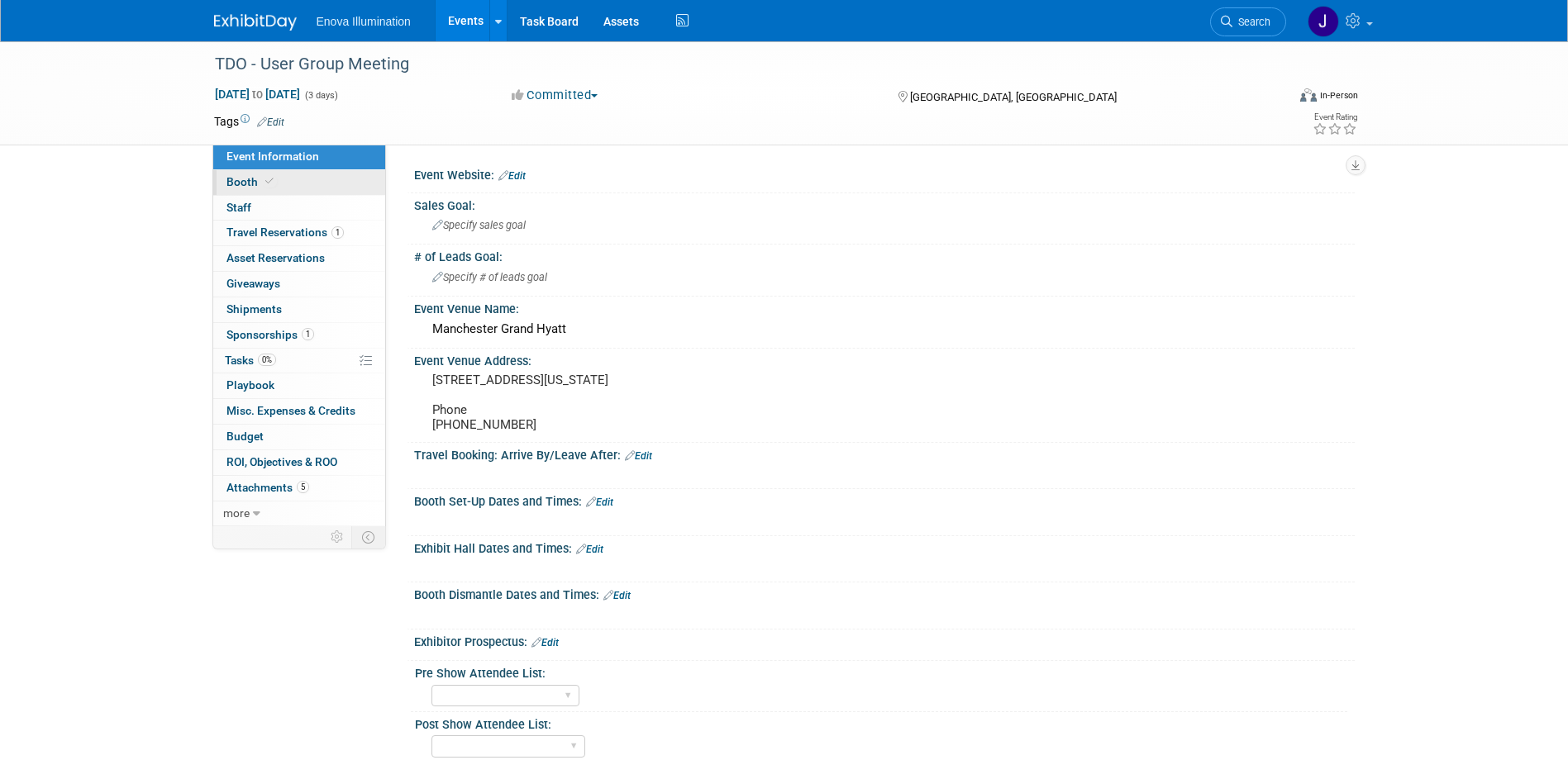 scroll, scrollTop: 0, scrollLeft: 0, axis: both 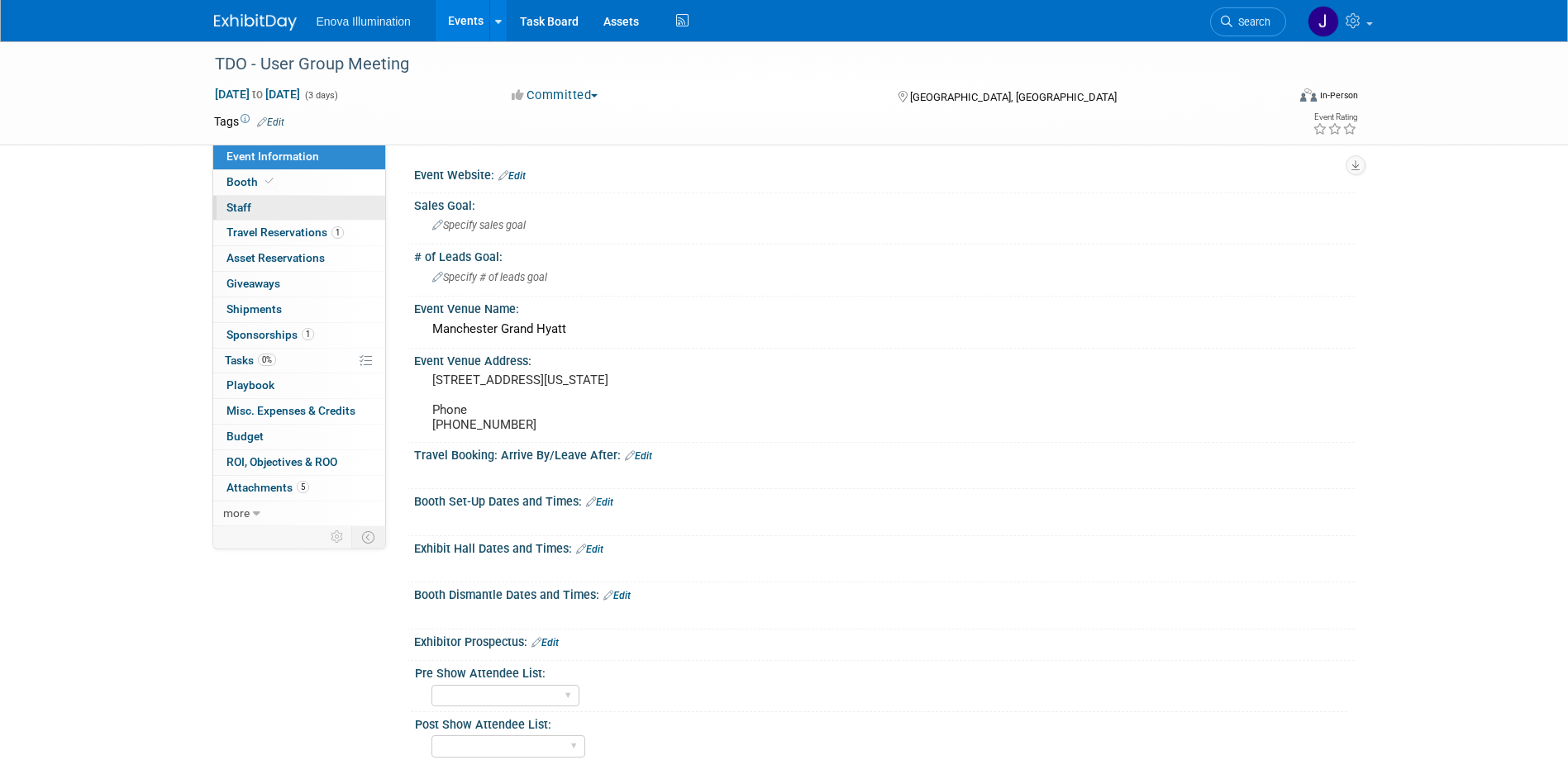click on "0
Staff 0" at bounding box center [299, 208] 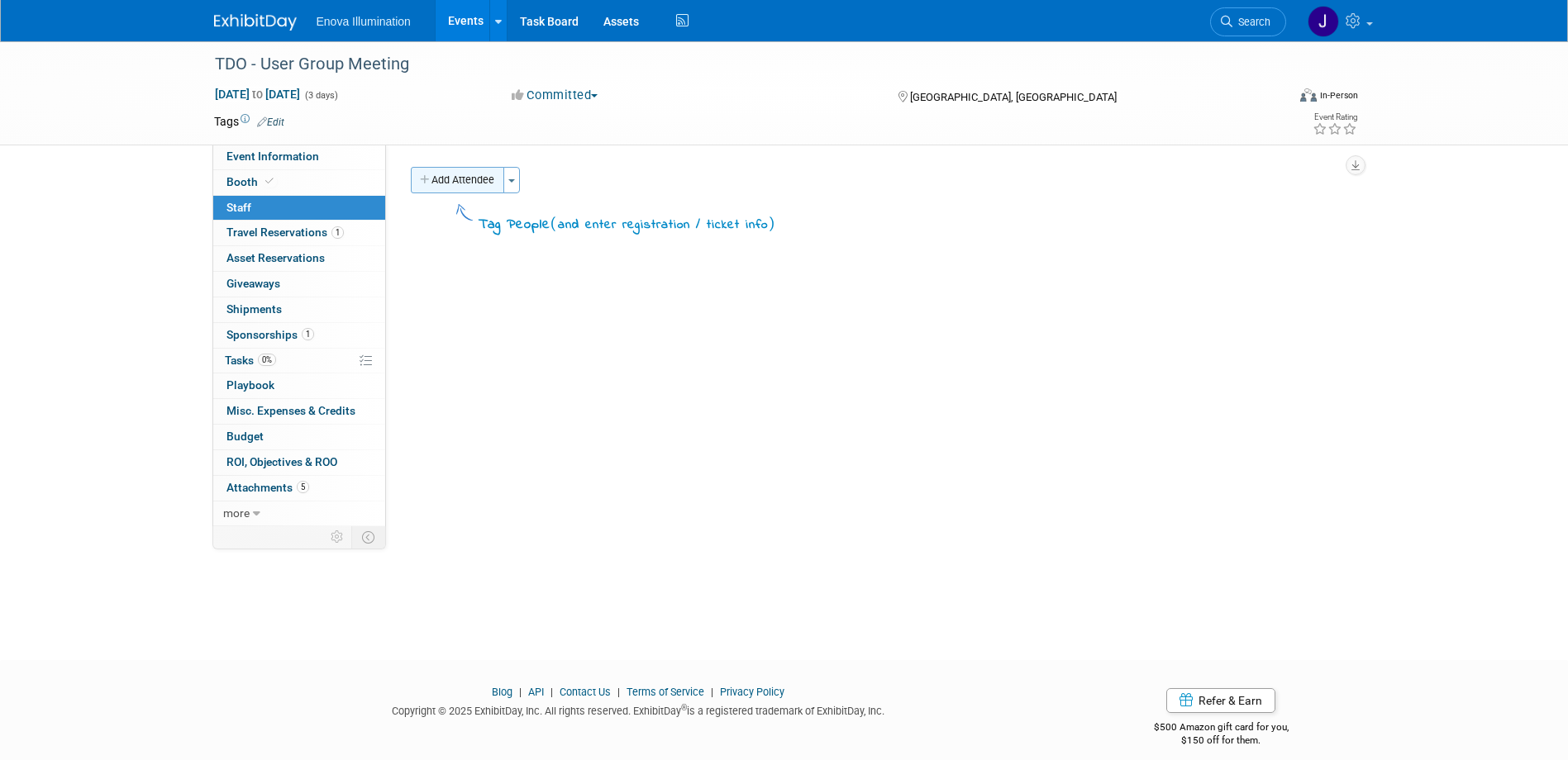 click on "Add Attendee" at bounding box center [457, 180] 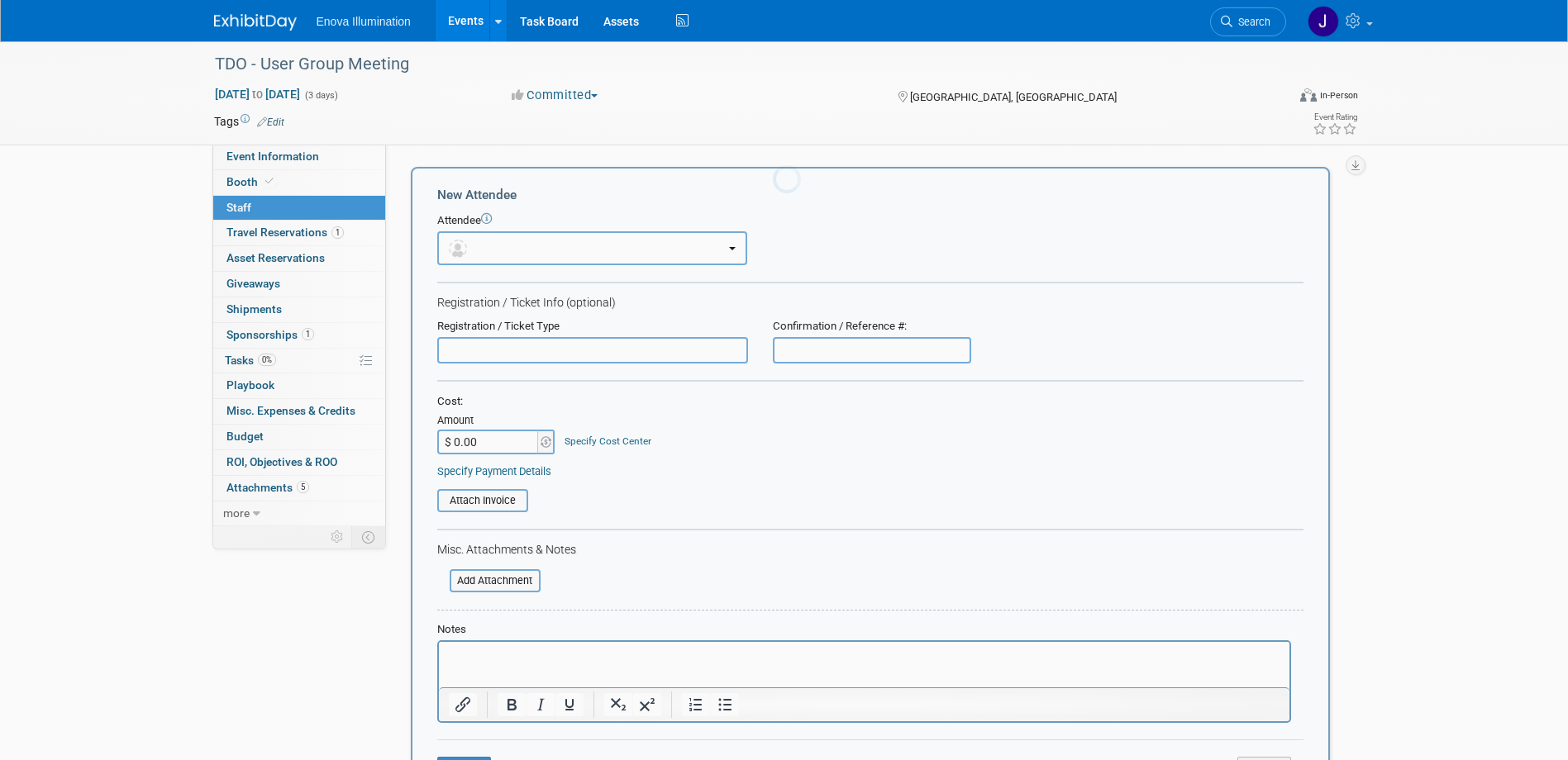 scroll, scrollTop: 0, scrollLeft: 0, axis: both 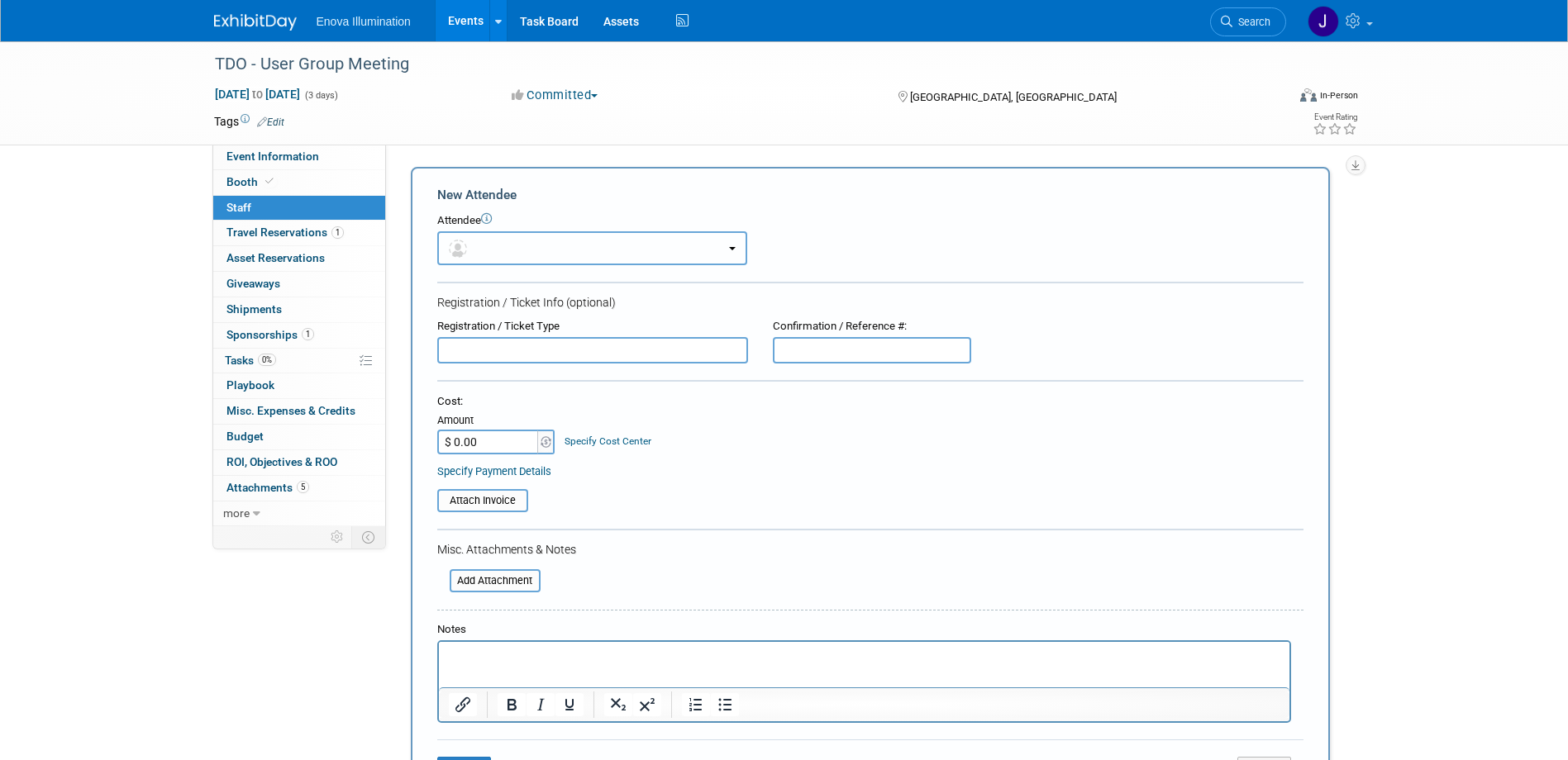 click at bounding box center [592, 248] 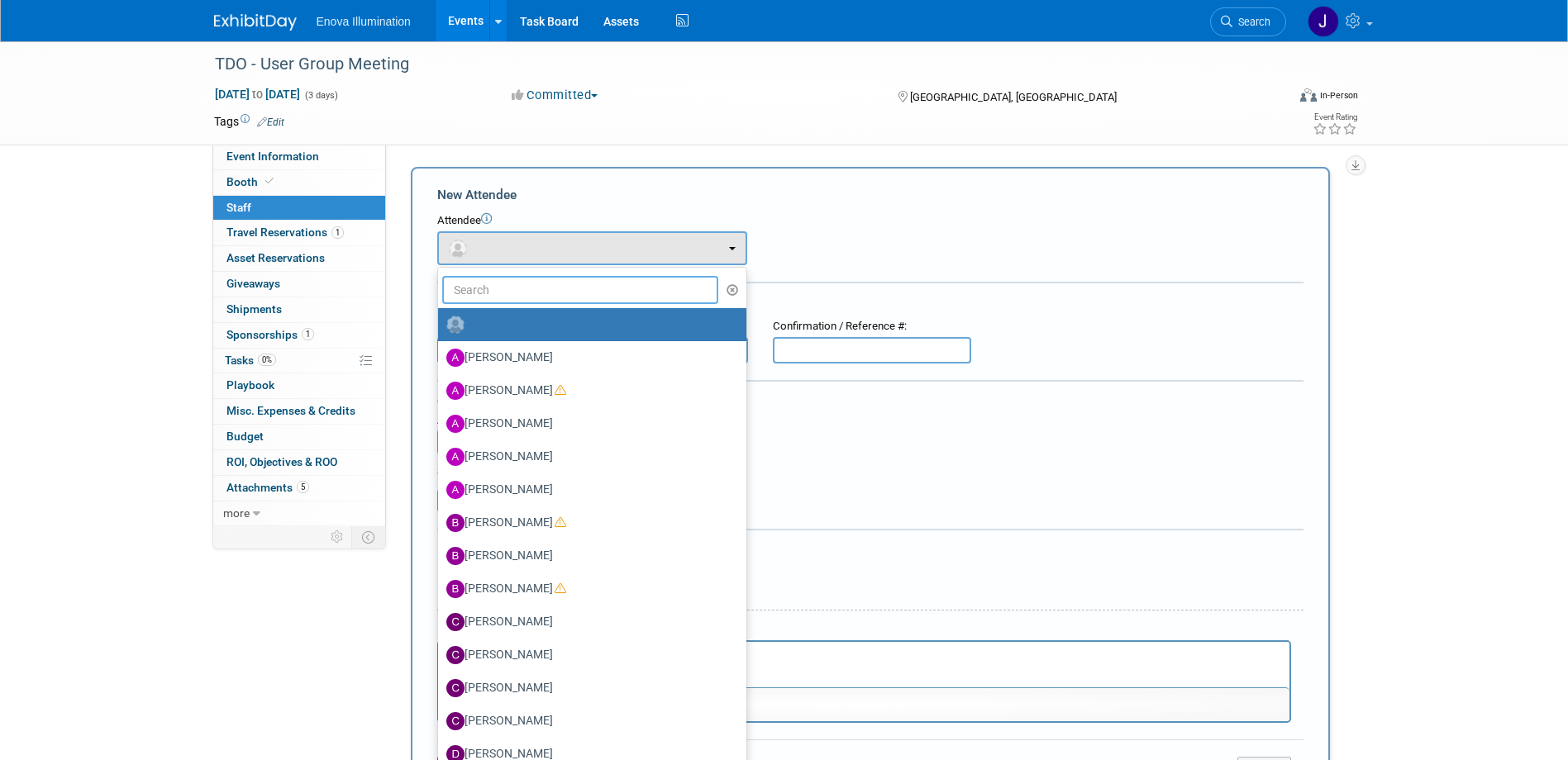 click at bounding box center [580, 290] 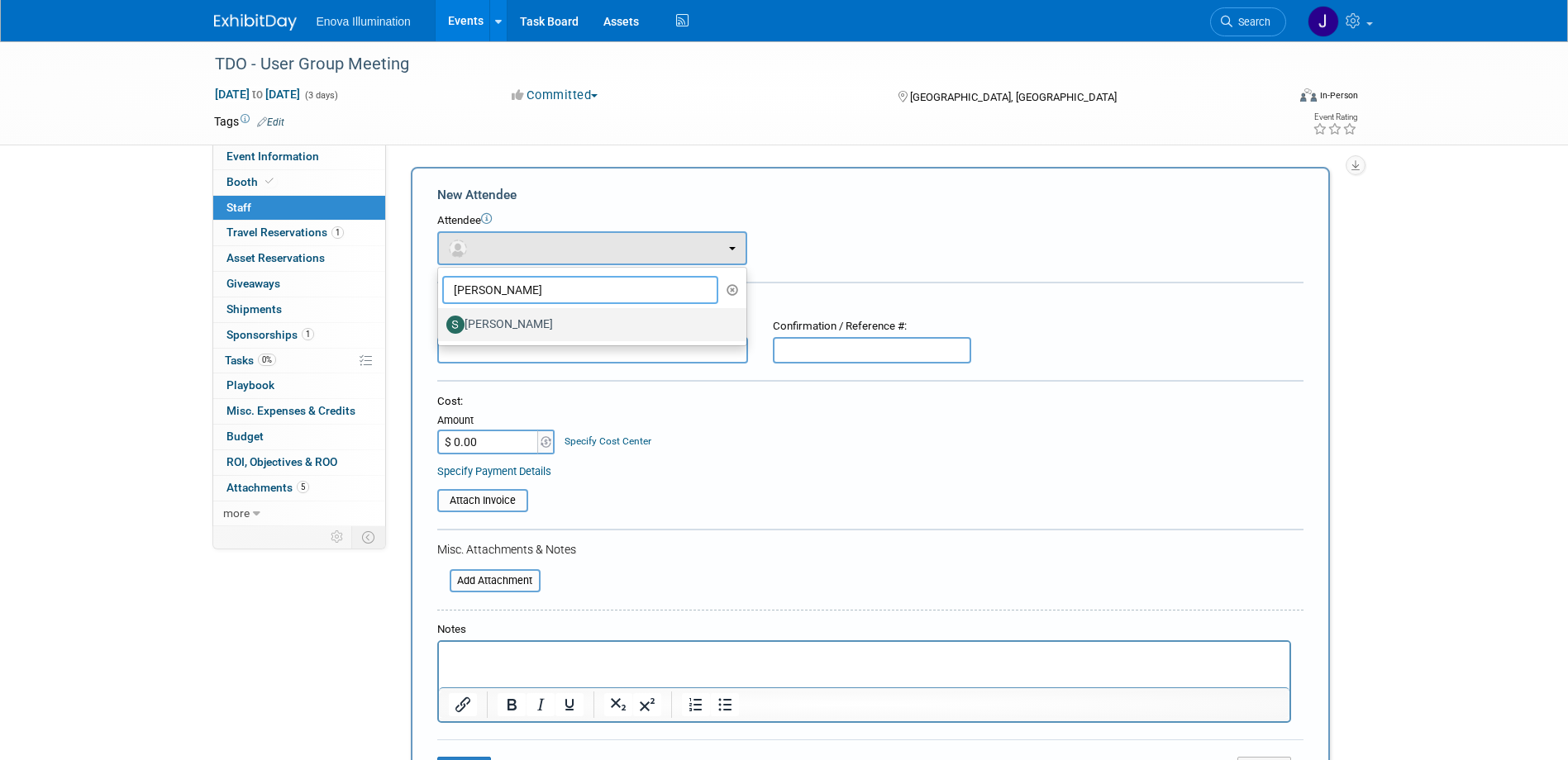type on "[PERSON_NAME]" 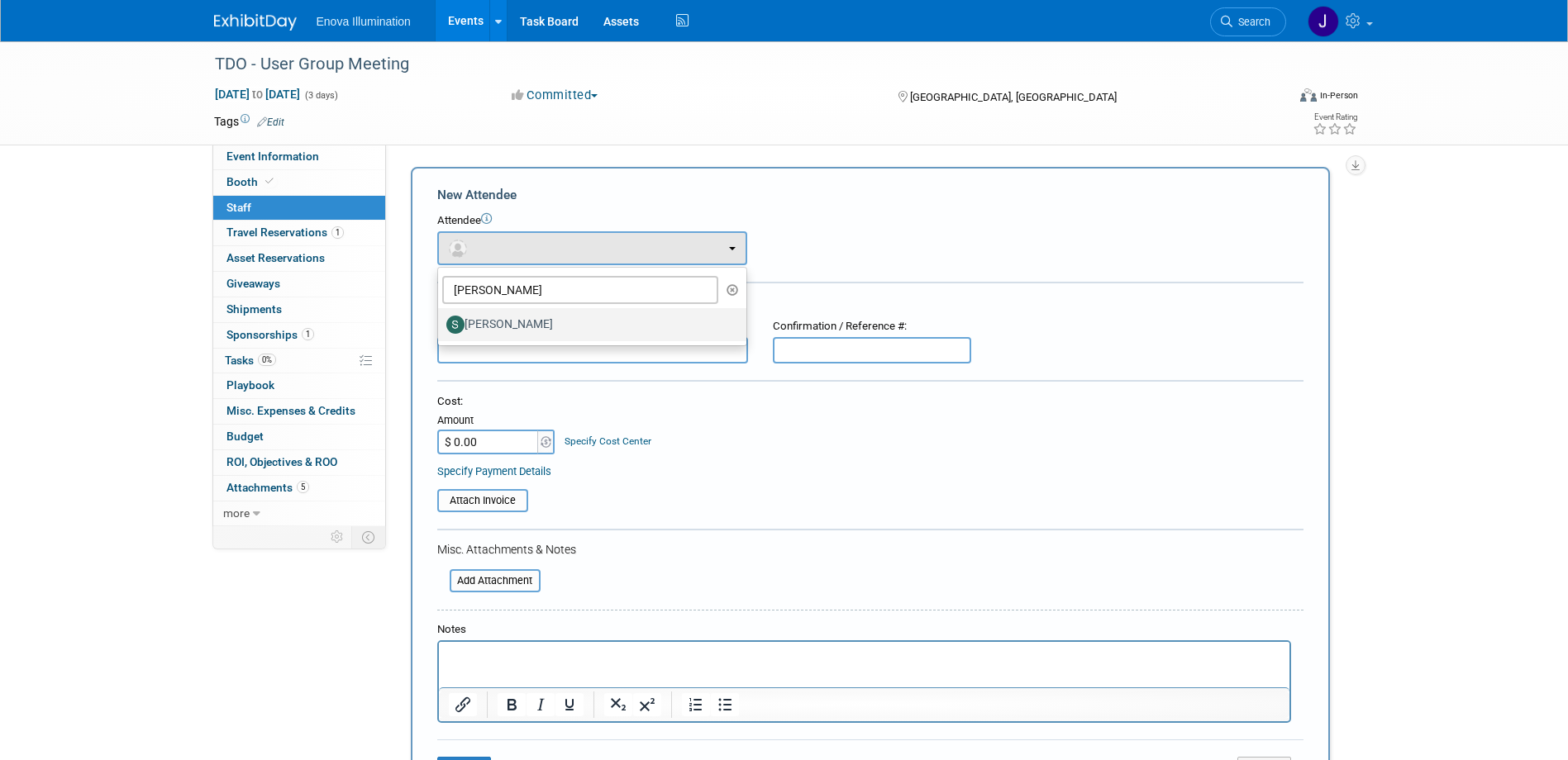 click on "[PERSON_NAME]" at bounding box center [588, 325] 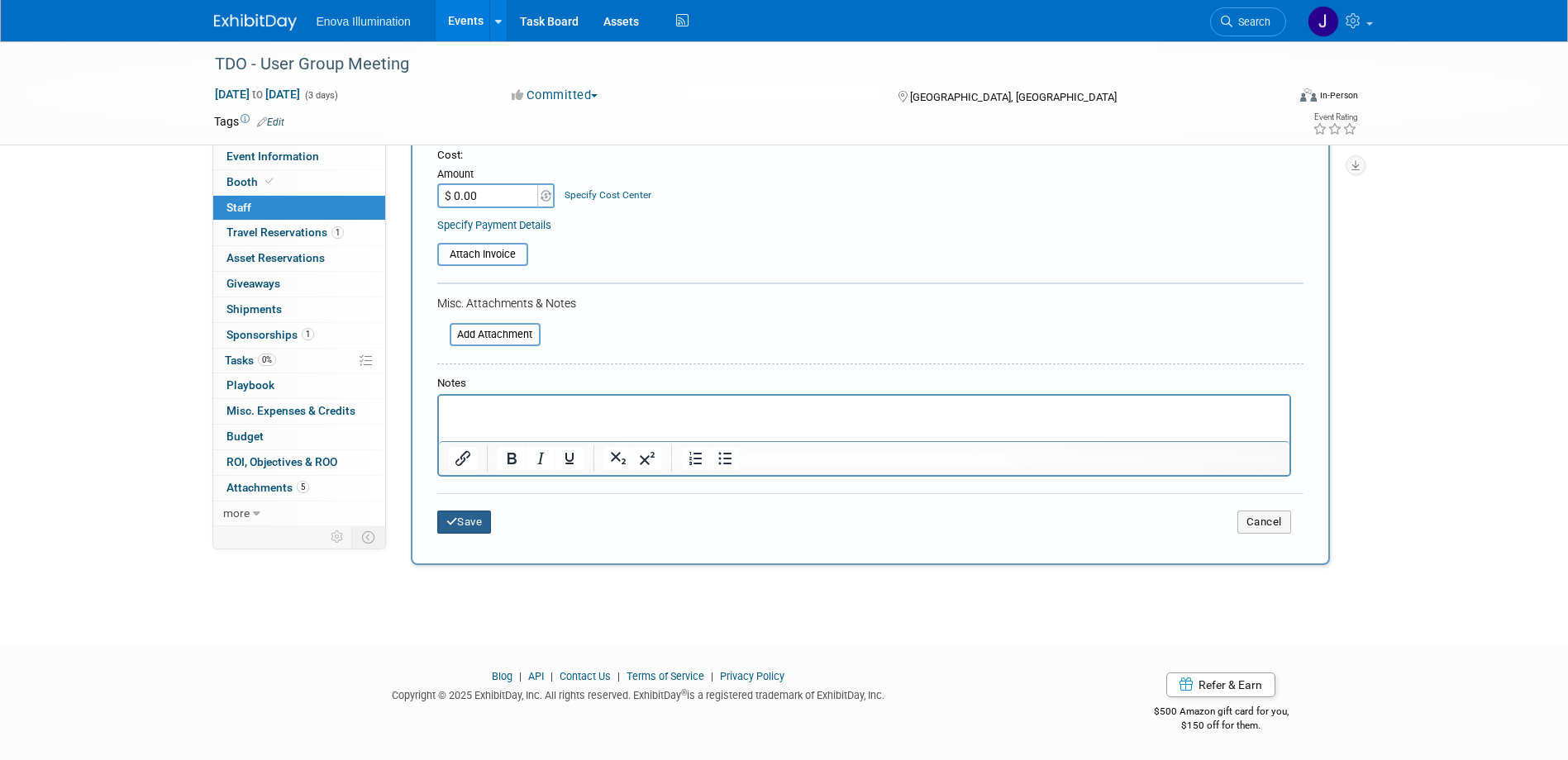 click on "Save" at bounding box center [465, 522] 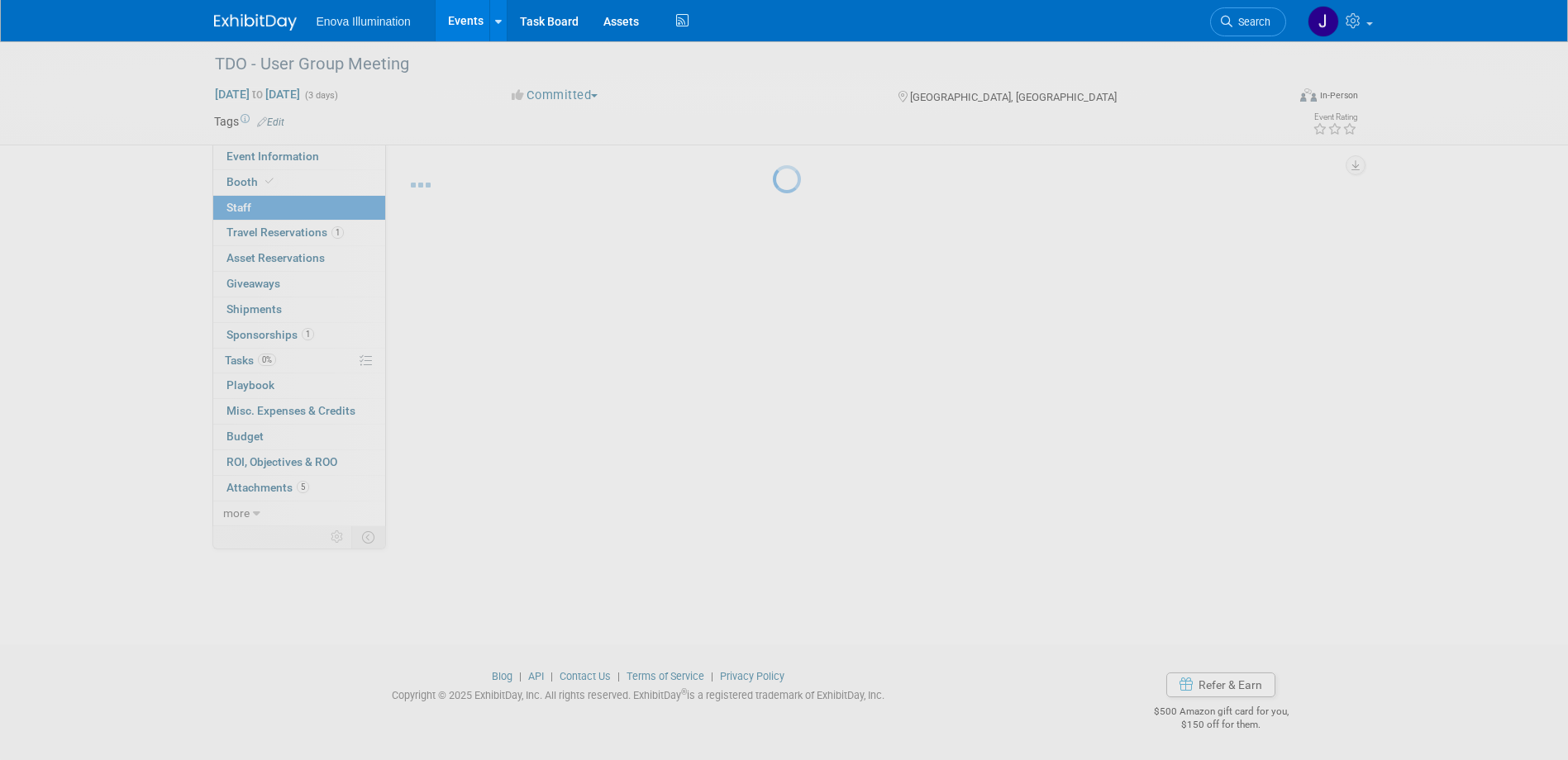scroll, scrollTop: 16, scrollLeft: 0, axis: vertical 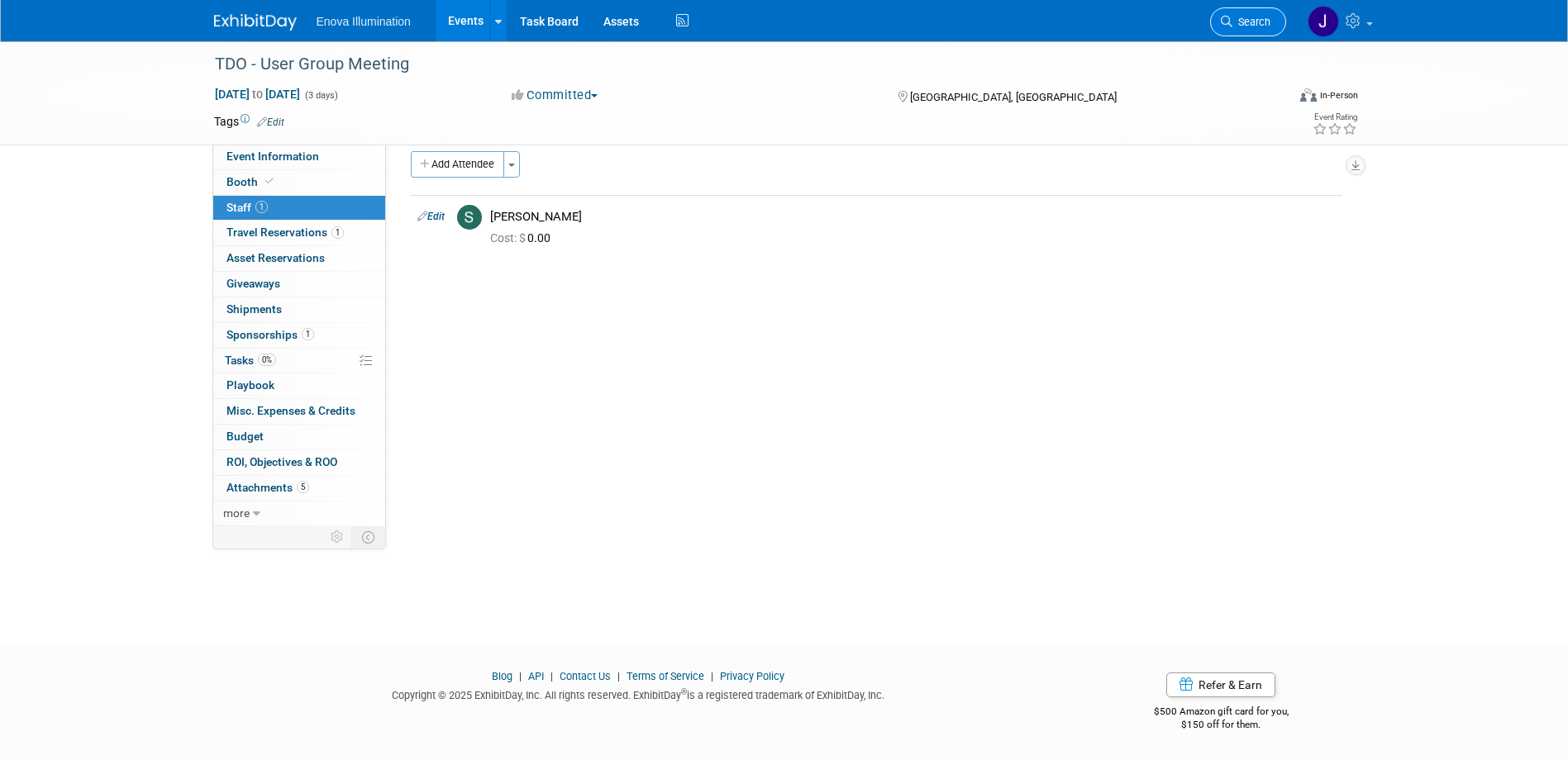 click on "Search" at bounding box center [1248, 21] 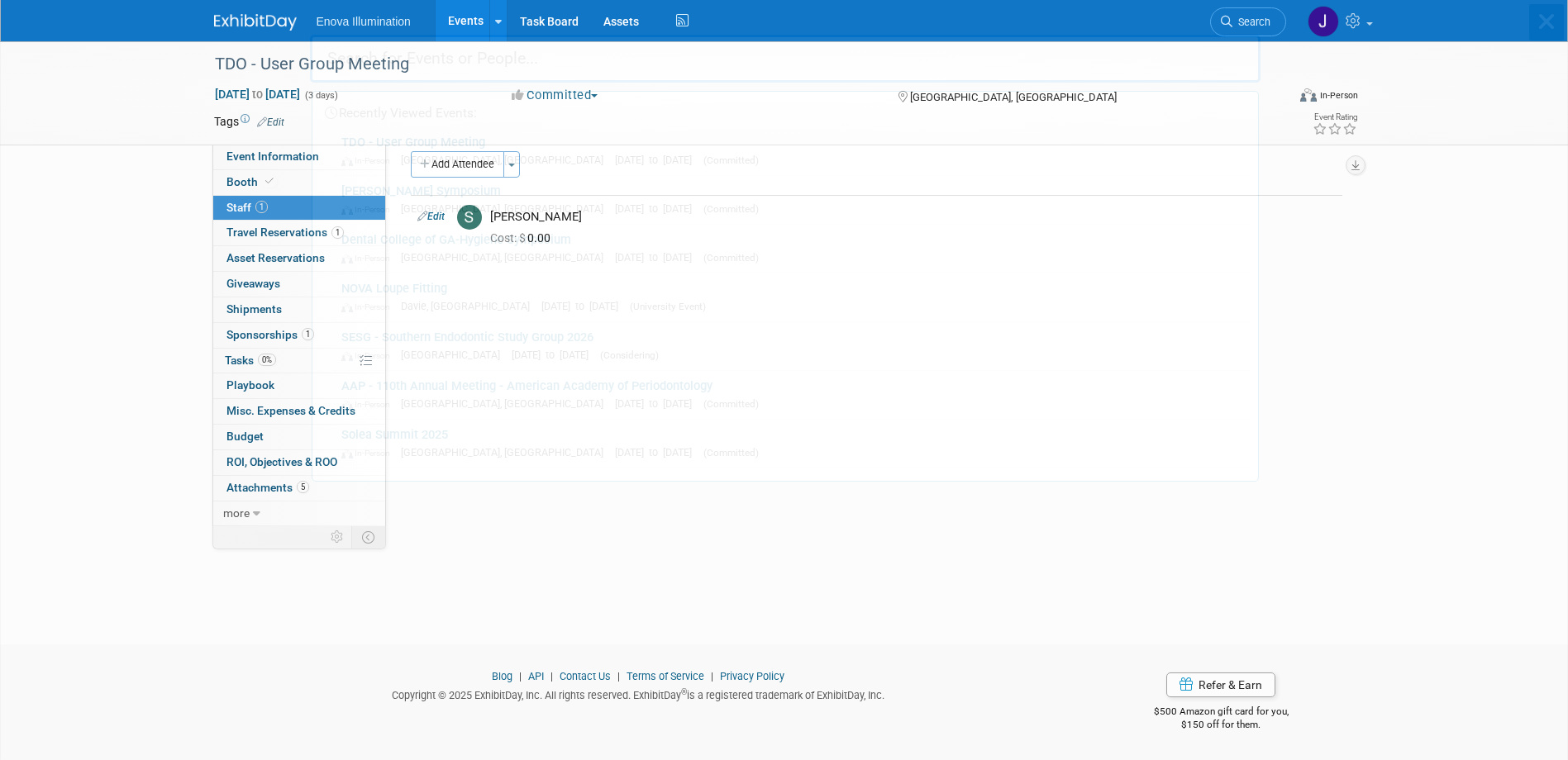 scroll, scrollTop: 0, scrollLeft: 0, axis: both 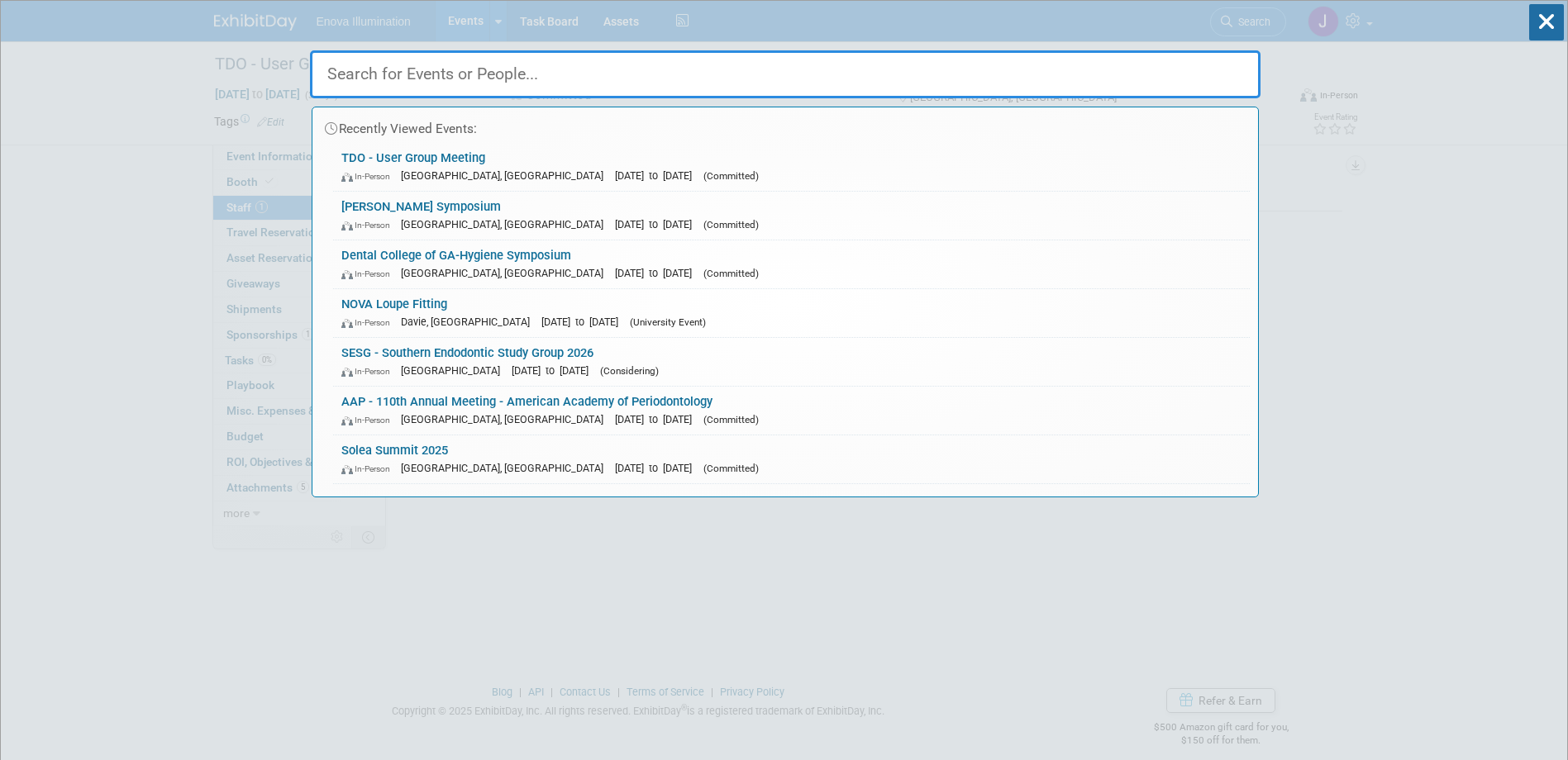 click at bounding box center [785, 74] 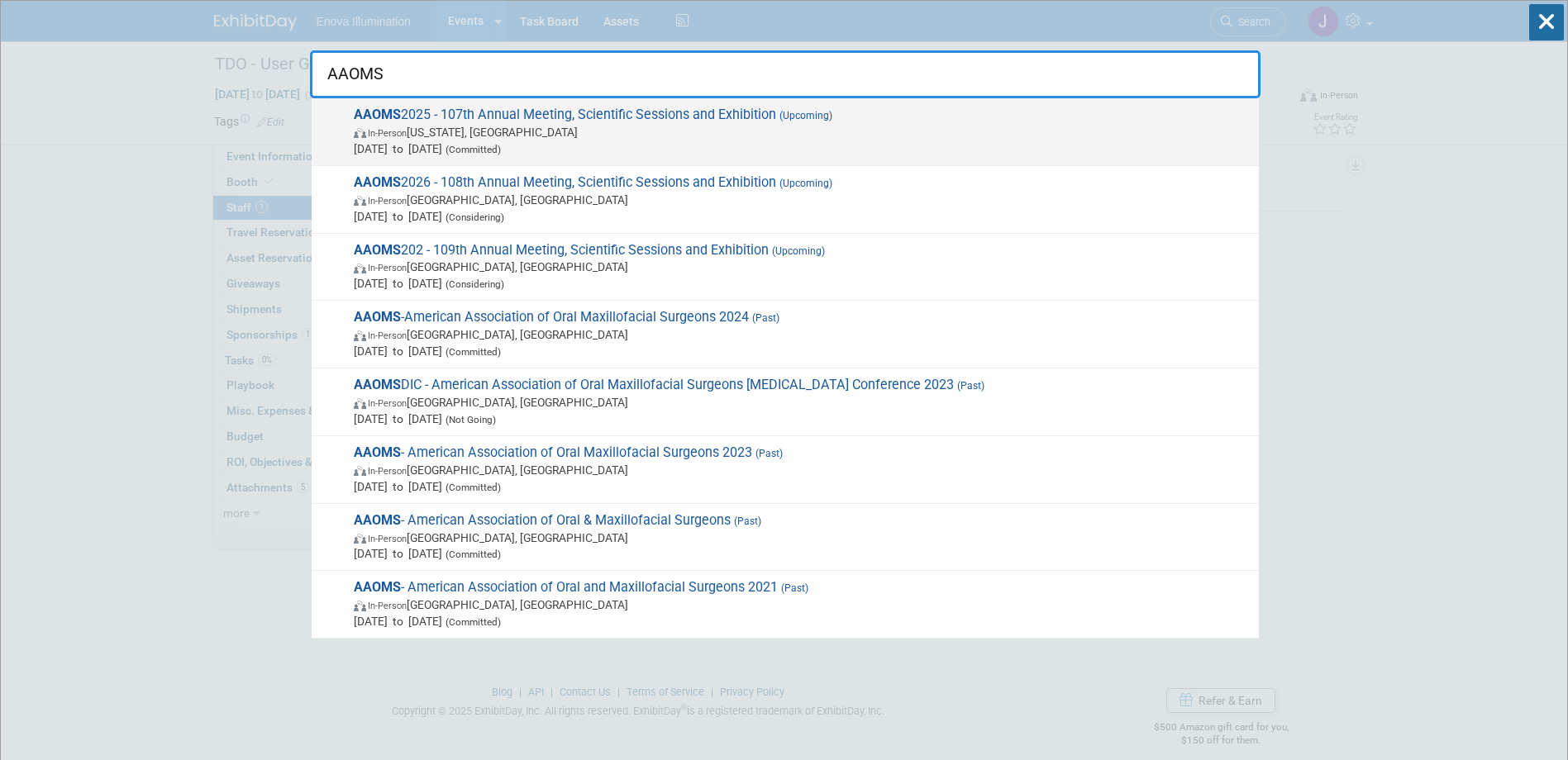 type on "AAOMS" 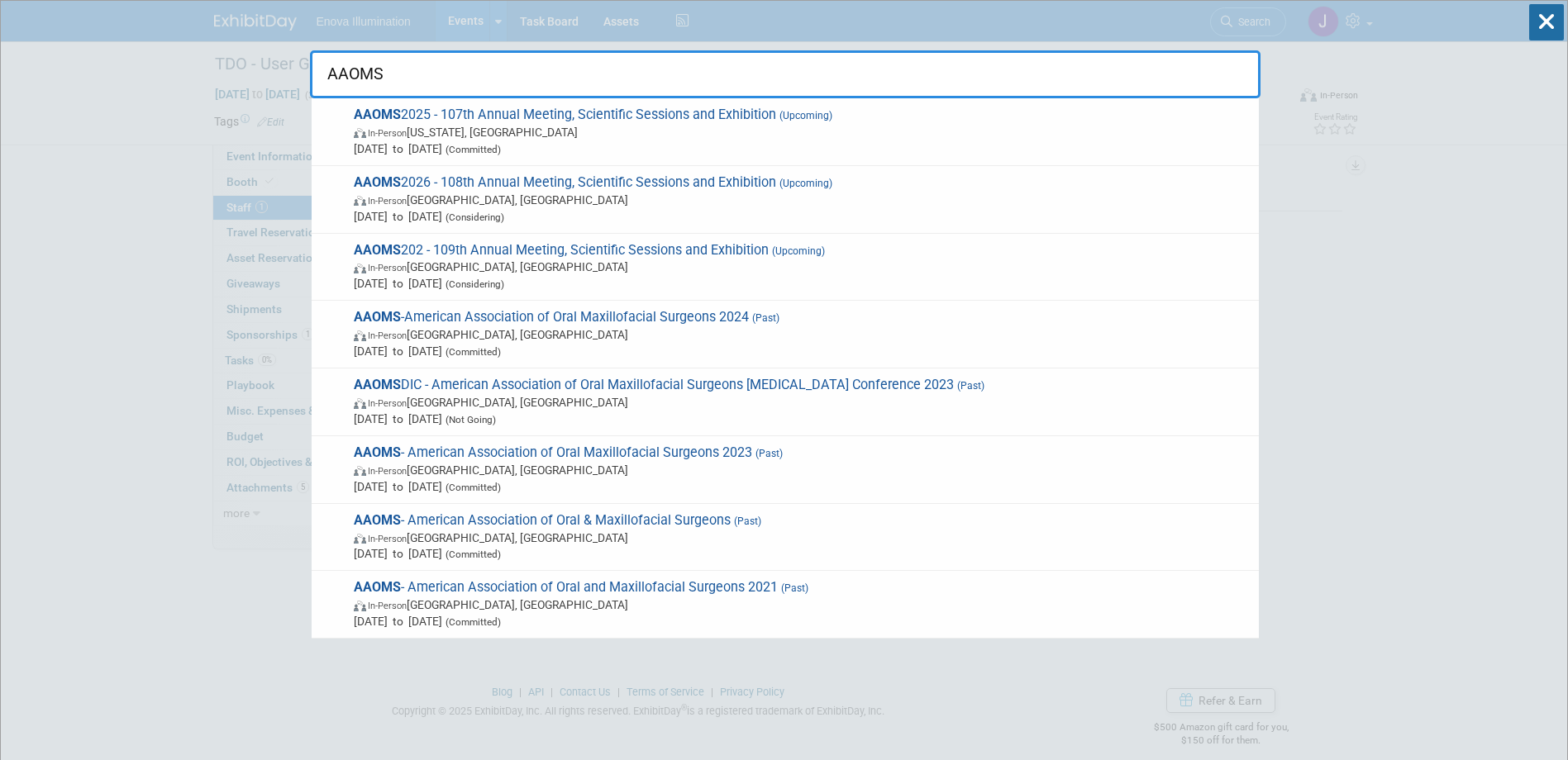 click on "Sep 18, 2025  to  Sep 19, 2025  (Committed)" at bounding box center (802, 149) 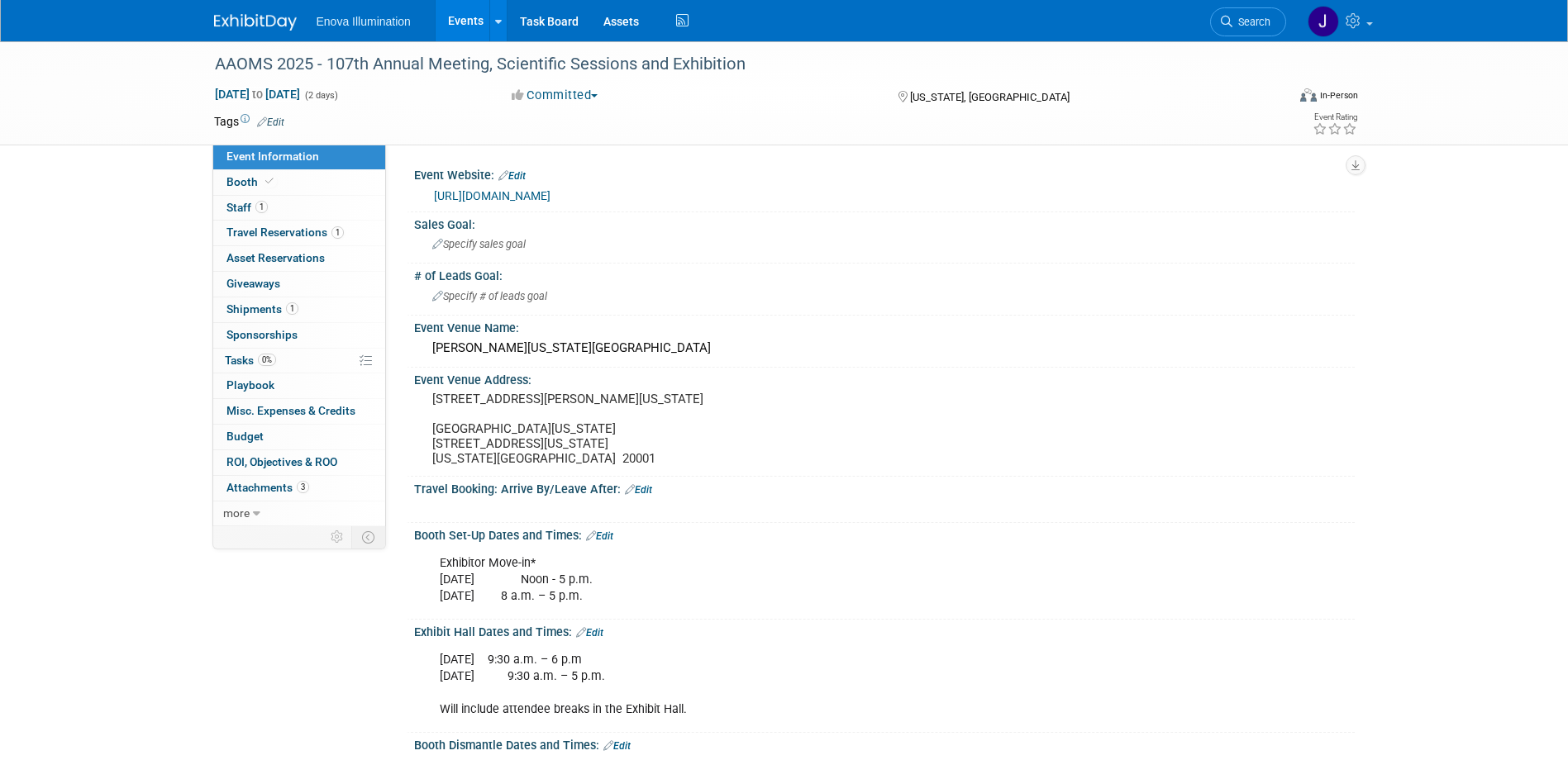 scroll, scrollTop: 0, scrollLeft: 0, axis: both 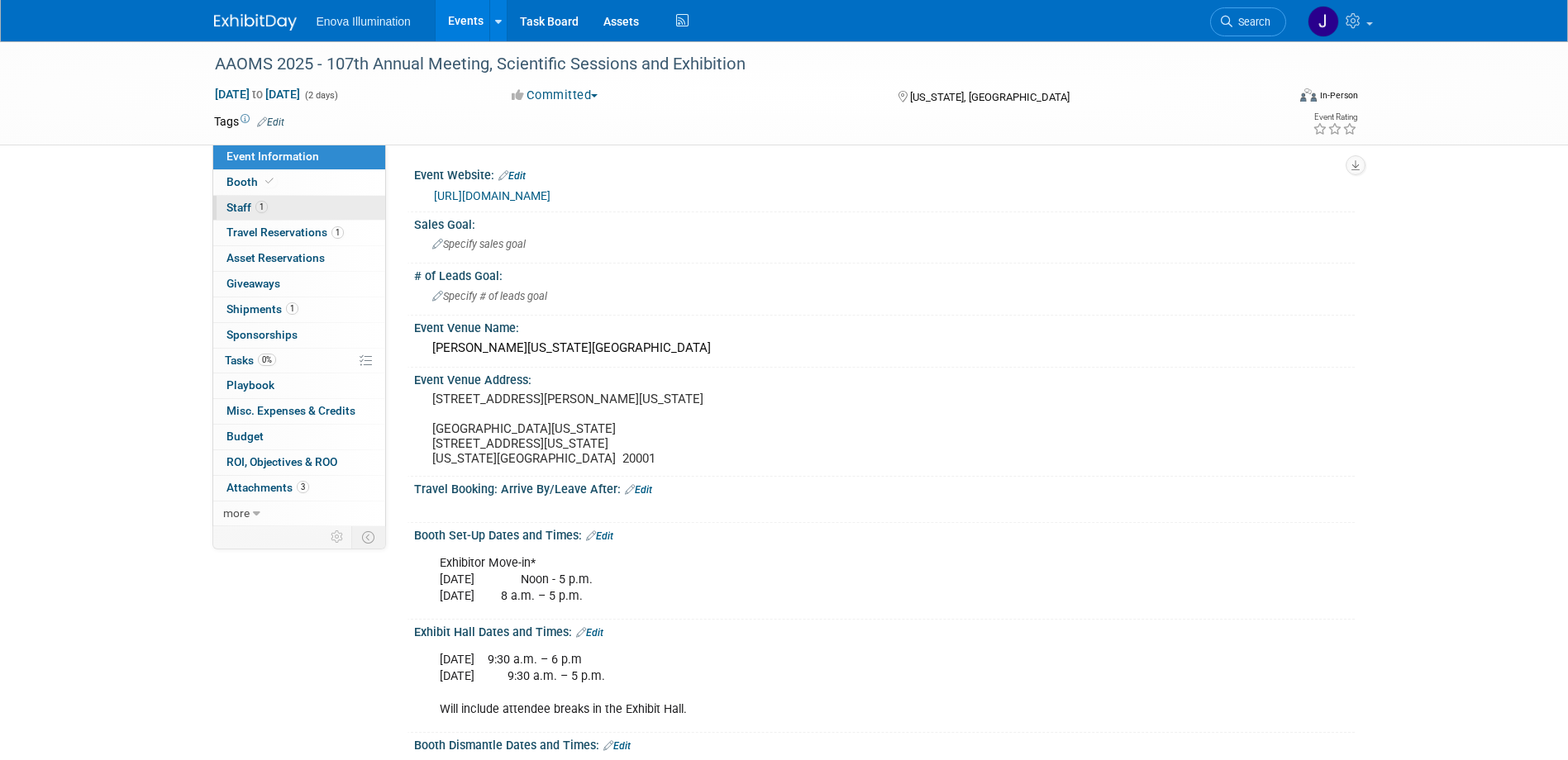 click on "1
Staff 1" at bounding box center (299, 208) 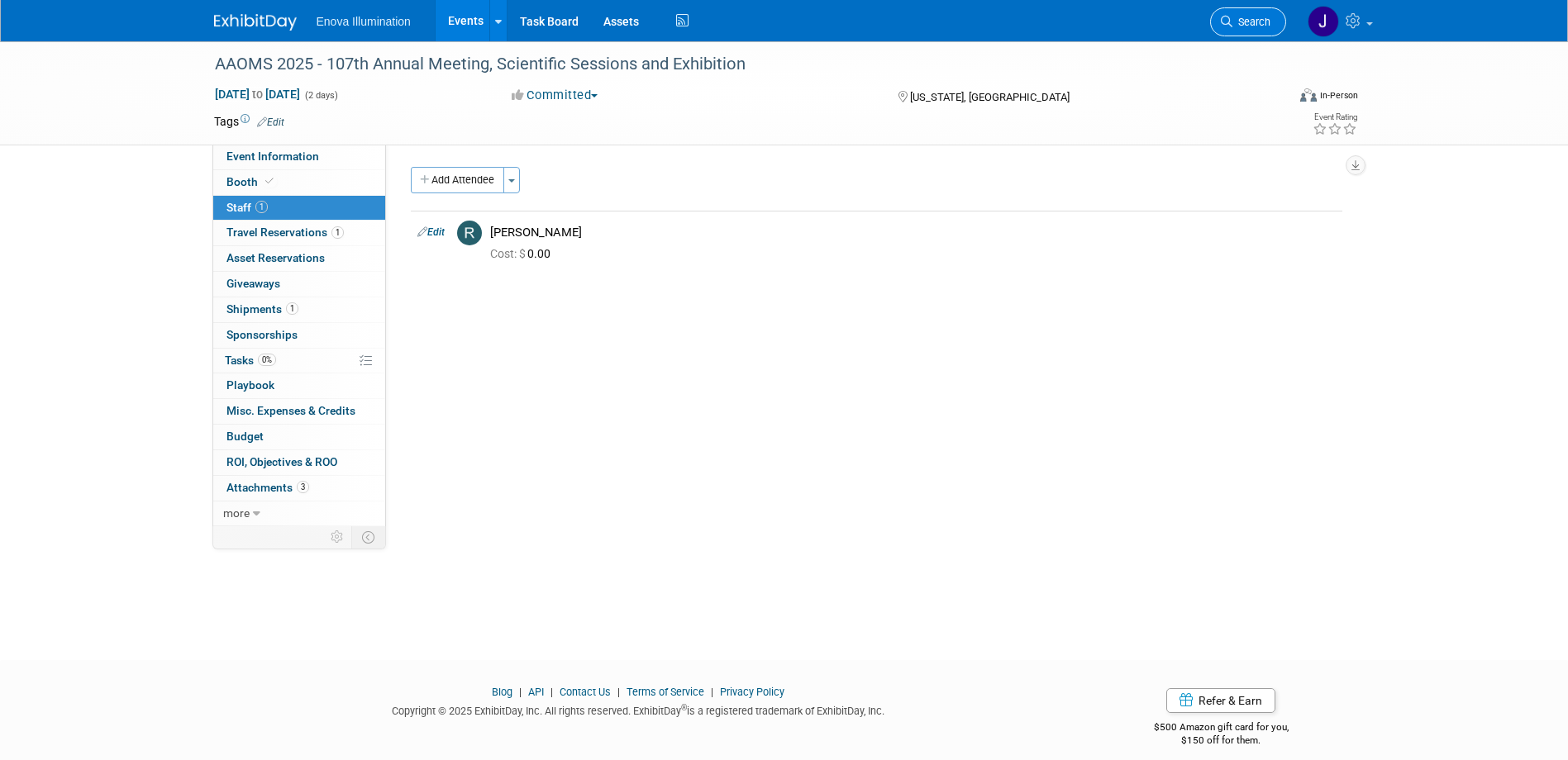 click on "Search" at bounding box center (1251, 21) 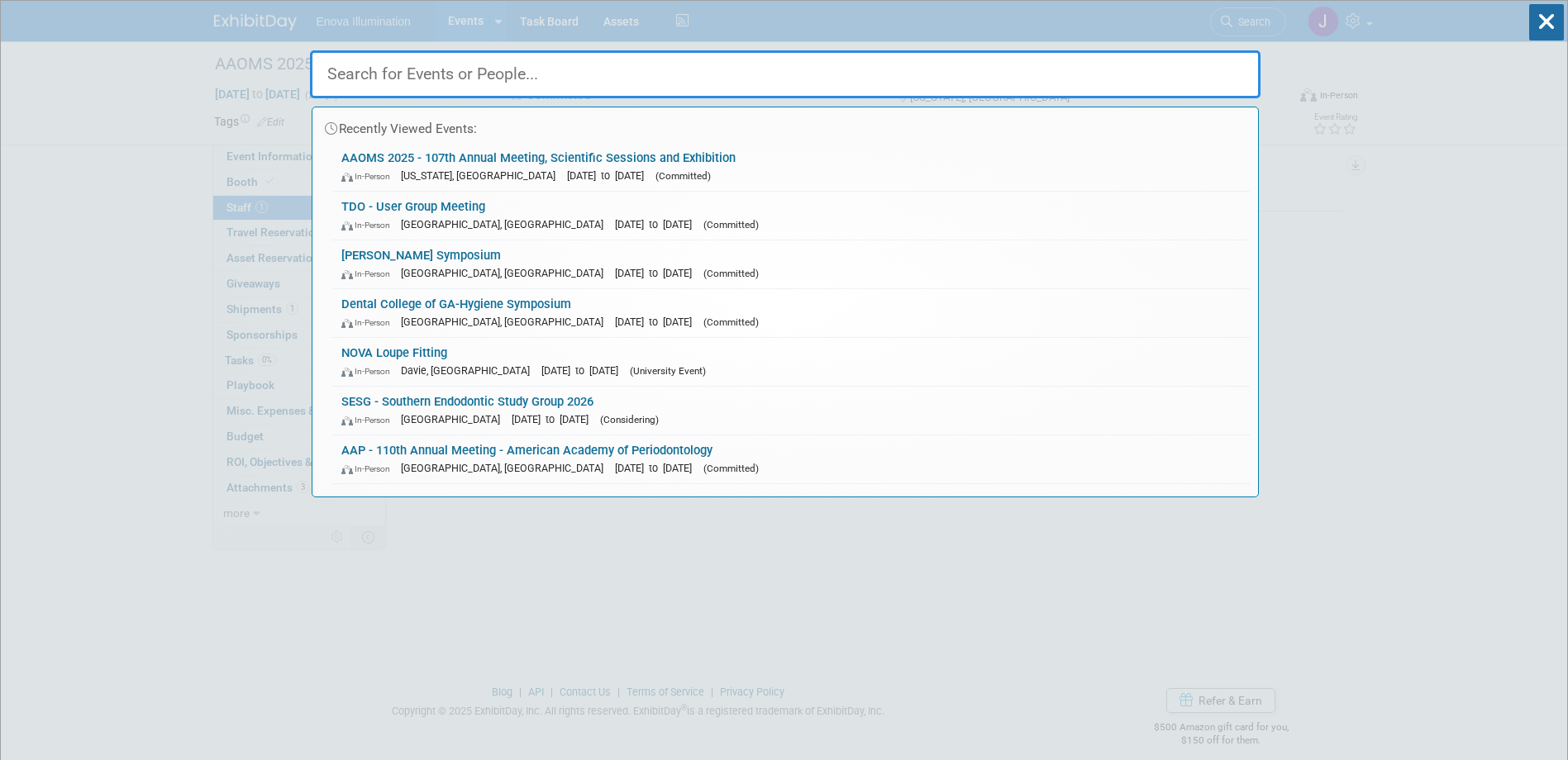 click at bounding box center [785, 74] 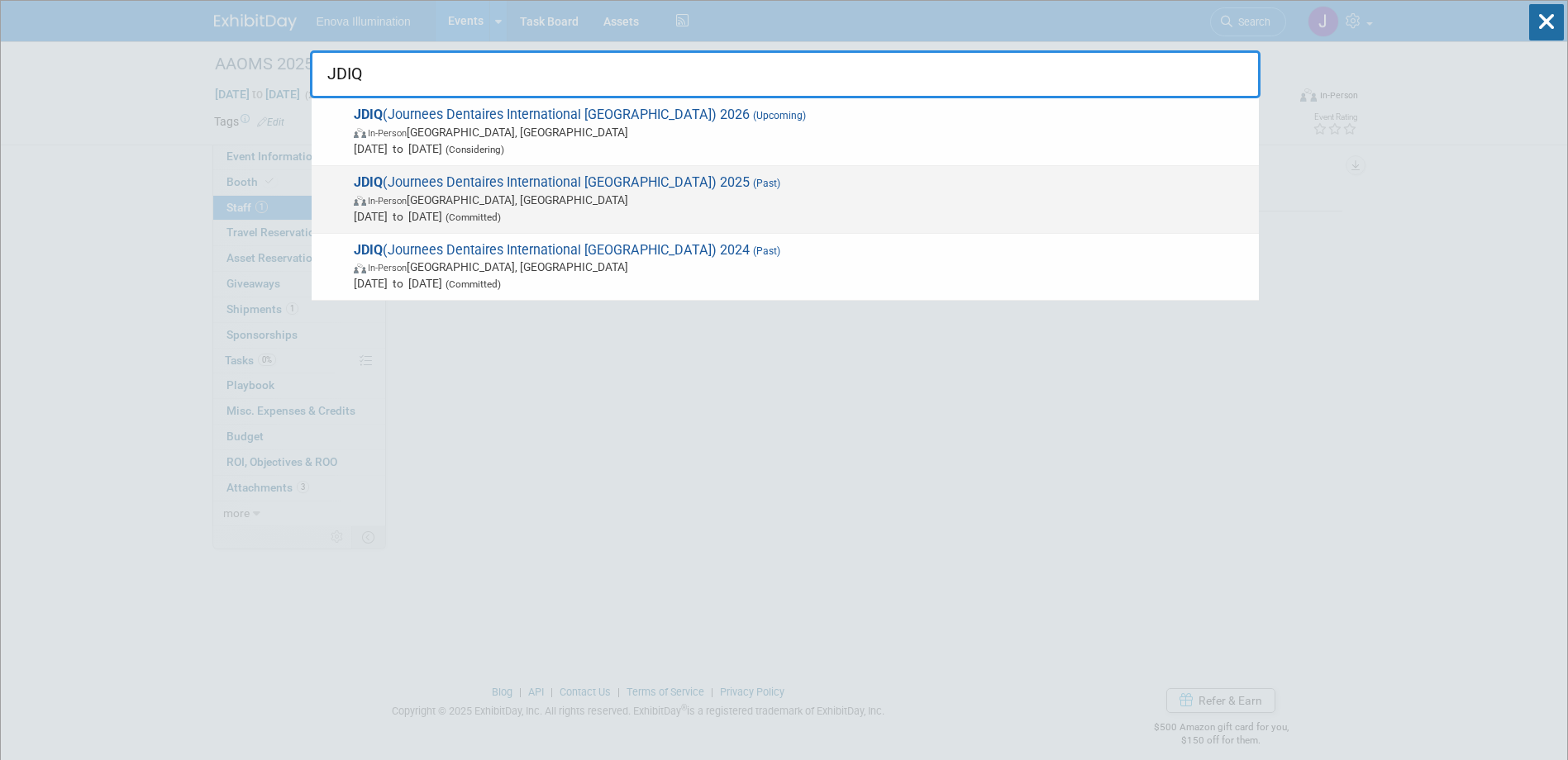 type on "JDIQ" 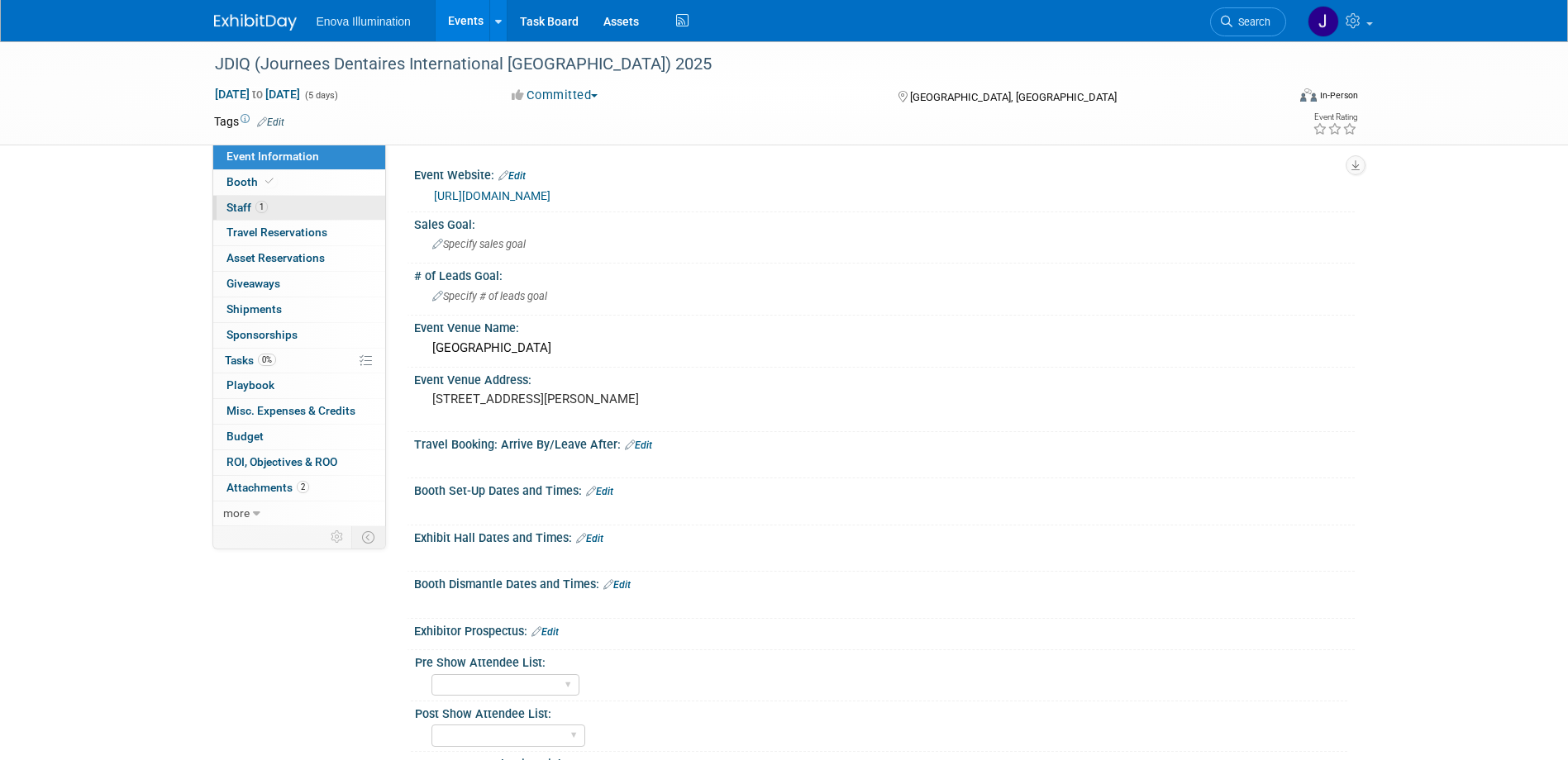 scroll, scrollTop: 0, scrollLeft: 0, axis: both 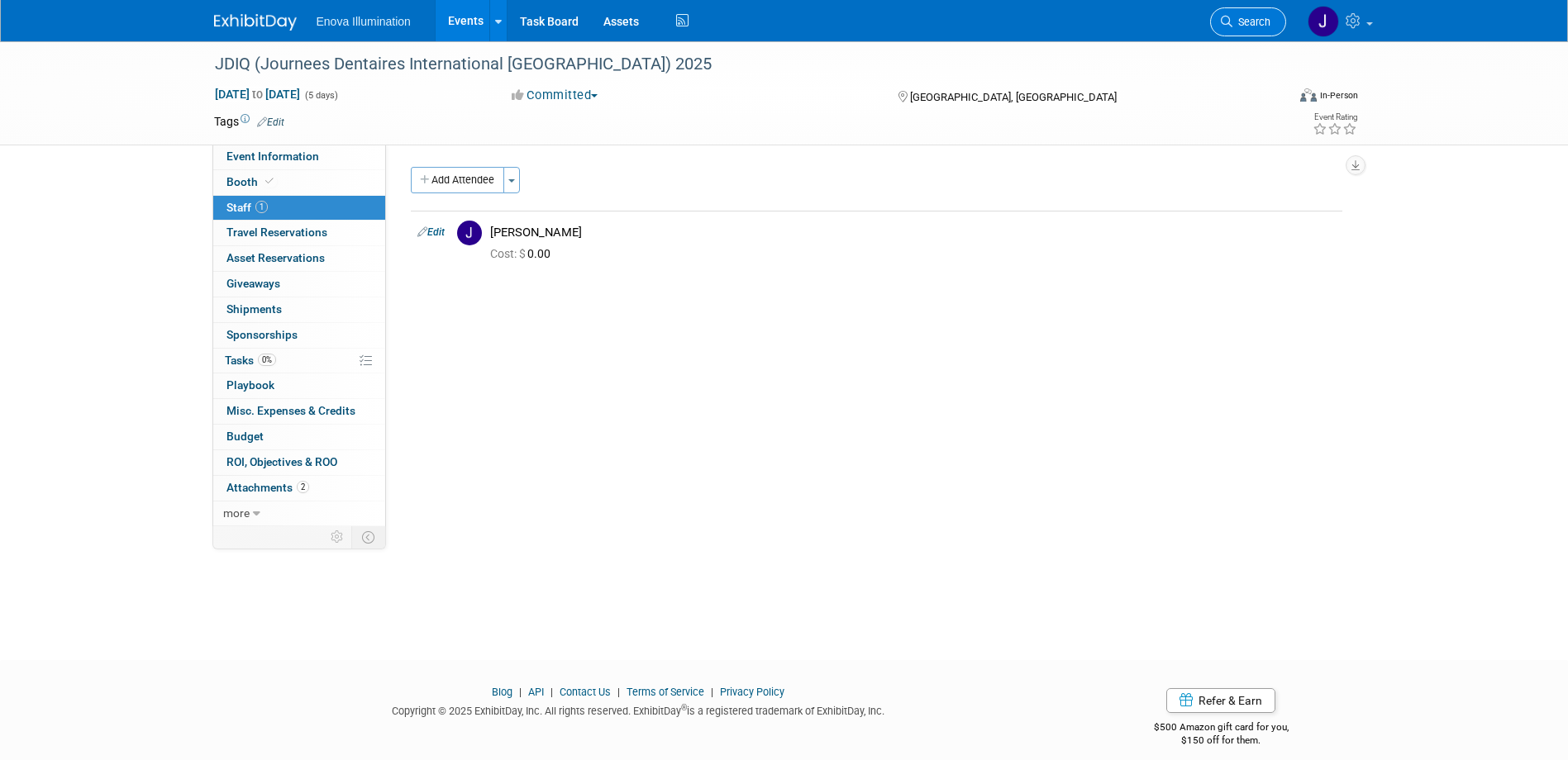click on "Search" at bounding box center (1251, 21) 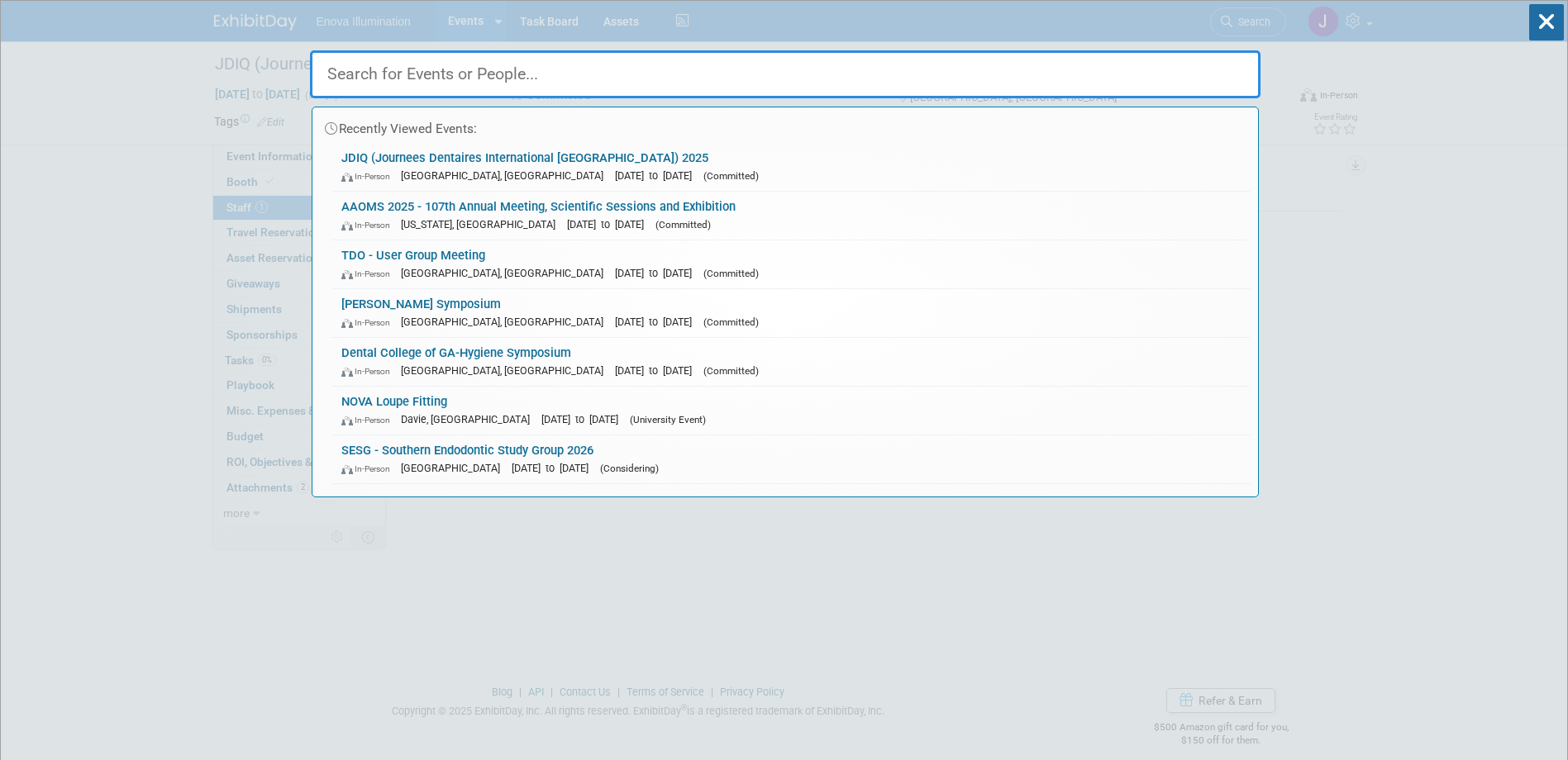 click at bounding box center (785, 74) 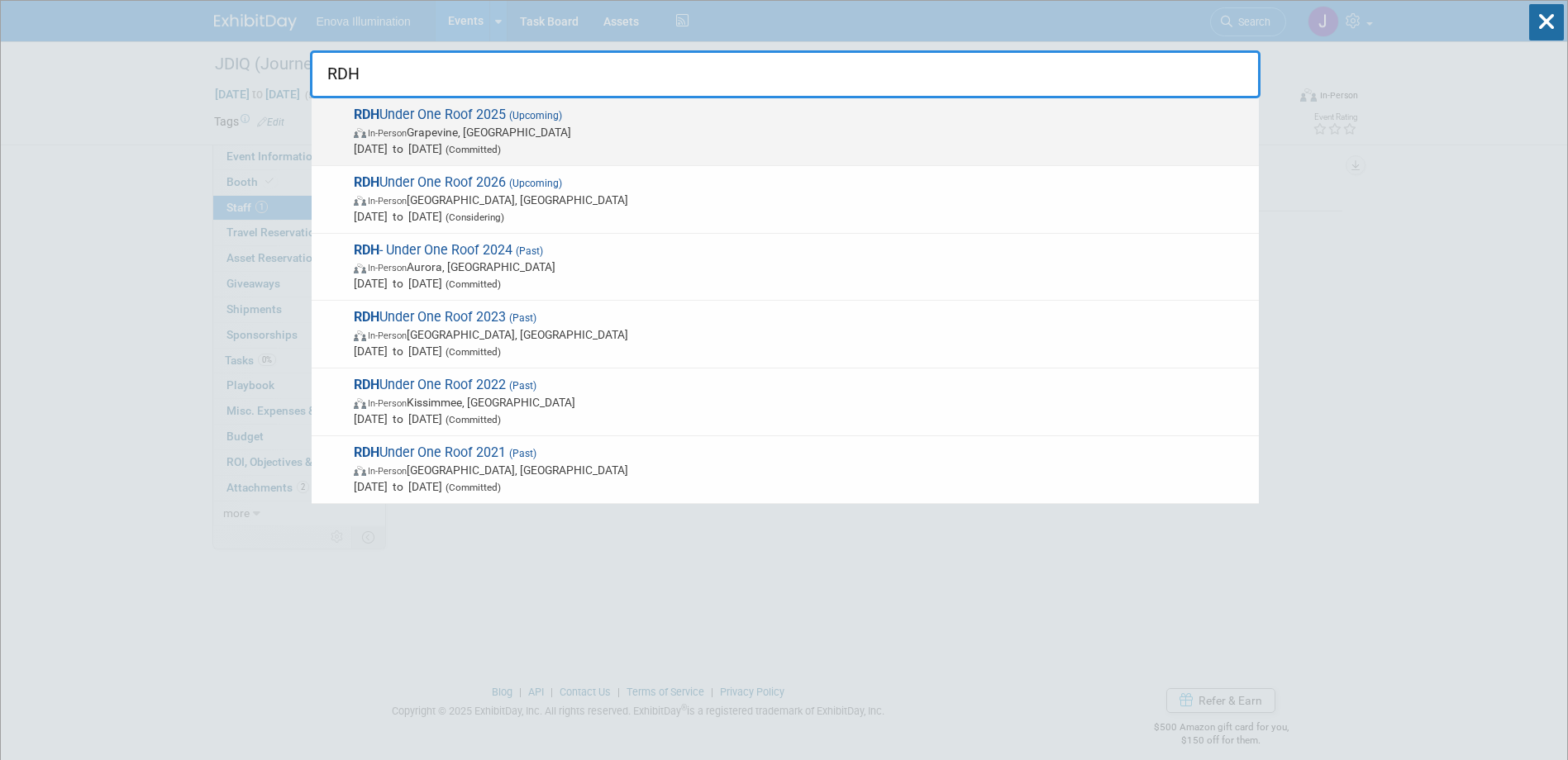 type on "RDH" 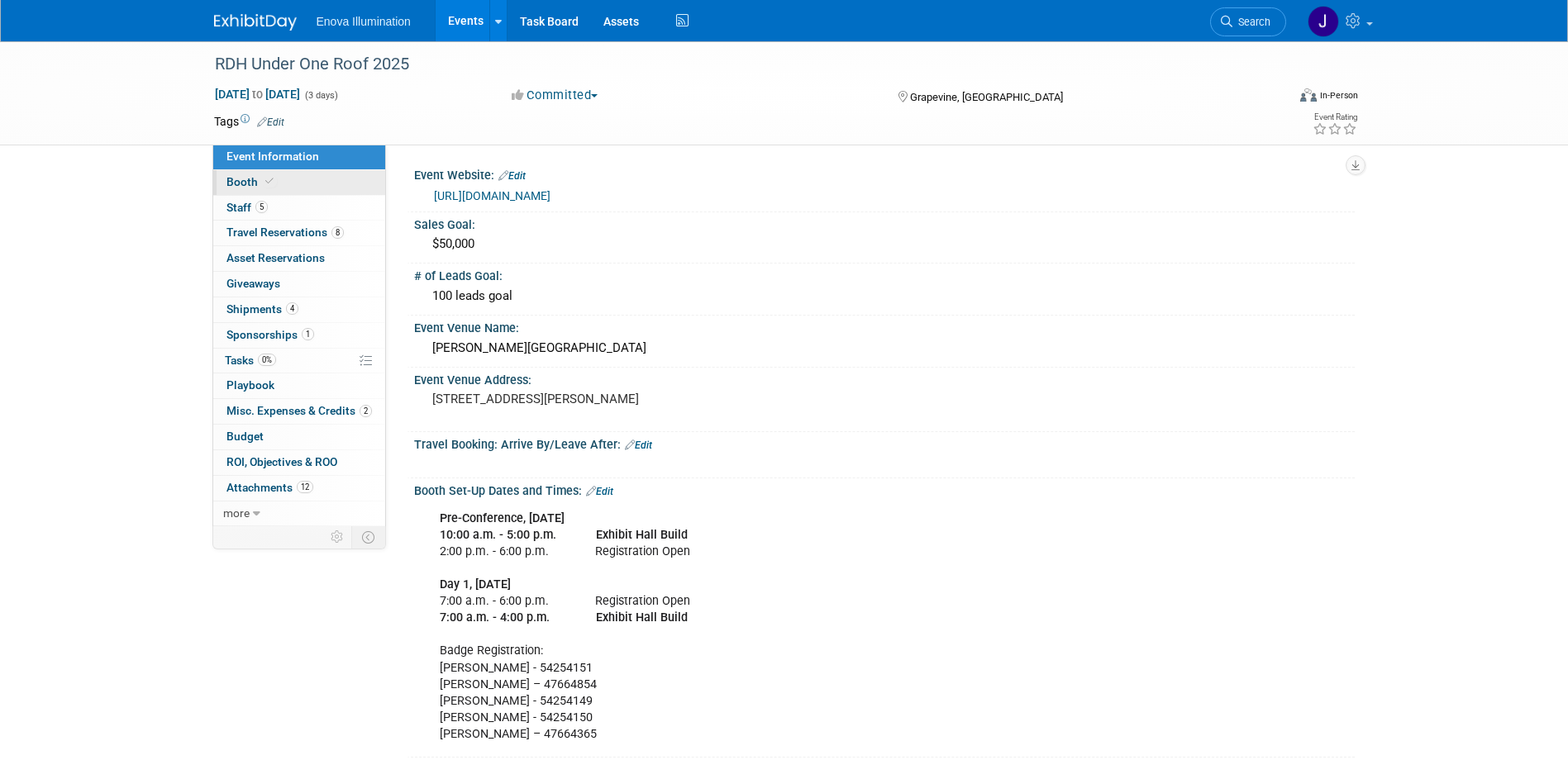 scroll, scrollTop: 0, scrollLeft: 0, axis: both 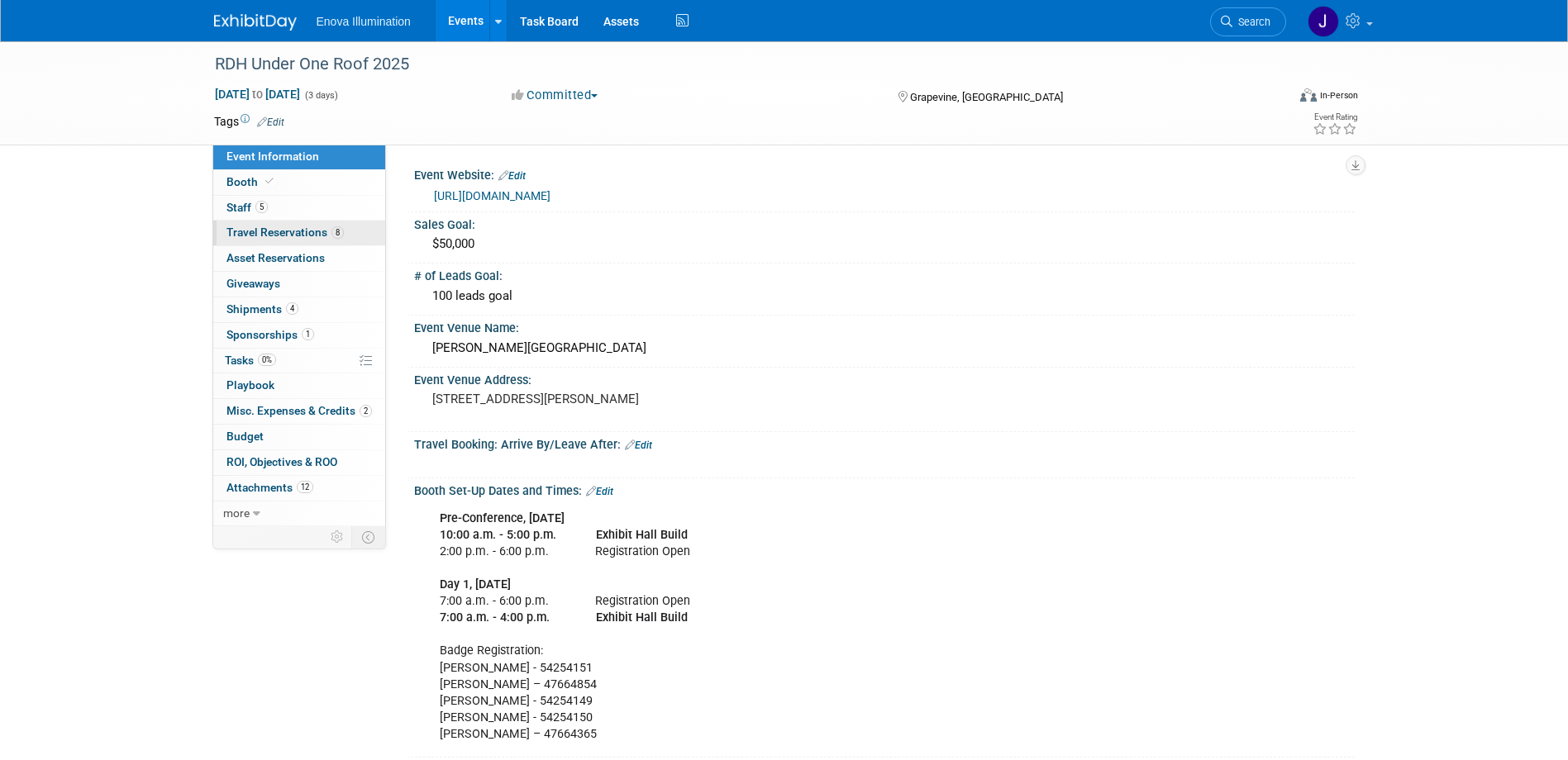 click on "Travel Reservations 8" at bounding box center [285, 232] 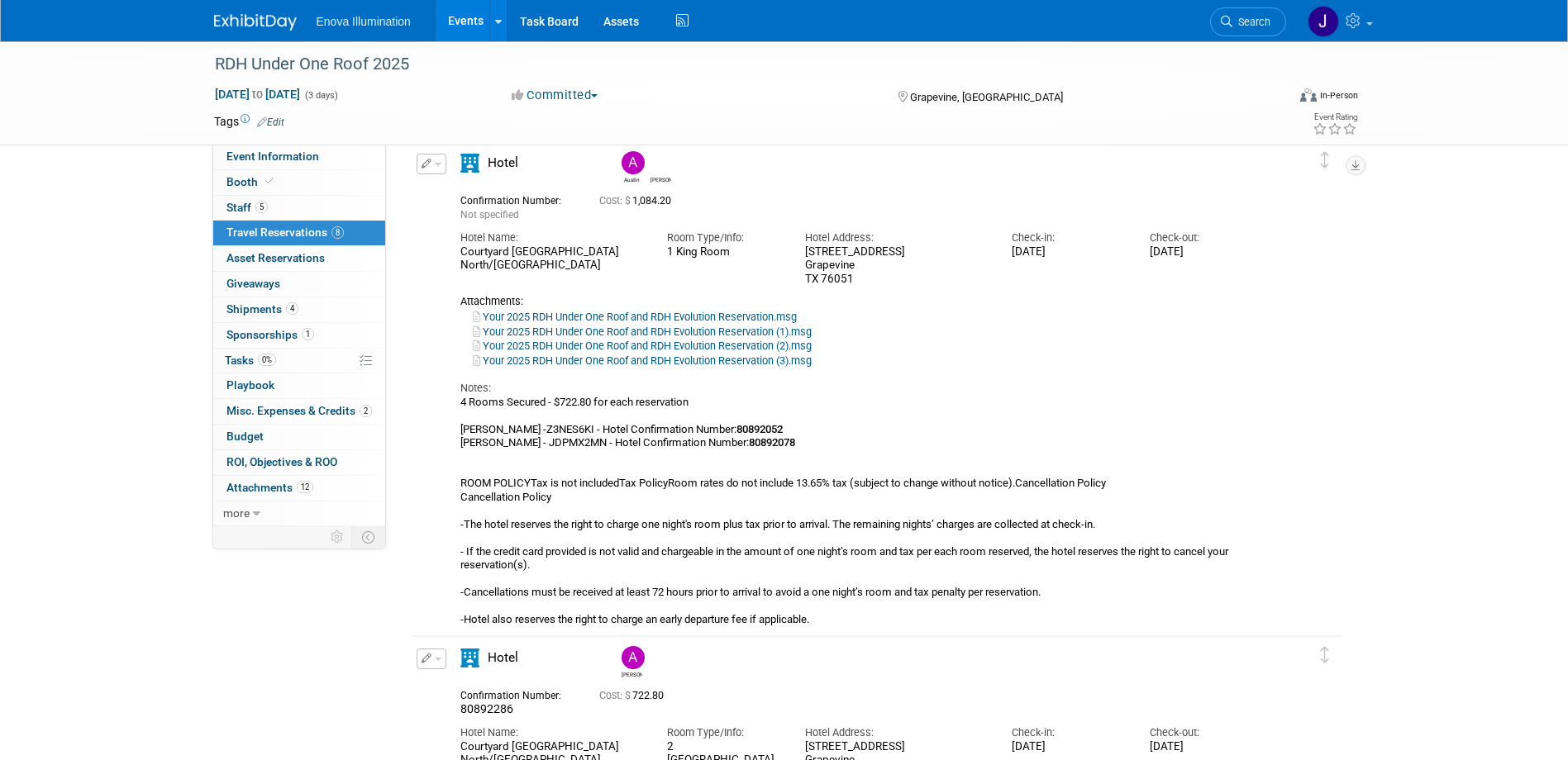 scroll, scrollTop: 1735, scrollLeft: 0, axis: vertical 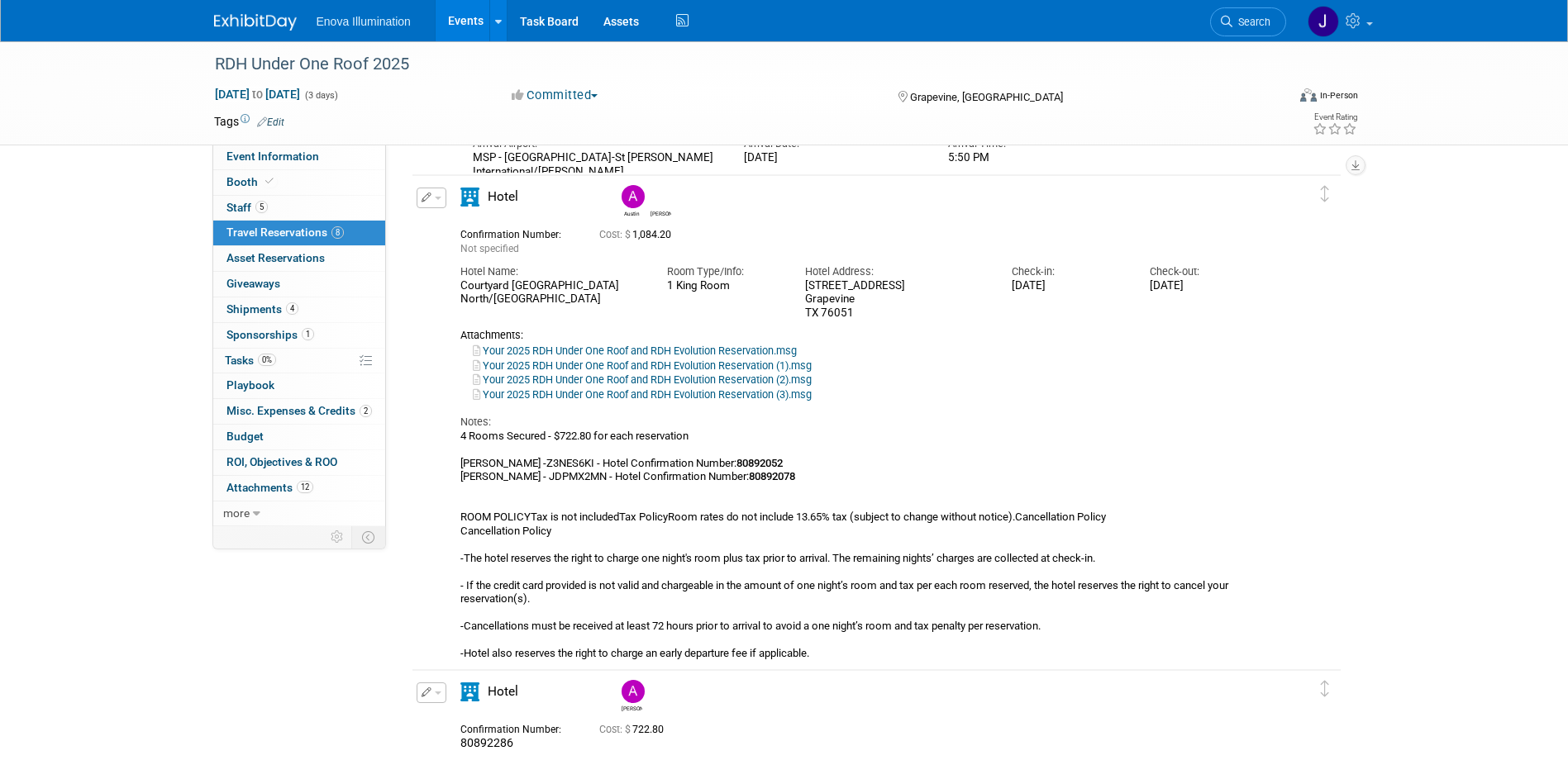 click on "Your 2025 RDH Under One Roof and RDH Evolution Reservation.msg" at bounding box center [635, 350] 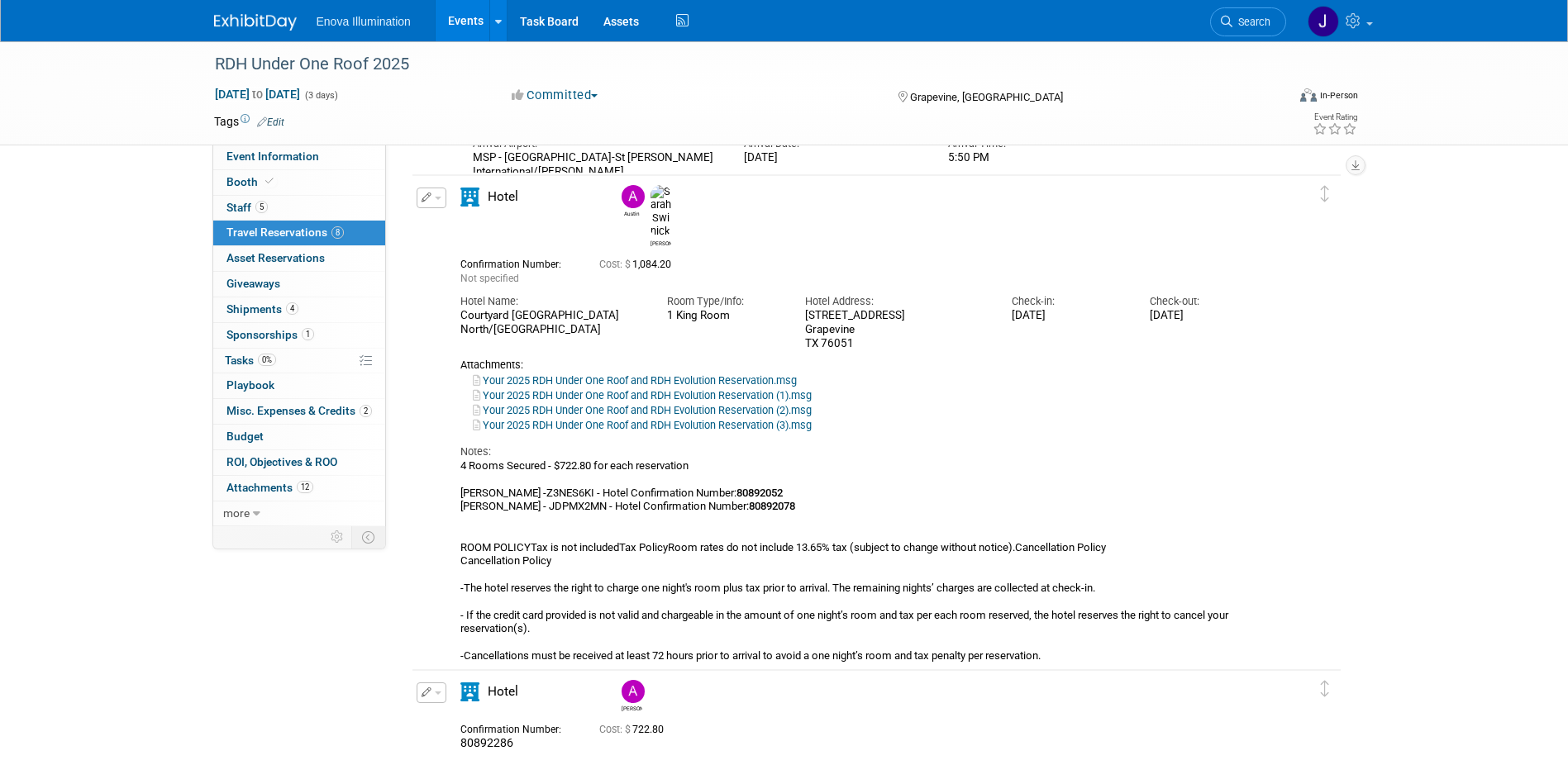 click on "Edit Reservation
Austin Sarah" at bounding box center (864, 439) 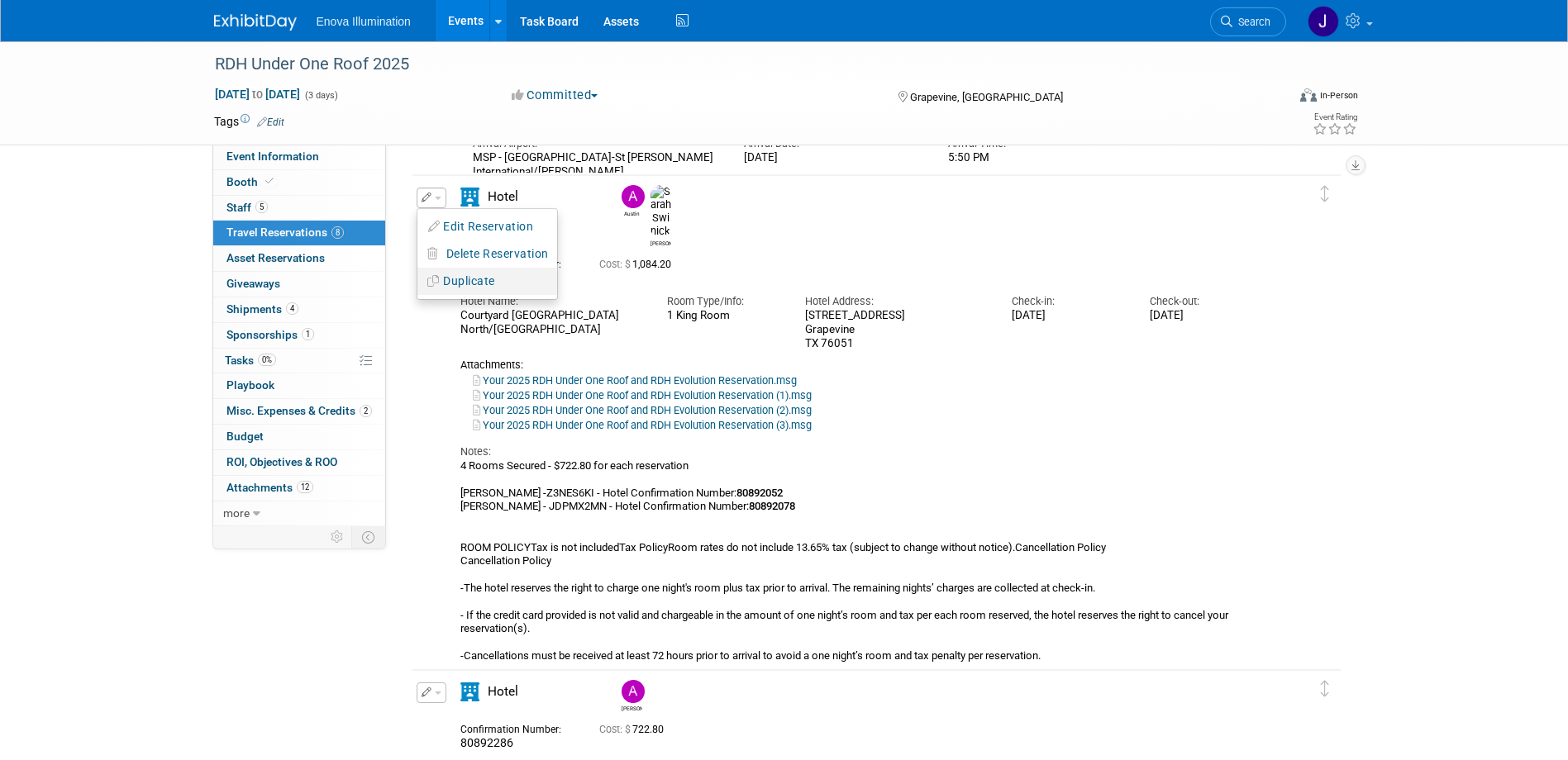 click on "Duplicate" at bounding box center (487, 281) 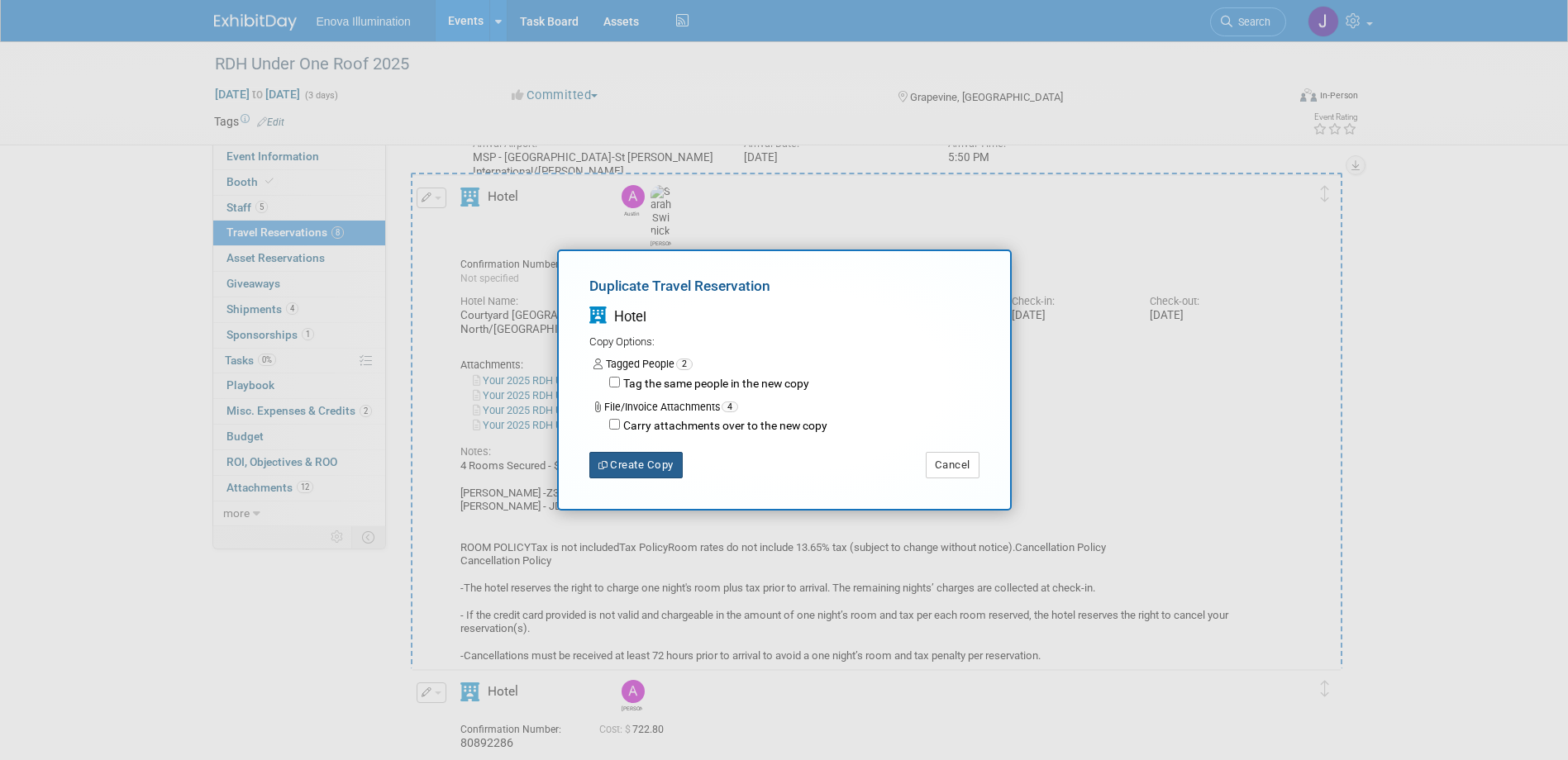 click on "Create Copy" at bounding box center (636, 465) 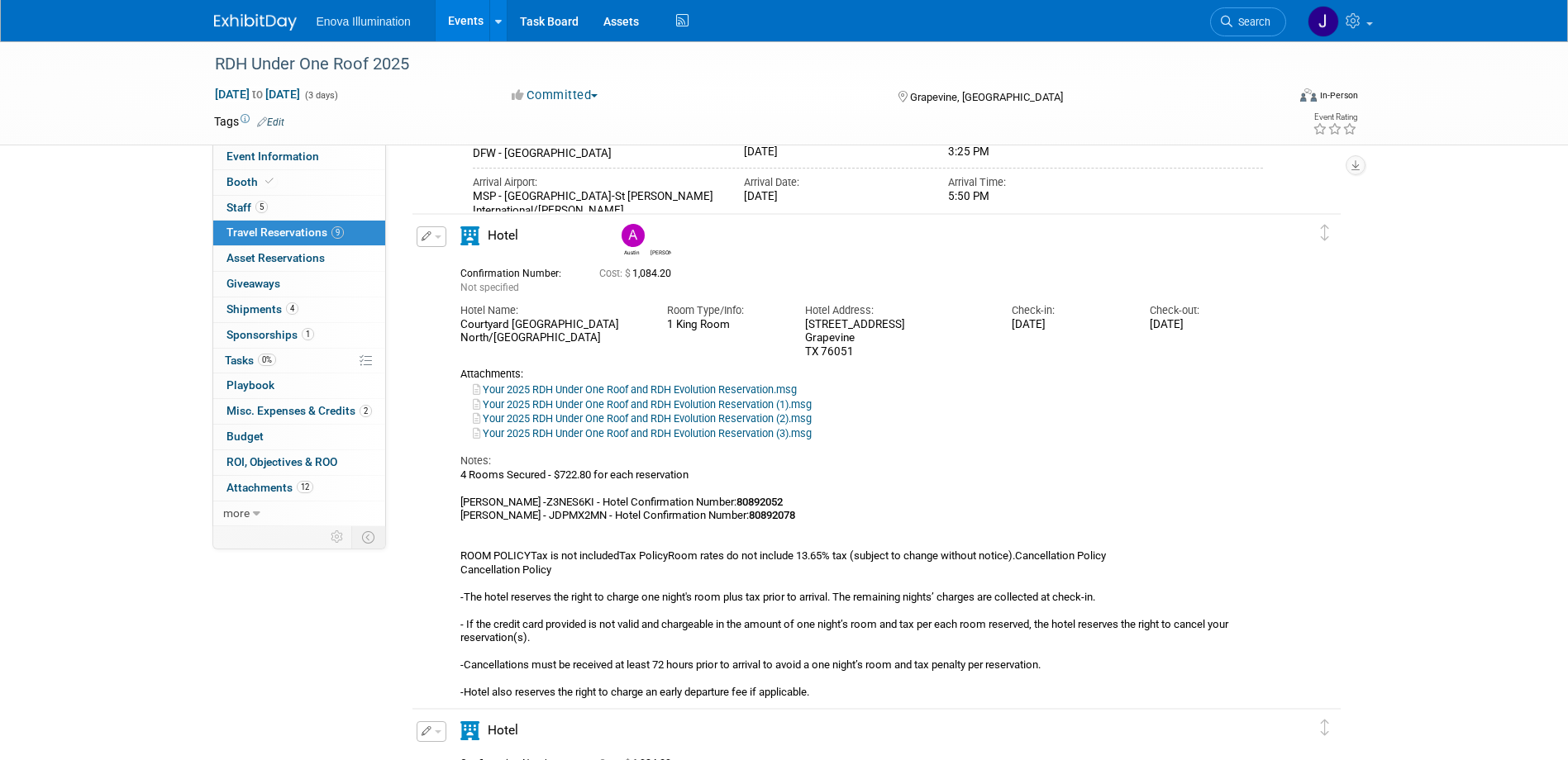 scroll, scrollTop: 1513, scrollLeft: 0, axis: vertical 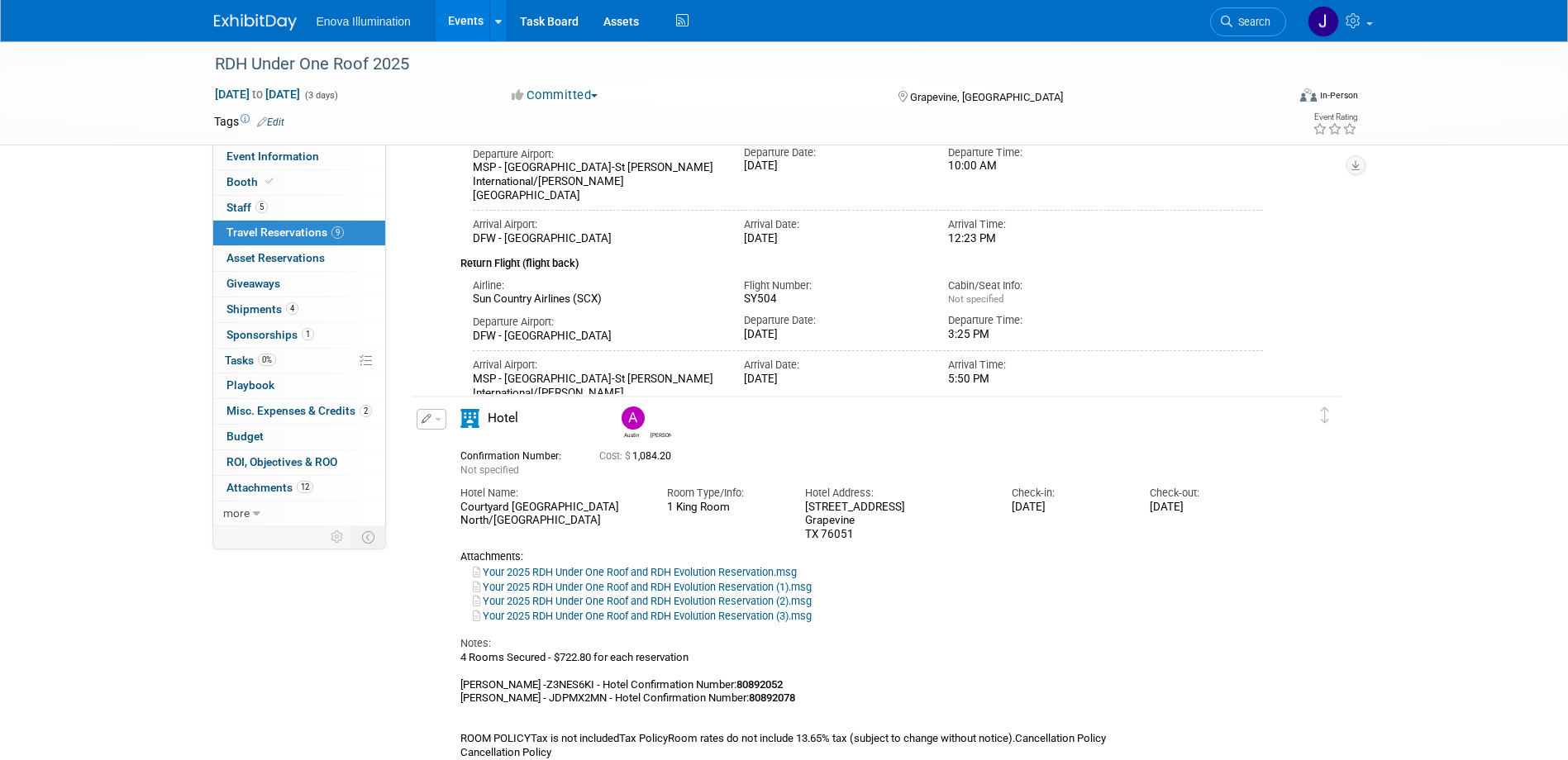 click at bounding box center (431, 419) 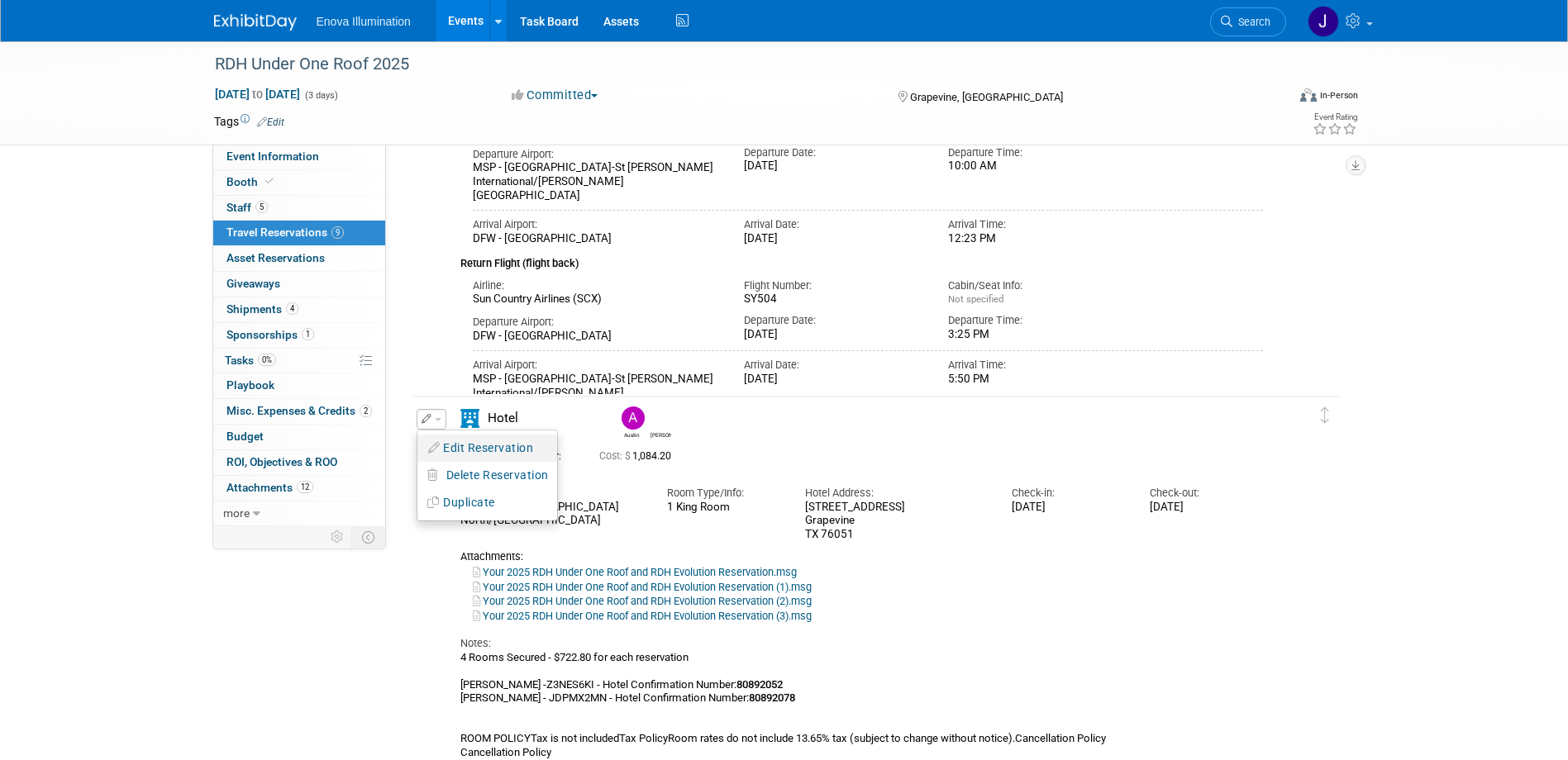 click on "Edit Reservation" at bounding box center (487, 448) 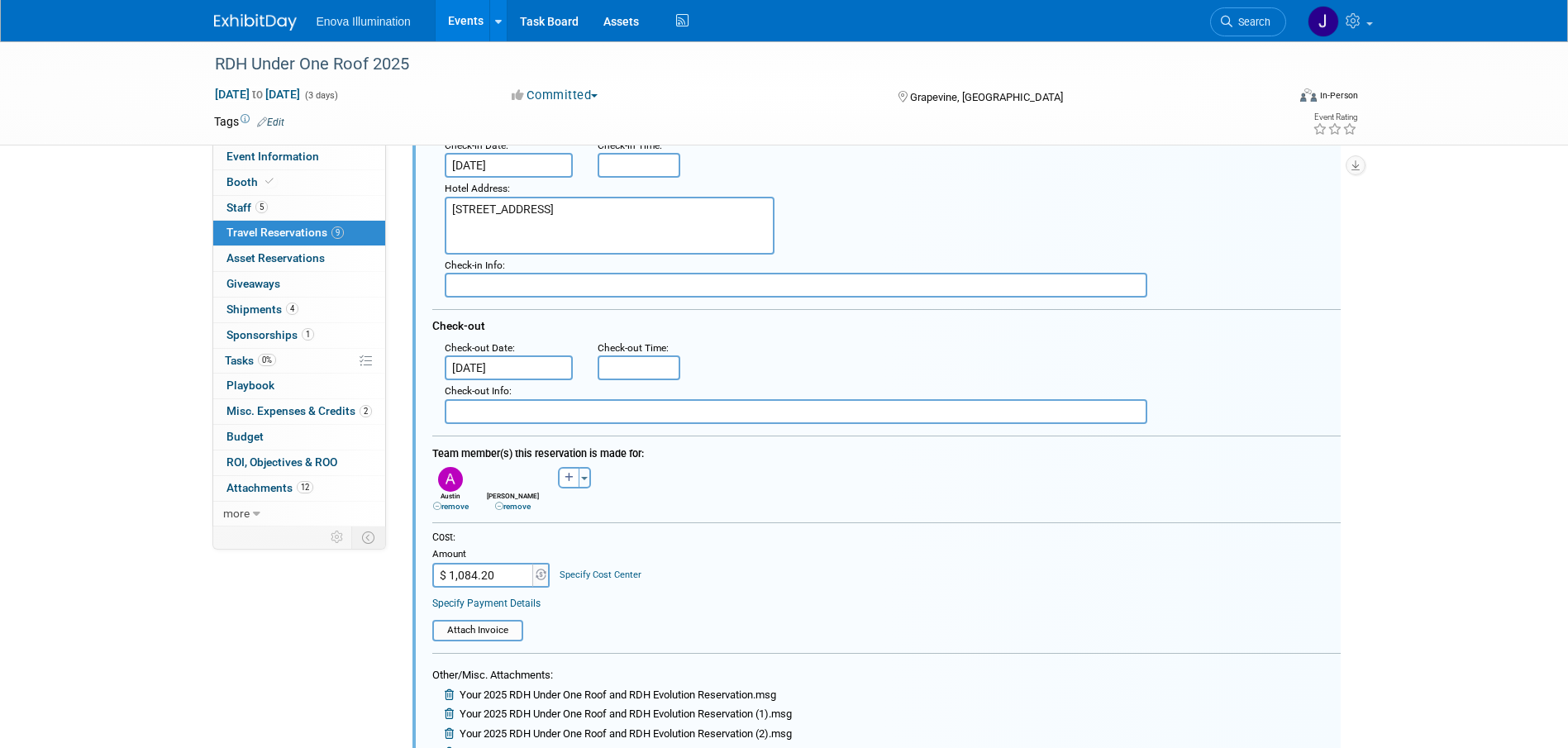 scroll, scrollTop: 1973, scrollLeft: 0, axis: vertical 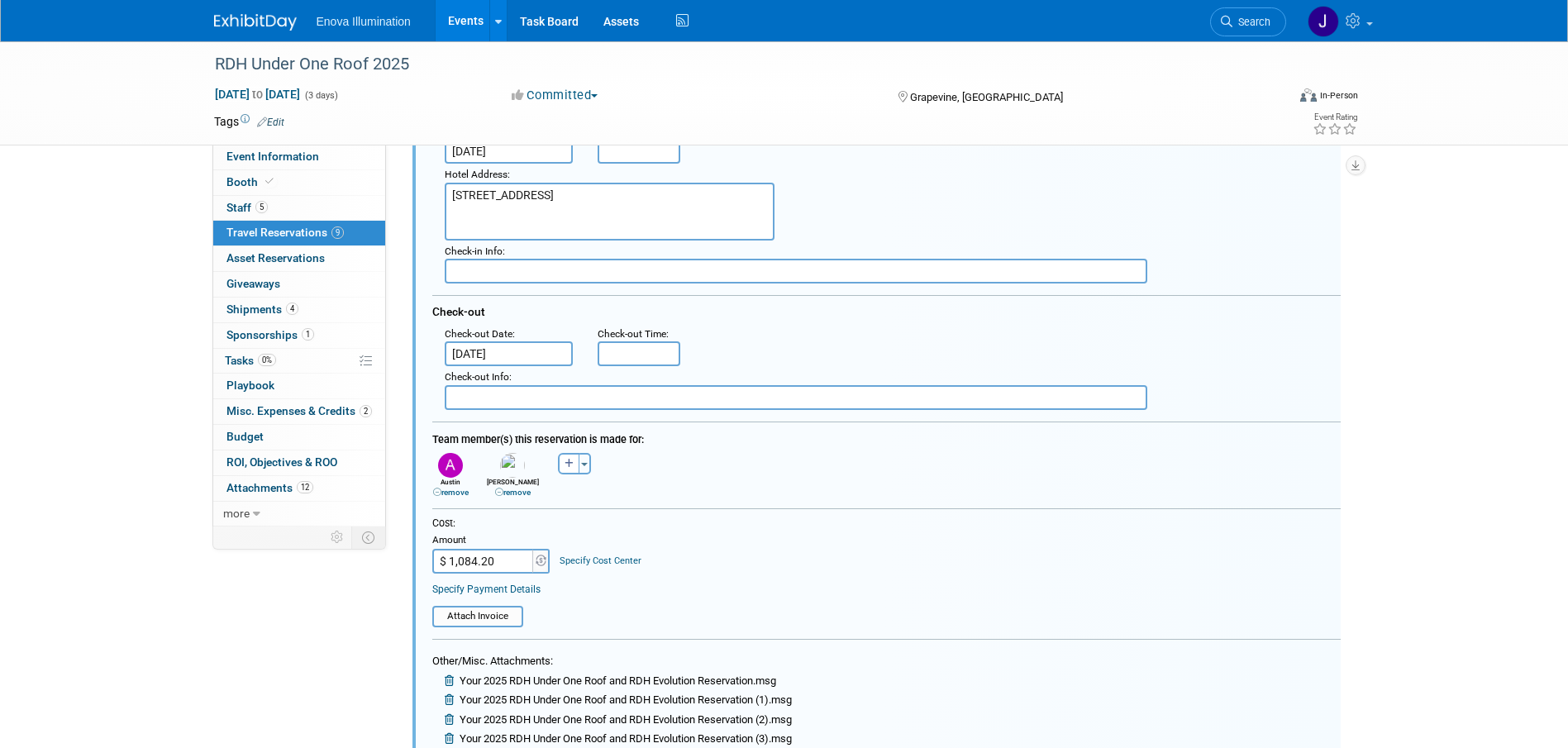 click on "$ 1,084.20" at bounding box center (484, 561) 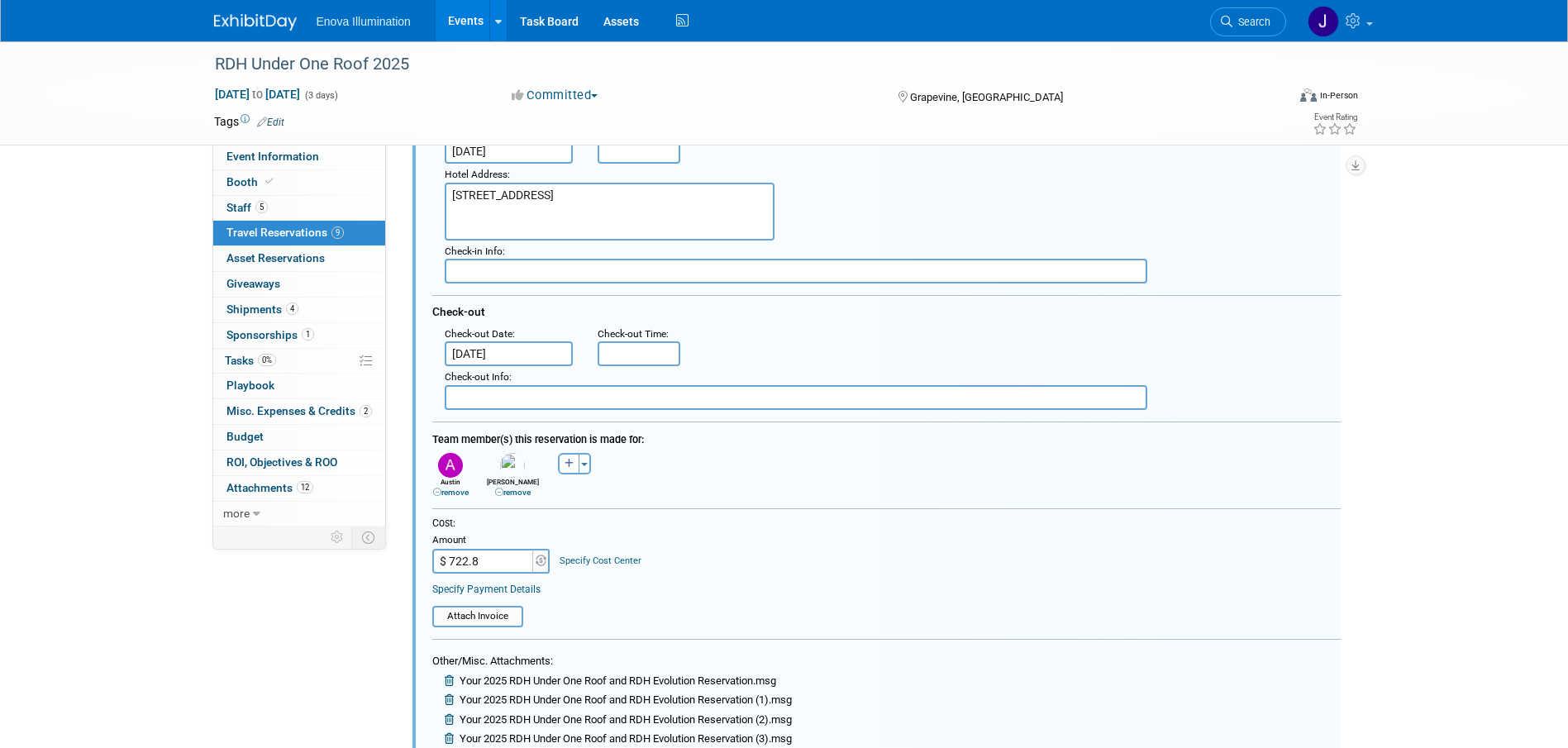 type on "$ 722.80" 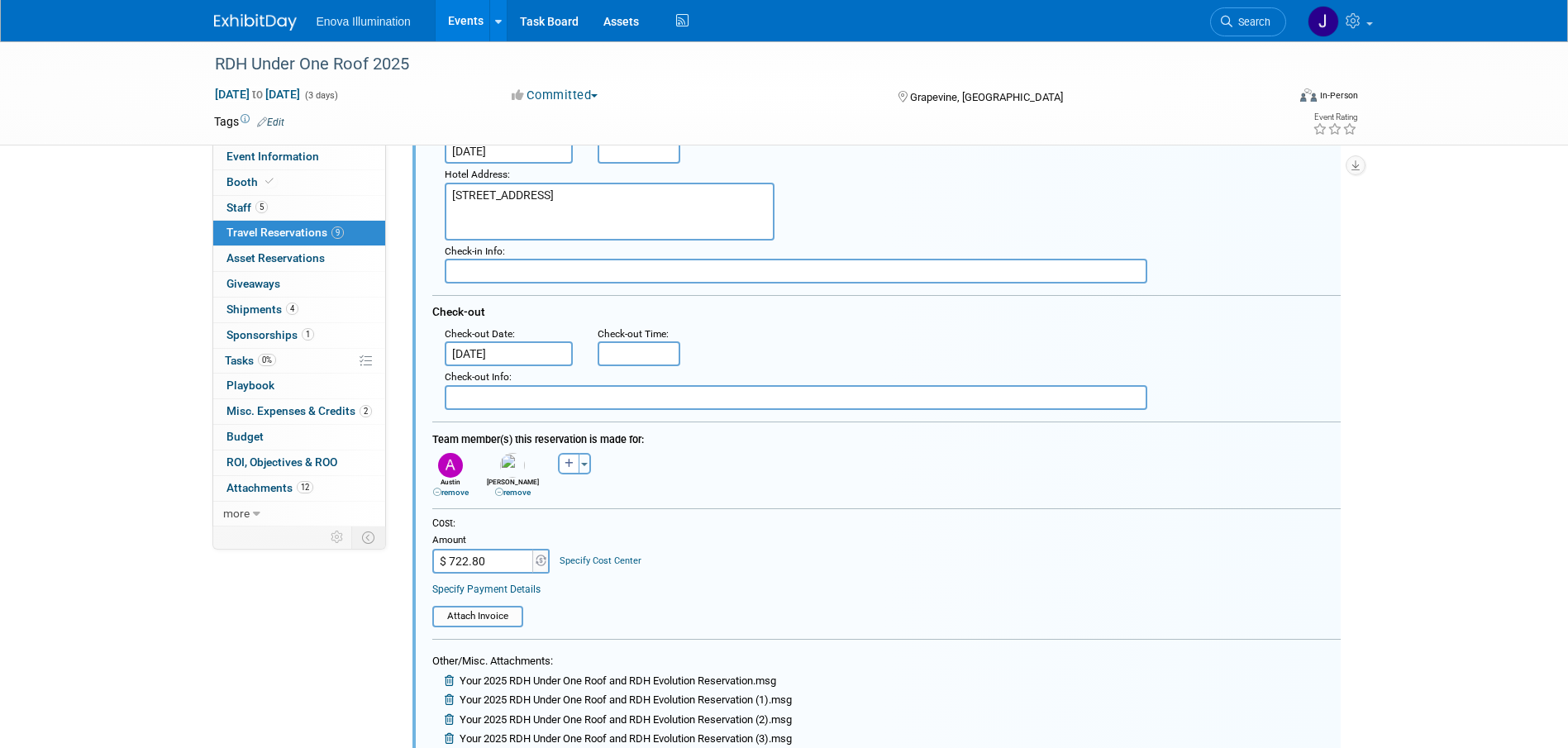click on "remove" at bounding box center (512, 492) 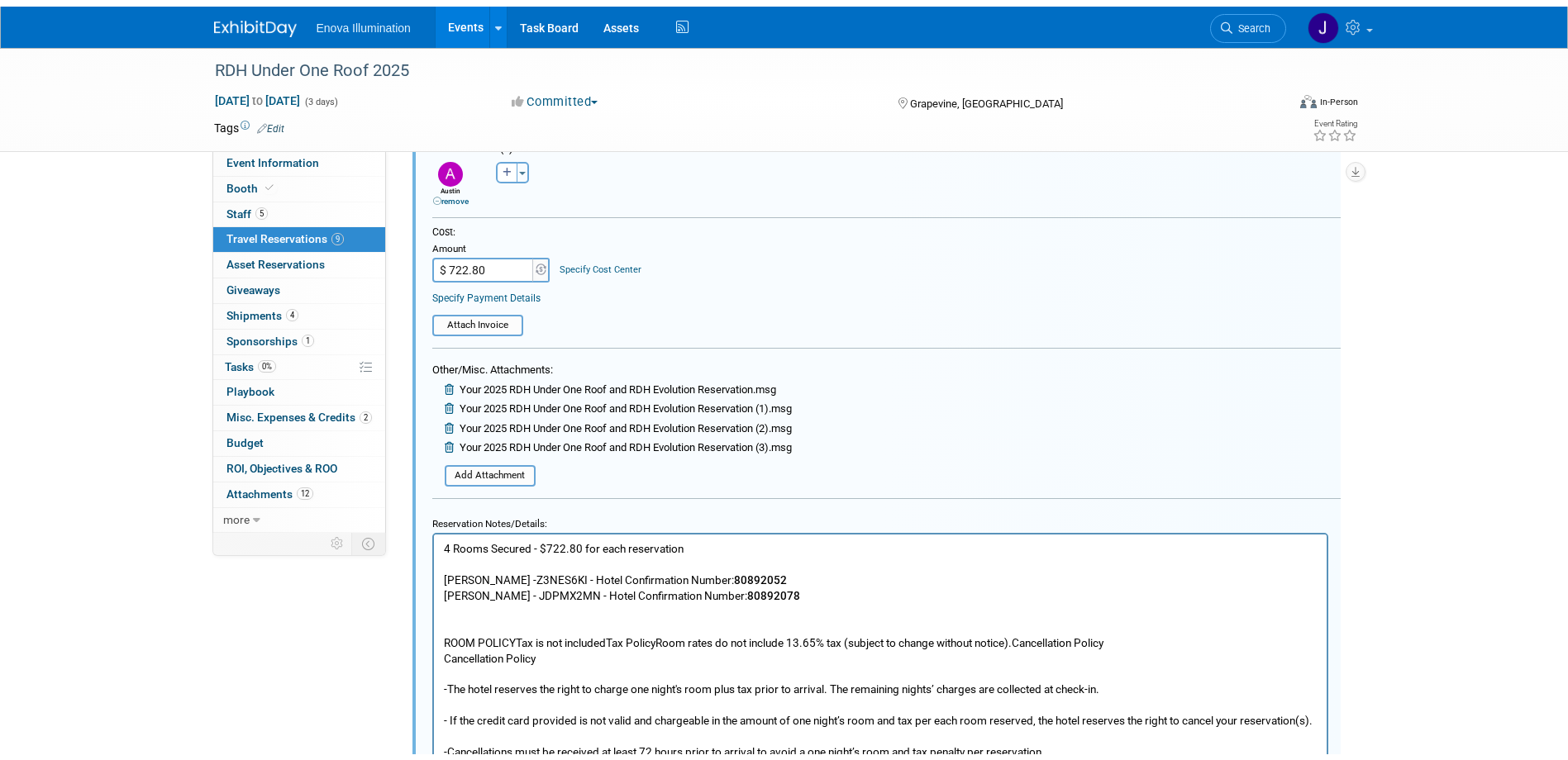 scroll, scrollTop: 2385, scrollLeft: 0, axis: vertical 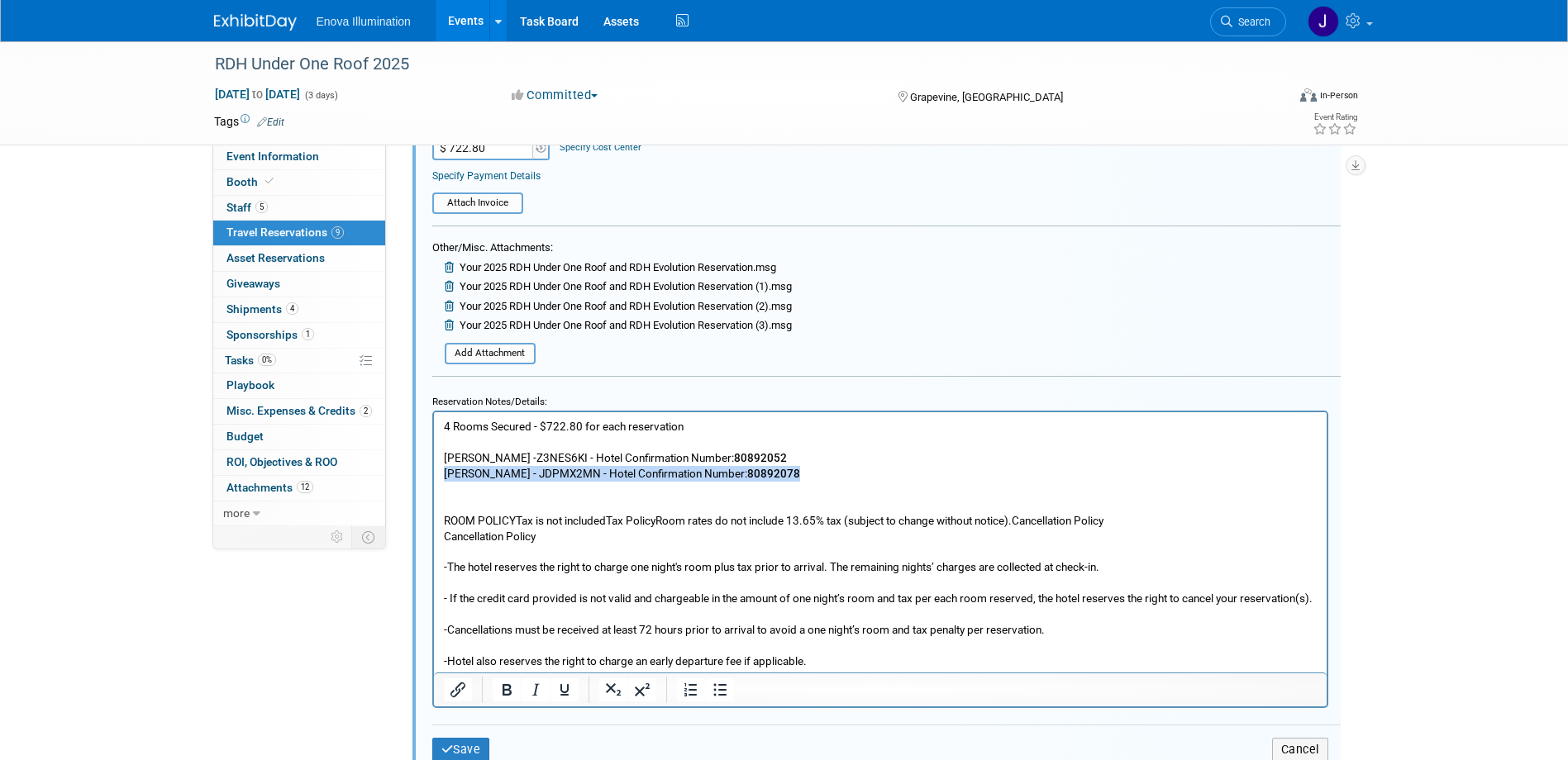 drag, startPoint x: 798, startPoint y: 471, endPoint x: 439, endPoint y: 476, distance: 359.03482 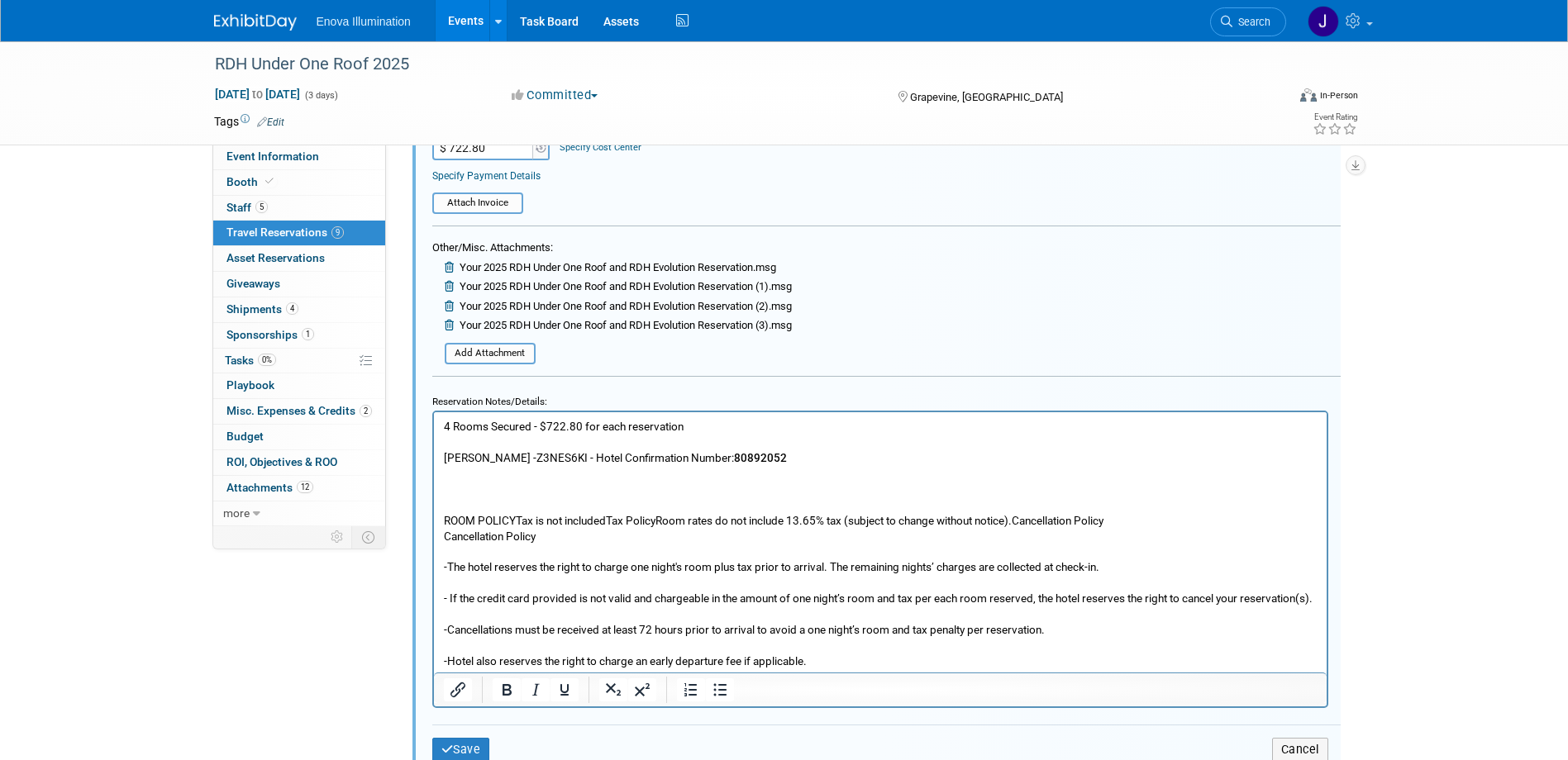 scroll, scrollTop: 12, scrollLeft: 0, axis: vertical 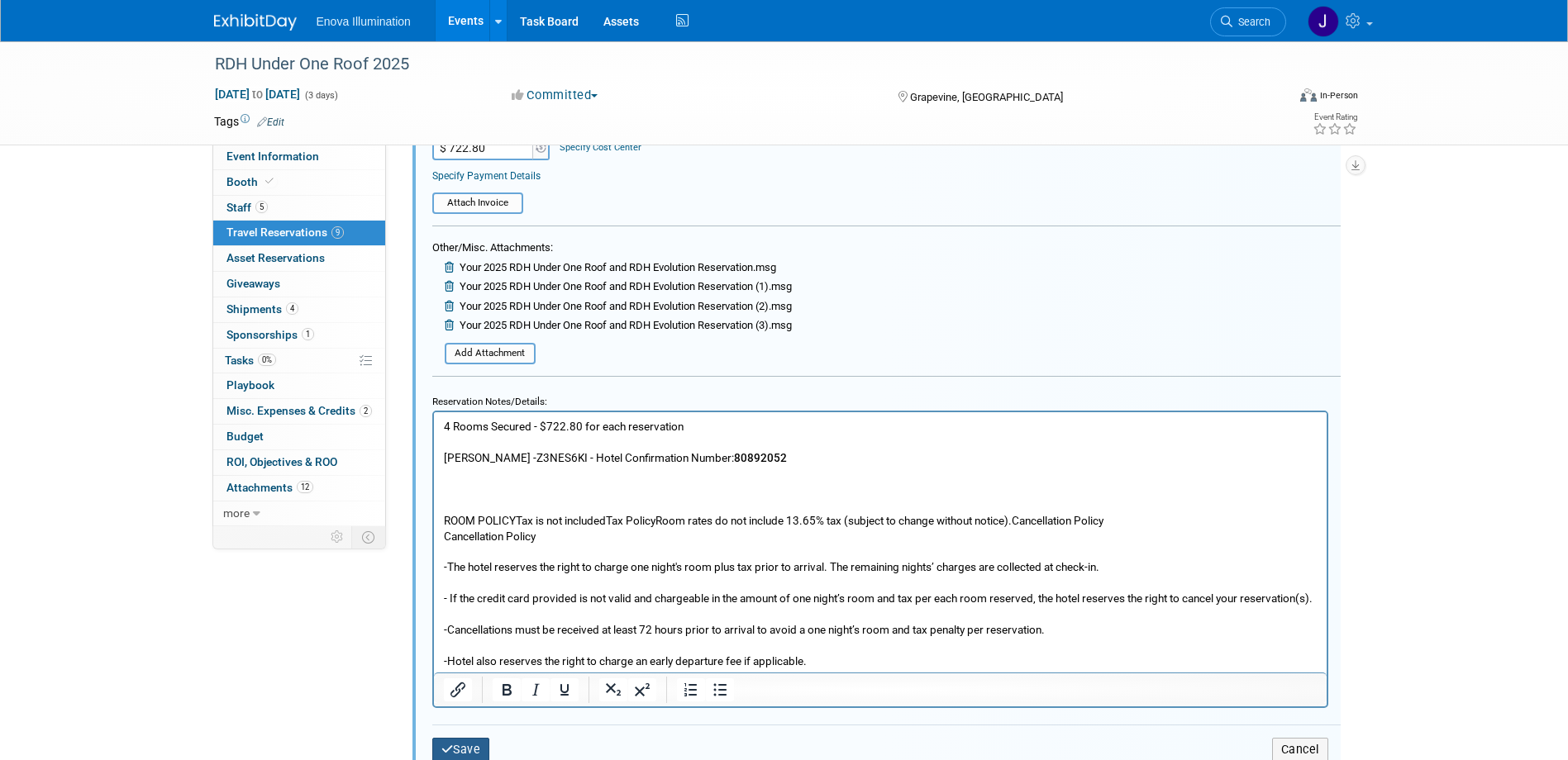 click on "Save" at bounding box center [461, 749] 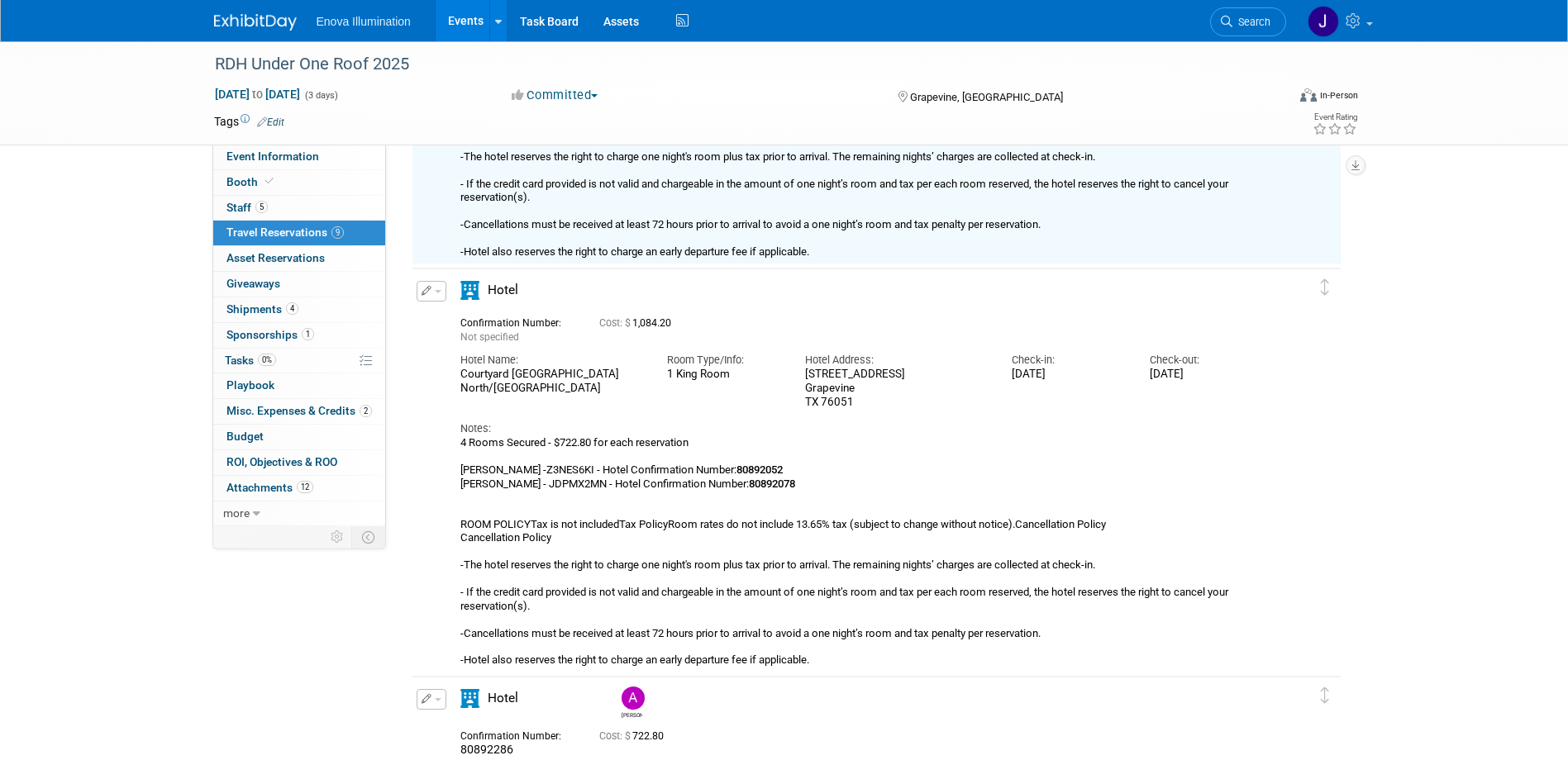 scroll, scrollTop: 2137, scrollLeft: 0, axis: vertical 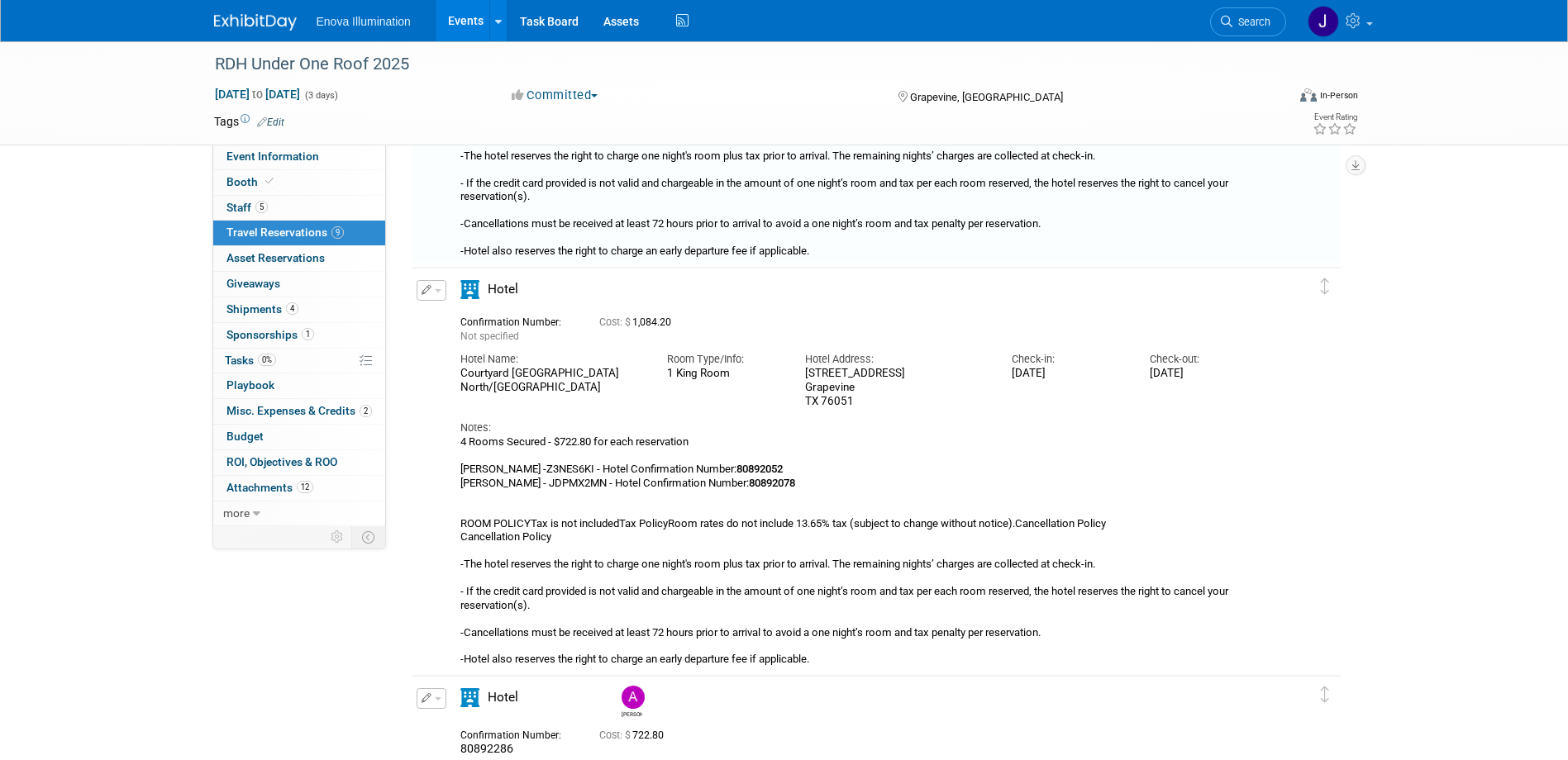 click at bounding box center [431, 290] 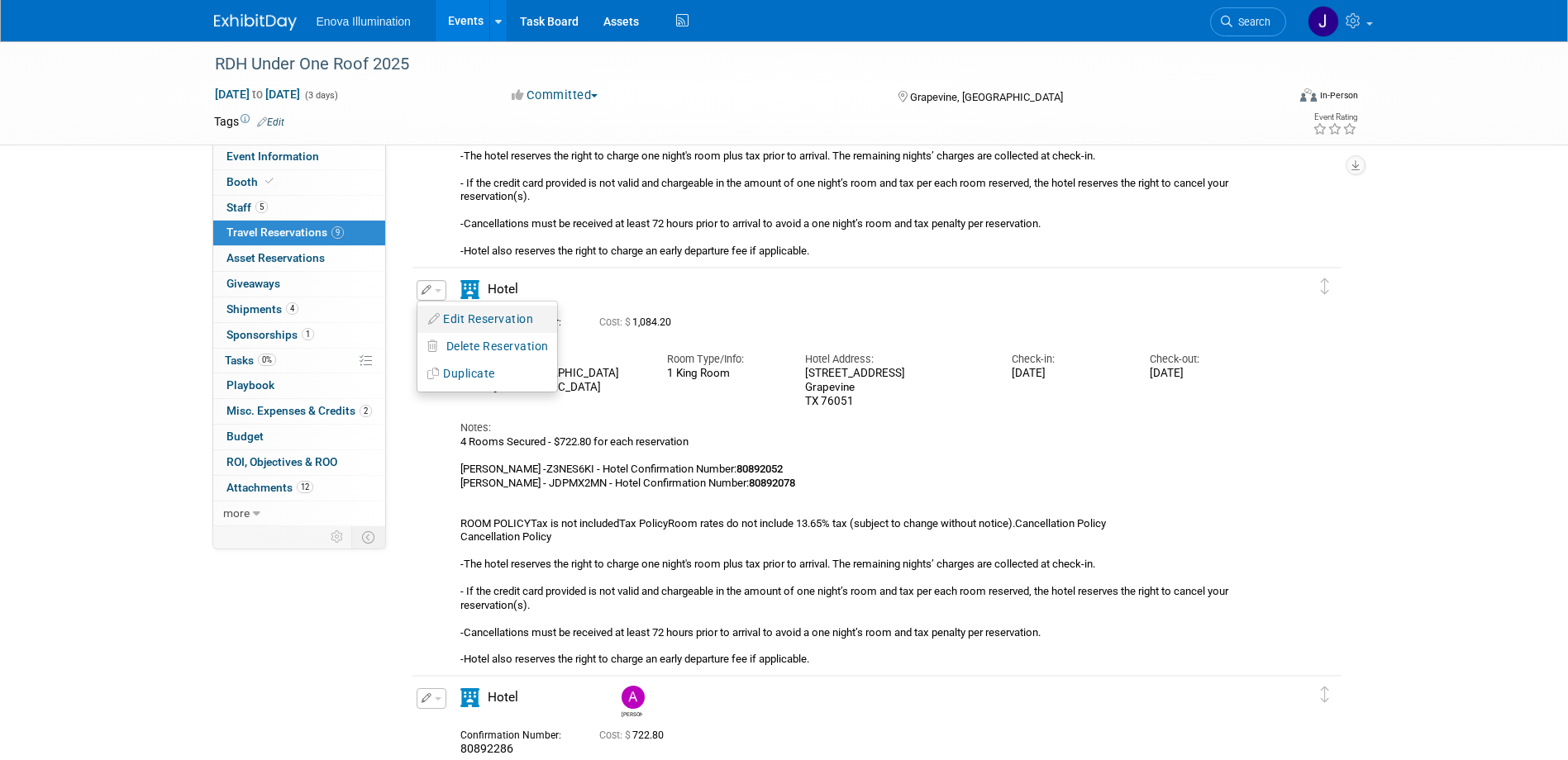 click on "Edit Reservation" at bounding box center [487, 319] 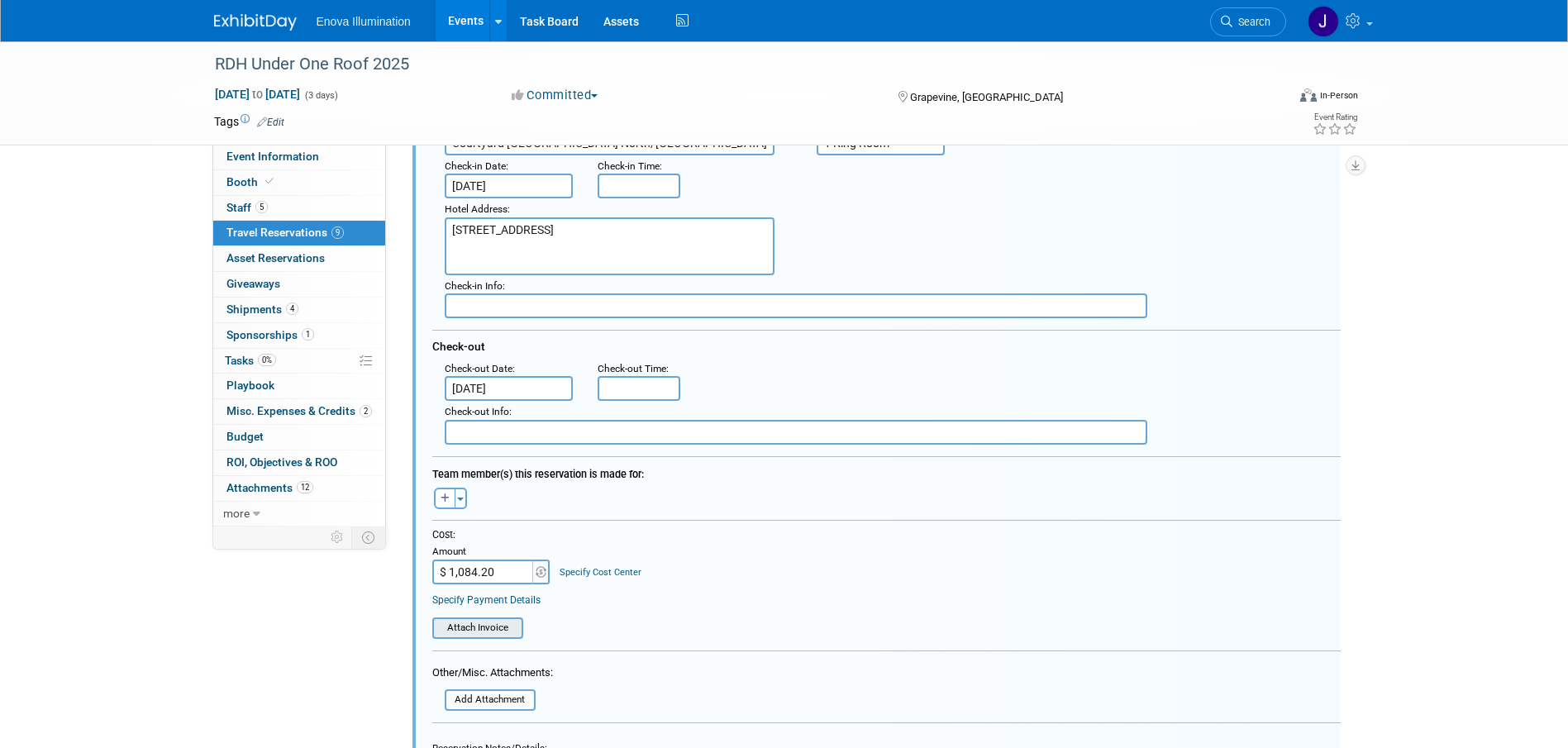scroll, scrollTop: 2468, scrollLeft: 0, axis: vertical 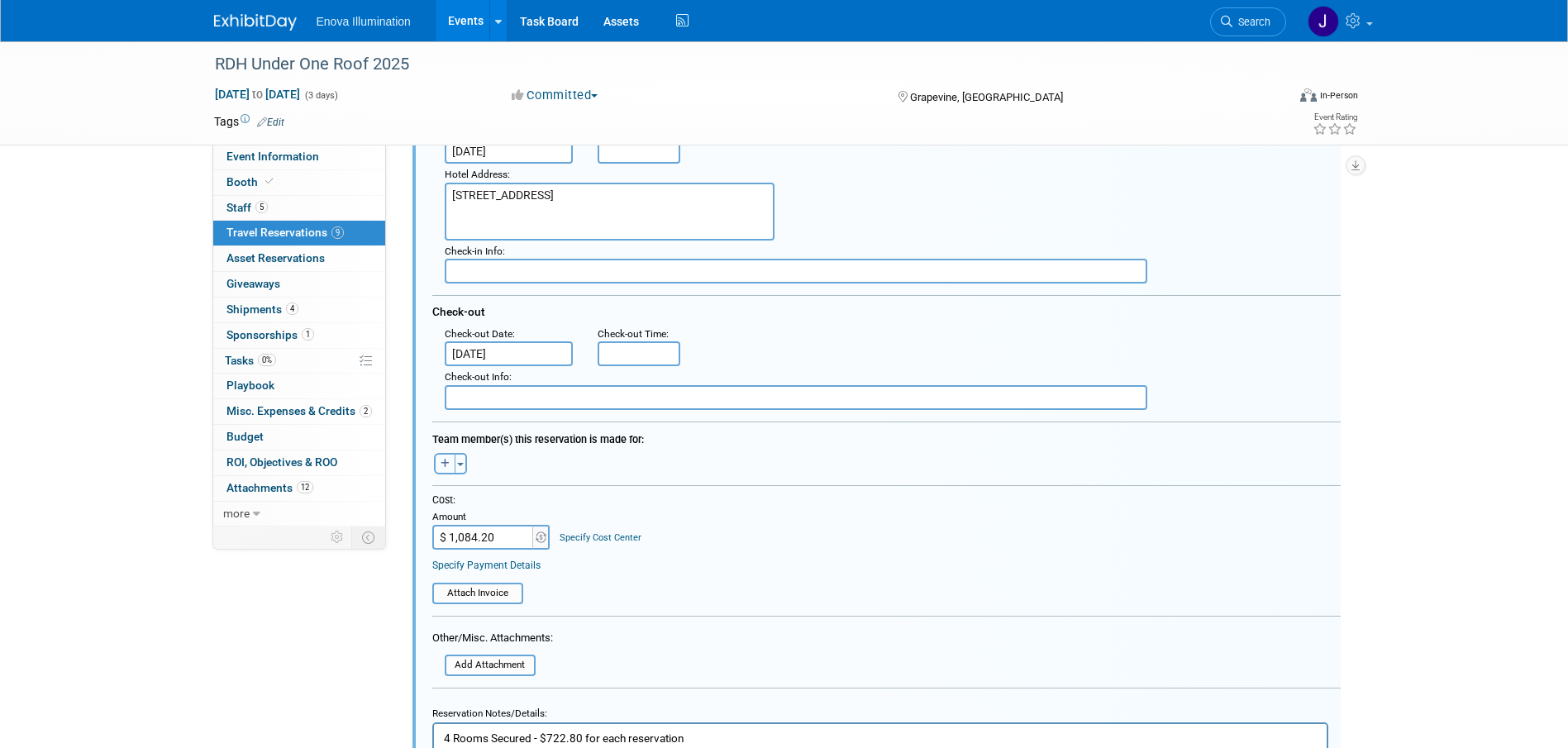 click at bounding box center [445, 464] 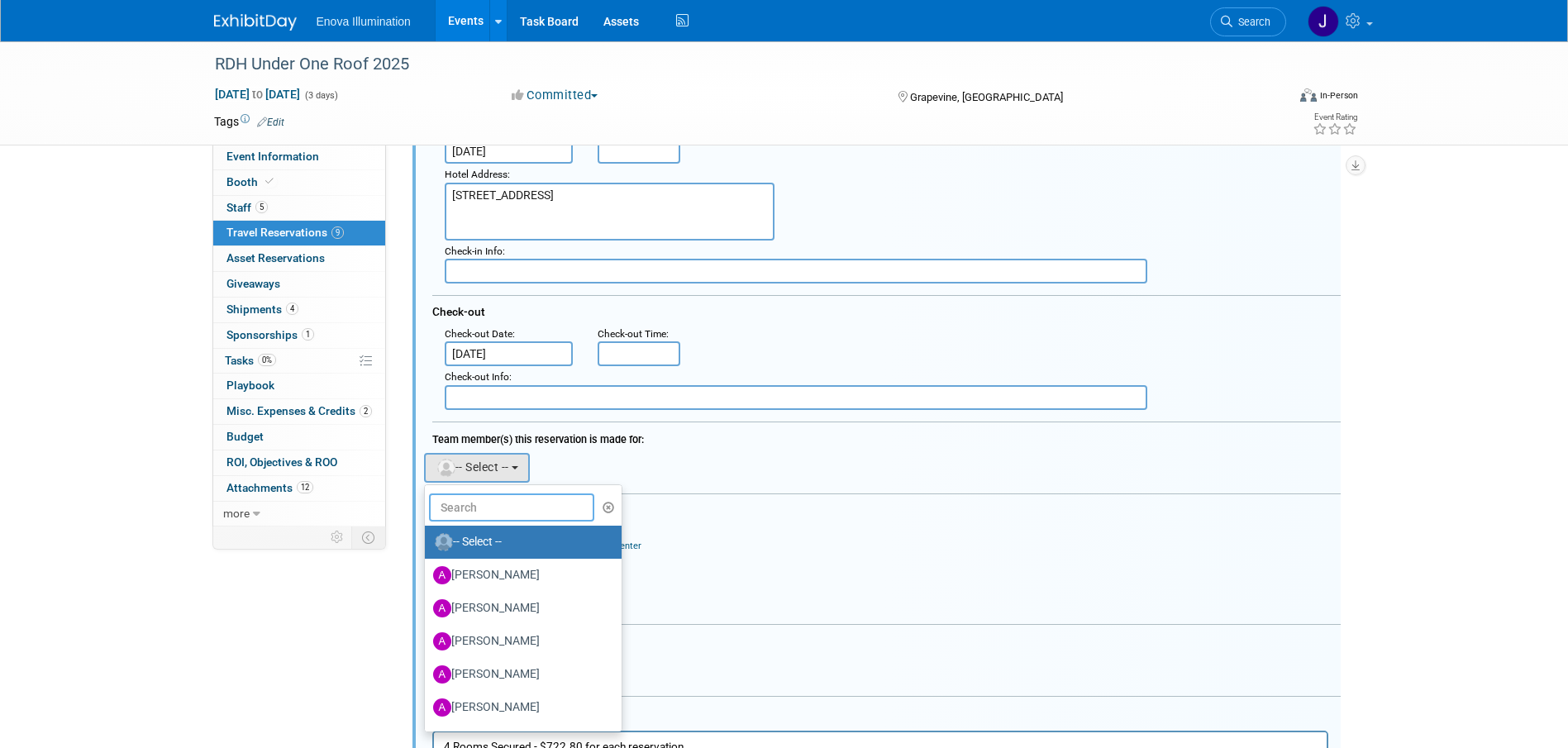 click at bounding box center (512, 507) 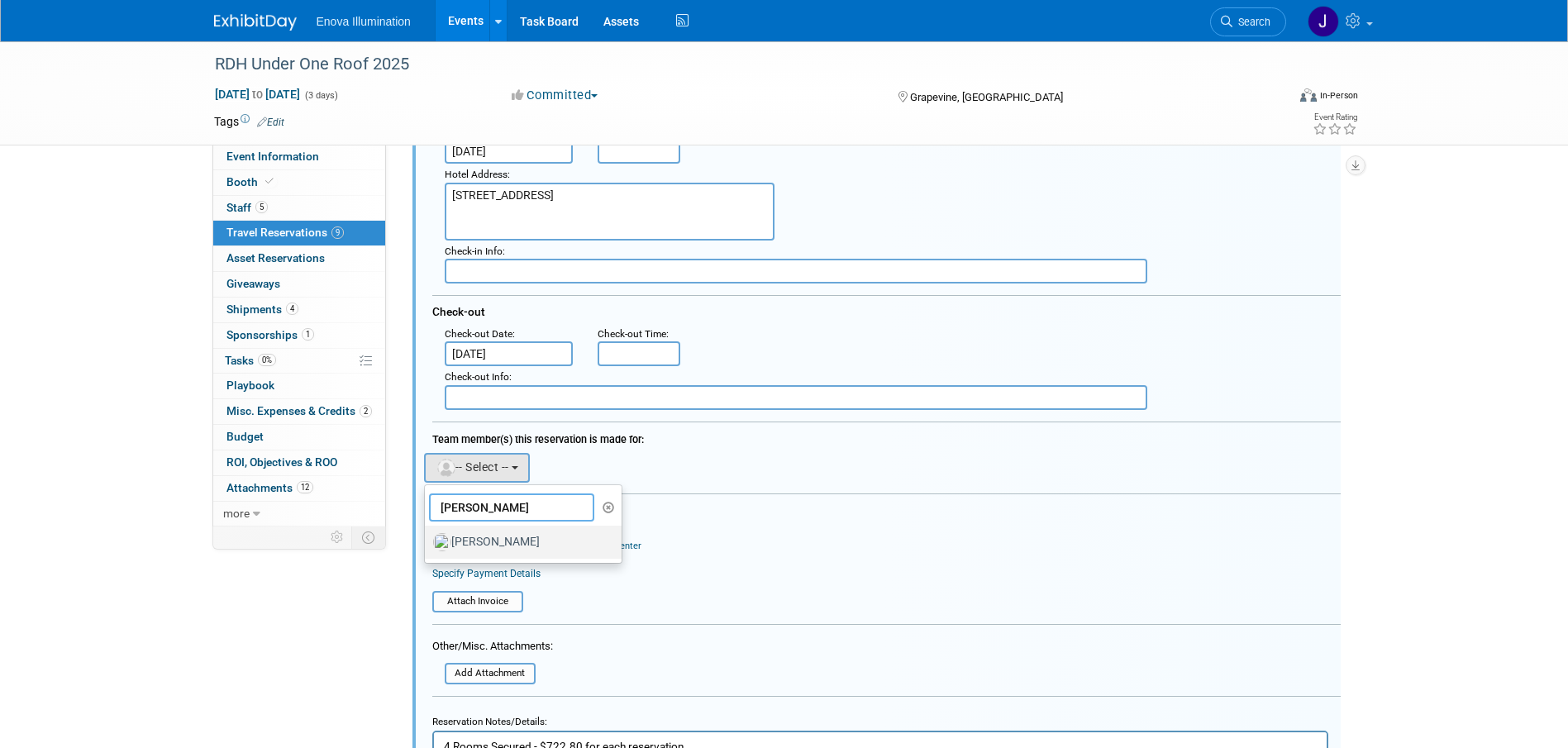 type on "sarah" 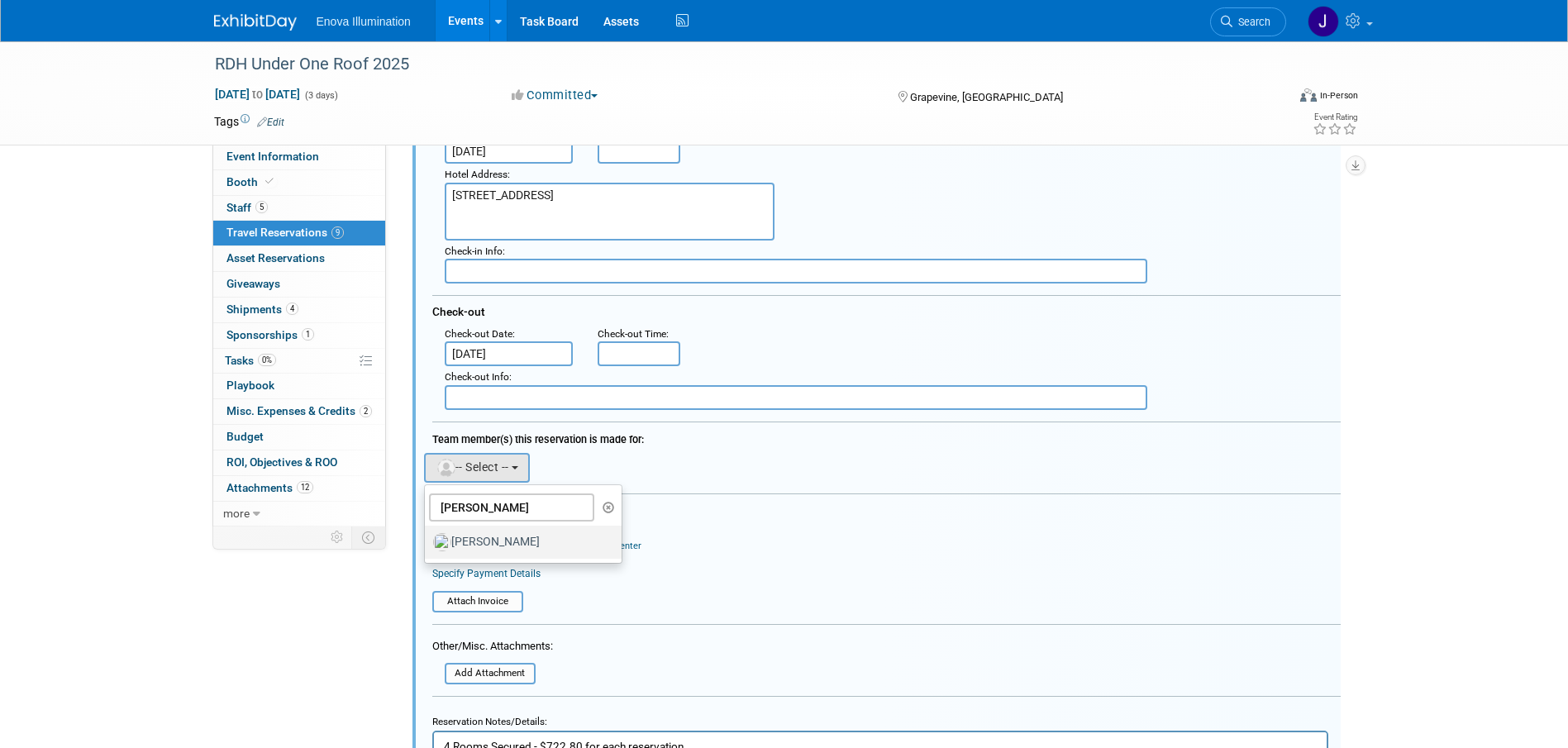 click on "[PERSON_NAME]" at bounding box center [519, 542] 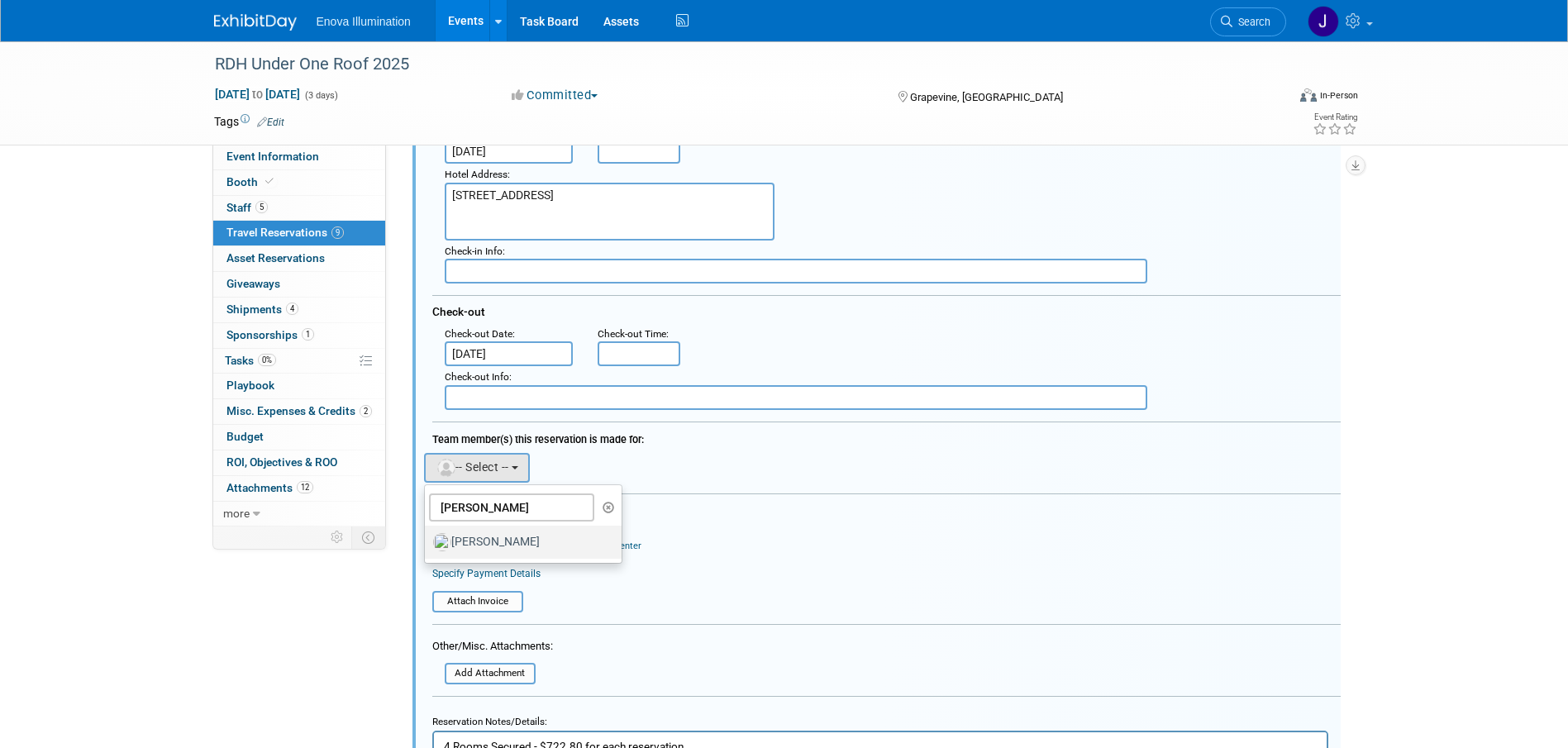 click on "[PERSON_NAME]" at bounding box center (422, 540) 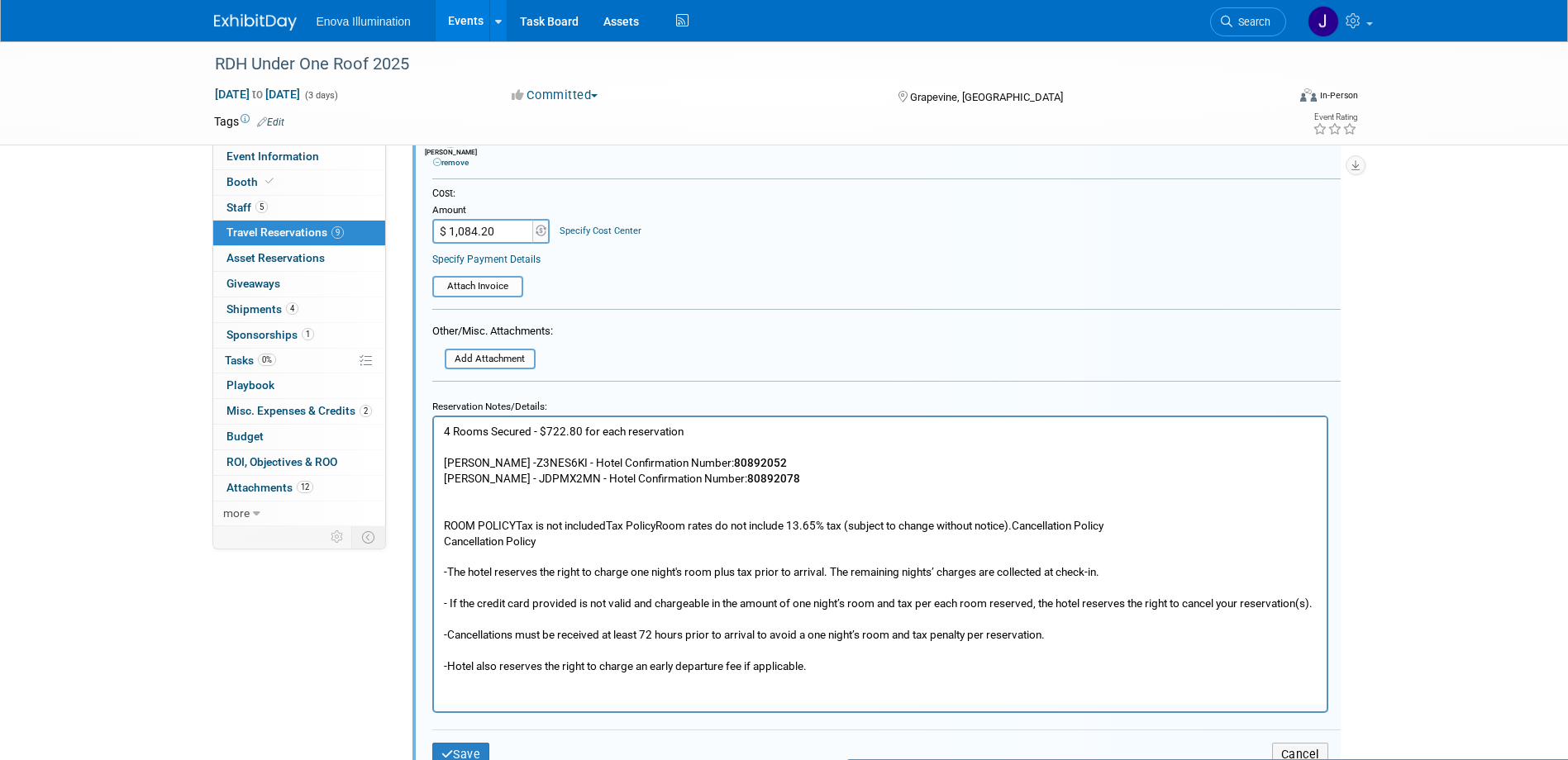 scroll, scrollTop: 2797, scrollLeft: 0, axis: vertical 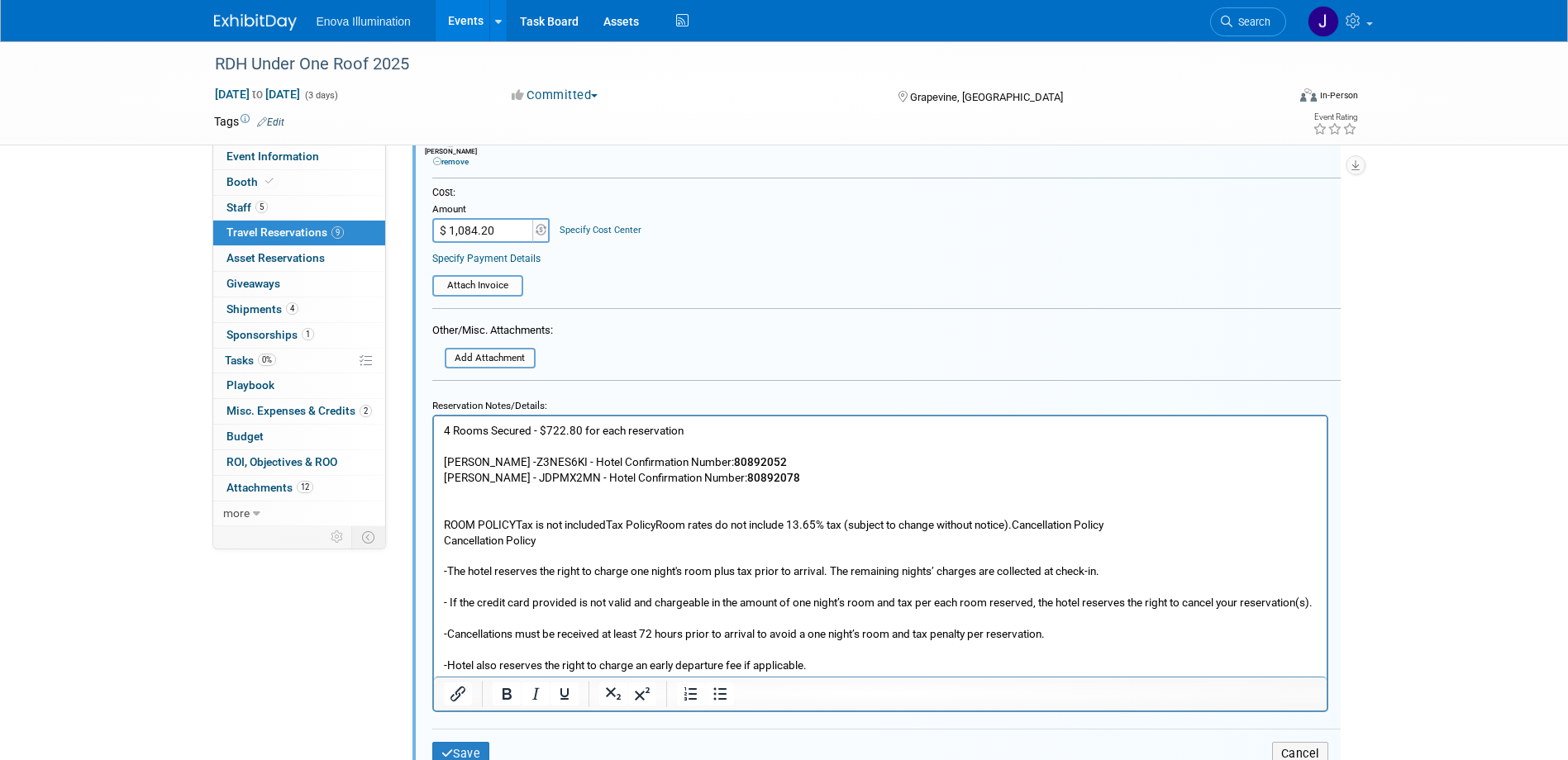 click on "80892052" at bounding box center [760, 462] 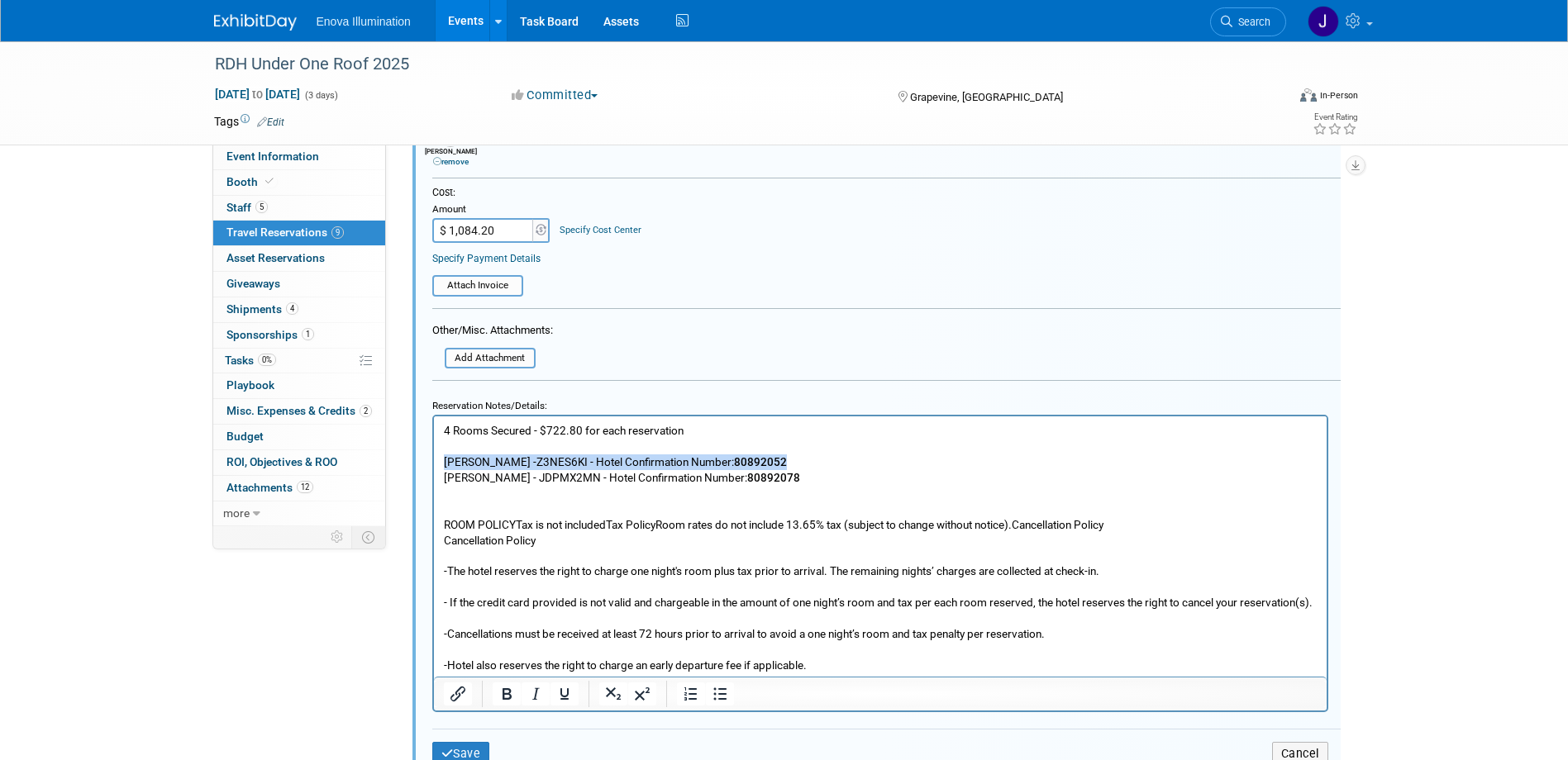 drag, startPoint x: 747, startPoint y: 460, endPoint x: 393, endPoint y: 458, distance: 354.00565 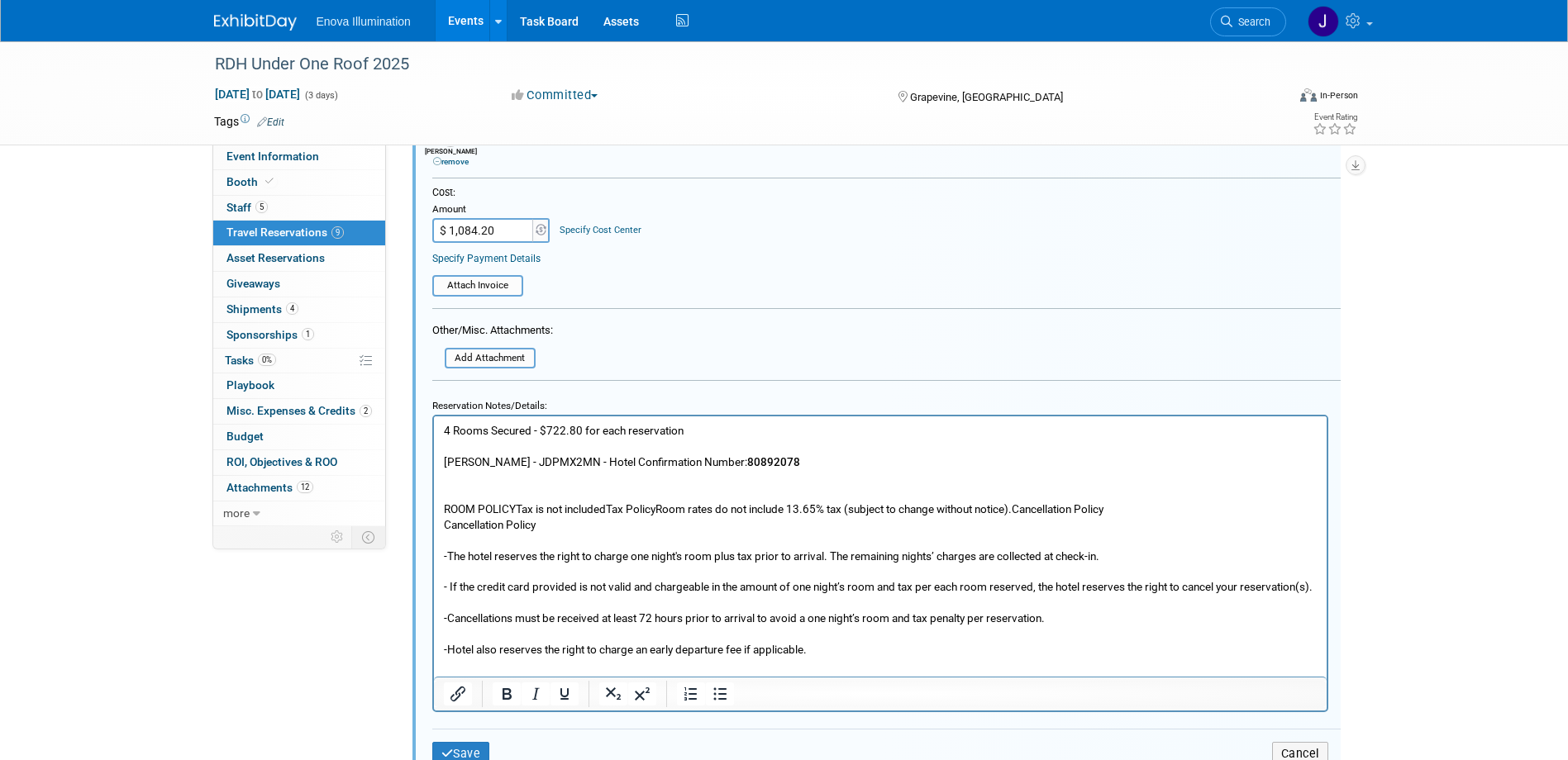 drag, startPoint x: 507, startPoint y: 235, endPoint x: 374, endPoint y: 223, distance: 133.54026 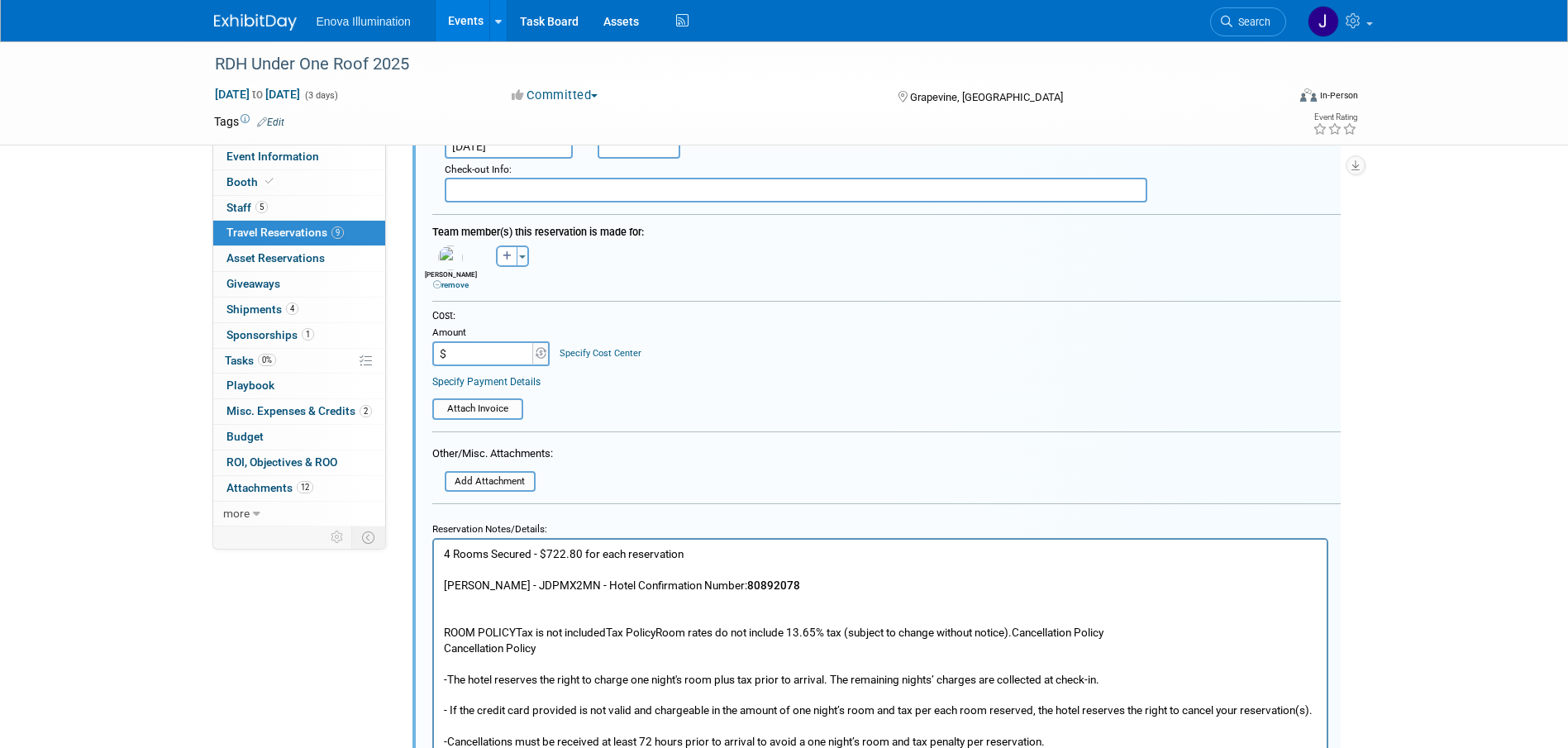 scroll, scrollTop: 2716, scrollLeft: 0, axis: vertical 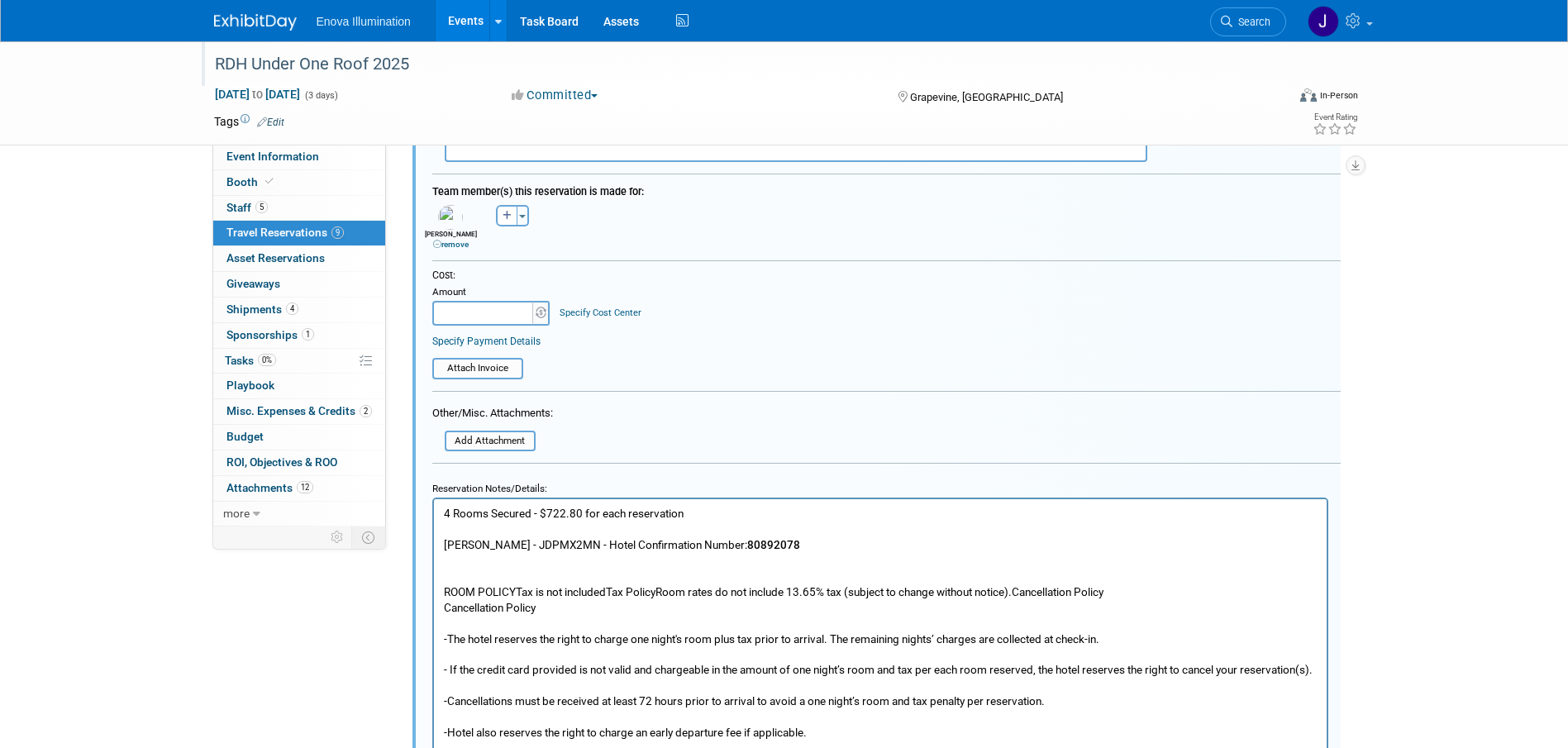 type on "$ 0.00" 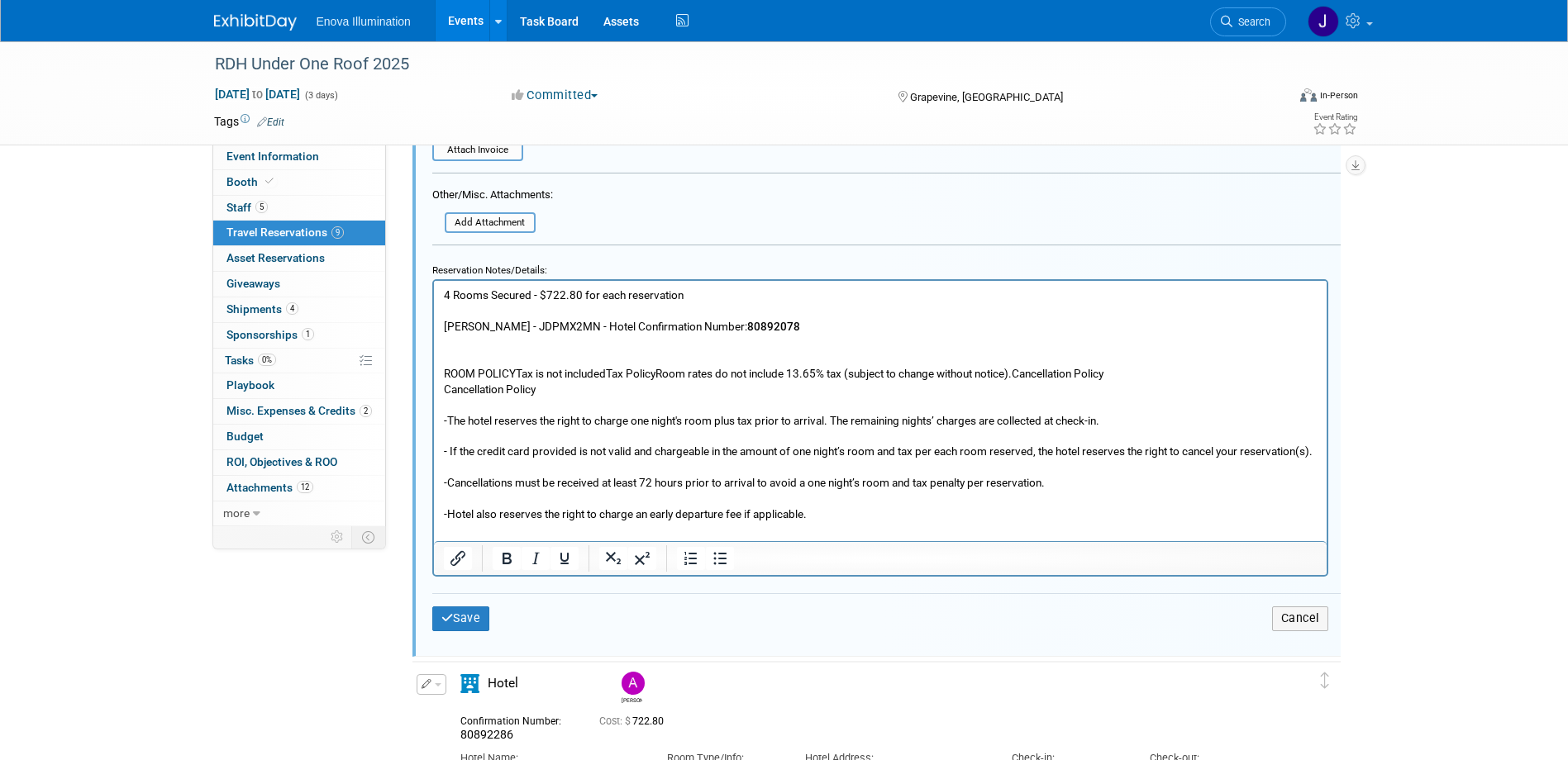 scroll, scrollTop: 2962, scrollLeft: 0, axis: vertical 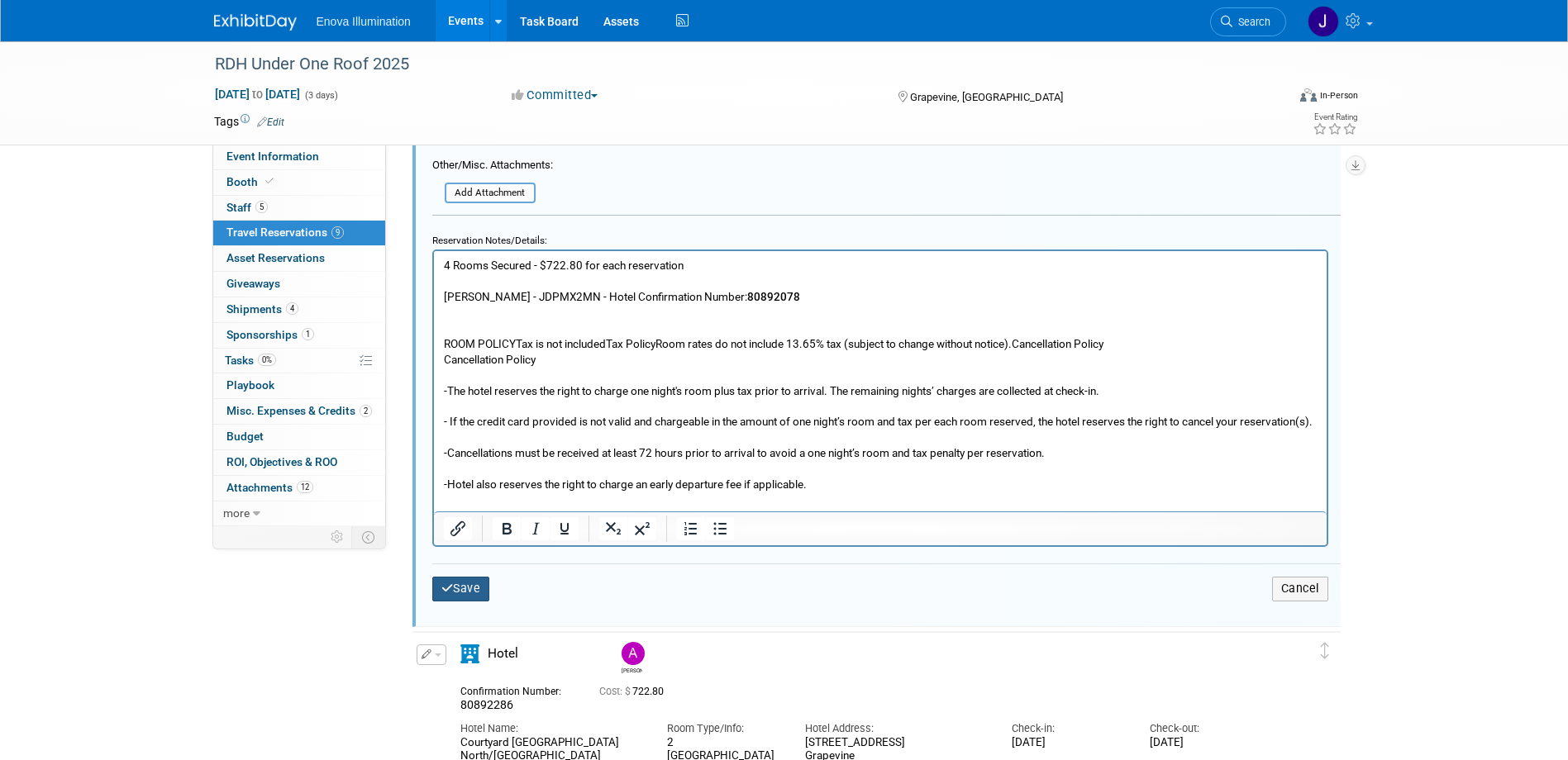 click on "Save" at bounding box center [461, 588] 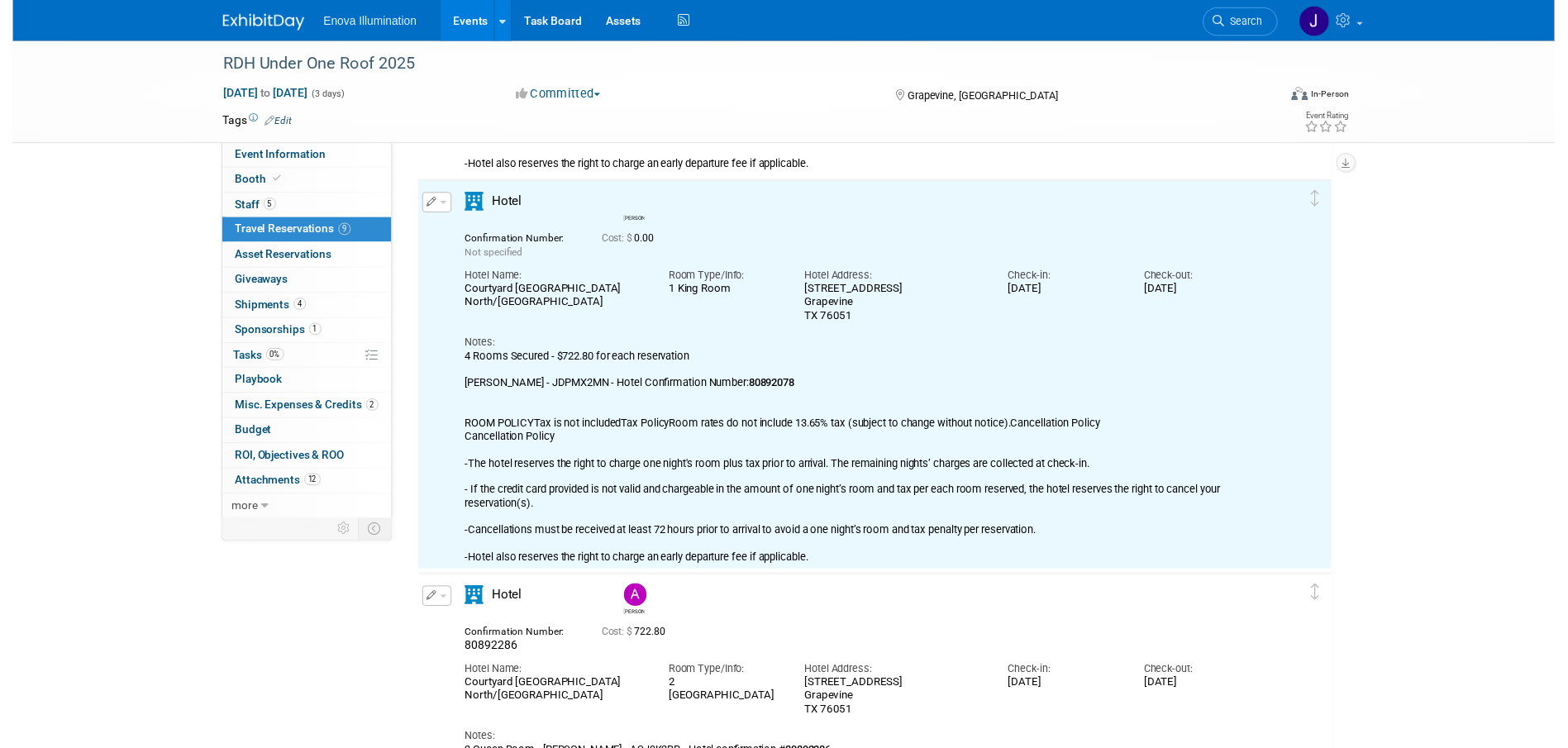scroll, scrollTop: 2220, scrollLeft: 0, axis: vertical 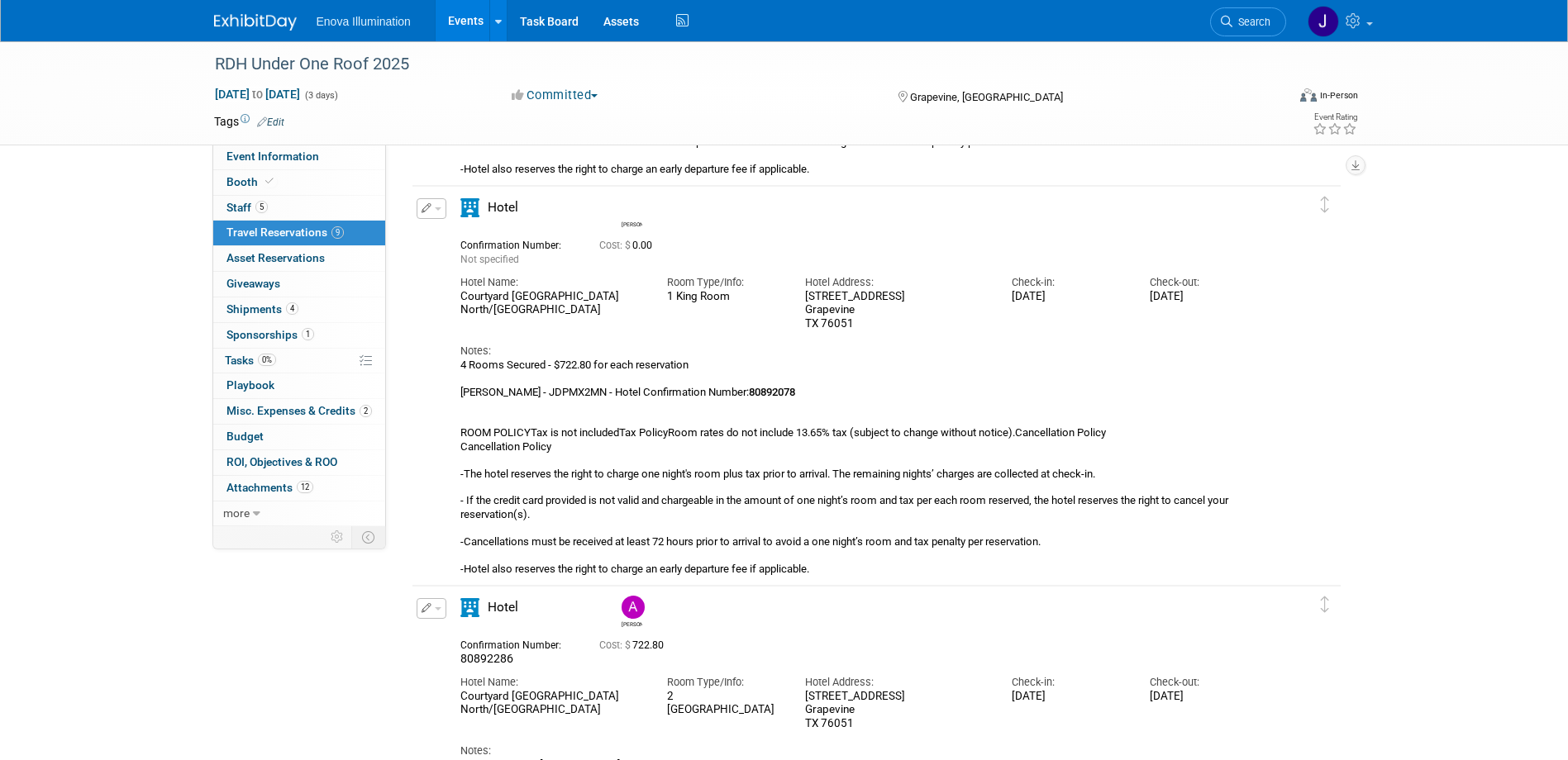 click at bounding box center [431, 208] 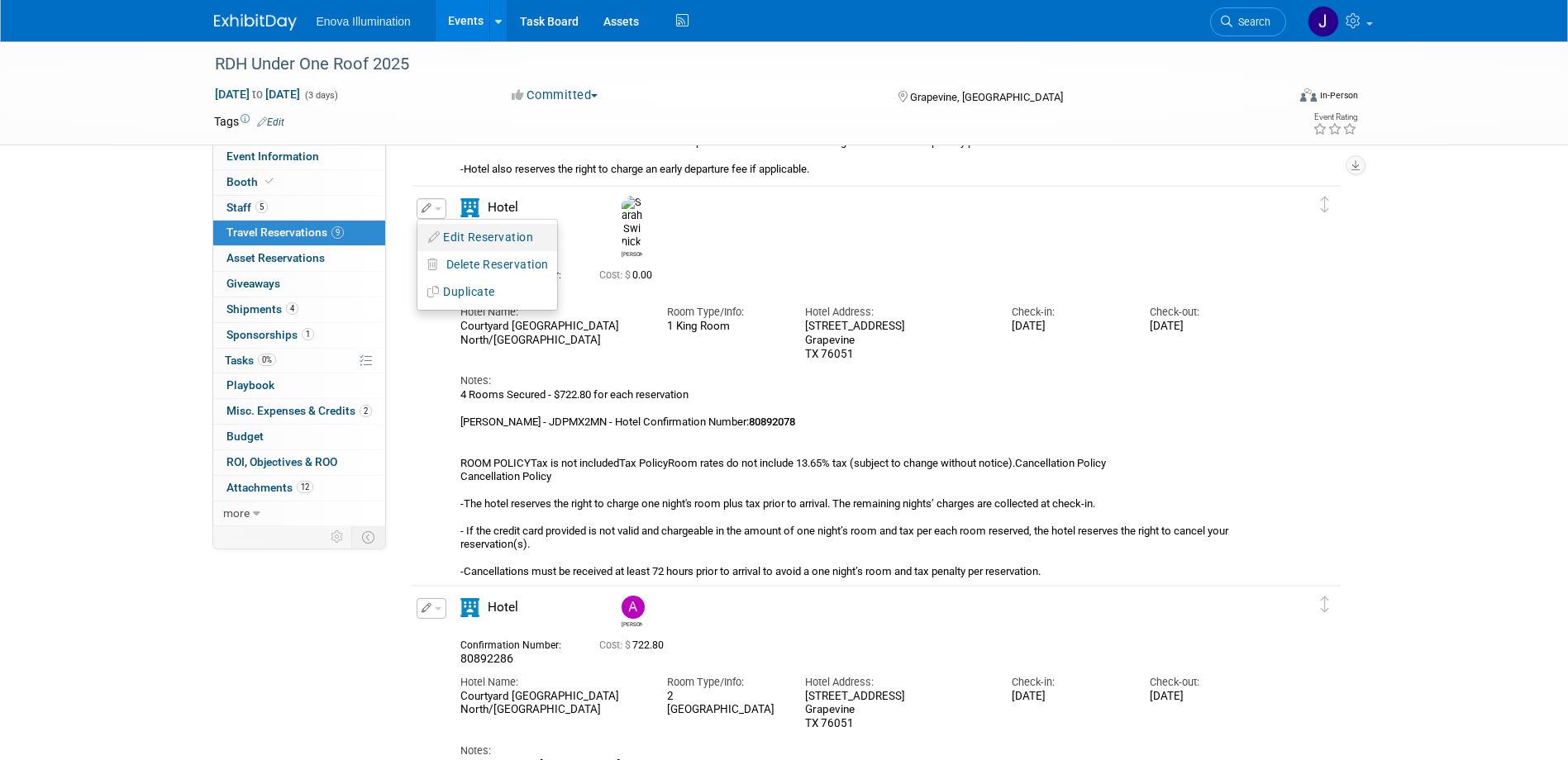click on "Edit Reservation" at bounding box center [487, 237] 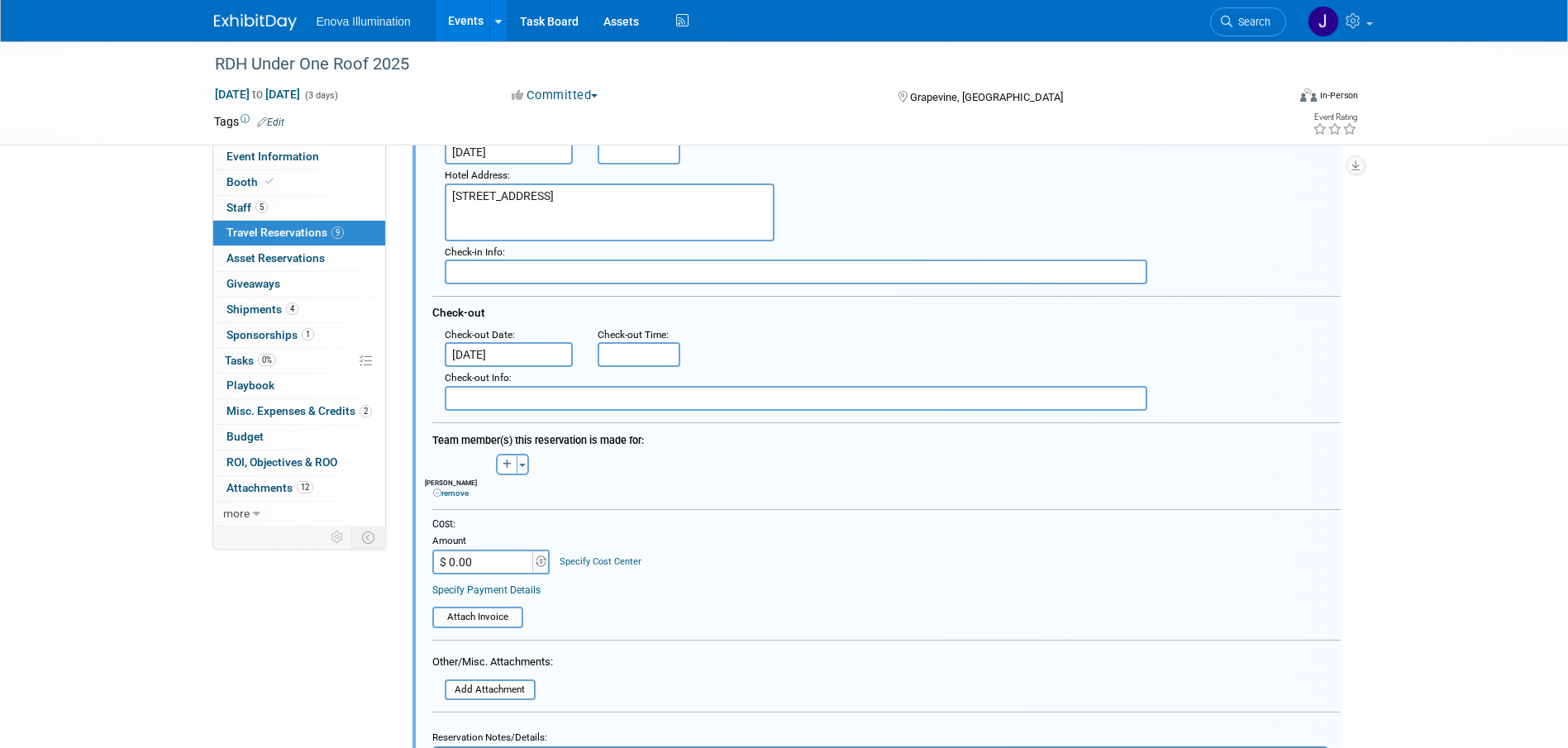 scroll, scrollTop: 2468, scrollLeft: 0, axis: vertical 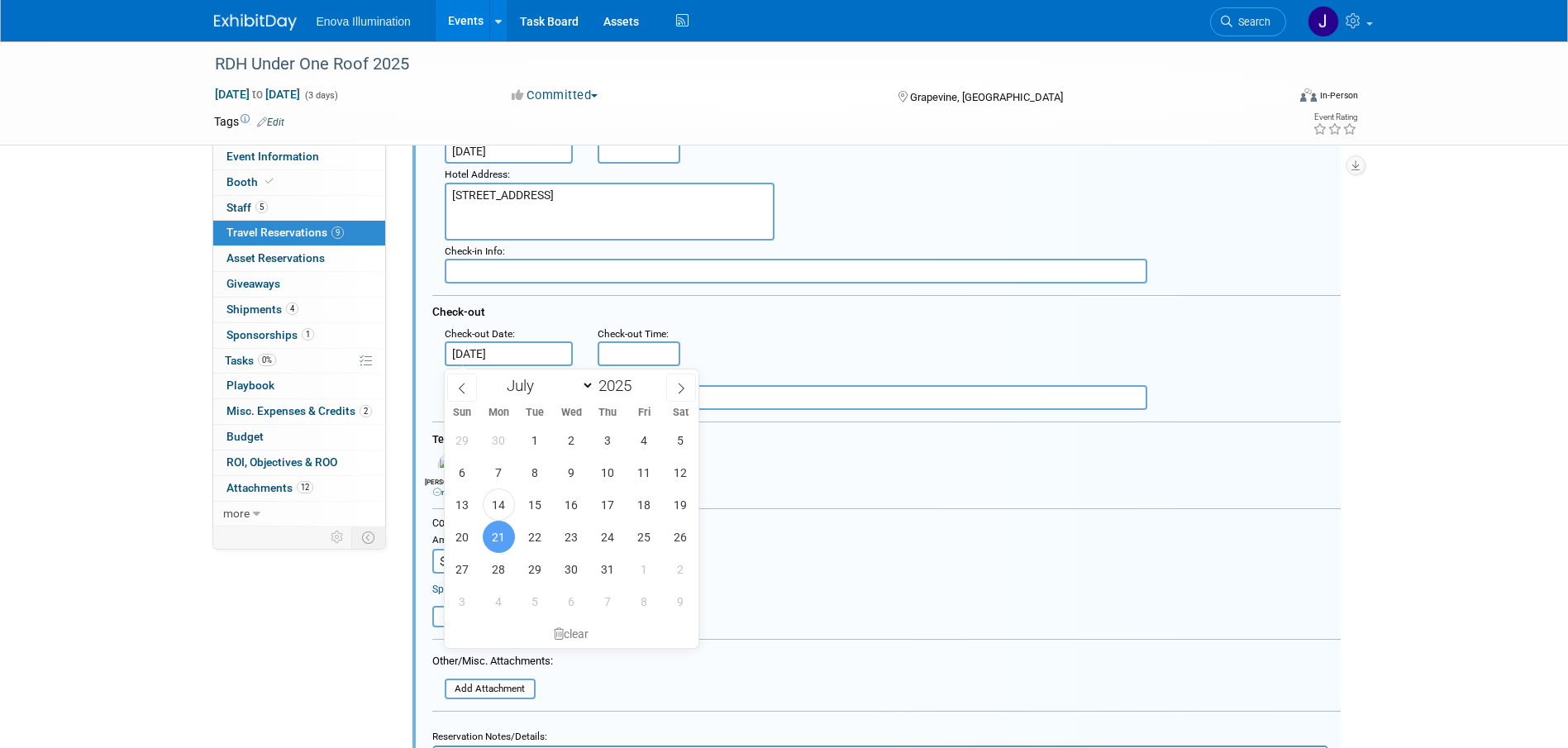 click on "Jul 21, 2025" at bounding box center [509, 354] 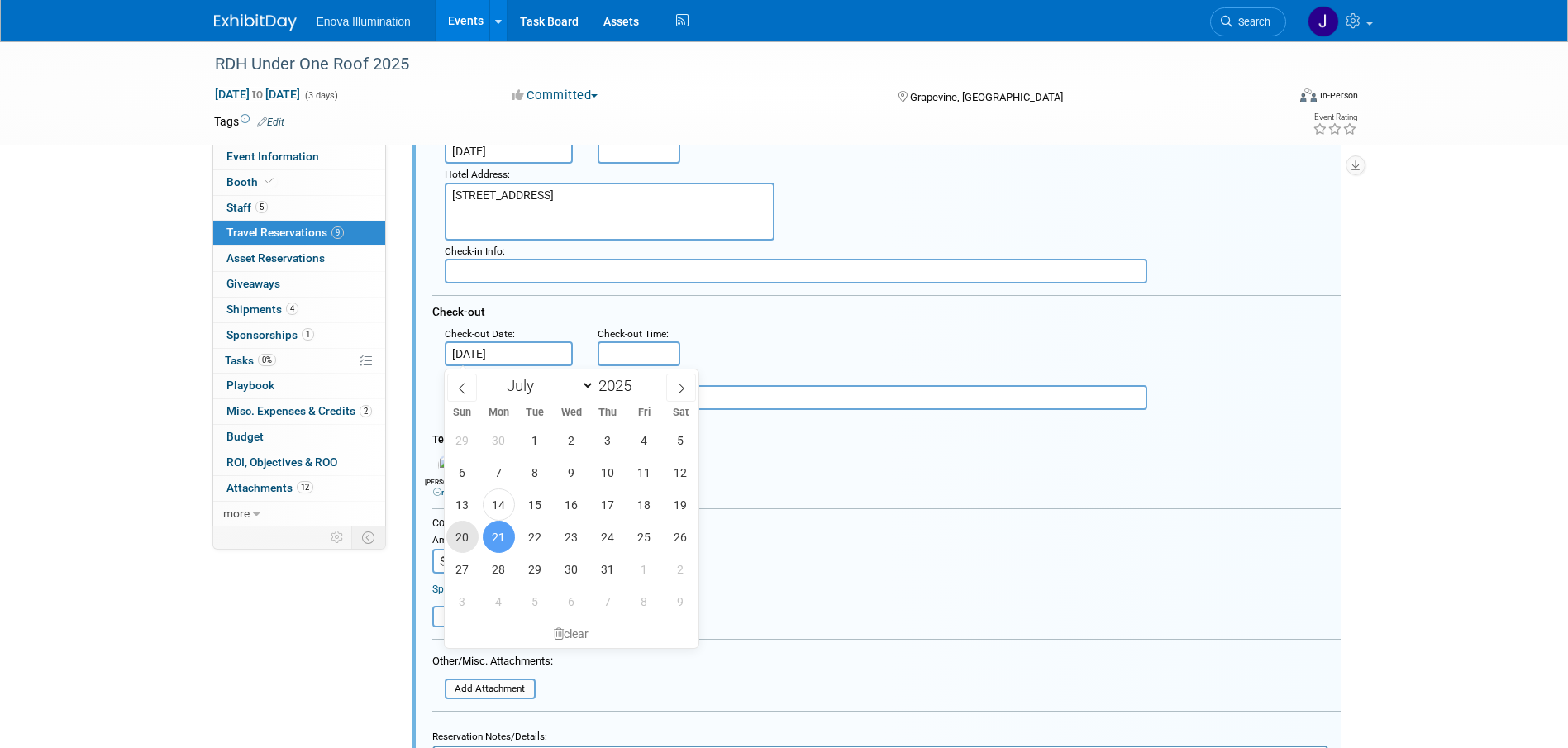 click on "20" at bounding box center [462, 536] 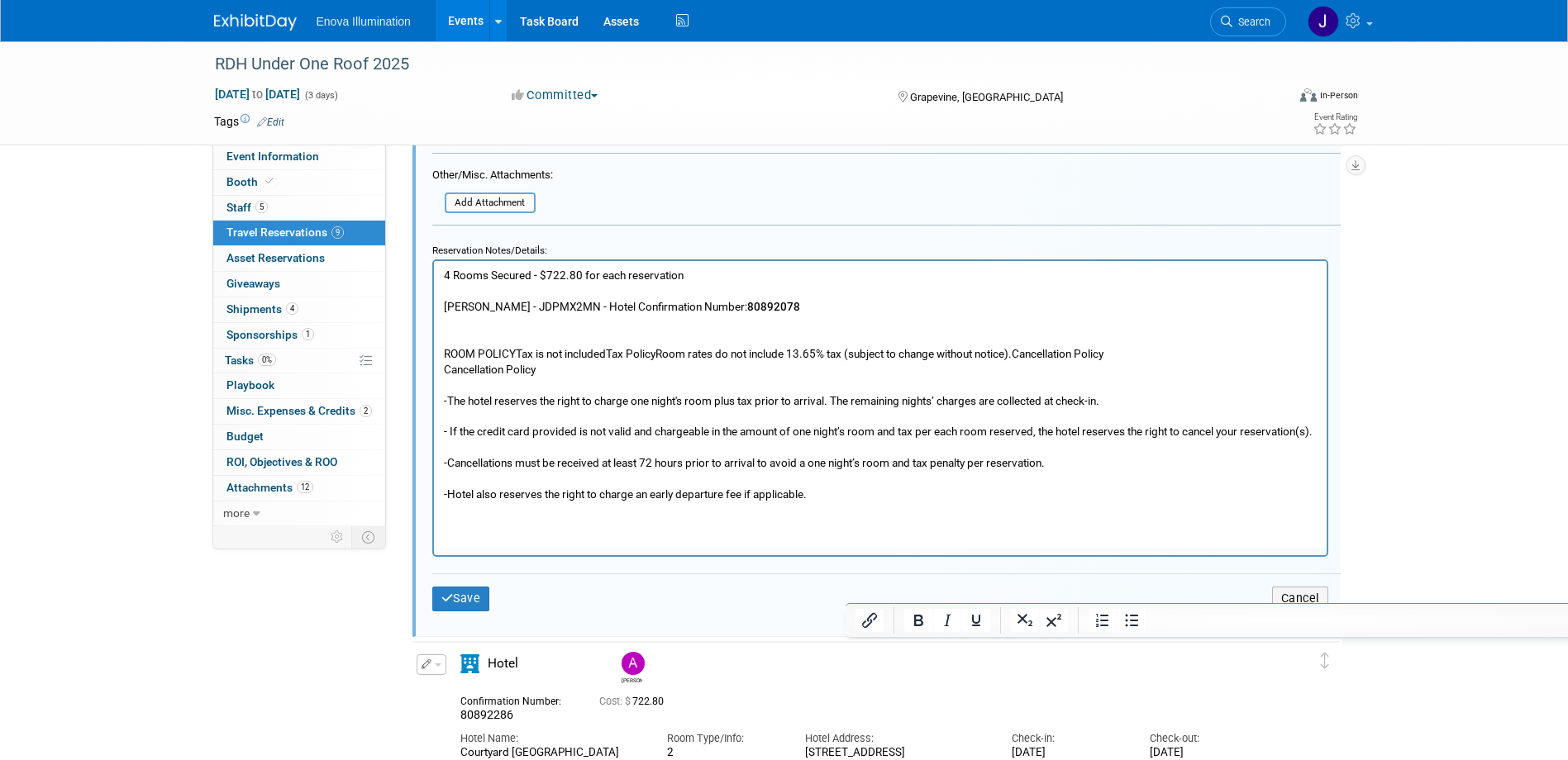 scroll, scrollTop: 2962, scrollLeft: 0, axis: vertical 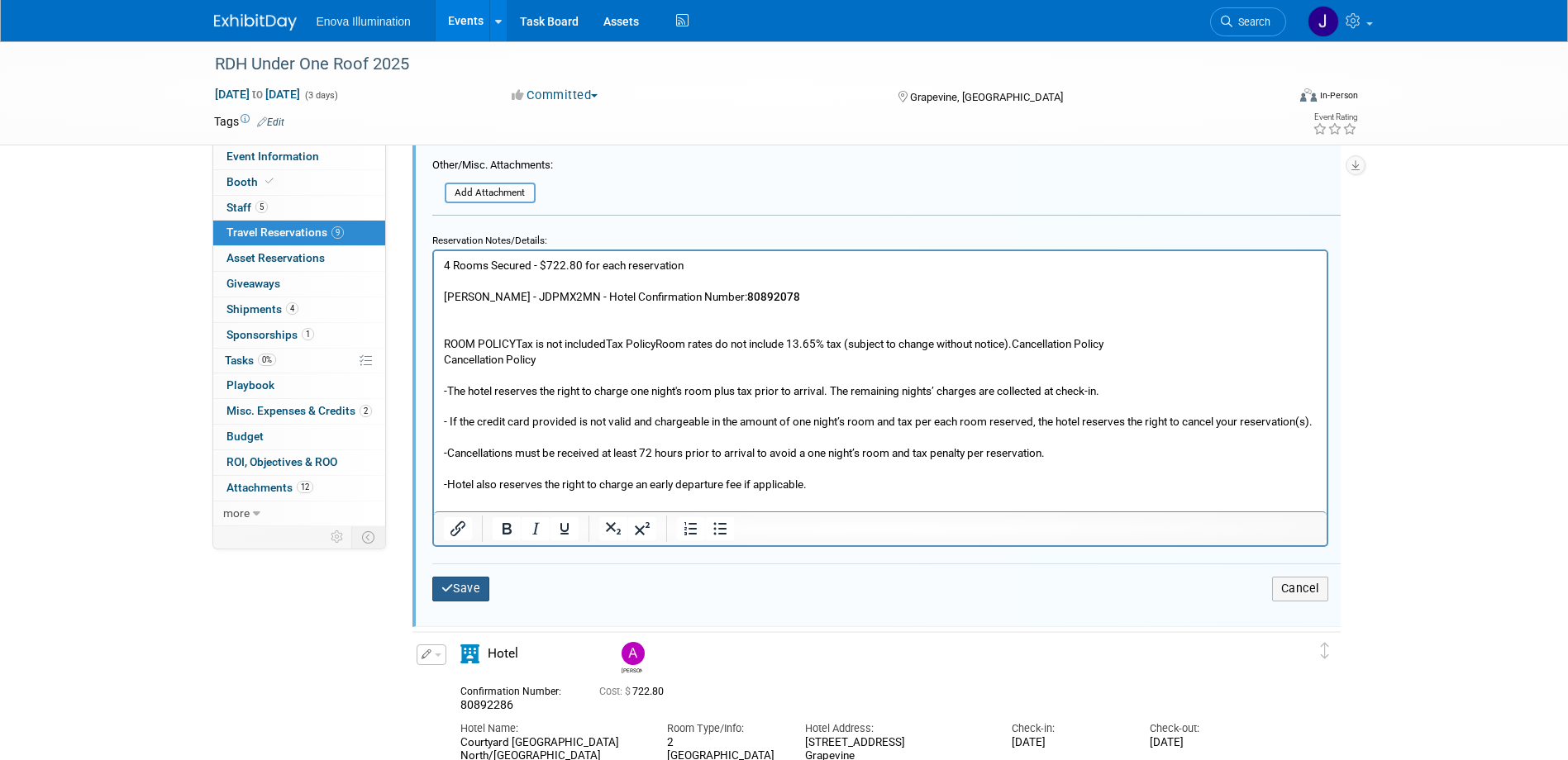 click on "Save" at bounding box center (461, 588) 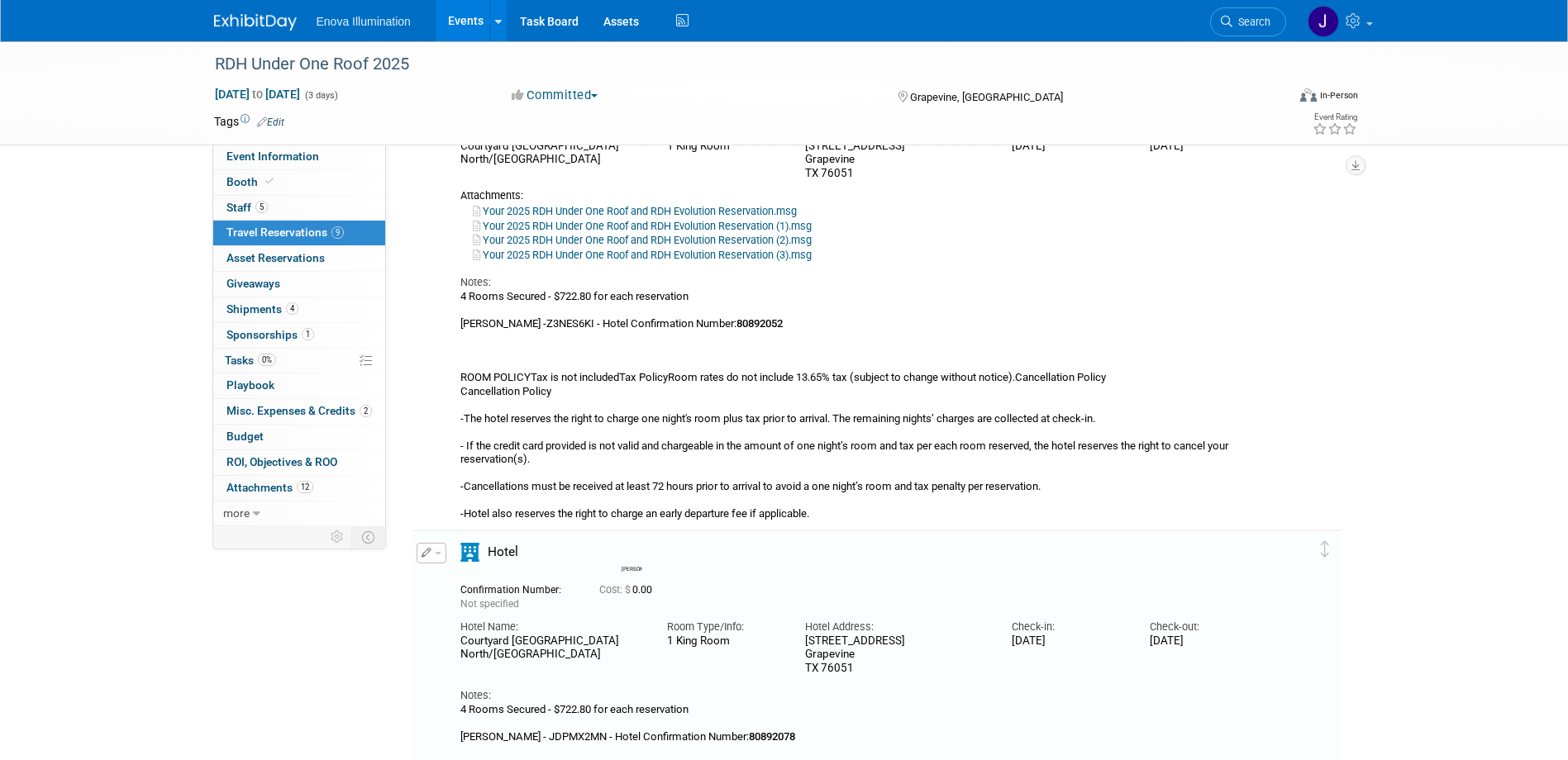 scroll, scrollTop: 1888, scrollLeft: 0, axis: vertical 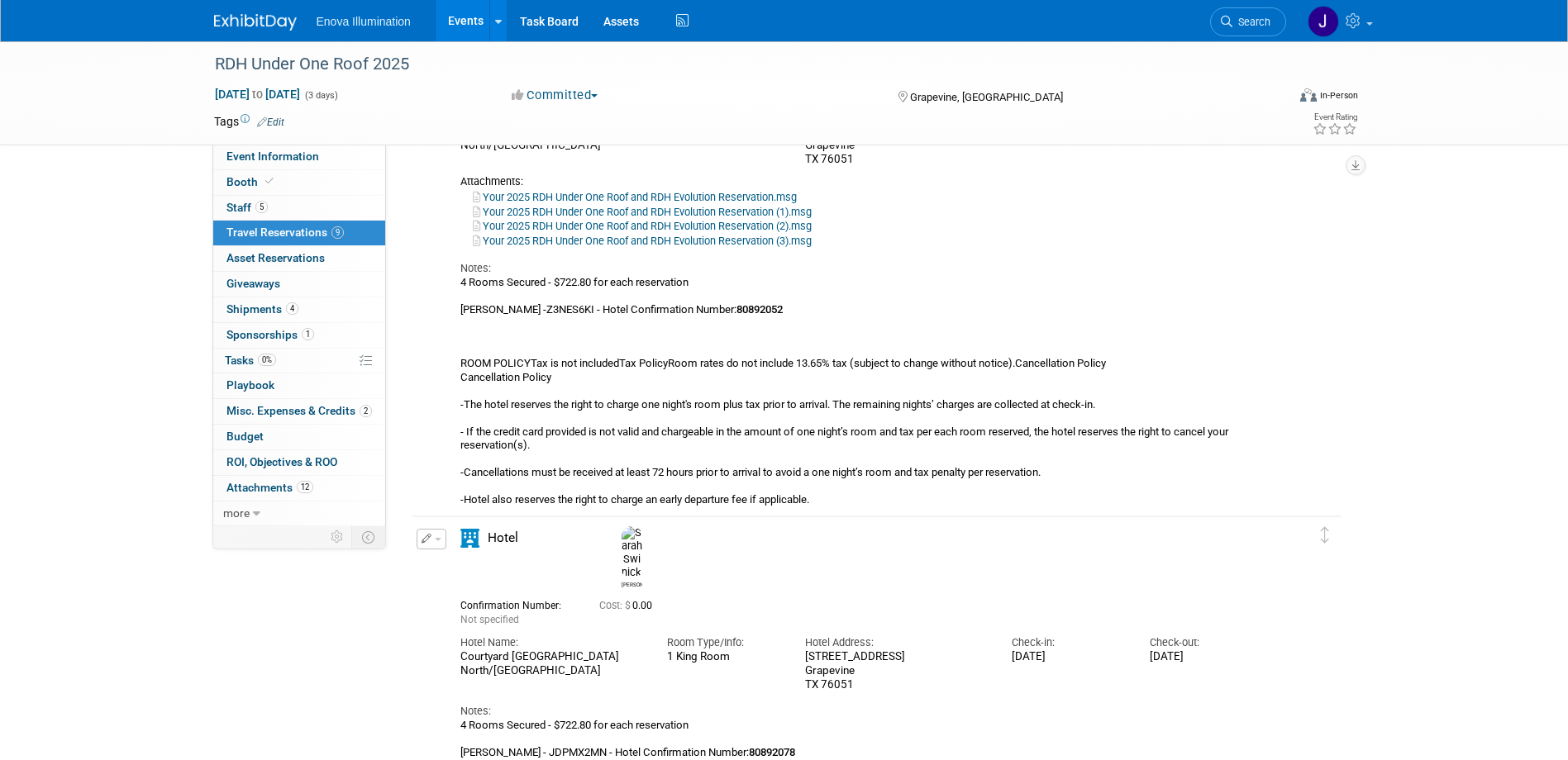click at bounding box center [431, 539] 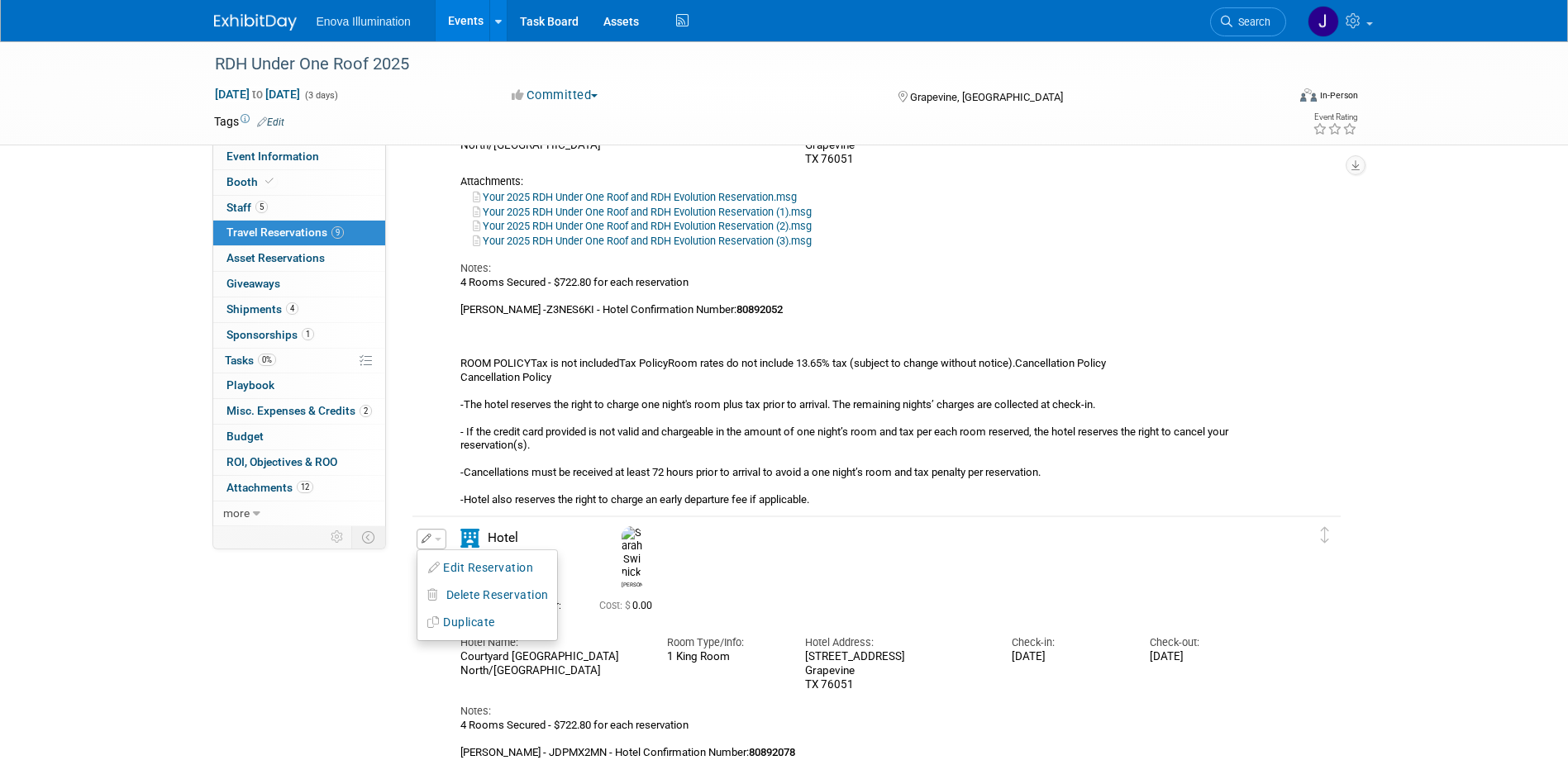 click on "Edit Reservation" at bounding box center (487, 568) 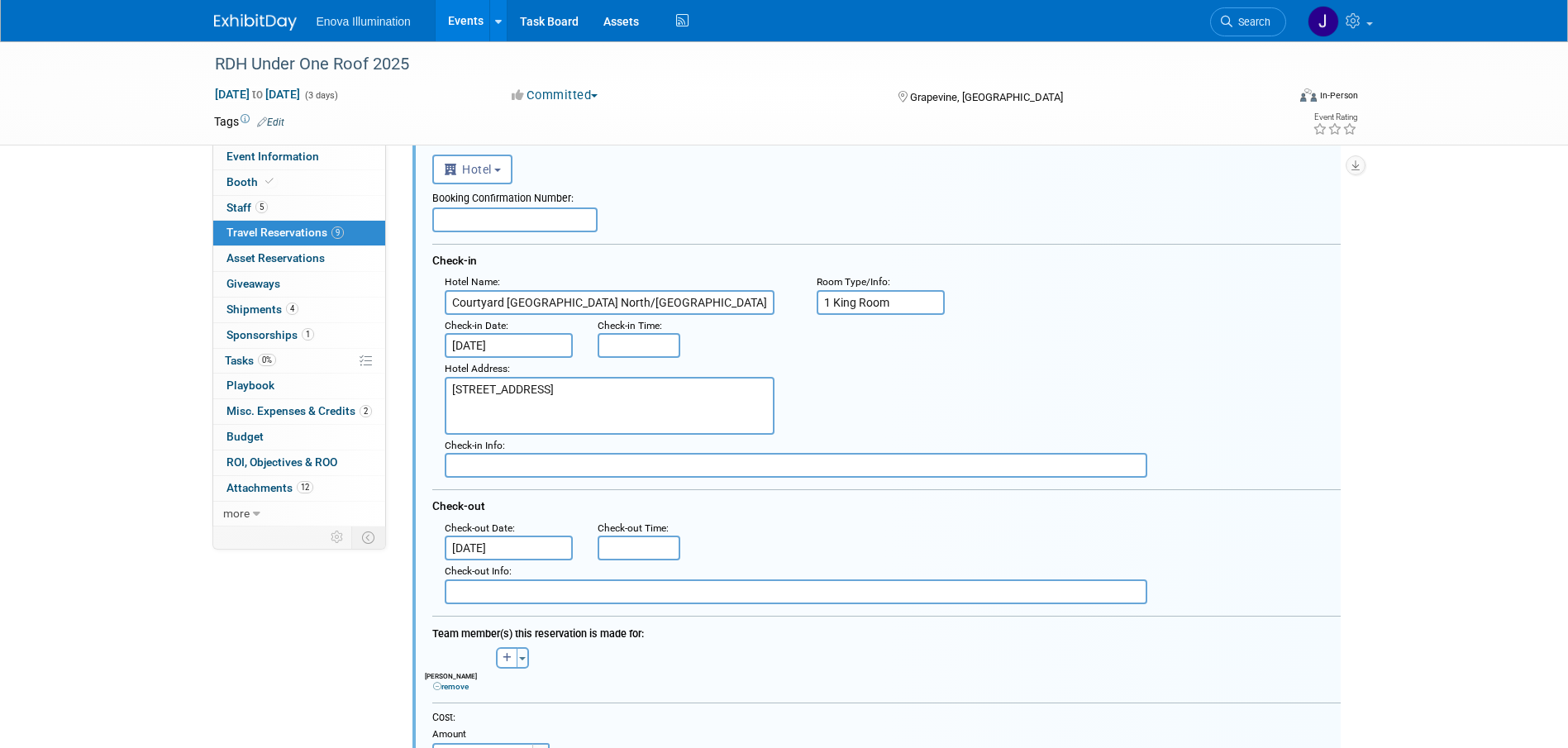 scroll, scrollTop: 2303, scrollLeft: 0, axis: vertical 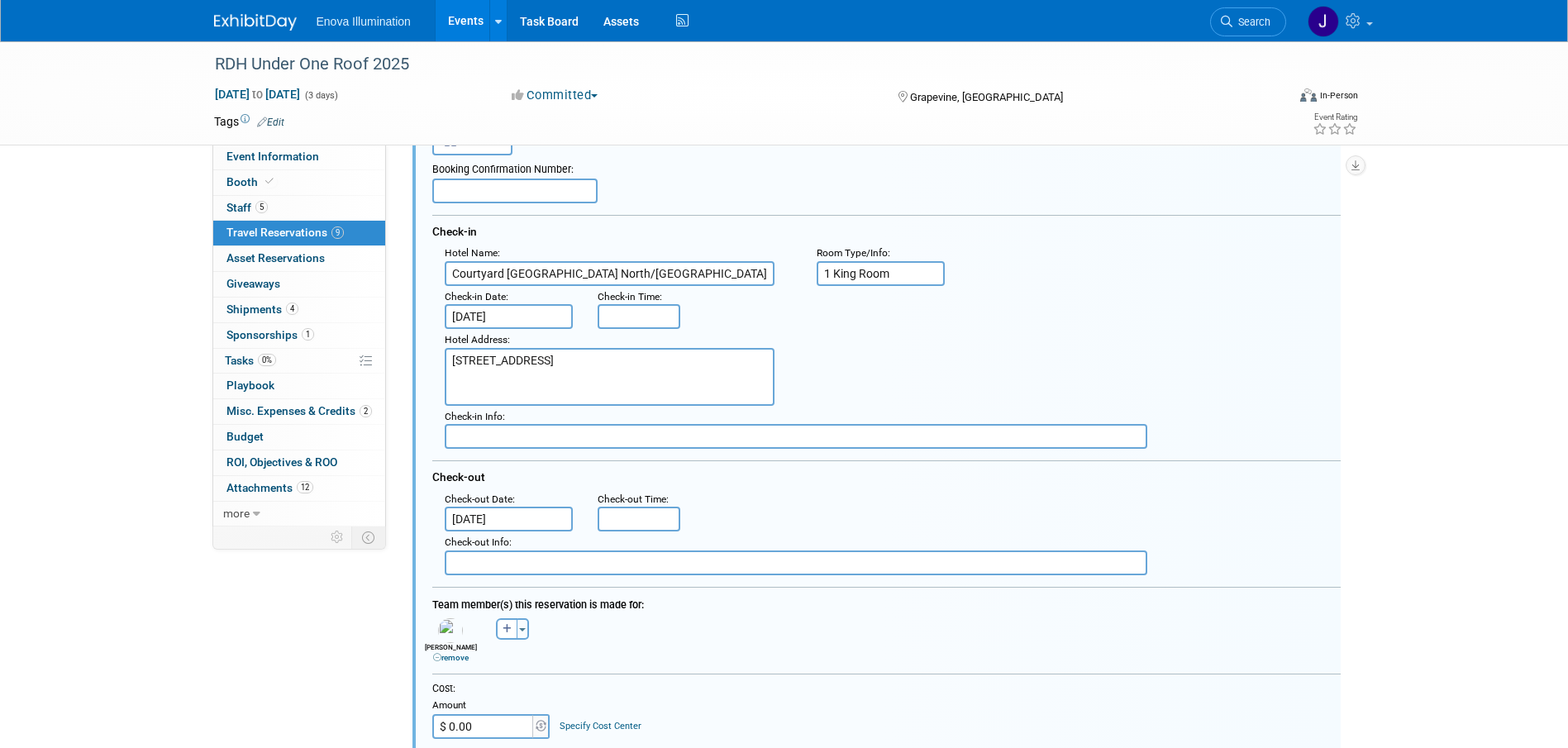 click on "$ 0.00" at bounding box center (484, 727) 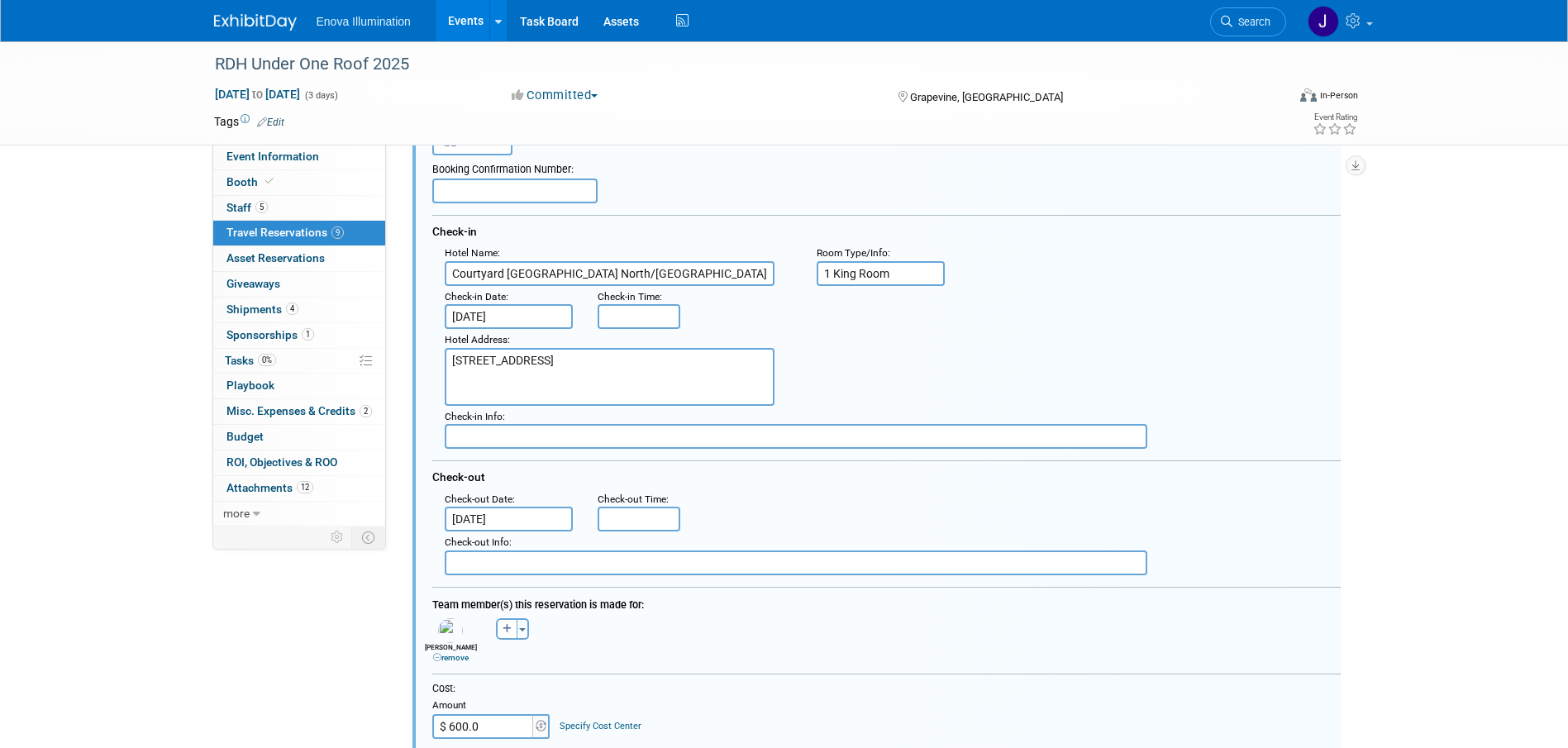 type on "$ 600.00" 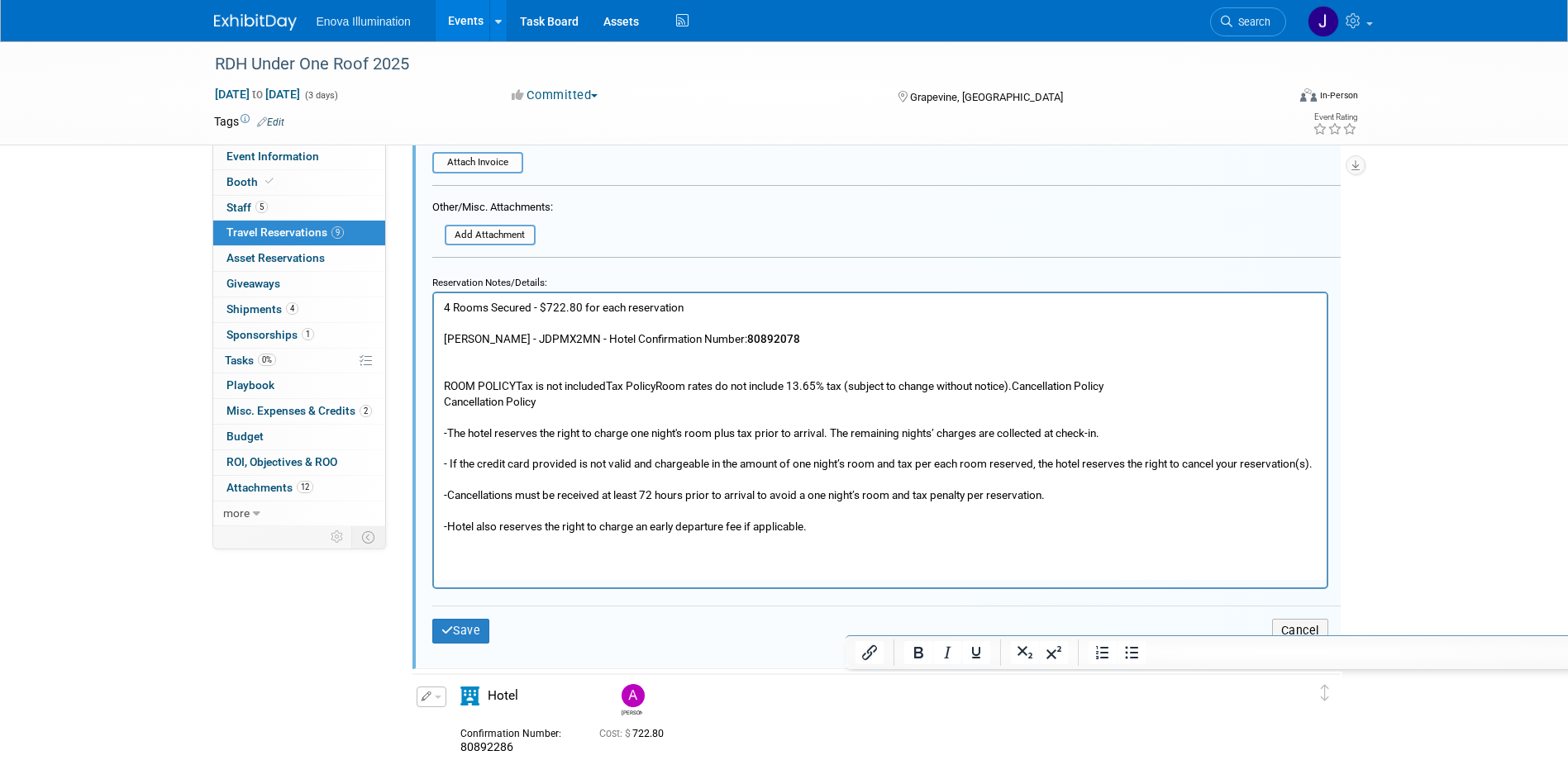 scroll, scrollTop: 3045, scrollLeft: 0, axis: vertical 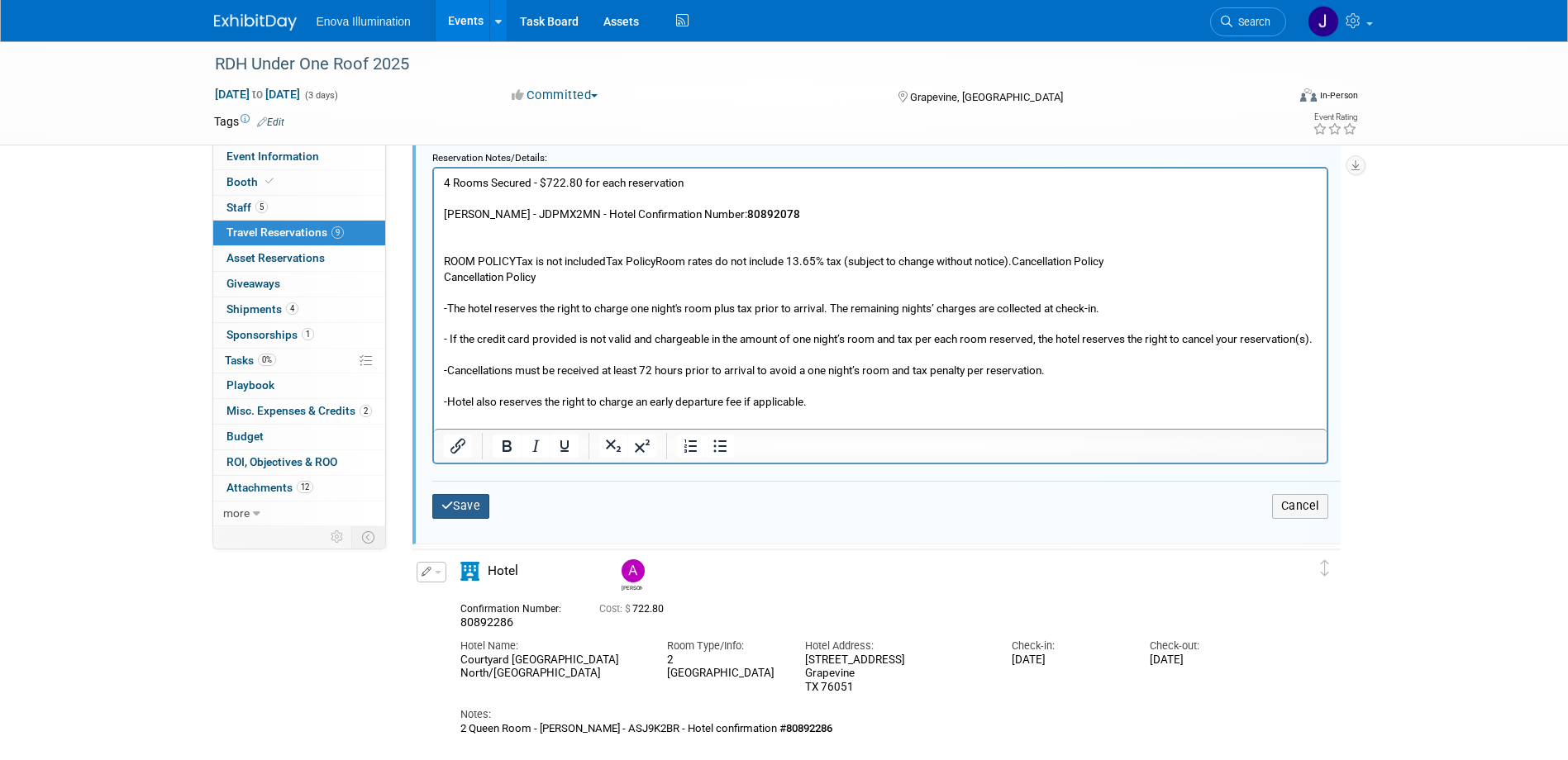 click on "Save" at bounding box center (461, 506) 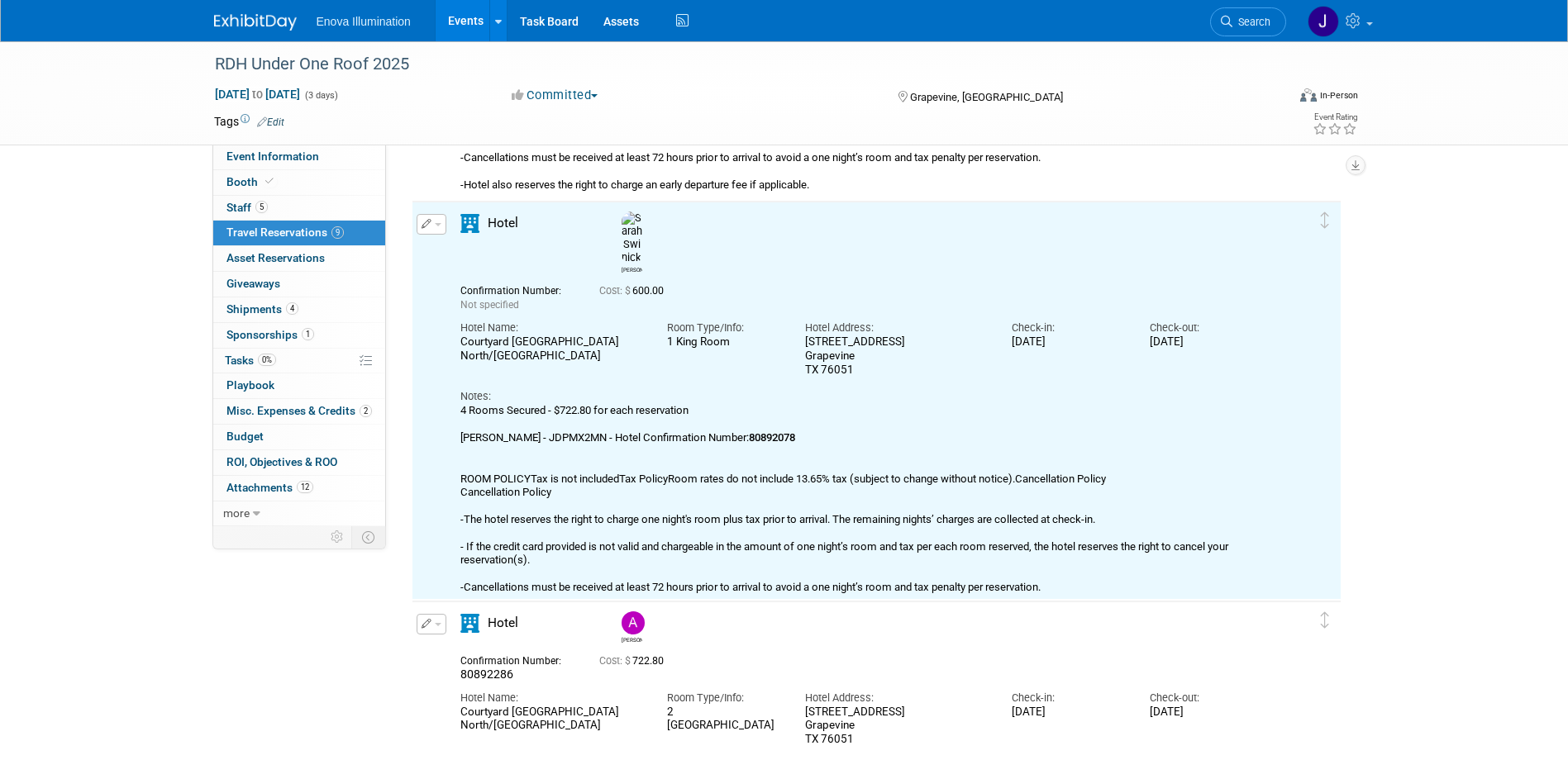 scroll, scrollTop: 1988, scrollLeft: 0, axis: vertical 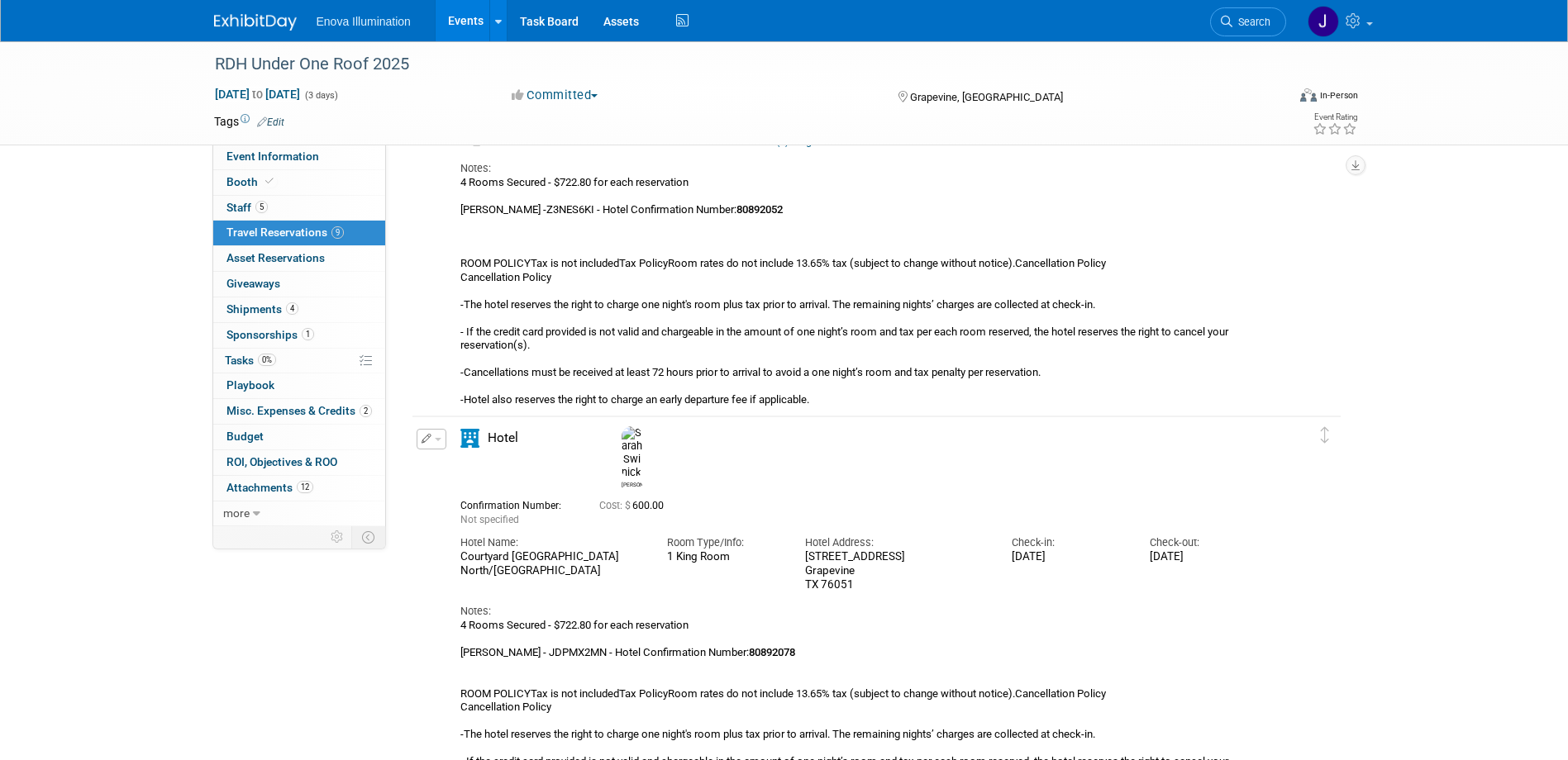 drag, startPoint x: 1261, startPoint y: 21, endPoint x: 1251, endPoint y: 19, distance: 10.19804 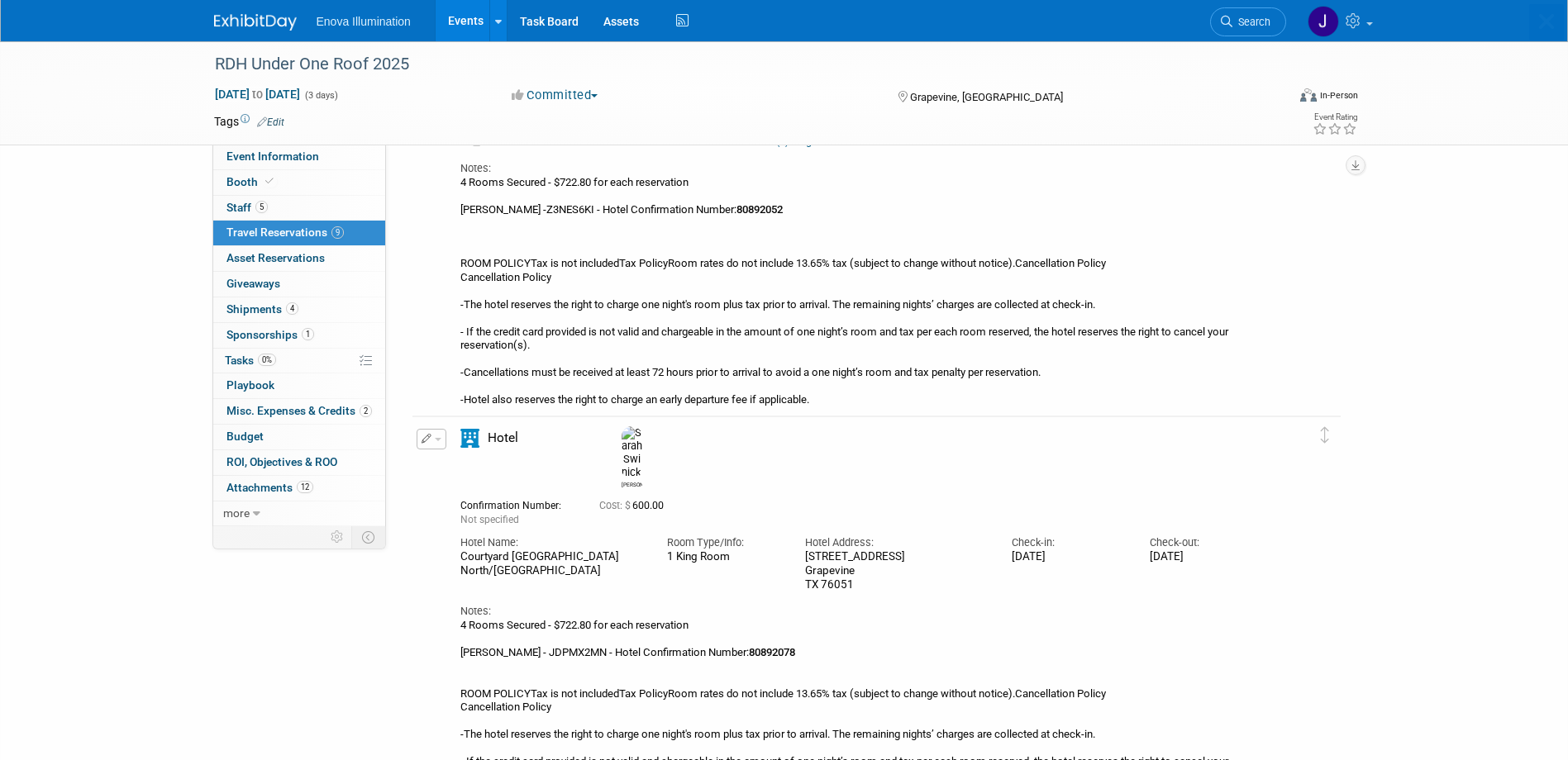 scroll, scrollTop: 0, scrollLeft: 0, axis: both 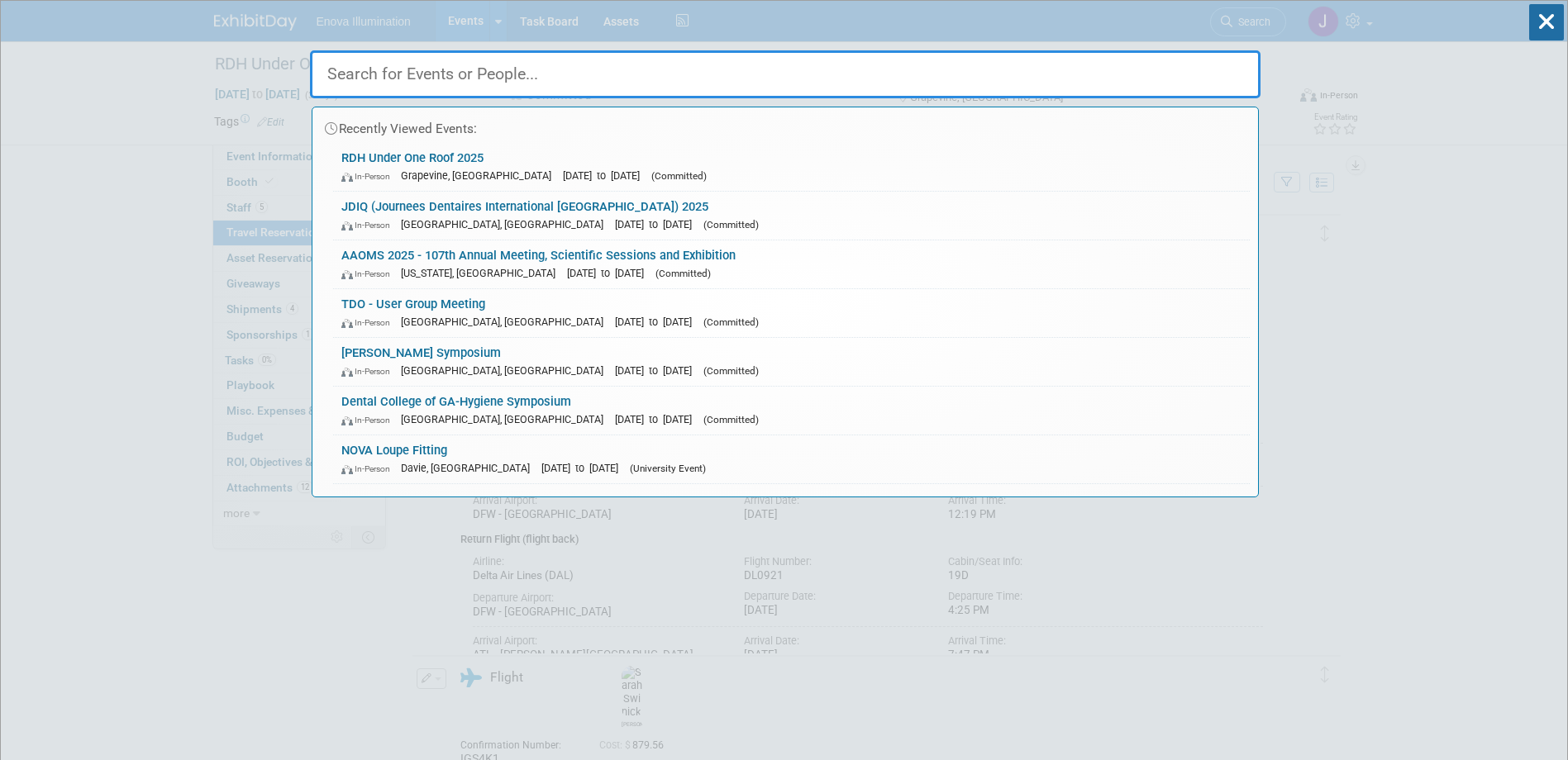 click at bounding box center (785, 74) 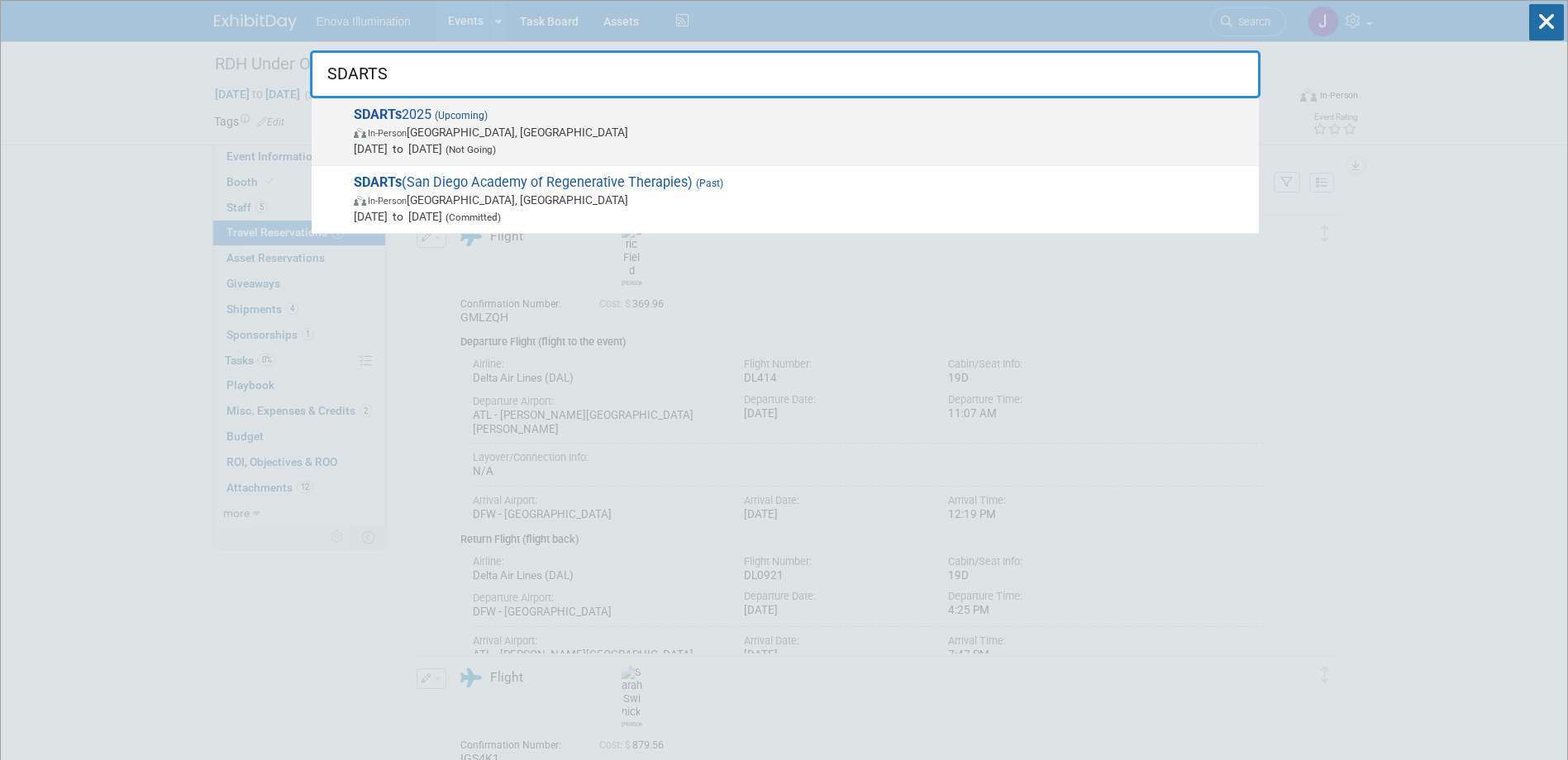 type on "SDARTS" 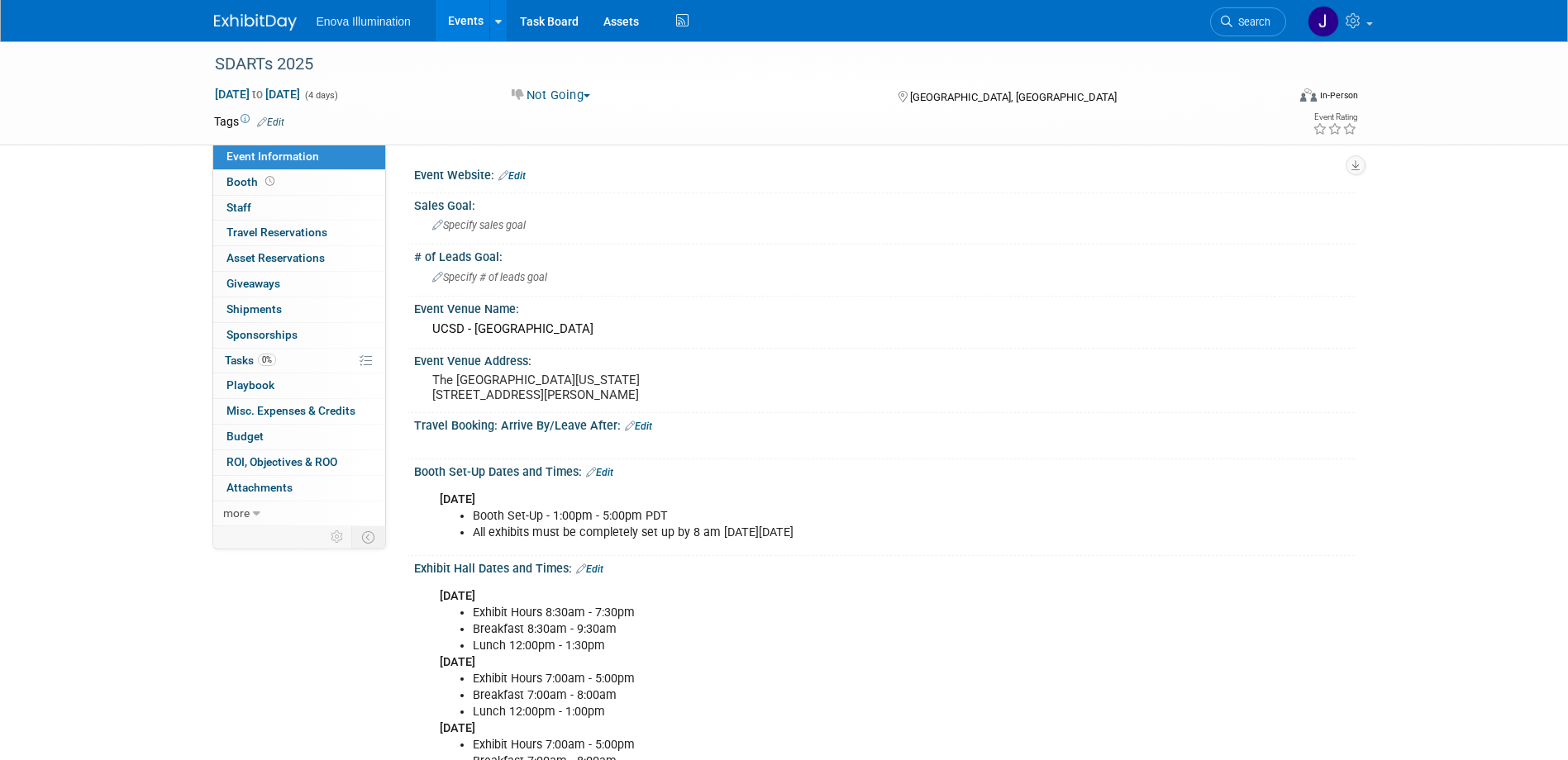 scroll, scrollTop: 413, scrollLeft: 0, axis: vertical 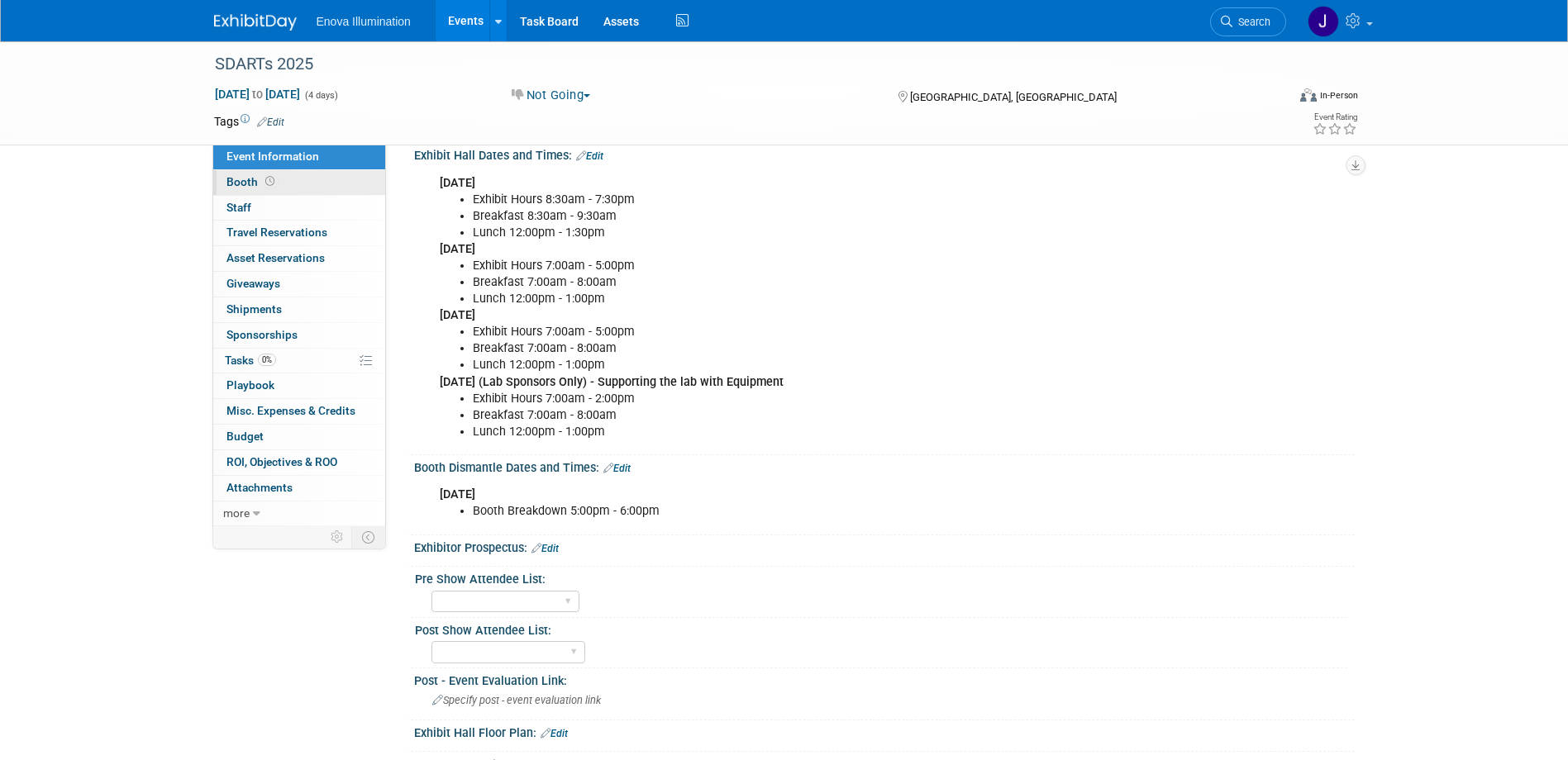 click on "Booth" at bounding box center (252, 182) 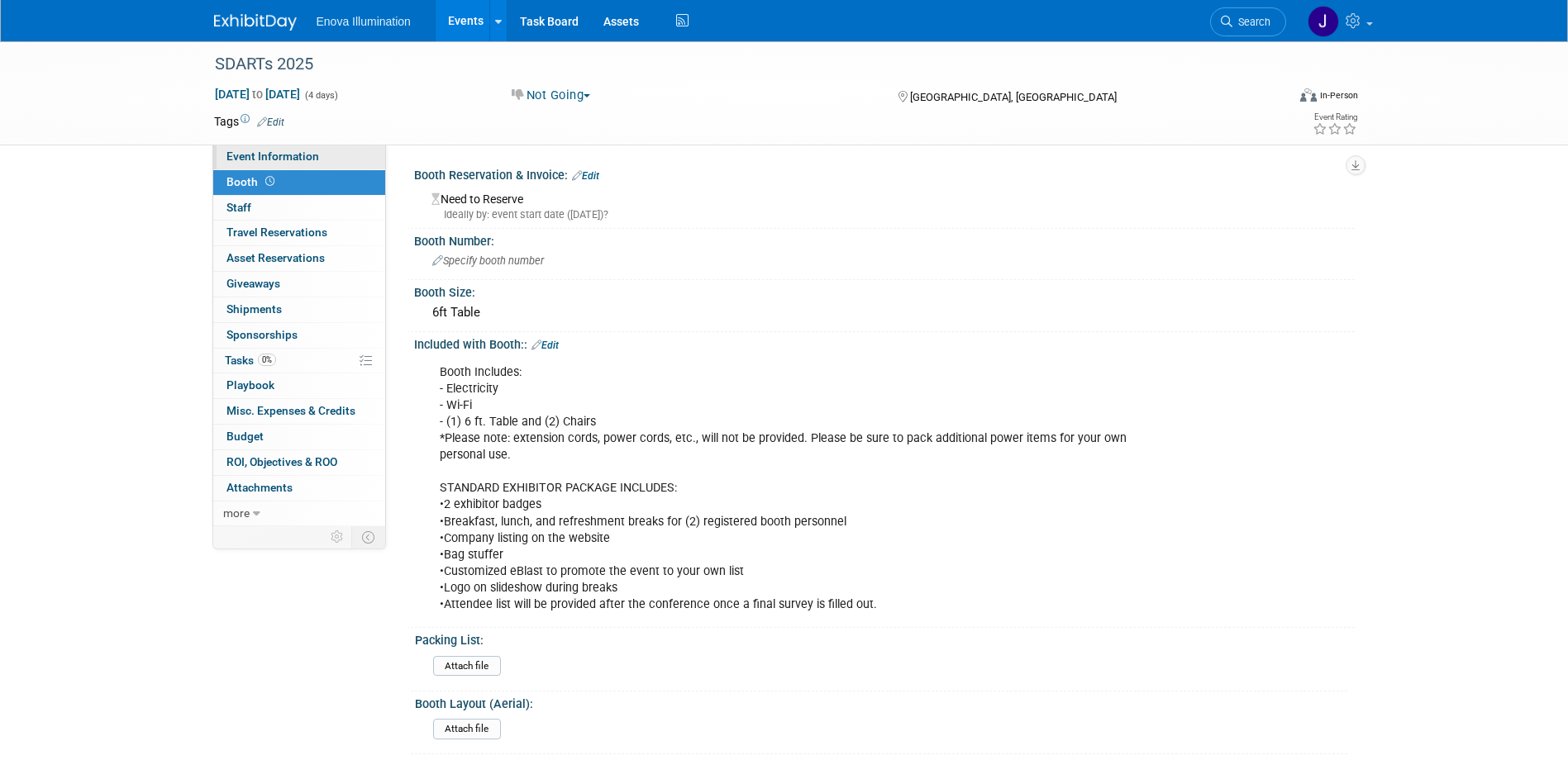 click on "Event Information" at bounding box center (299, 157) 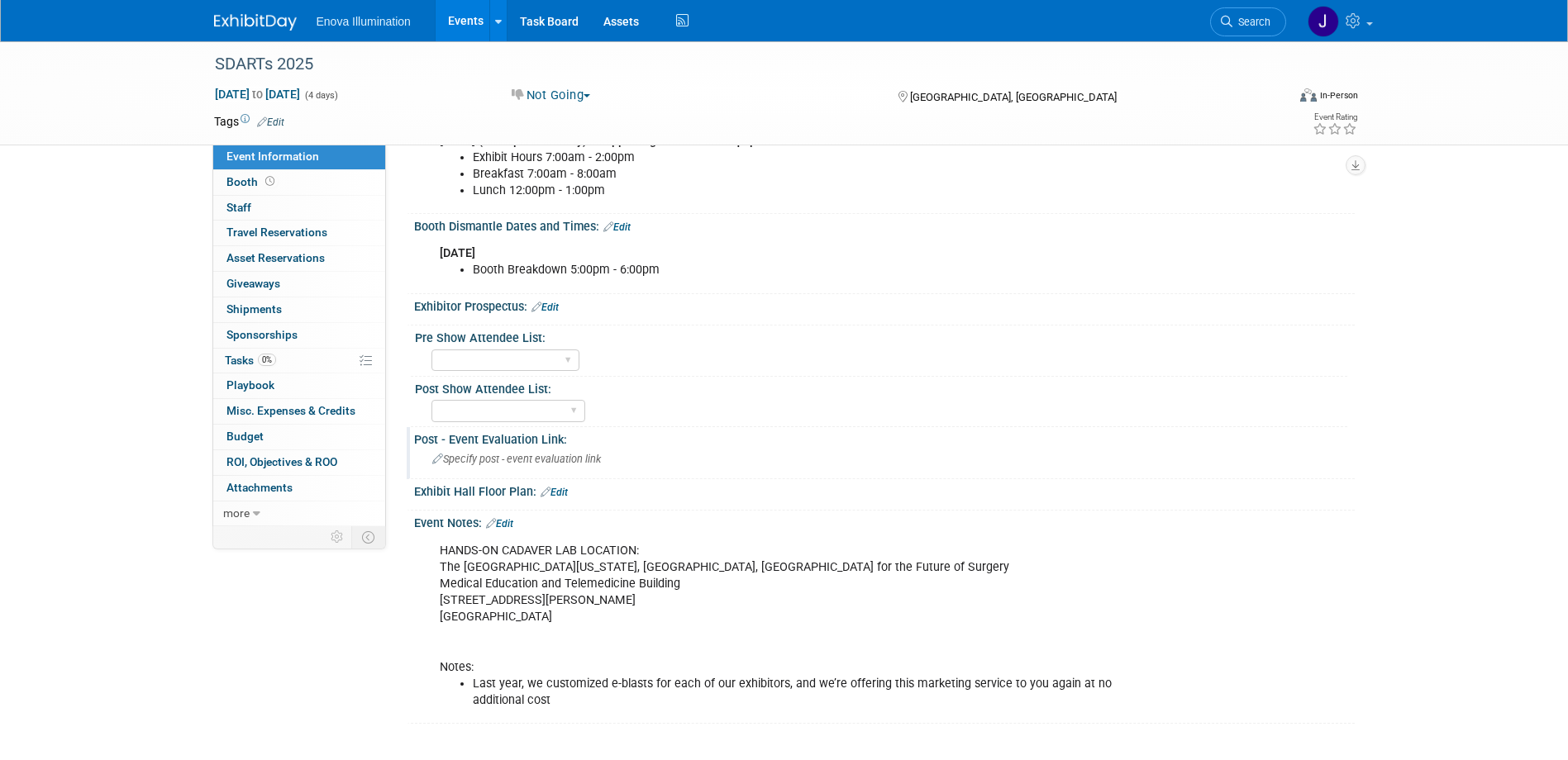 scroll, scrollTop: 743, scrollLeft: 0, axis: vertical 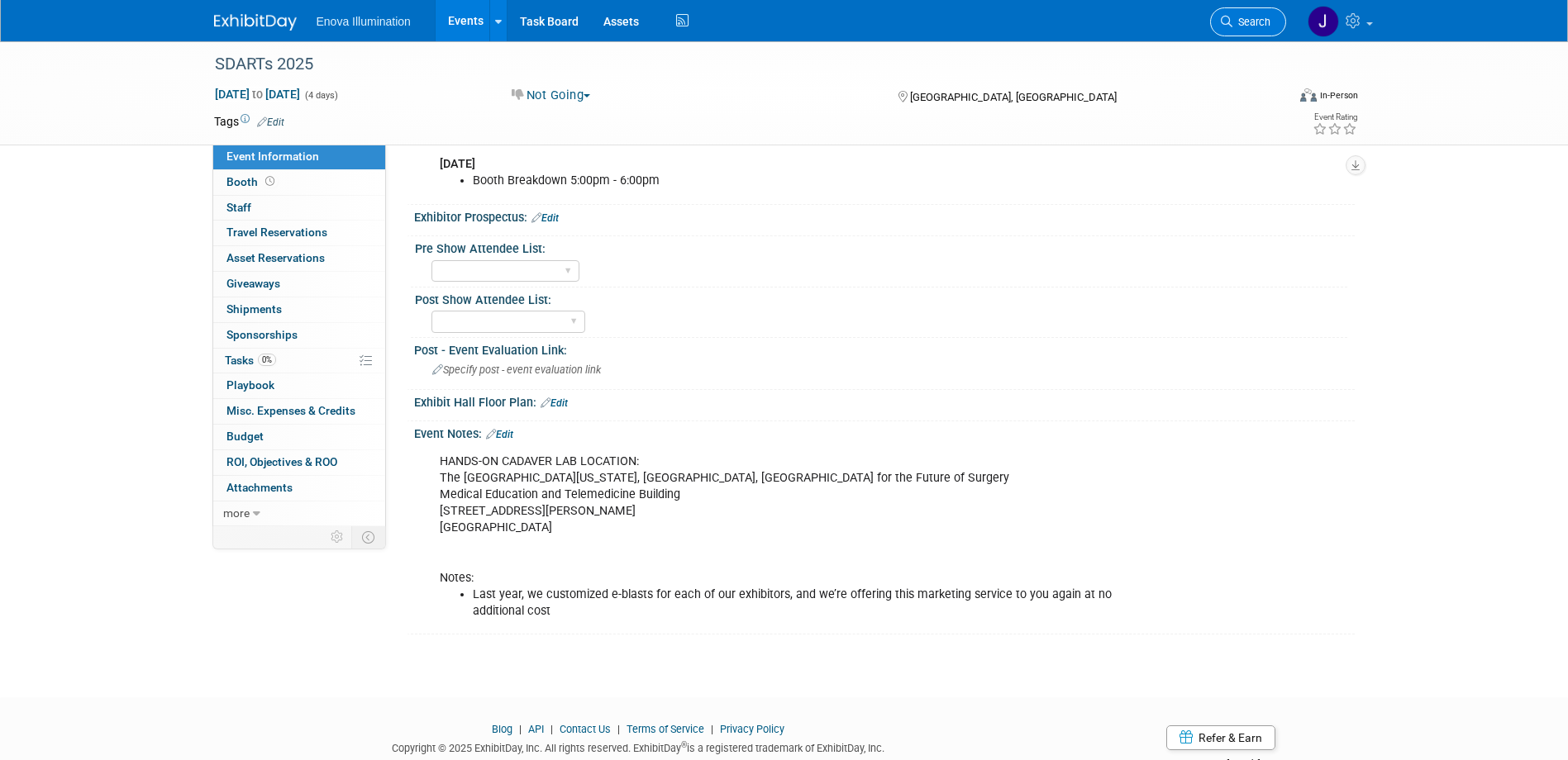 click on "Search" at bounding box center [1251, 21] 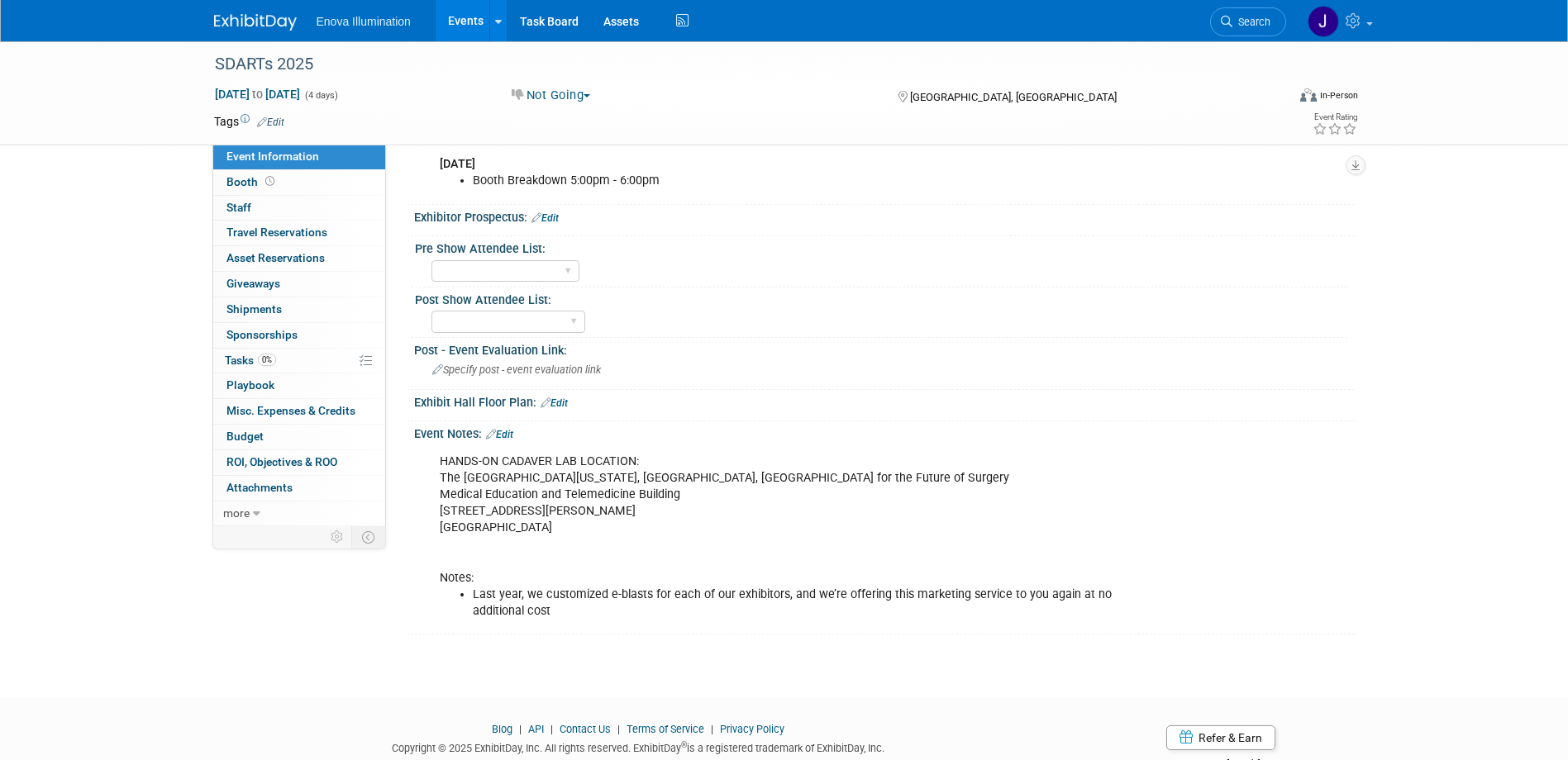 scroll, scrollTop: 0, scrollLeft: 0, axis: both 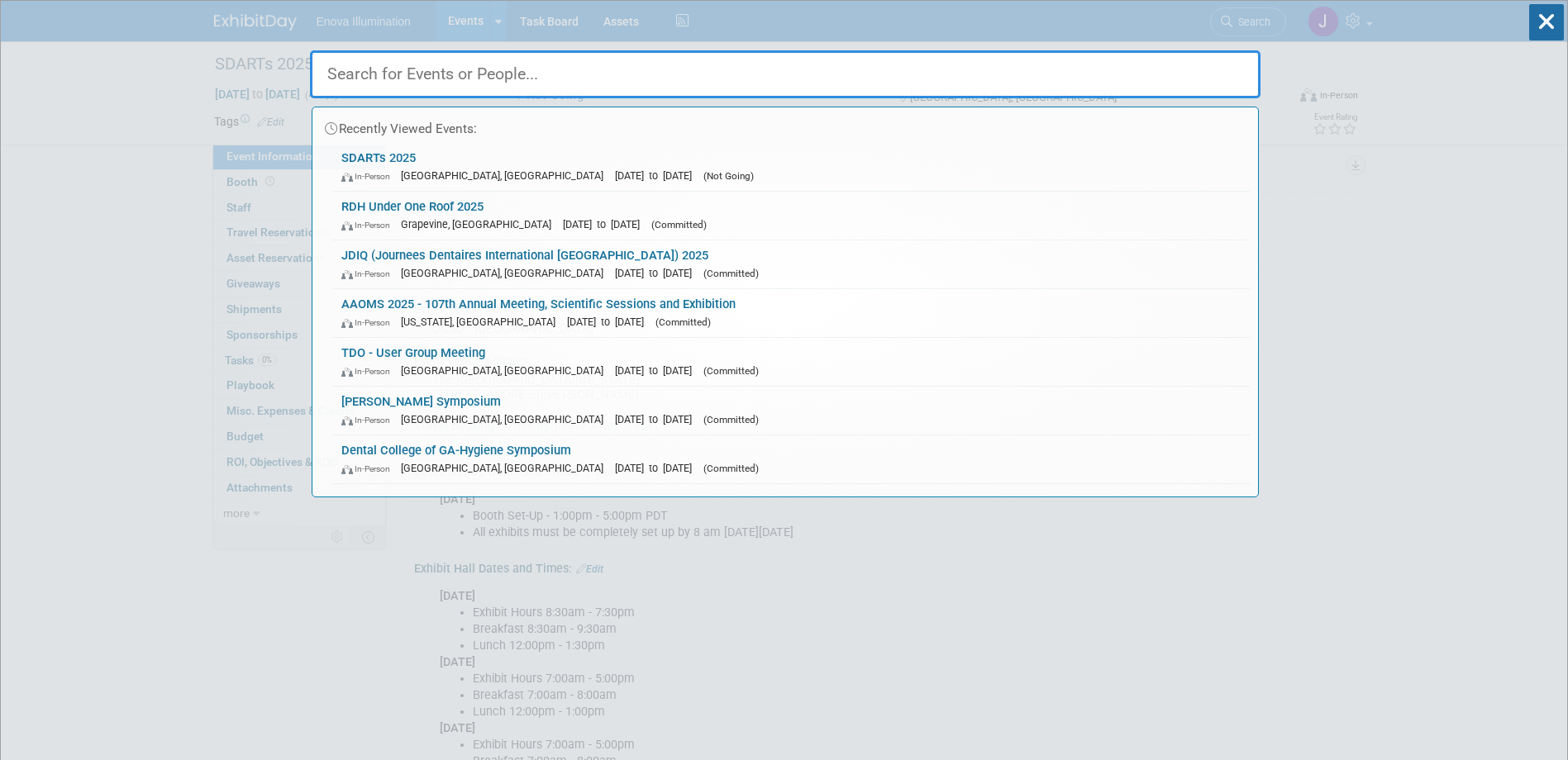 click at bounding box center [785, 74] 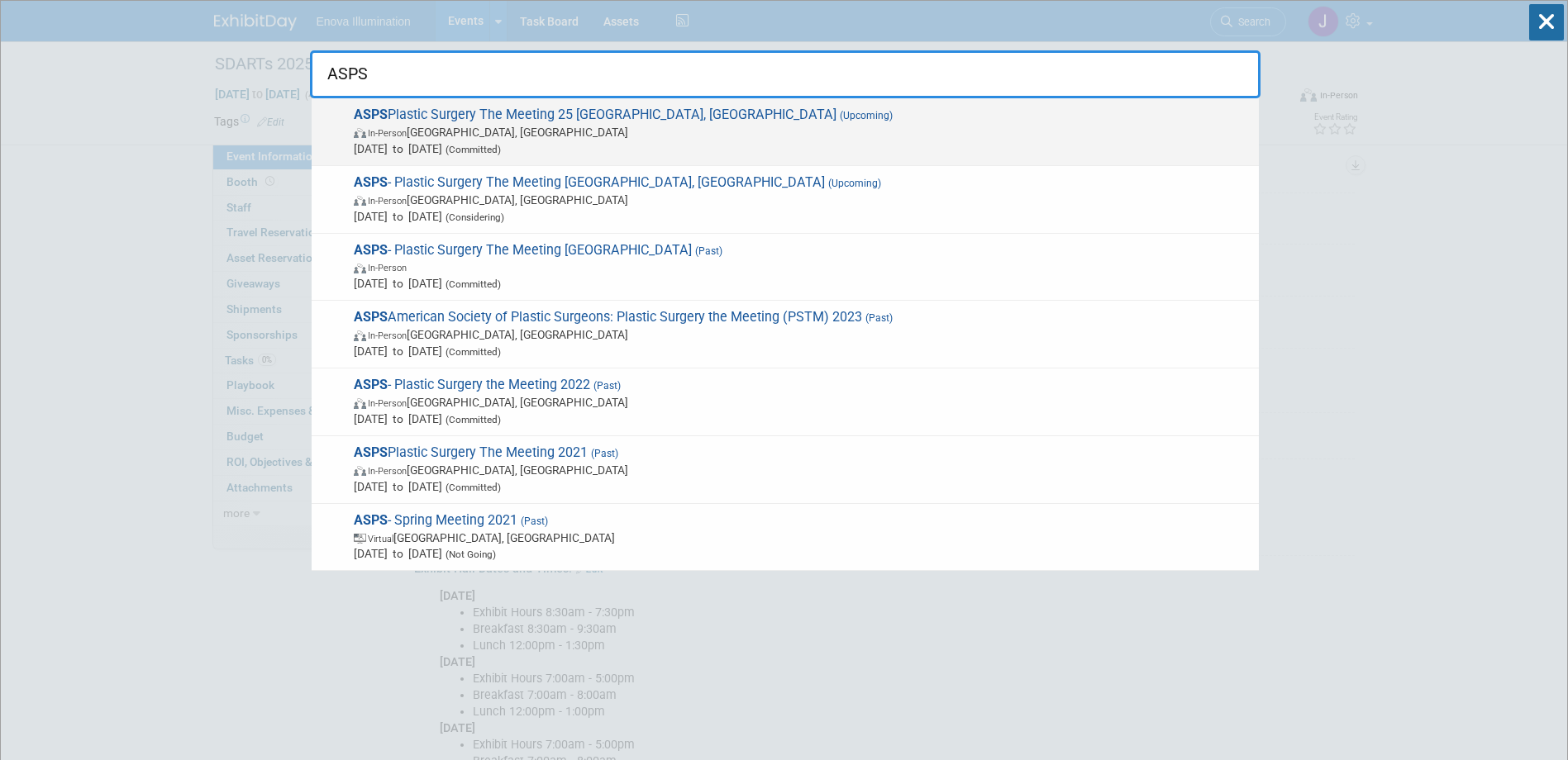 type on "ASPS" 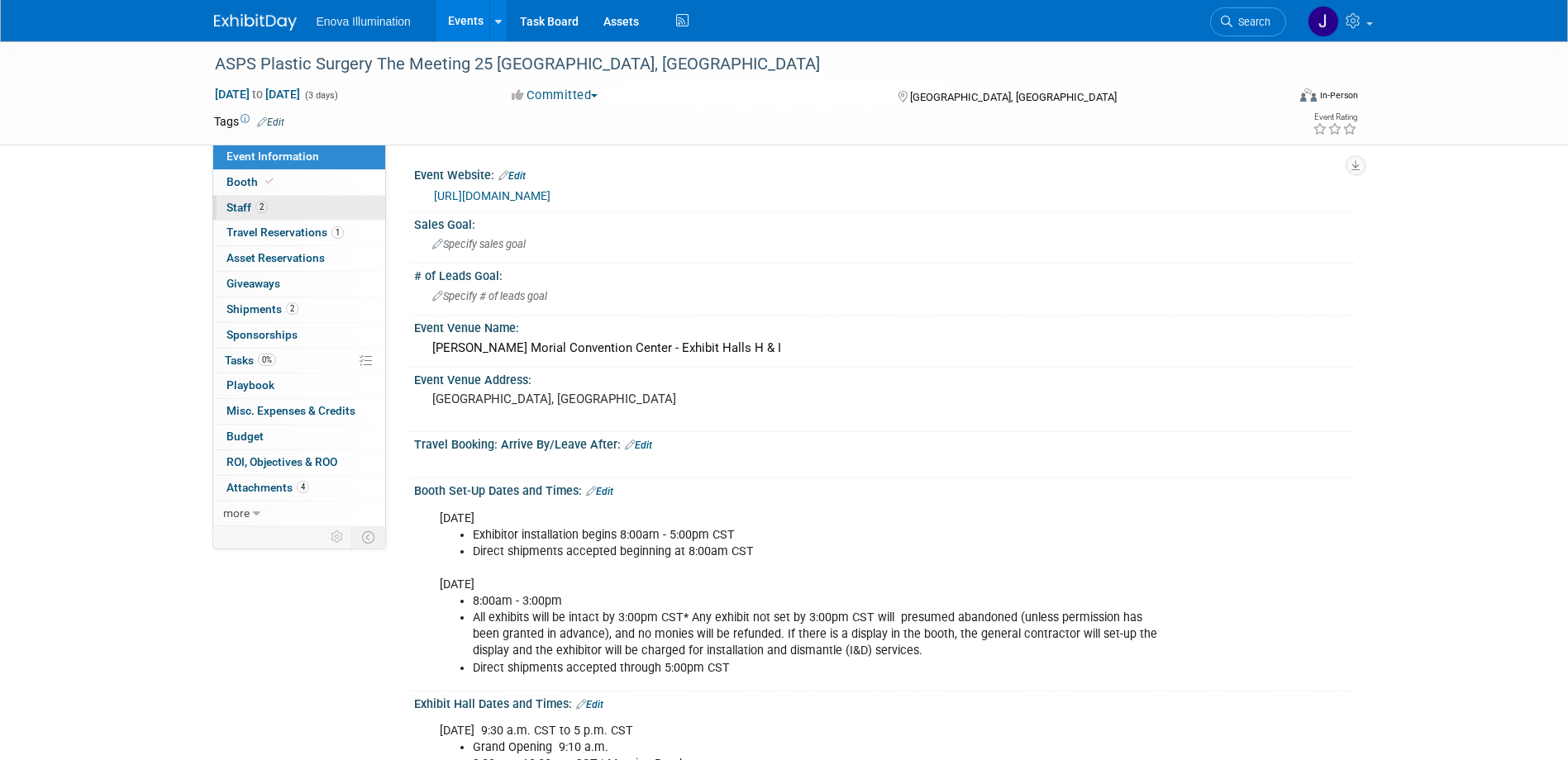 scroll, scrollTop: 0, scrollLeft: 0, axis: both 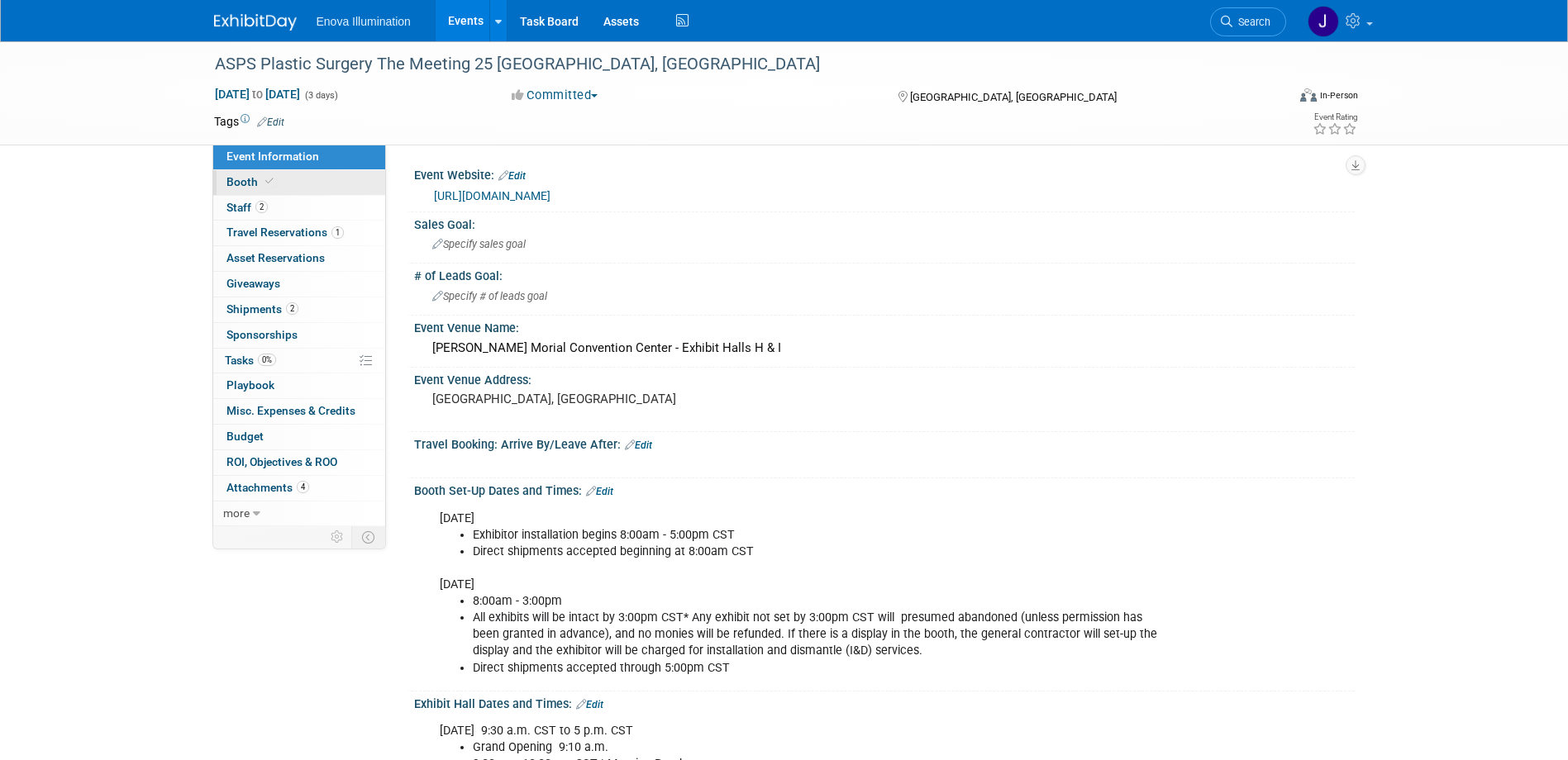 click on "Booth" at bounding box center (299, 183) 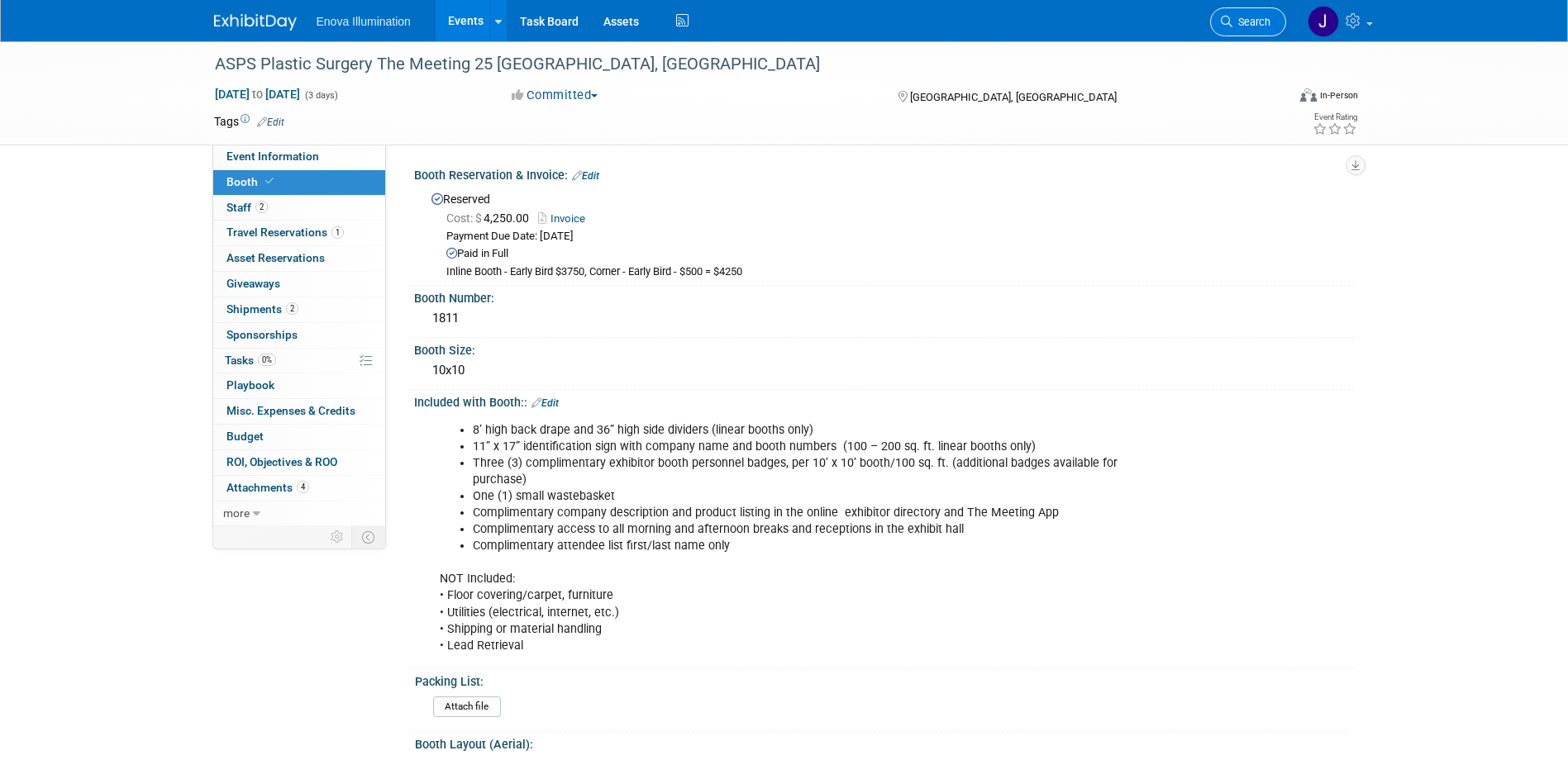 click on "Search" at bounding box center [1251, 21] 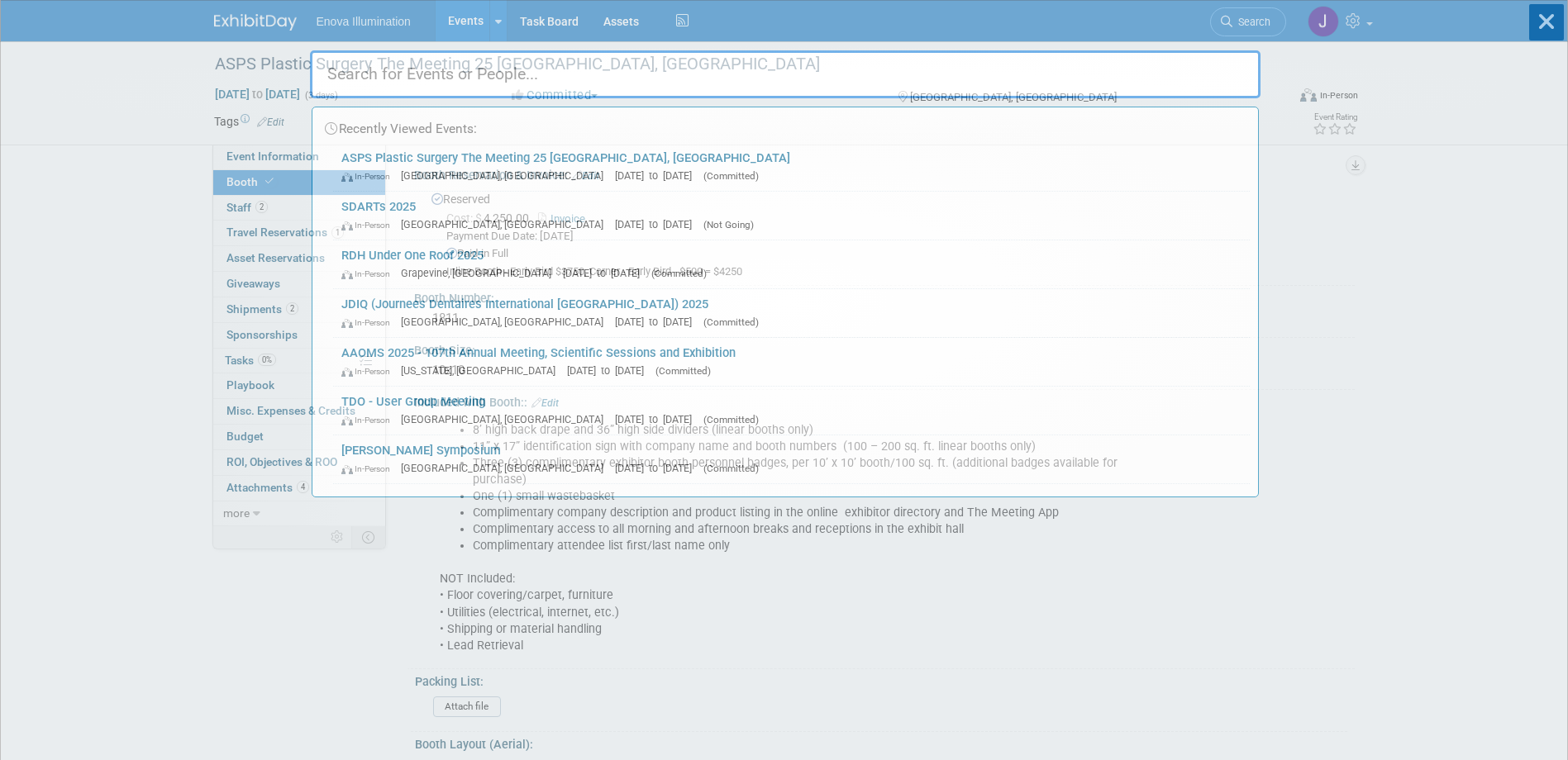 click at bounding box center (785, 74) 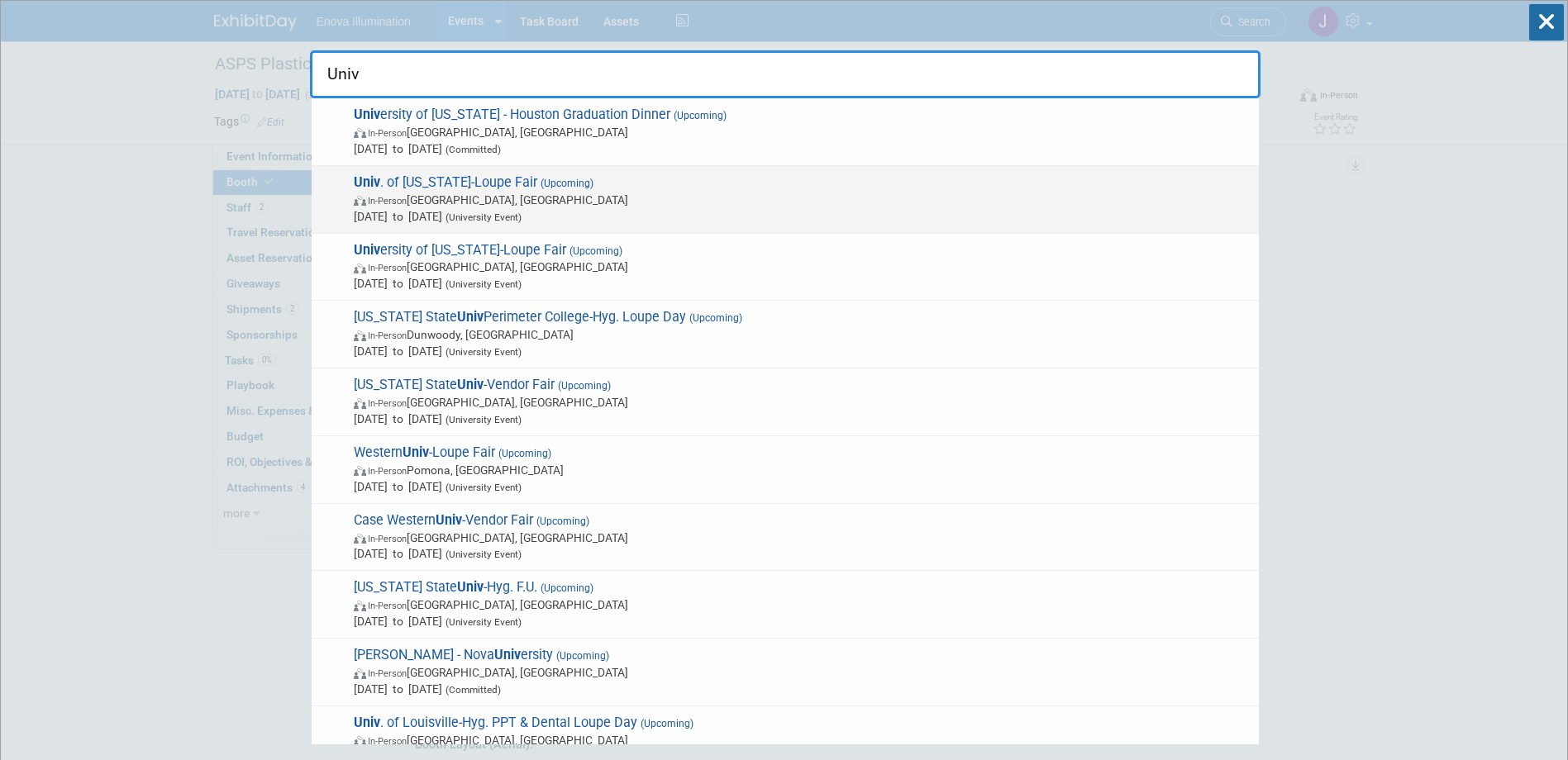 type on "Univ" 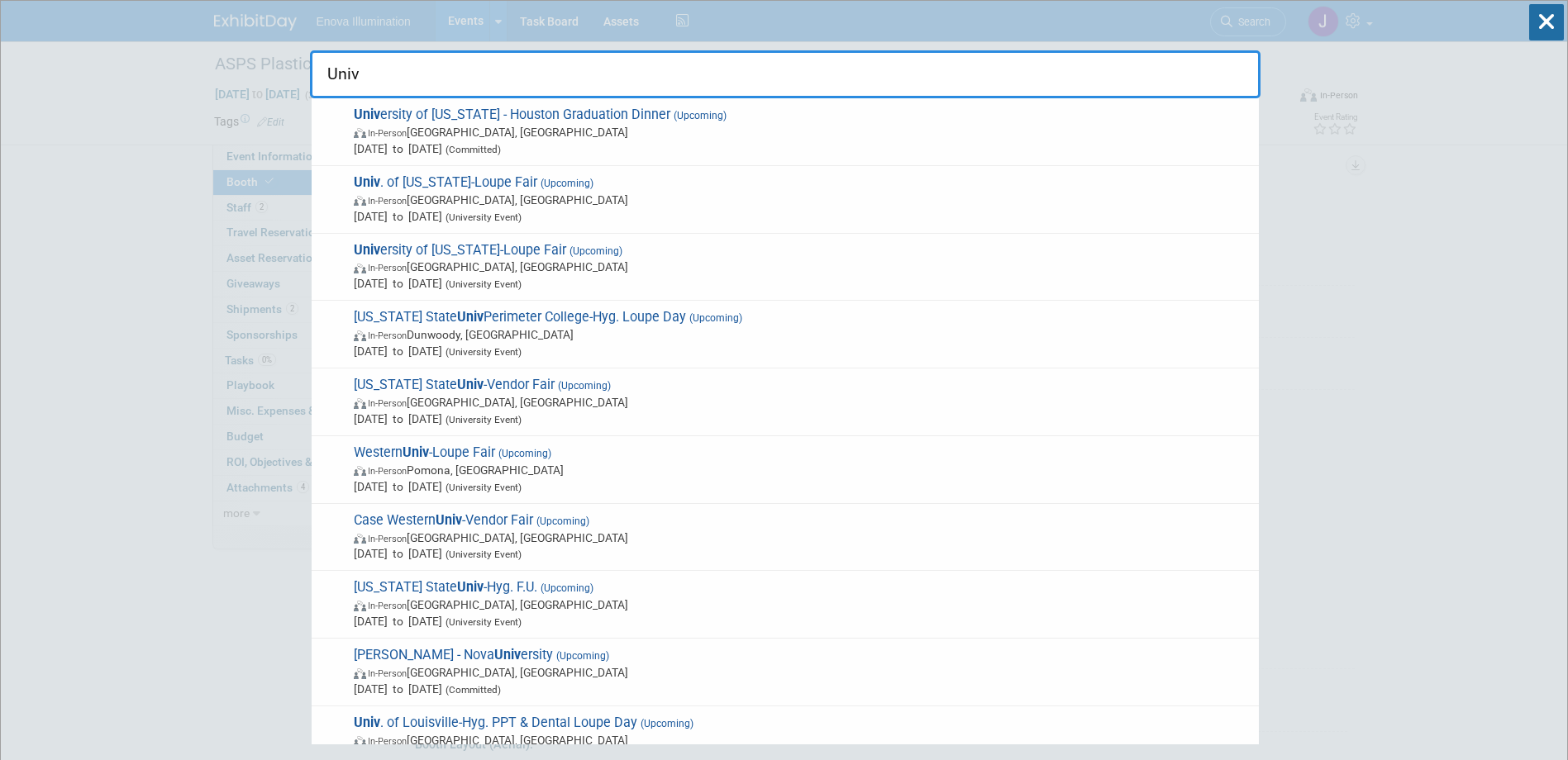 click on "In-Person     Ann Arbor, MI" at bounding box center (802, 200) 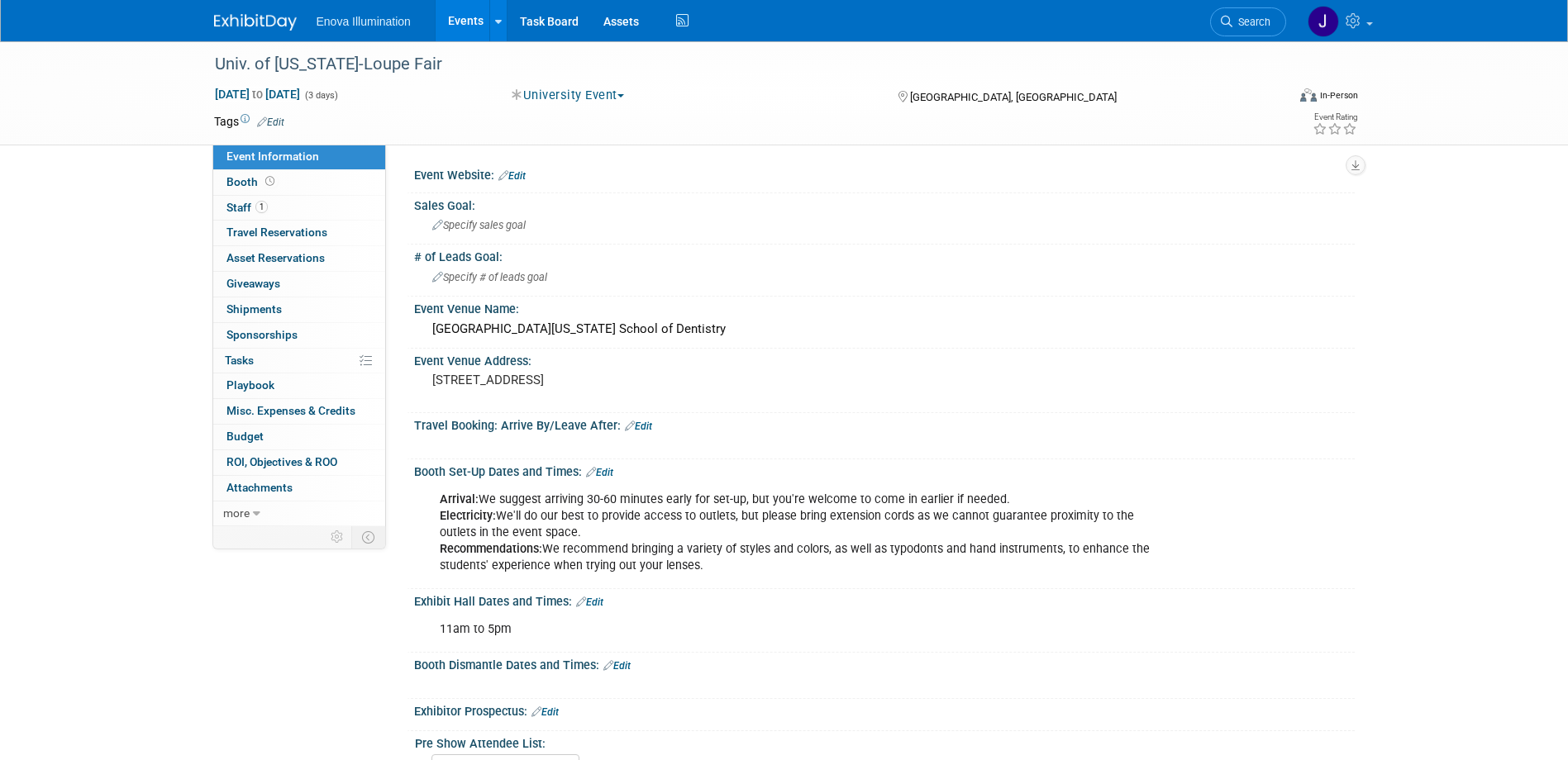scroll, scrollTop: 0, scrollLeft: 0, axis: both 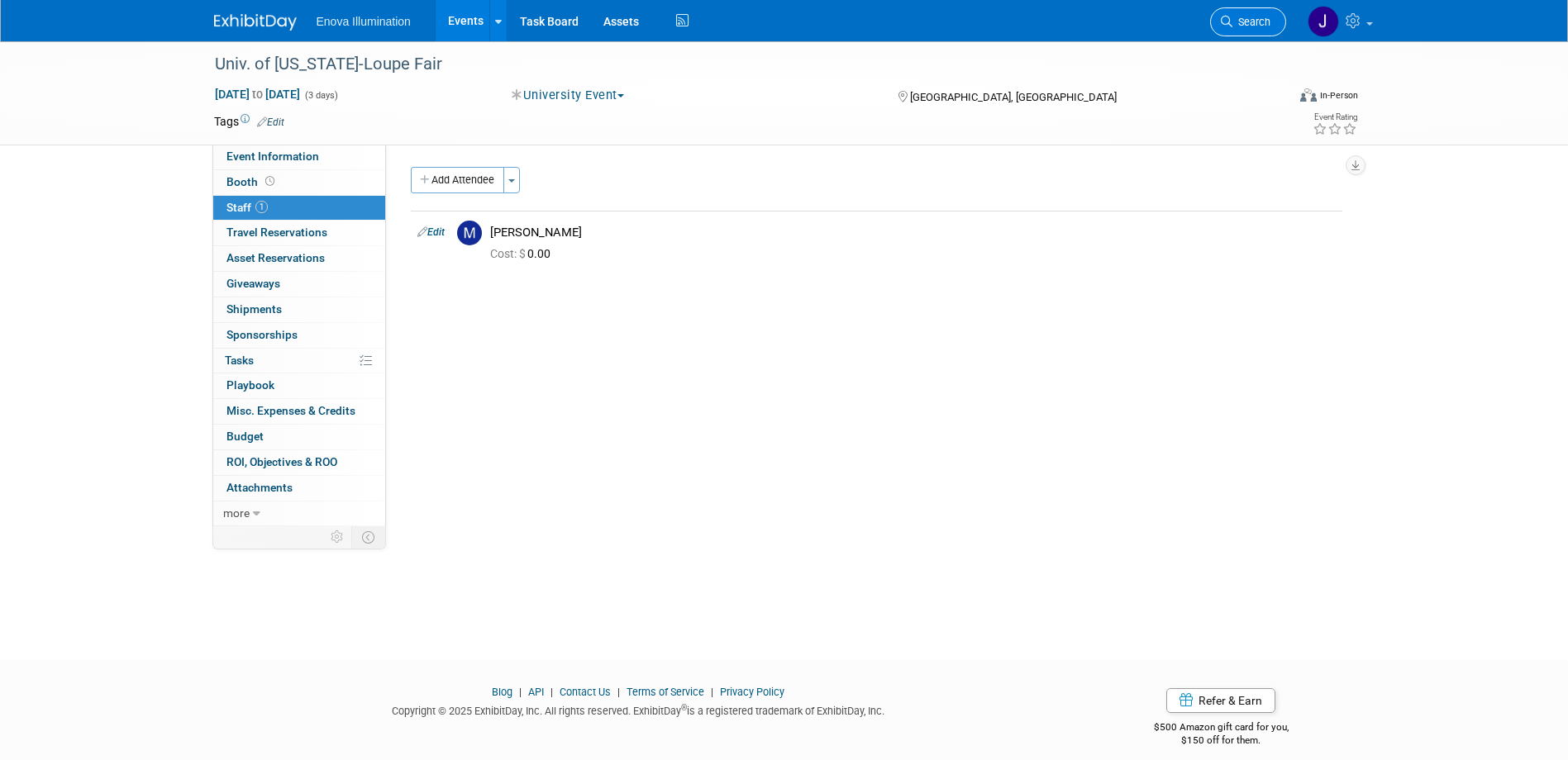 click on "Search" at bounding box center [1248, 21] 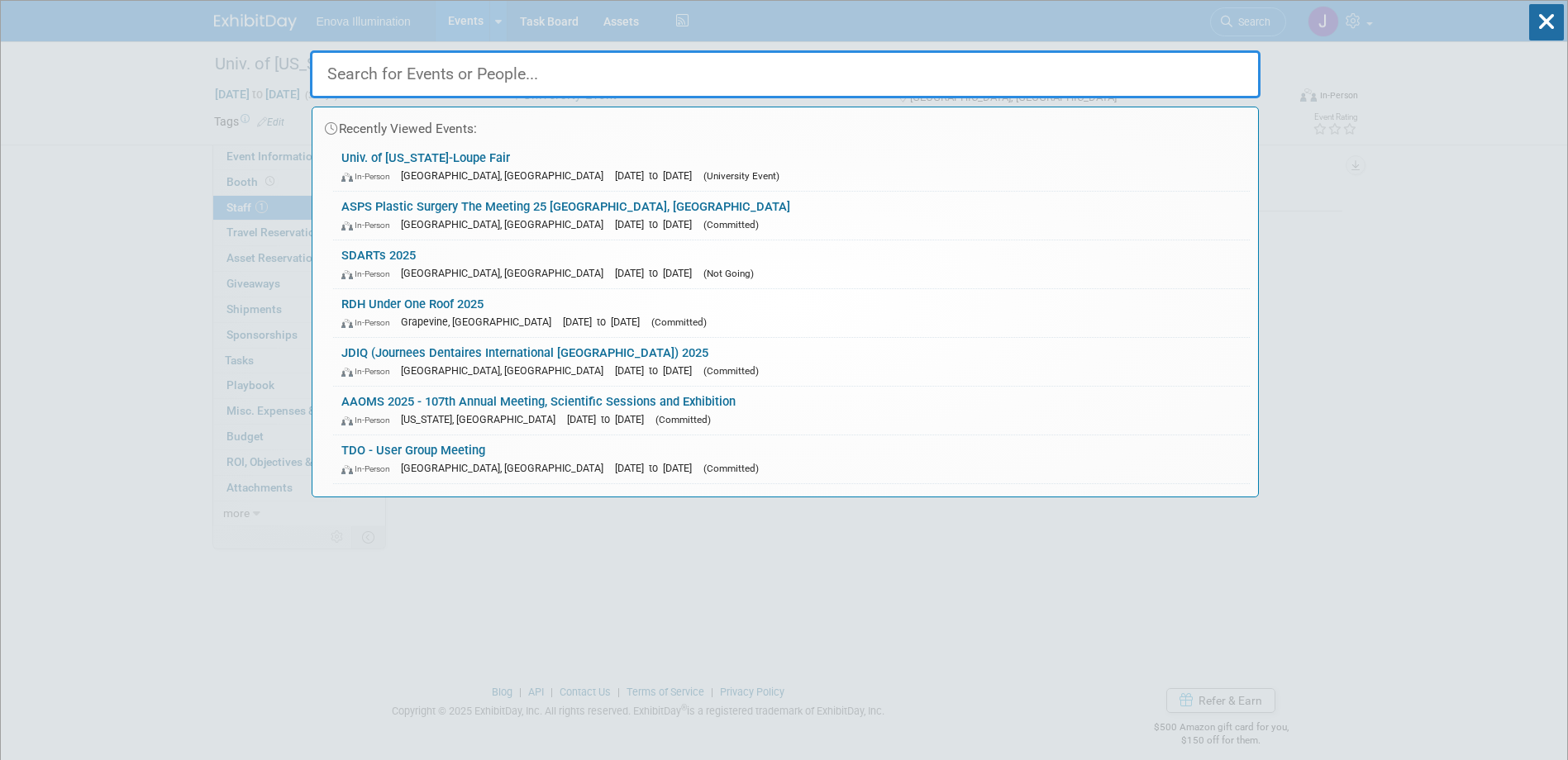 click at bounding box center (785, 74) 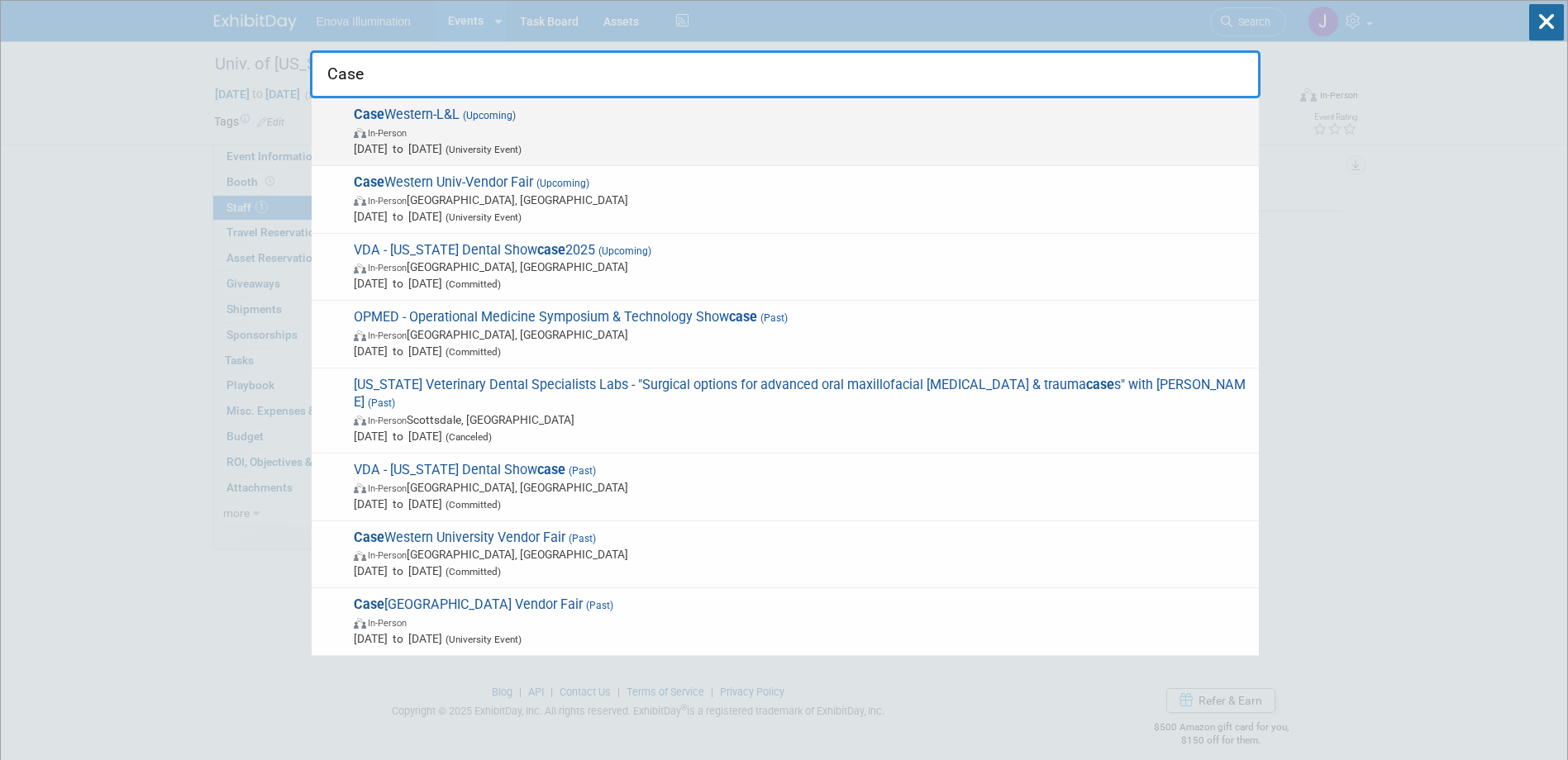 type on "Case" 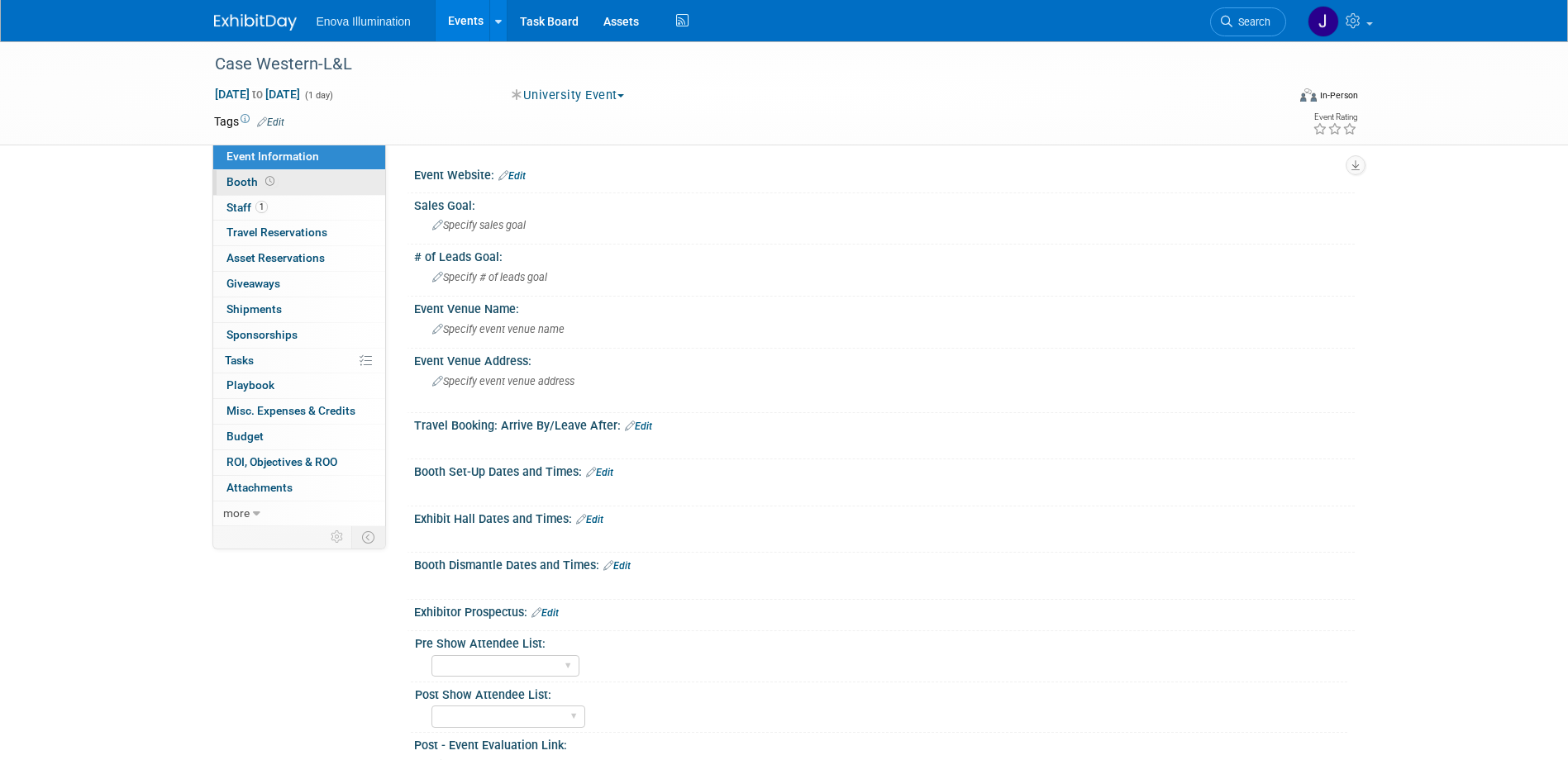 scroll, scrollTop: 0, scrollLeft: 0, axis: both 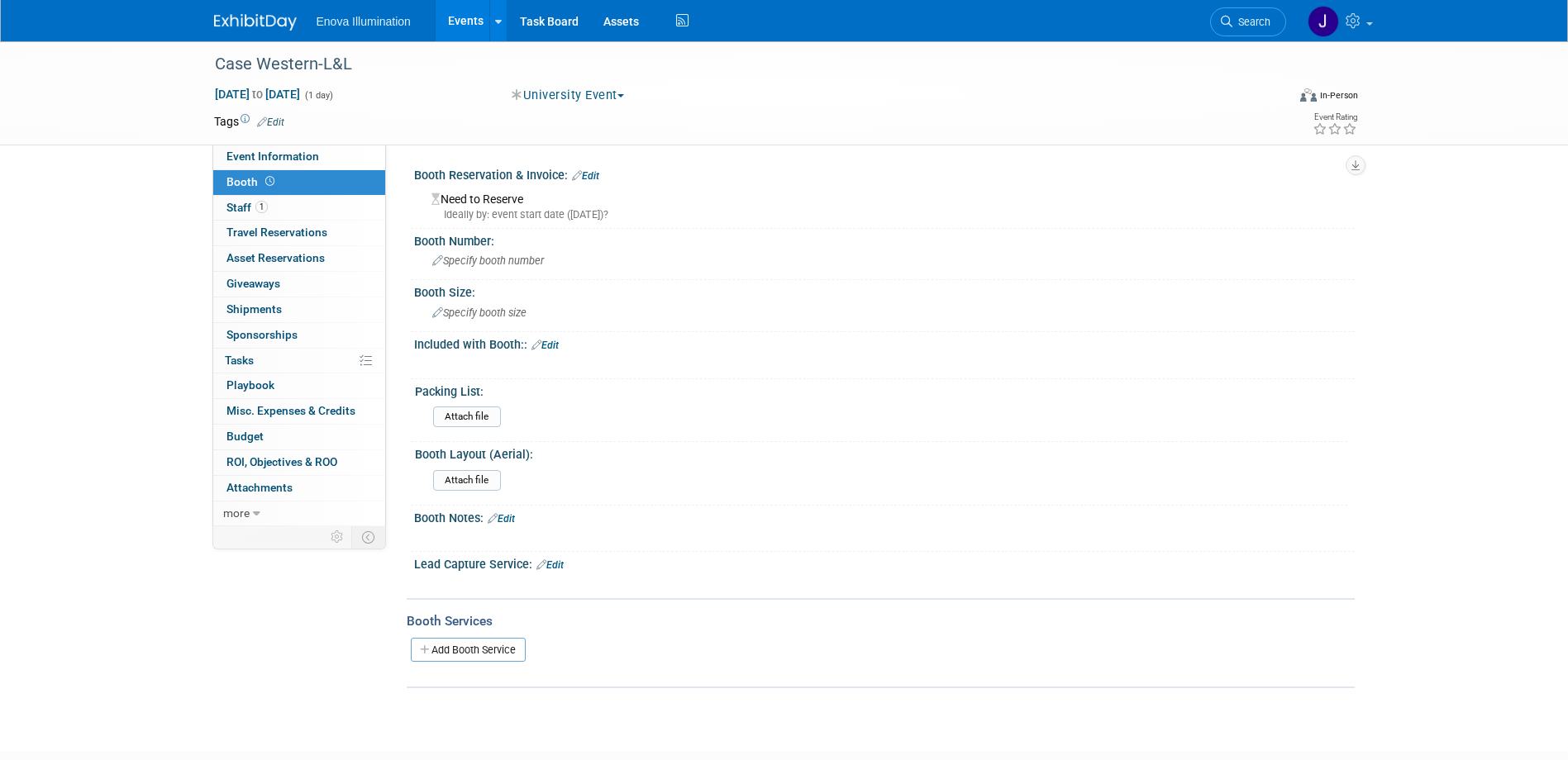 click on "Edit" at bounding box center [585, 176] 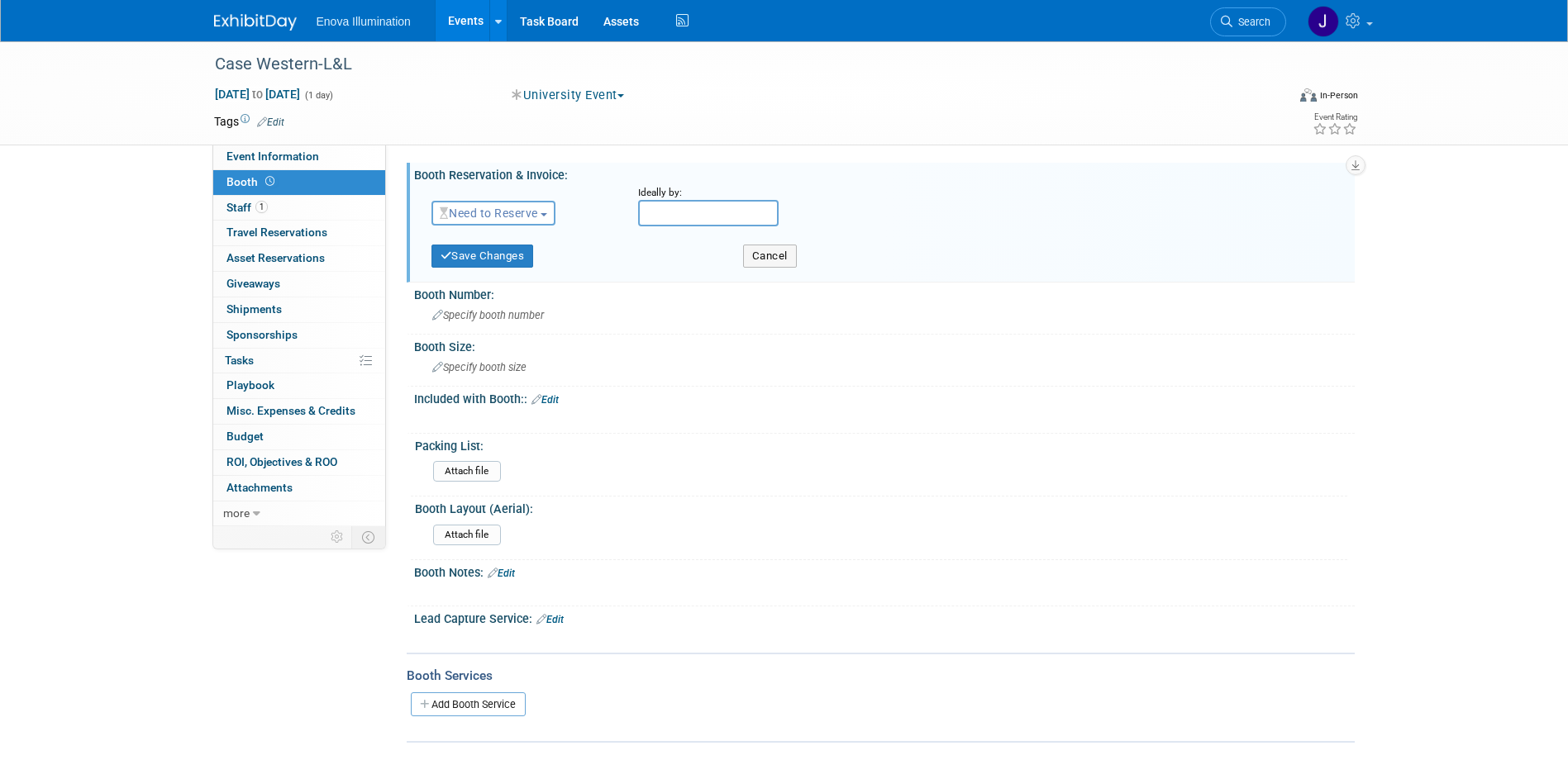 click on "Need to Reserve" at bounding box center (493, 213) 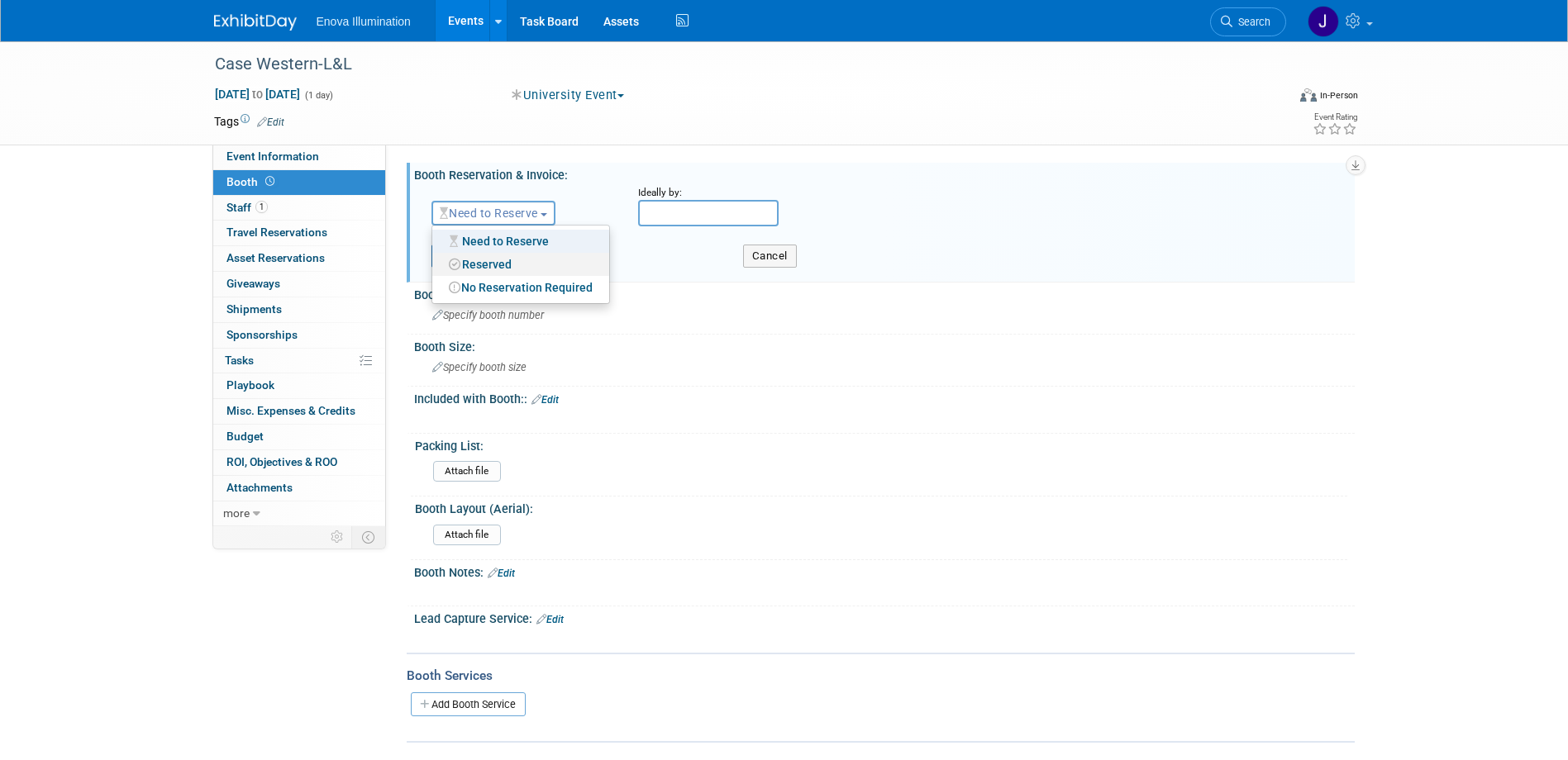 click on "Reserved" at bounding box center (521, 264) 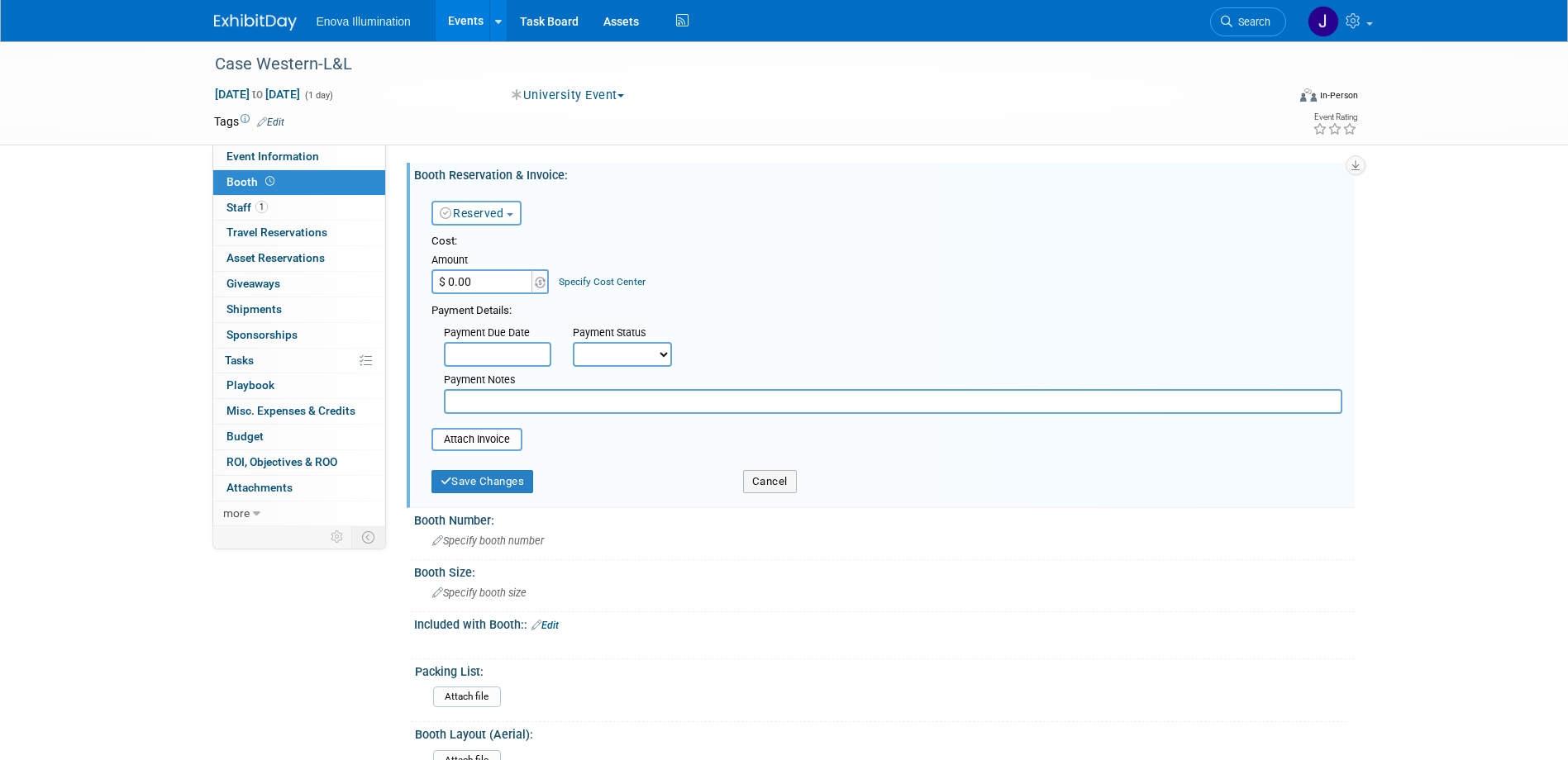 click on "$ 0.00" at bounding box center [483, 282] 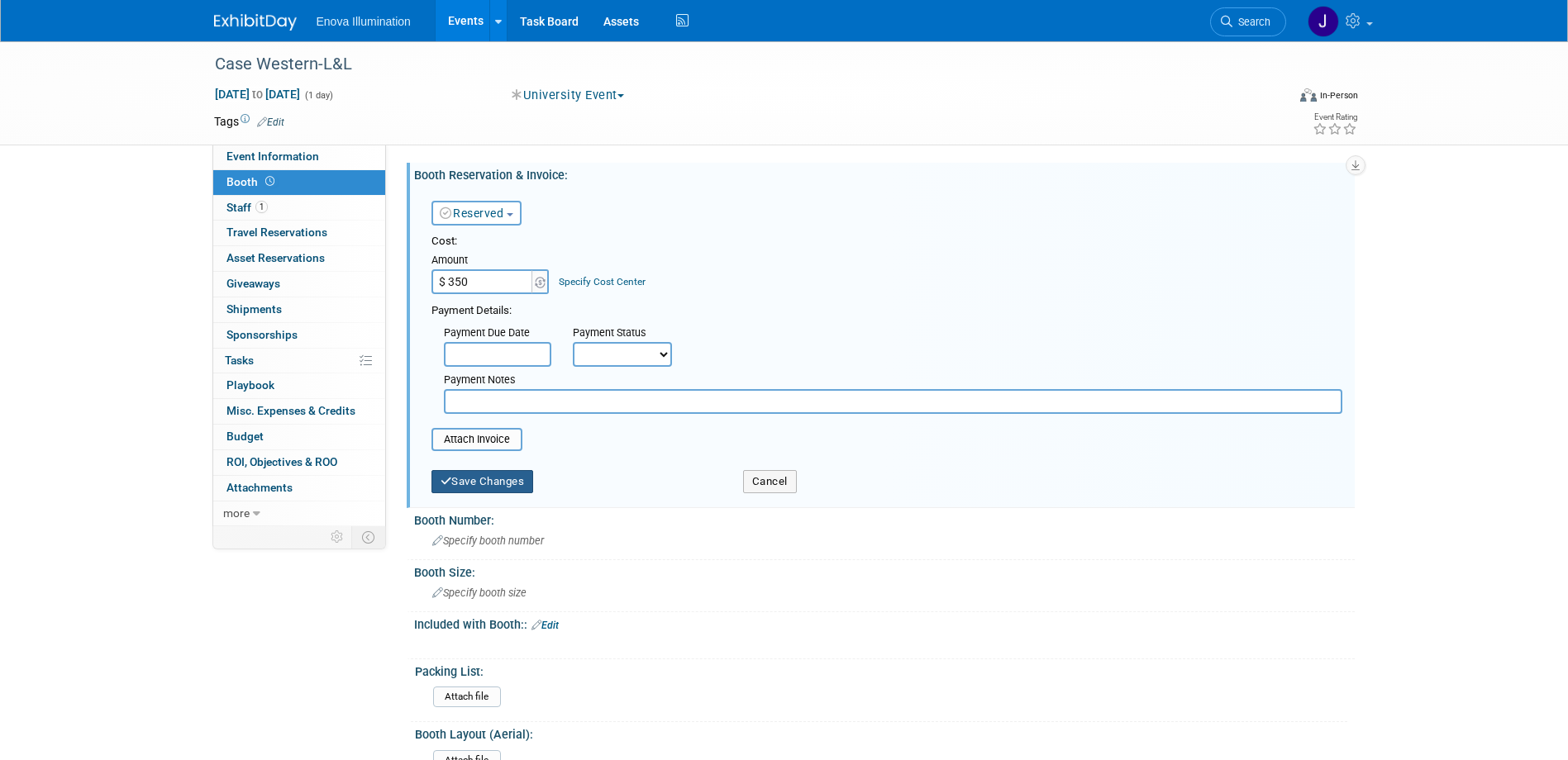 type on "$ 350.00" 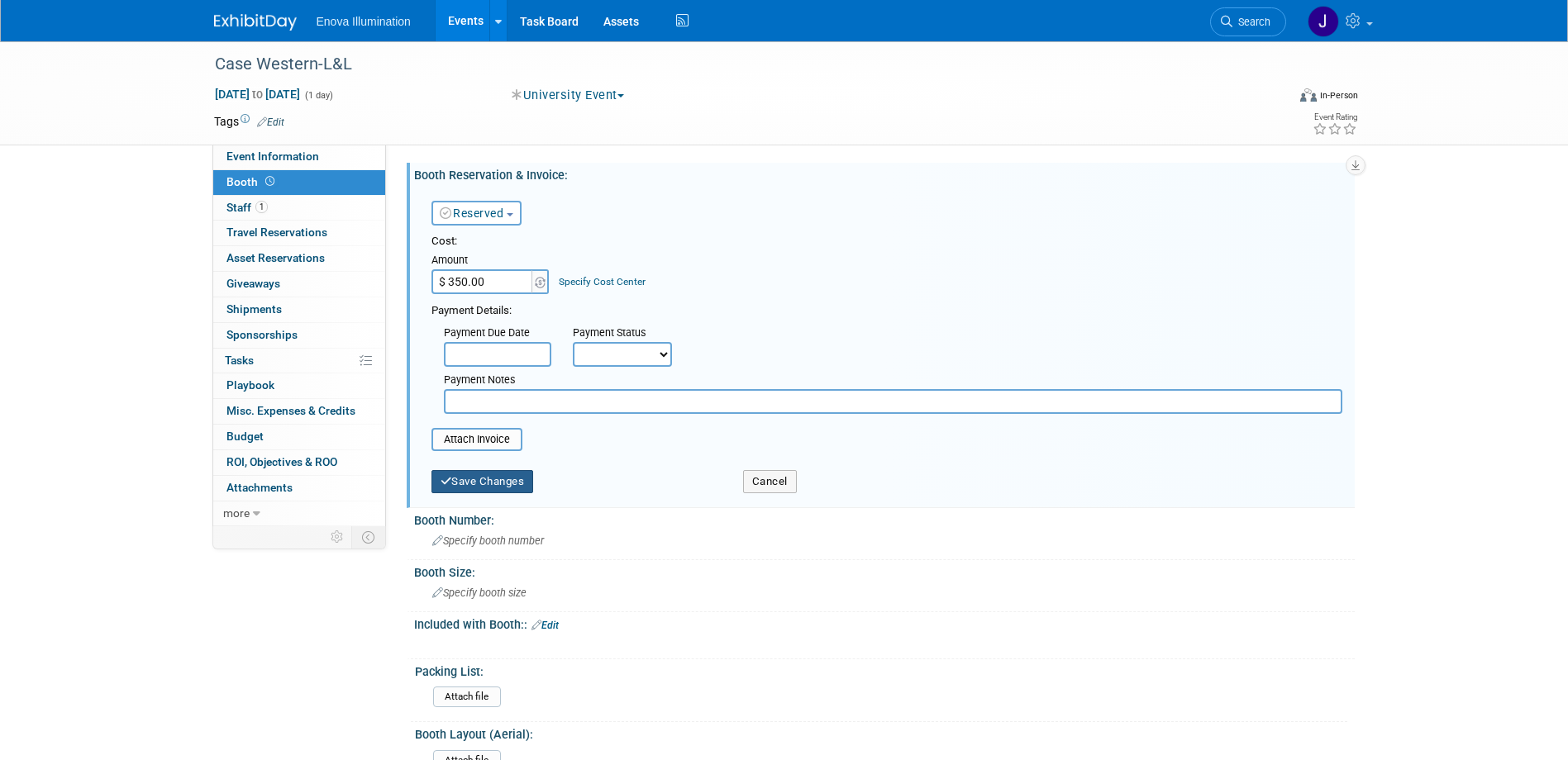 click on "Save Changes" at bounding box center [483, 482] 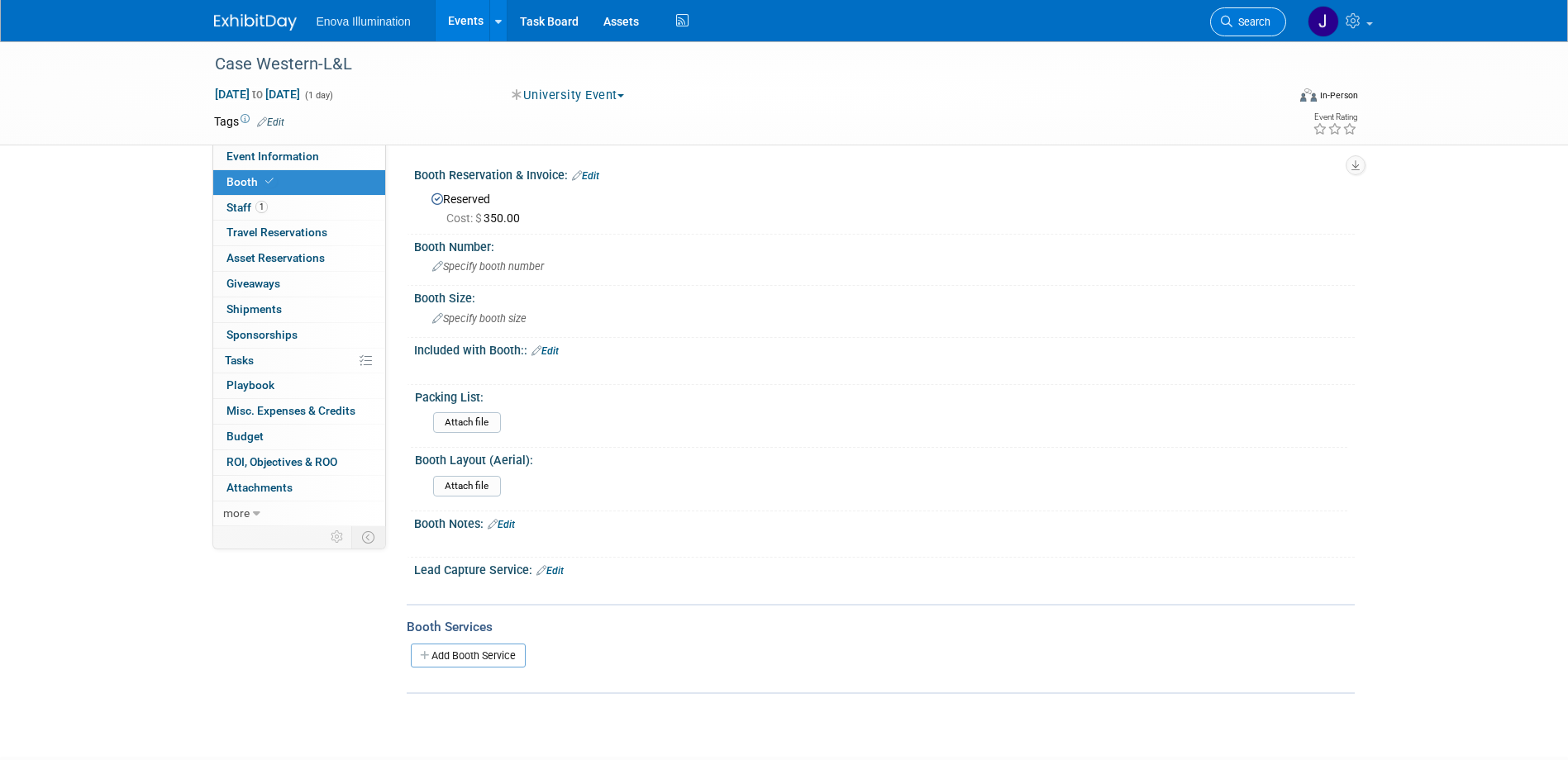 click on "Search" at bounding box center [1251, 21] 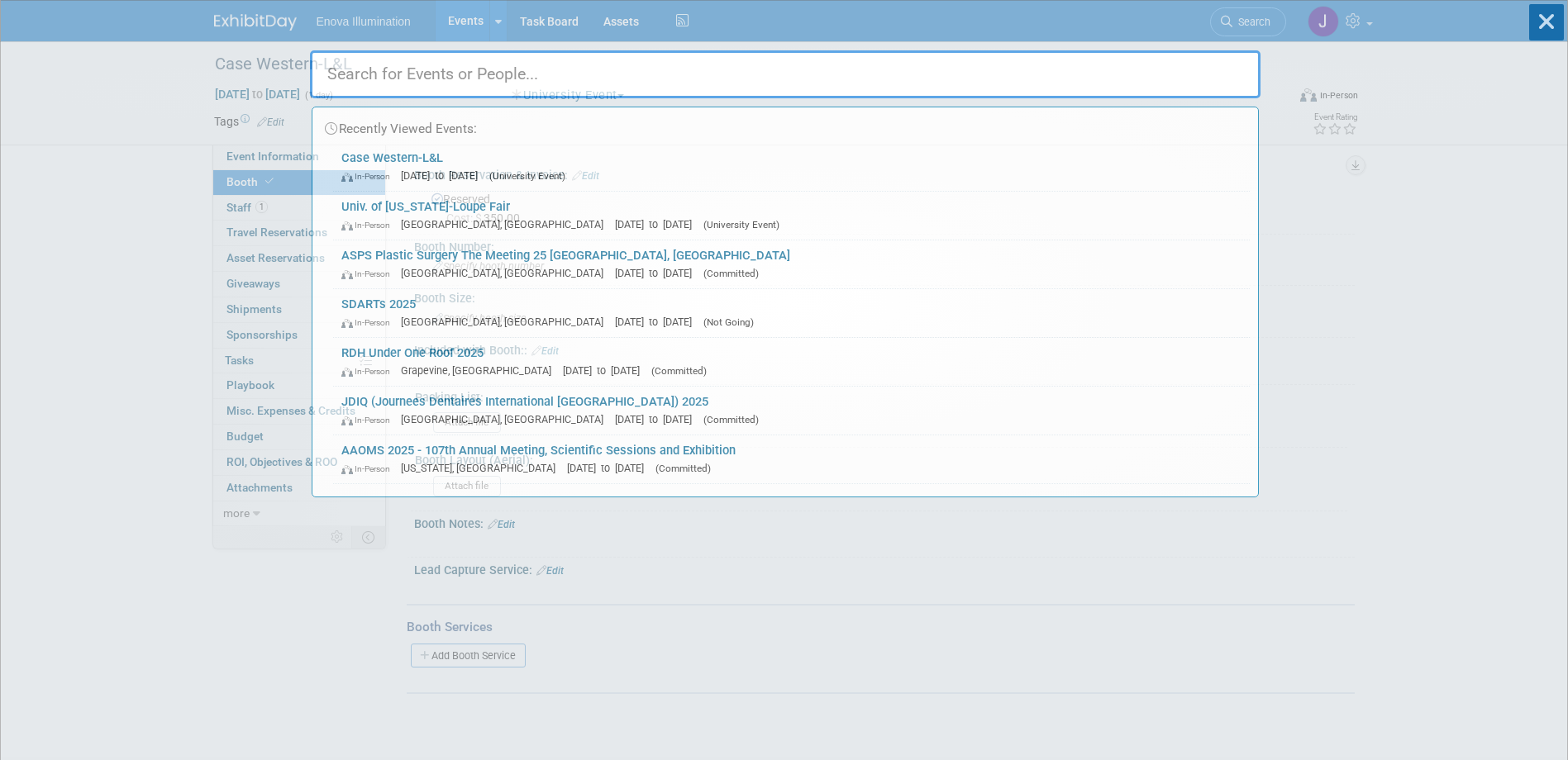 click at bounding box center (785, 74) 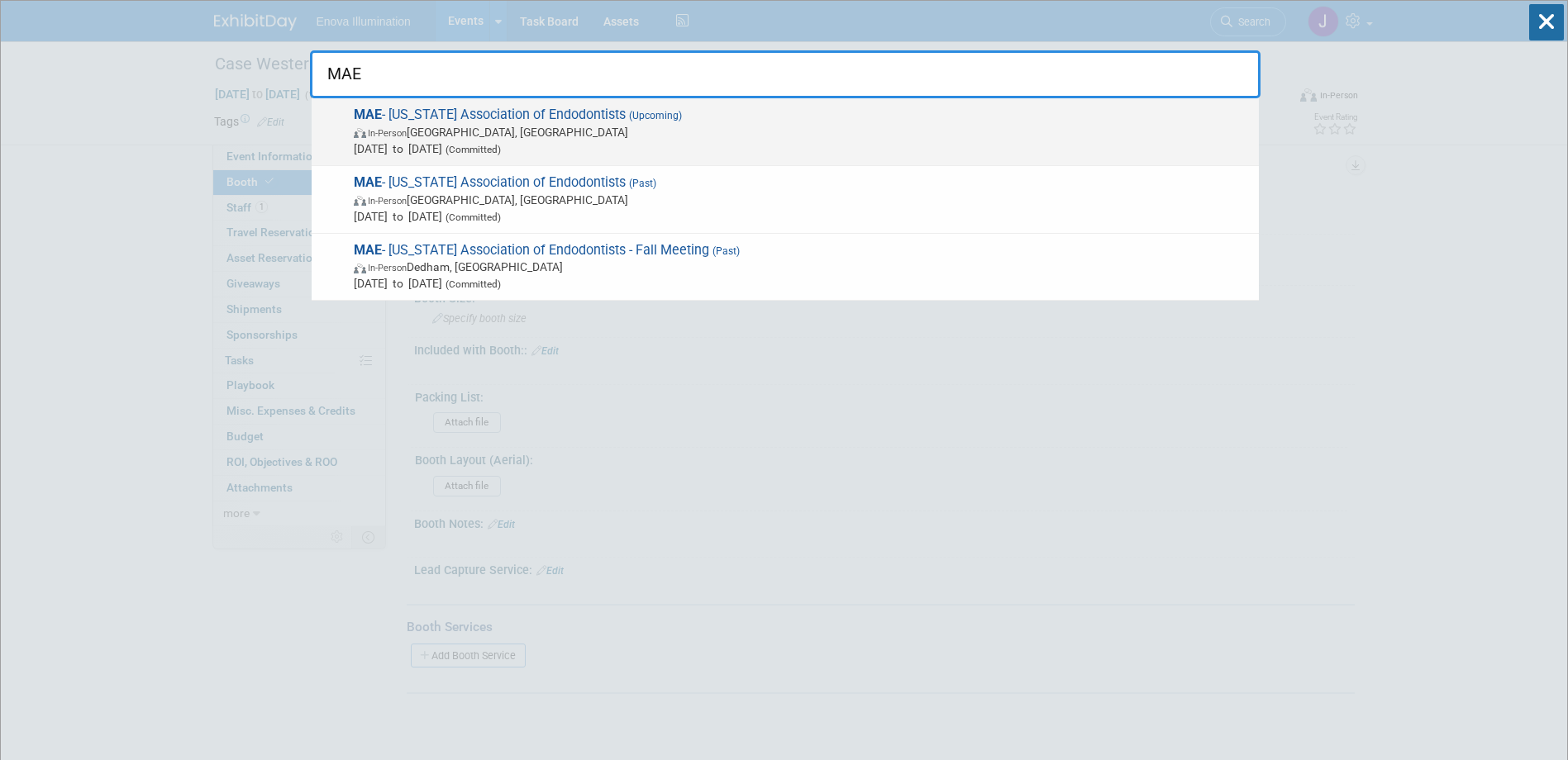 type on "MAE" 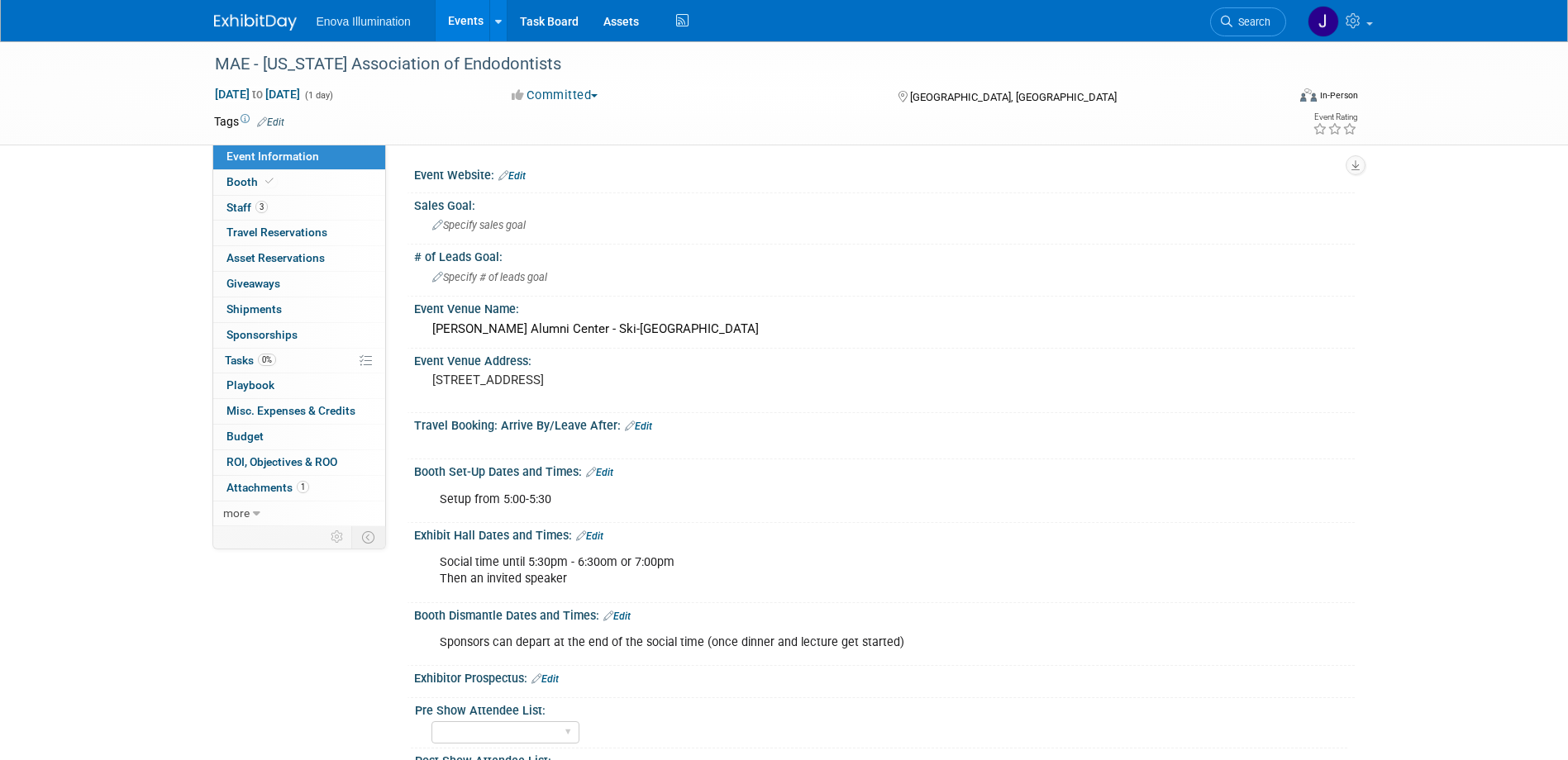 scroll, scrollTop: 0, scrollLeft: 0, axis: both 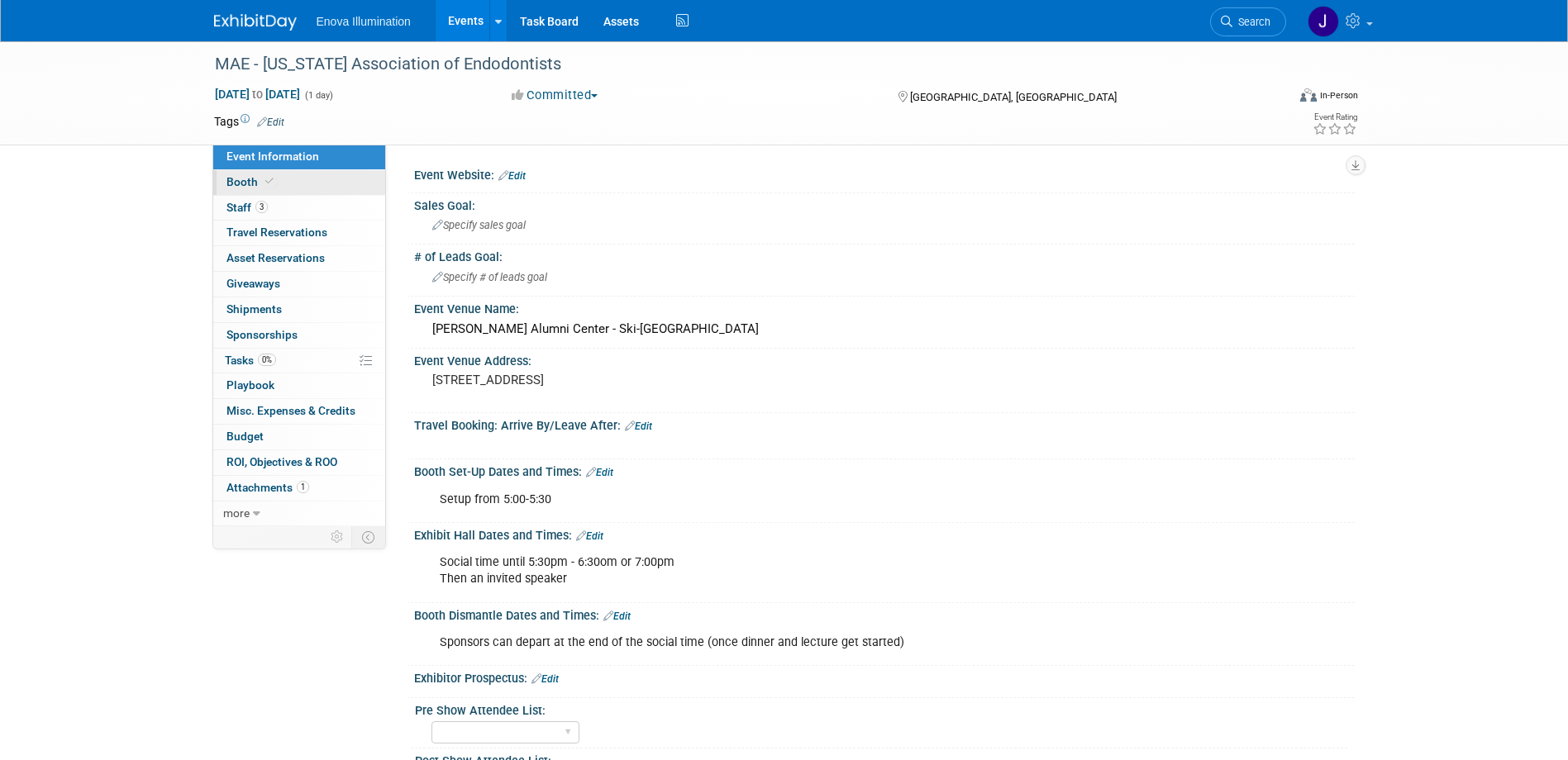 click on "Booth" at bounding box center (299, 183) 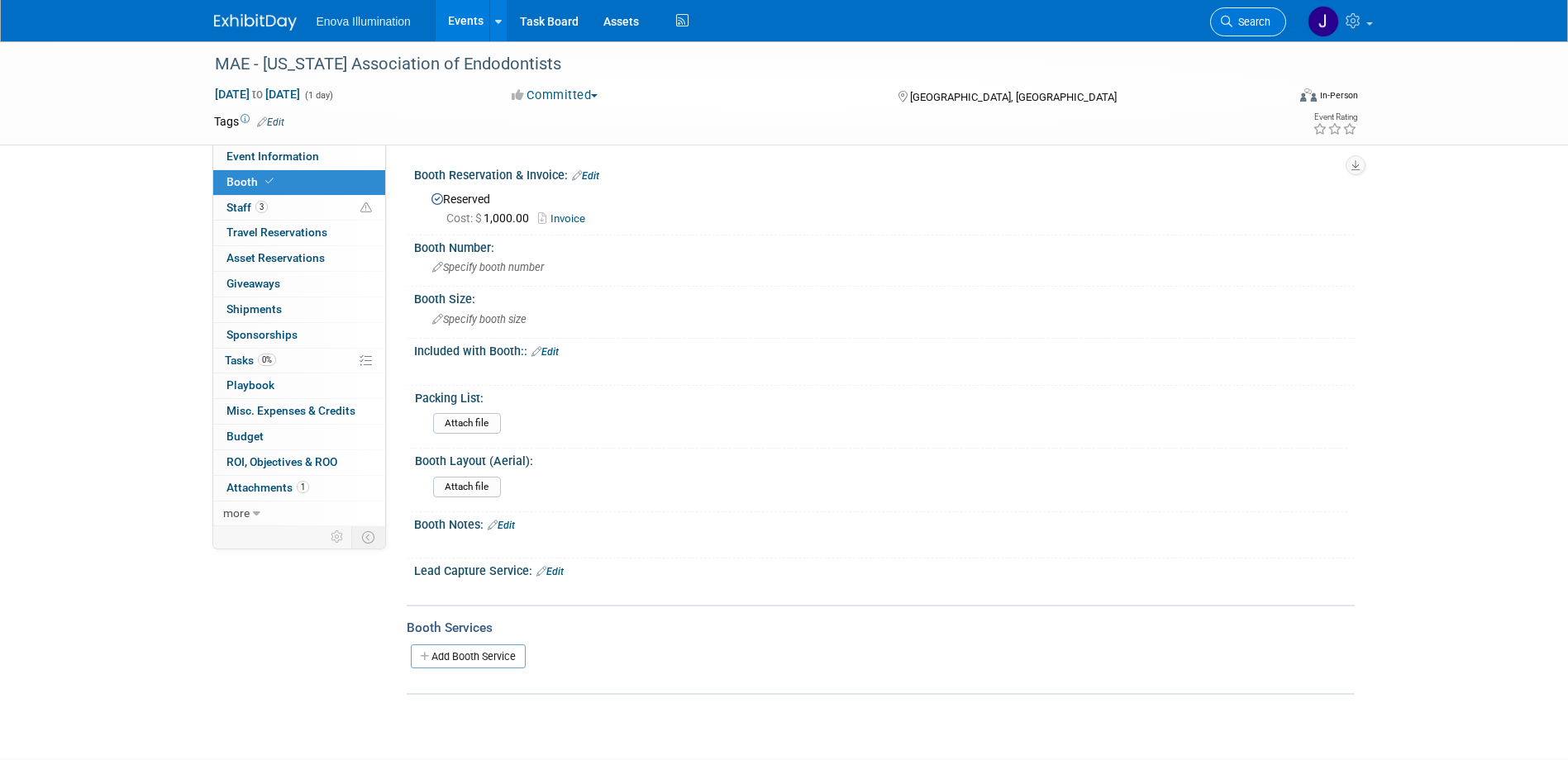 click on "Search" at bounding box center (1248, 21) 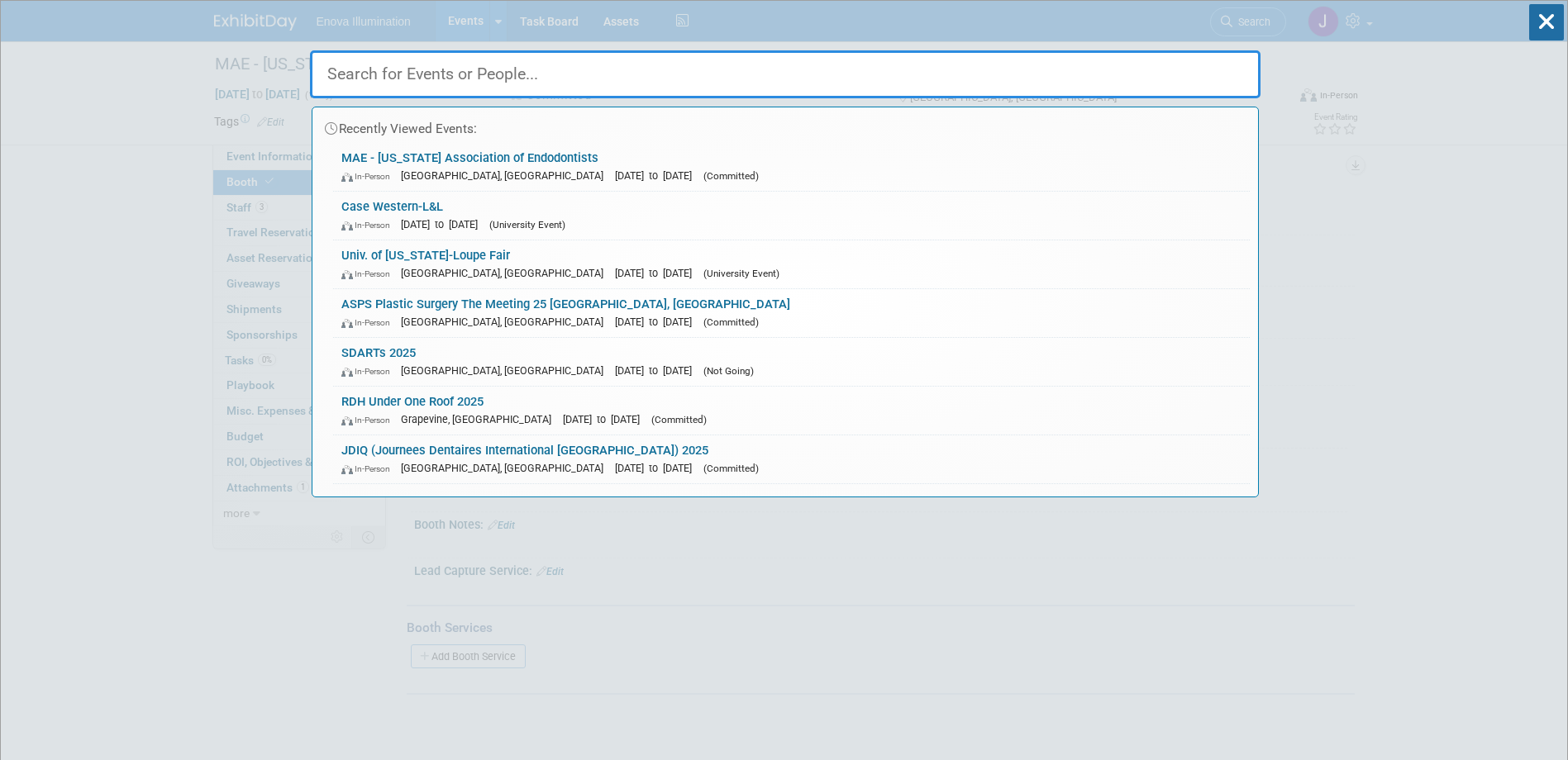 click at bounding box center (785, 74) 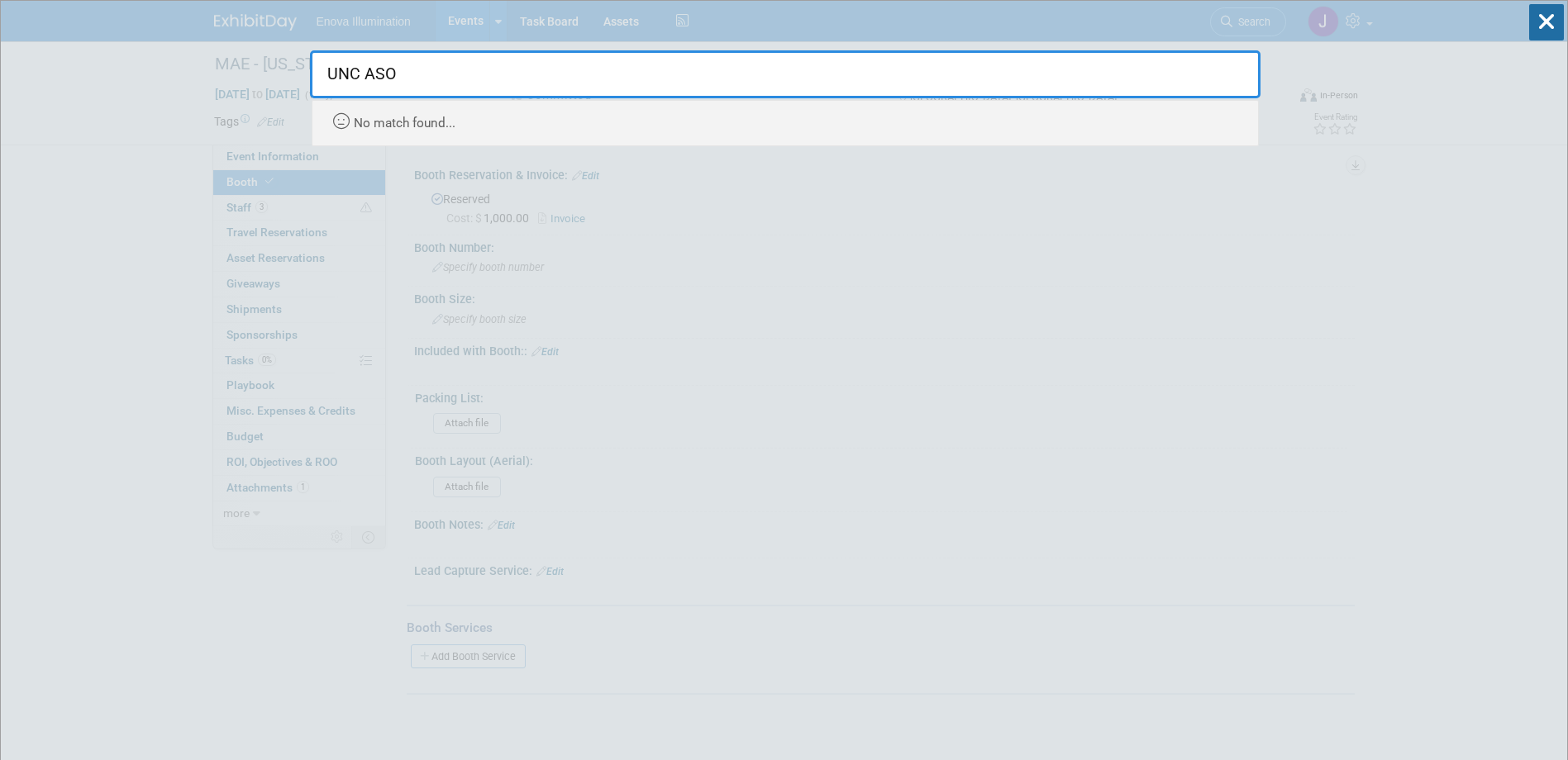 type on "UNC ASOD" 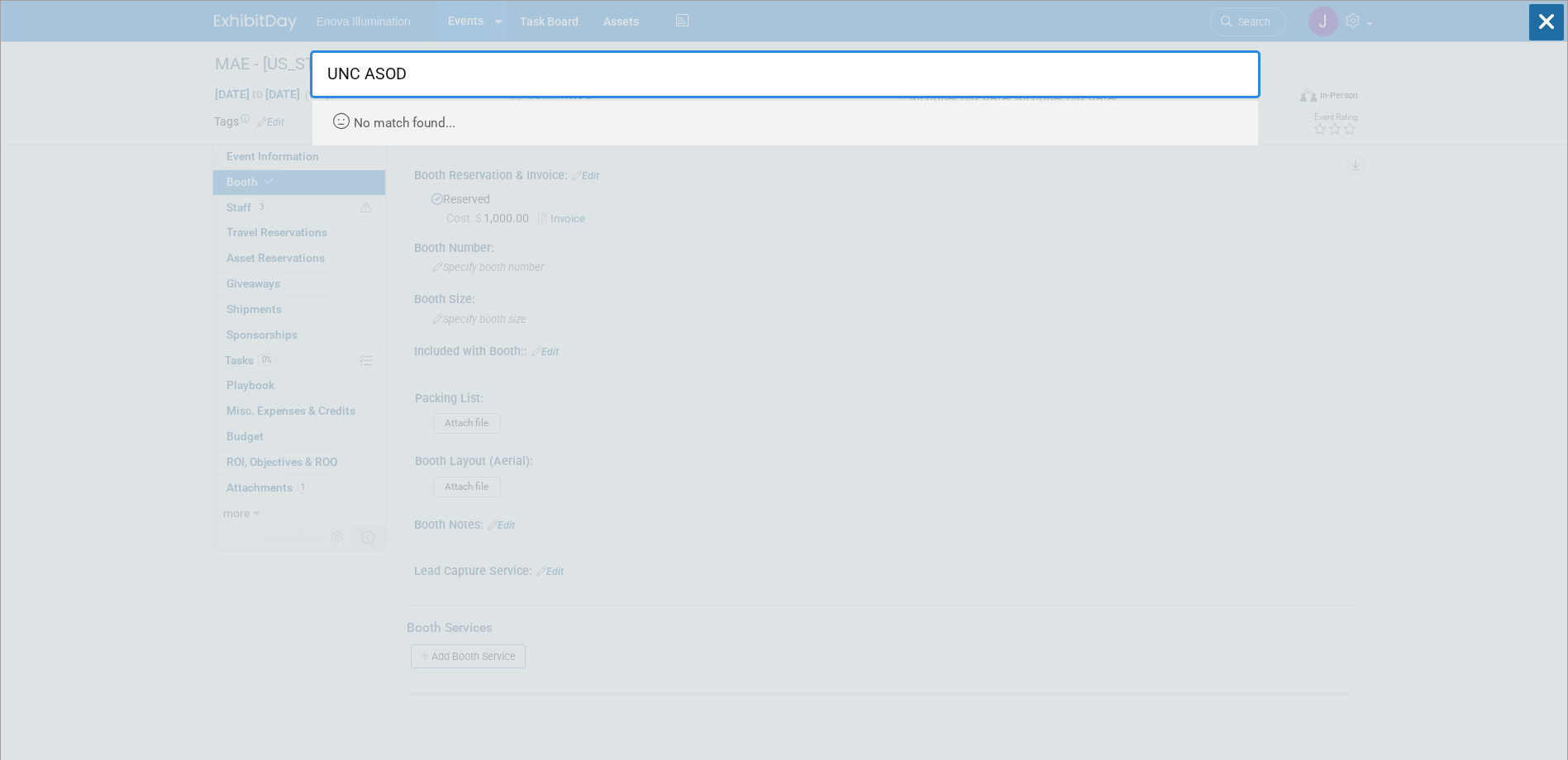 drag, startPoint x: 550, startPoint y: 82, endPoint x: 2, endPoint y: 115, distance: 548.99271 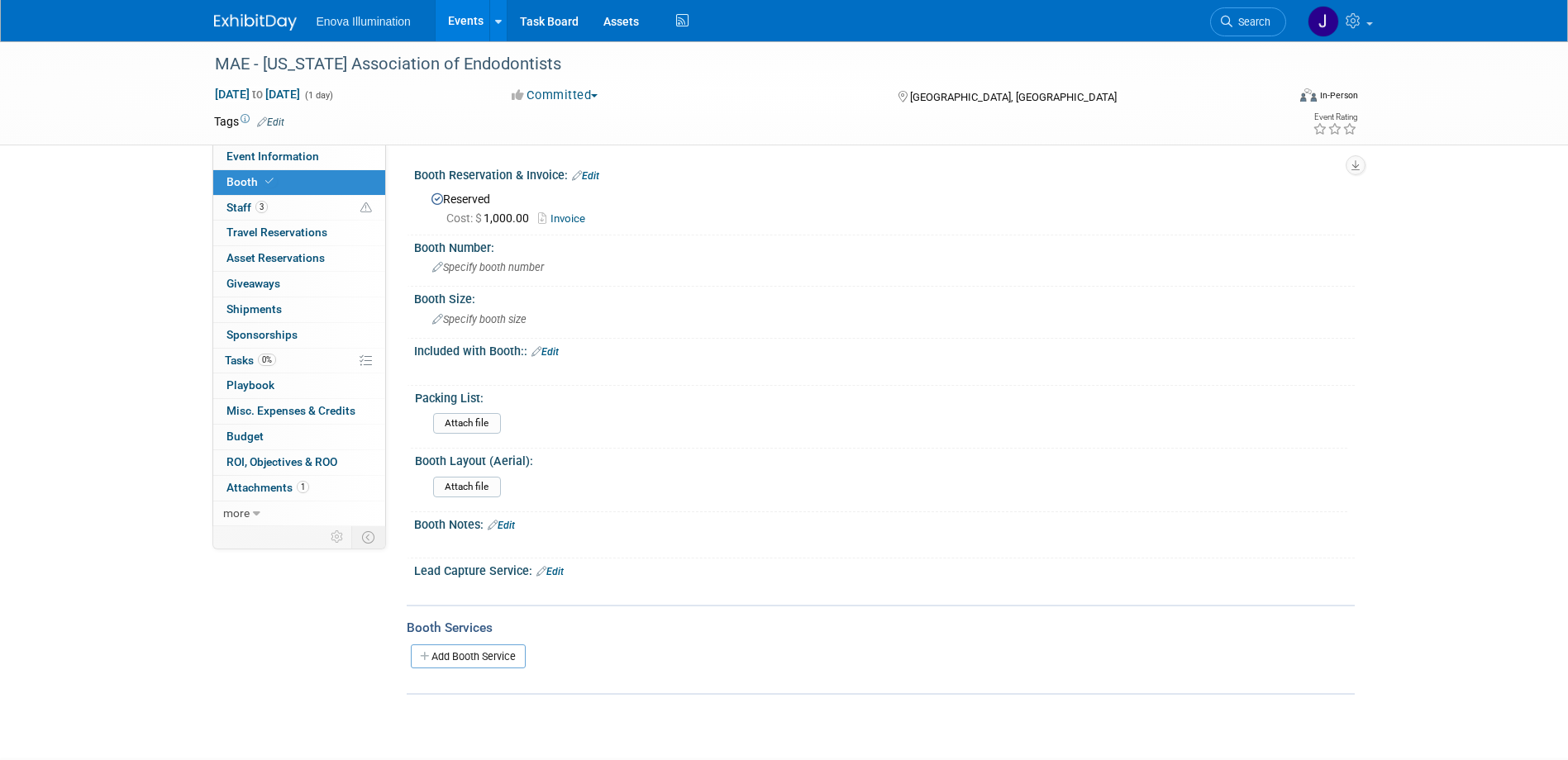 click at bounding box center [255, 22] 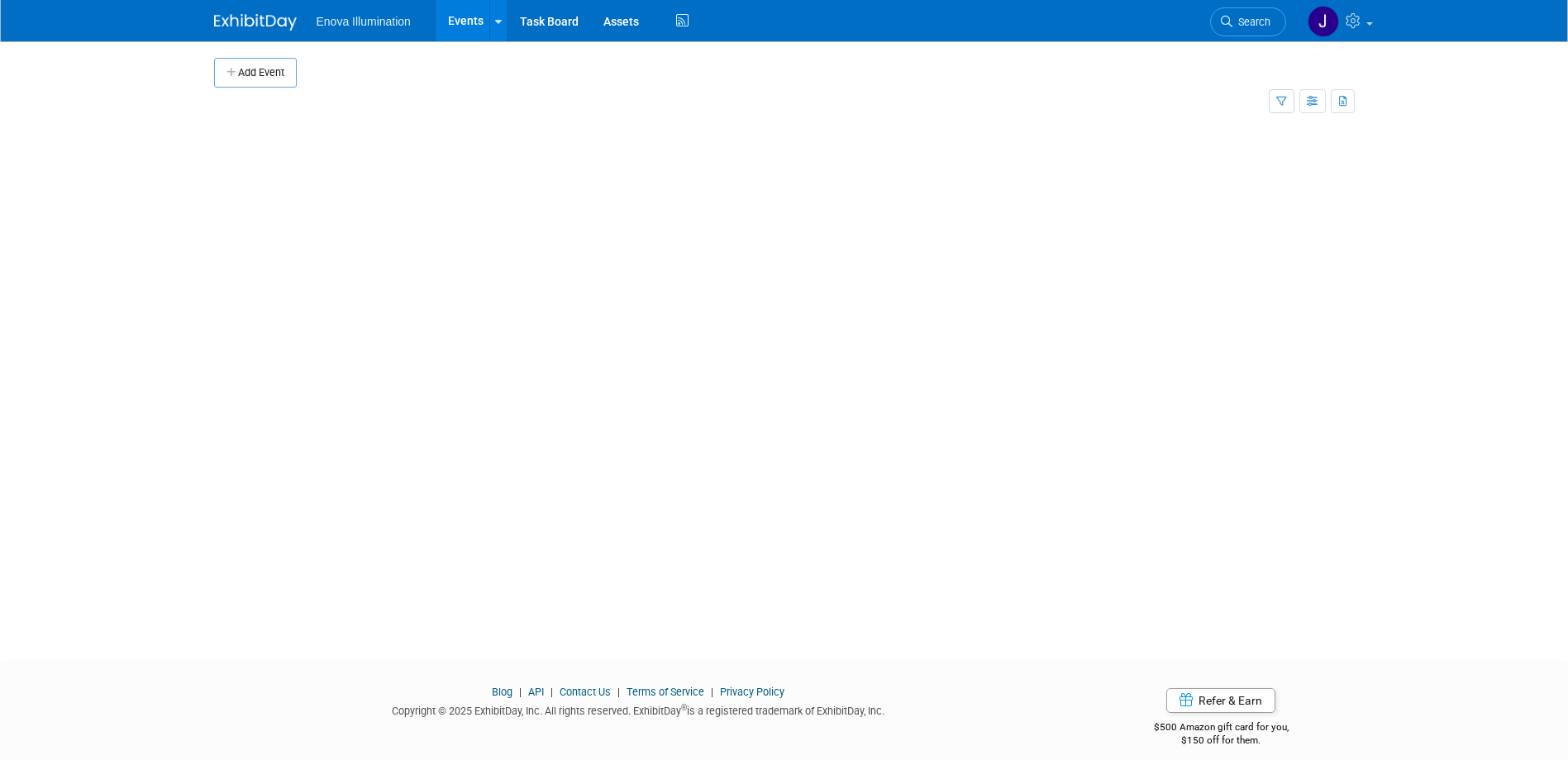 scroll, scrollTop: 0, scrollLeft: 0, axis: both 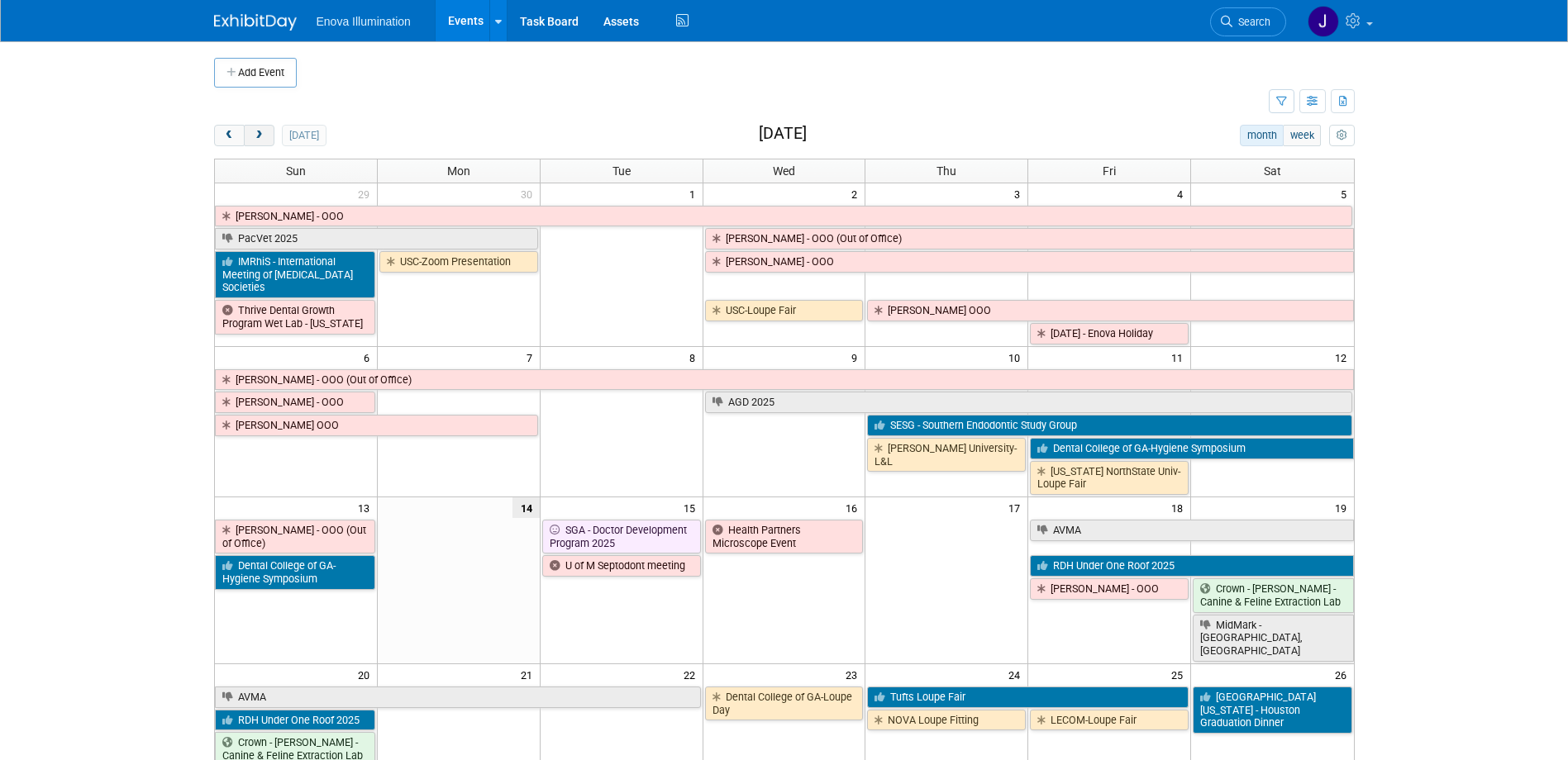 click at bounding box center [259, 135] 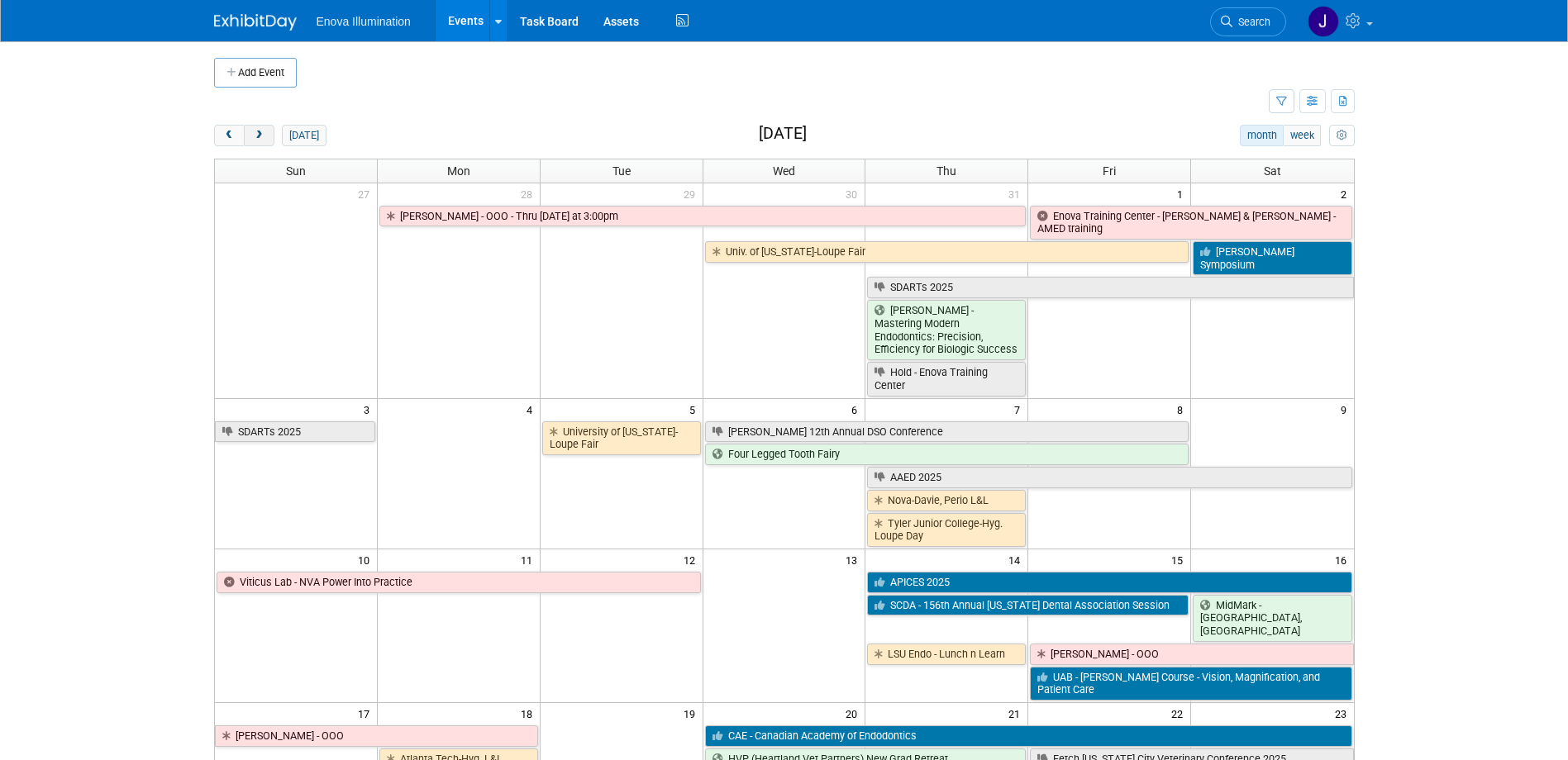 click at bounding box center [259, 135] 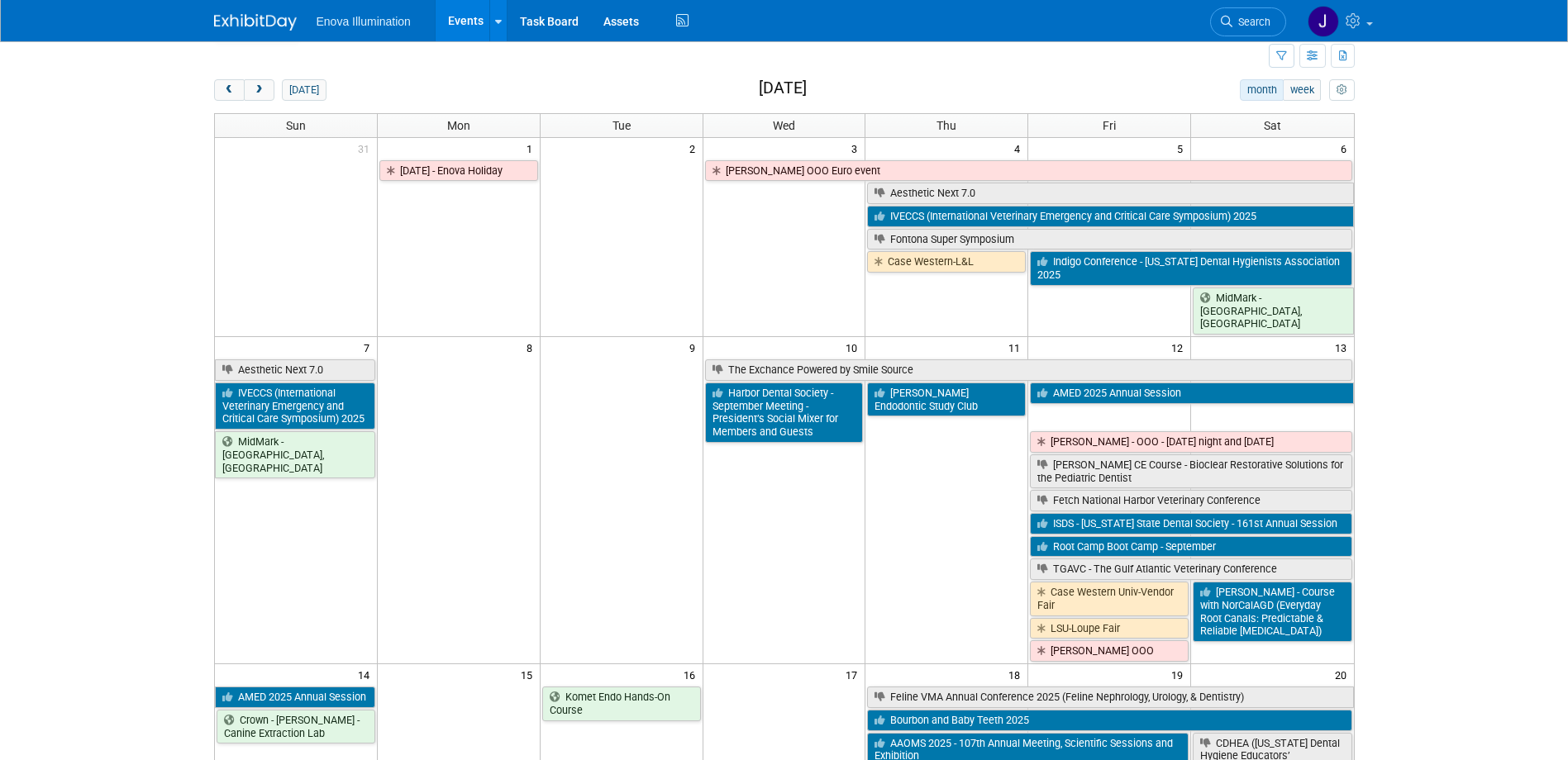 scroll, scrollTop: 165, scrollLeft: 0, axis: vertical 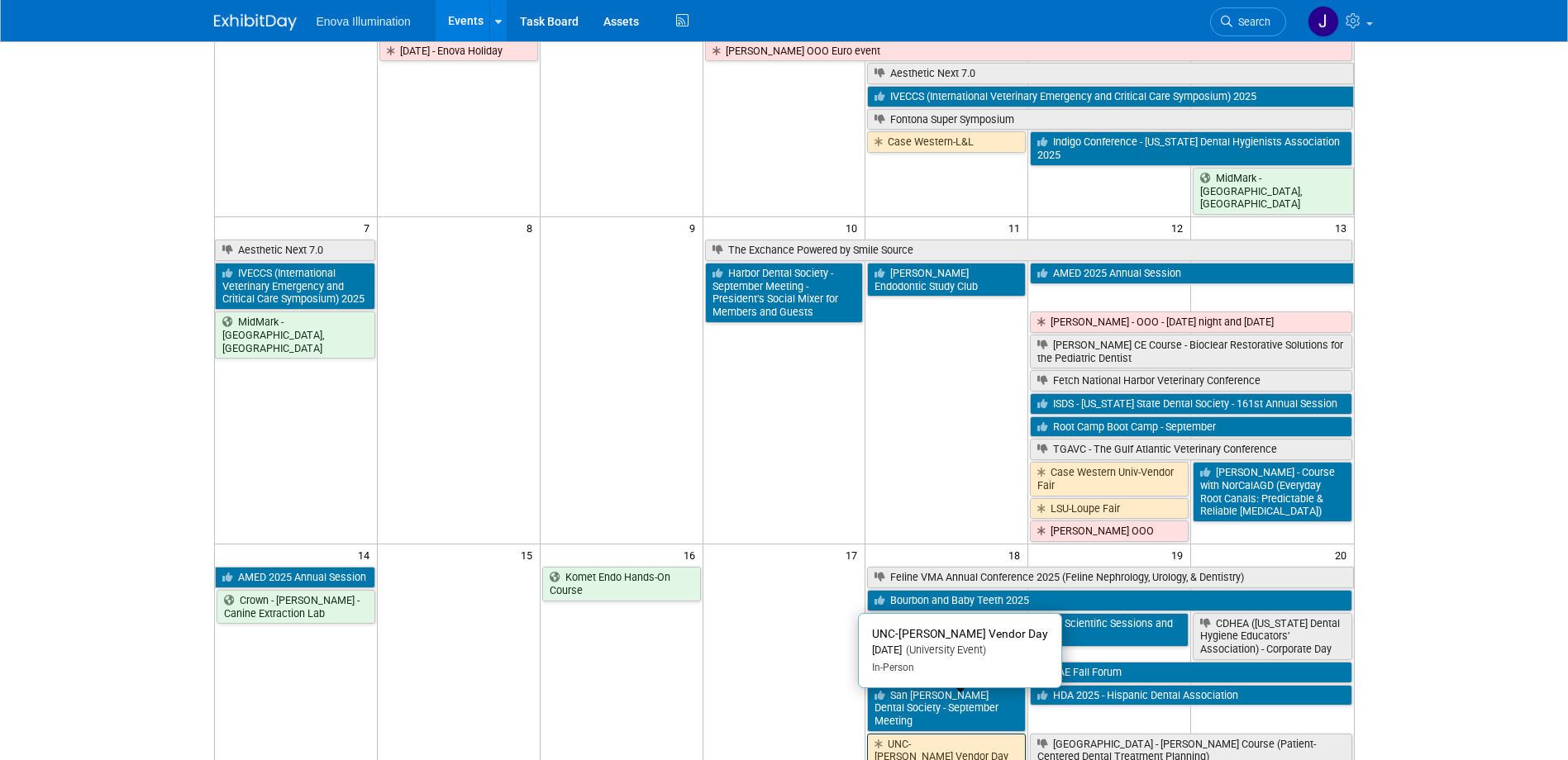 click on "UNC-[PERSON_NAME] Vendor Day" at bounding box center (946, 750) 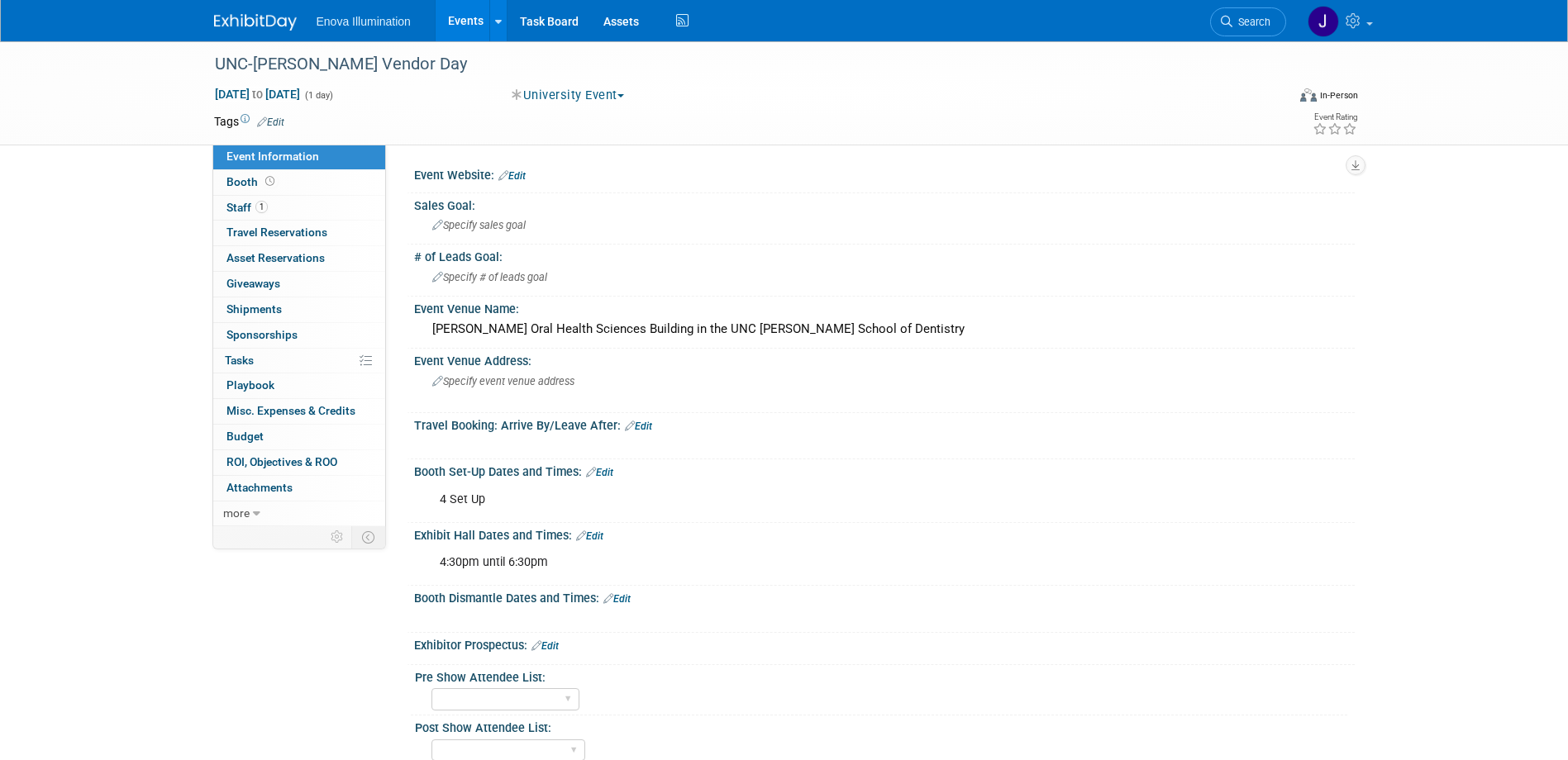 scroll, scrollTop: 0, scrollLeft: 0, axis: both 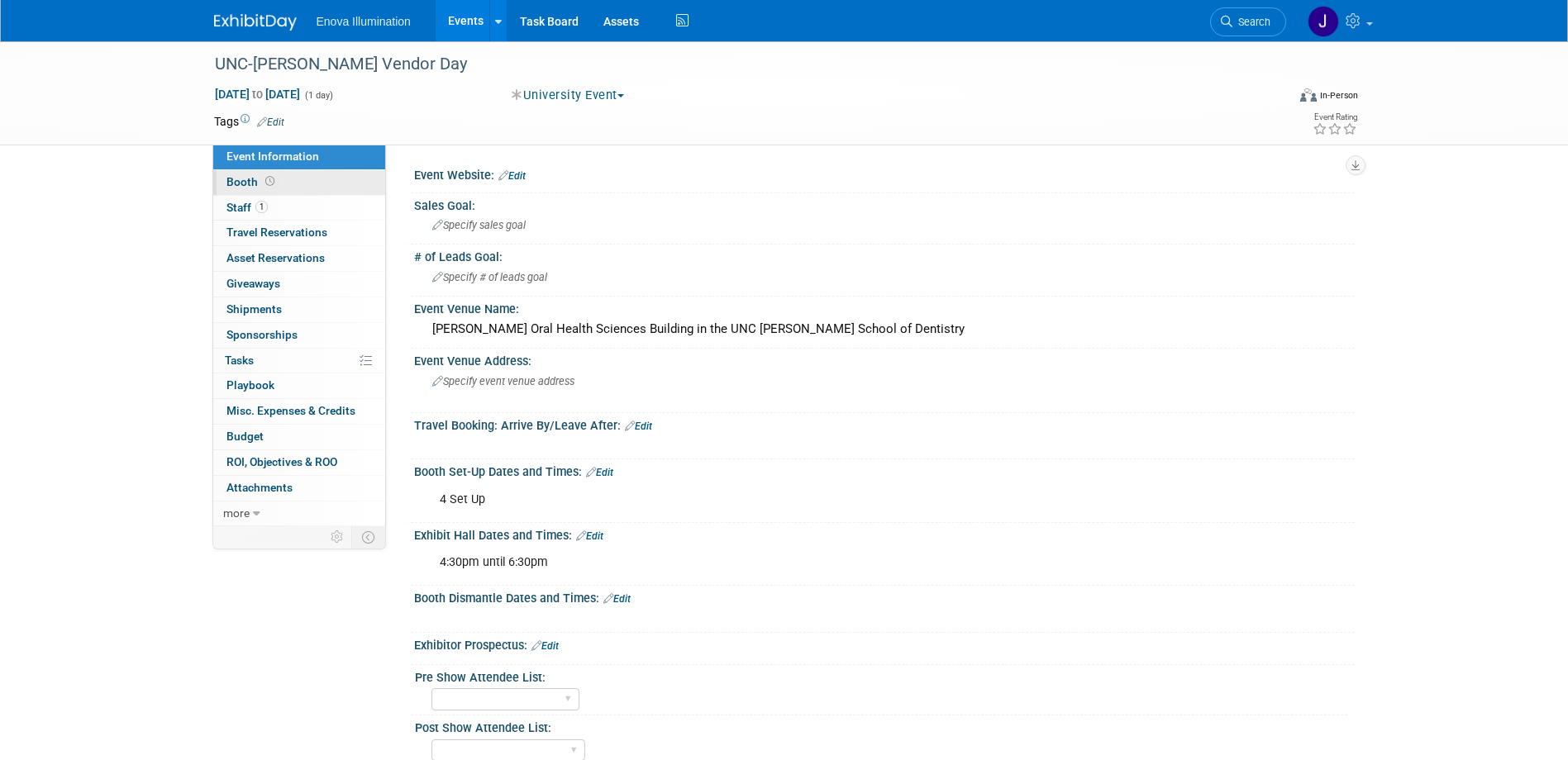 click on "Booth" at bounding box center [299, 183] 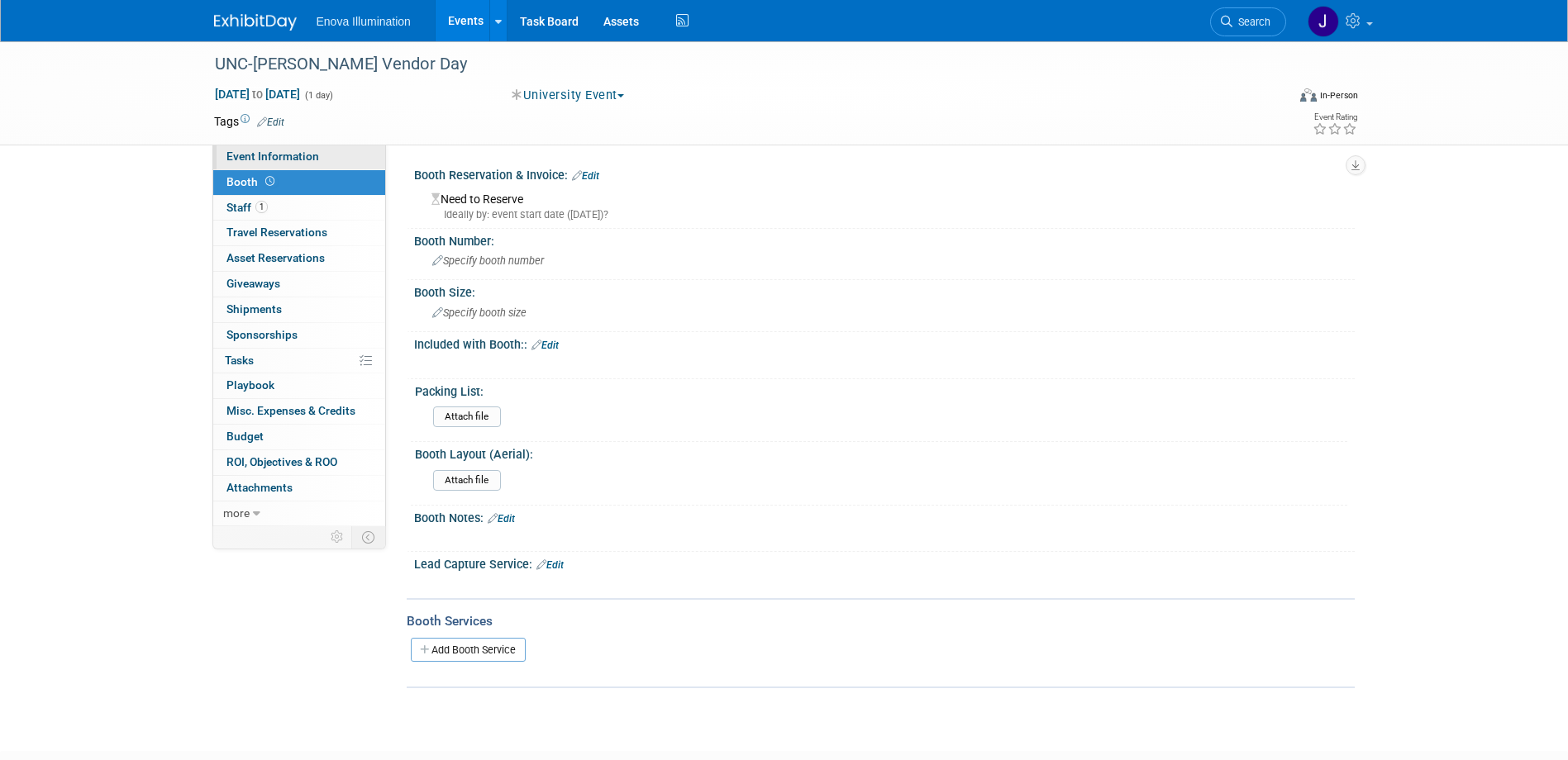 click on "Event Information" at bounding box center [273, 156] 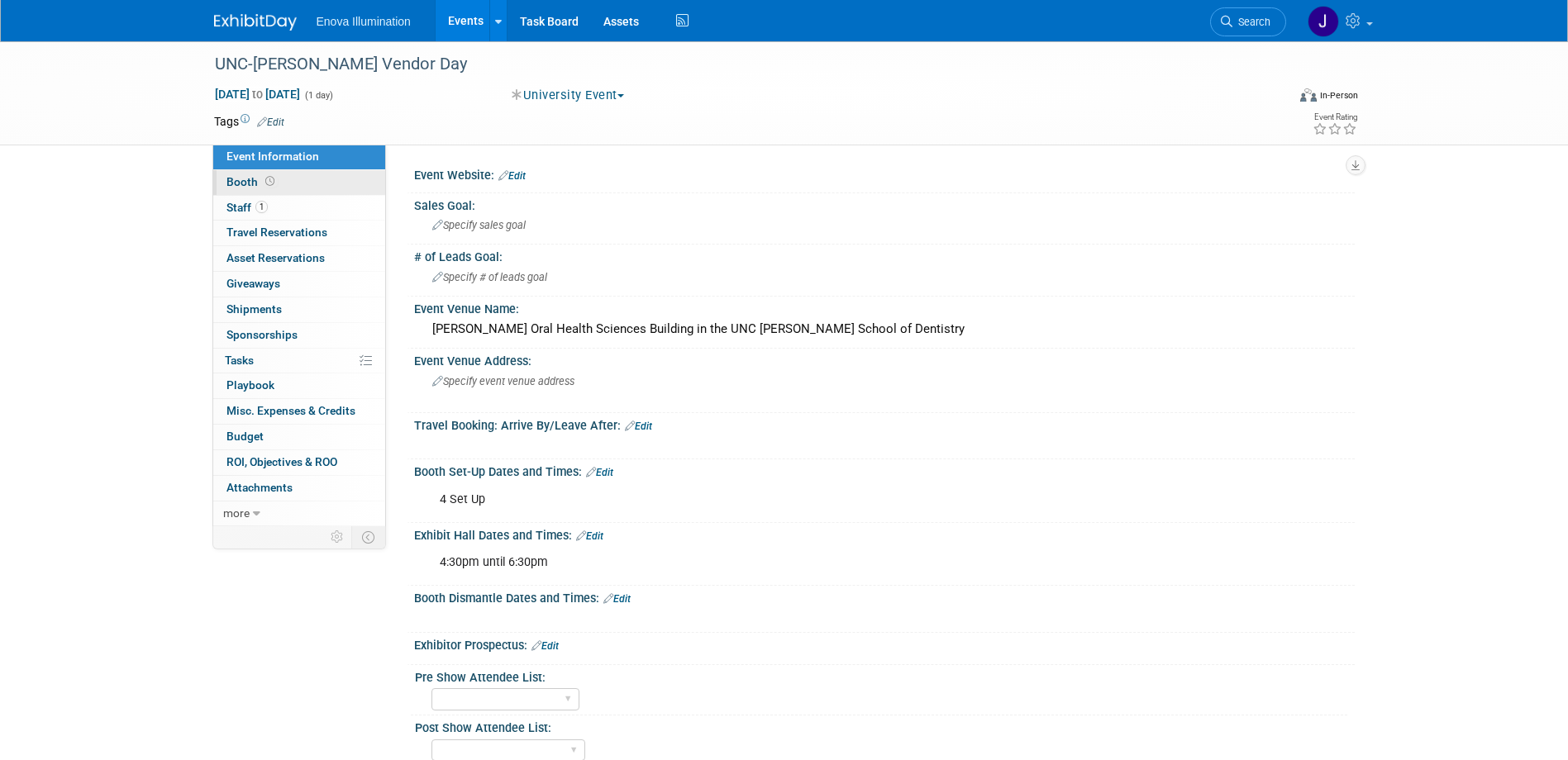 click on "Booth" at bounding box center [299, 183] 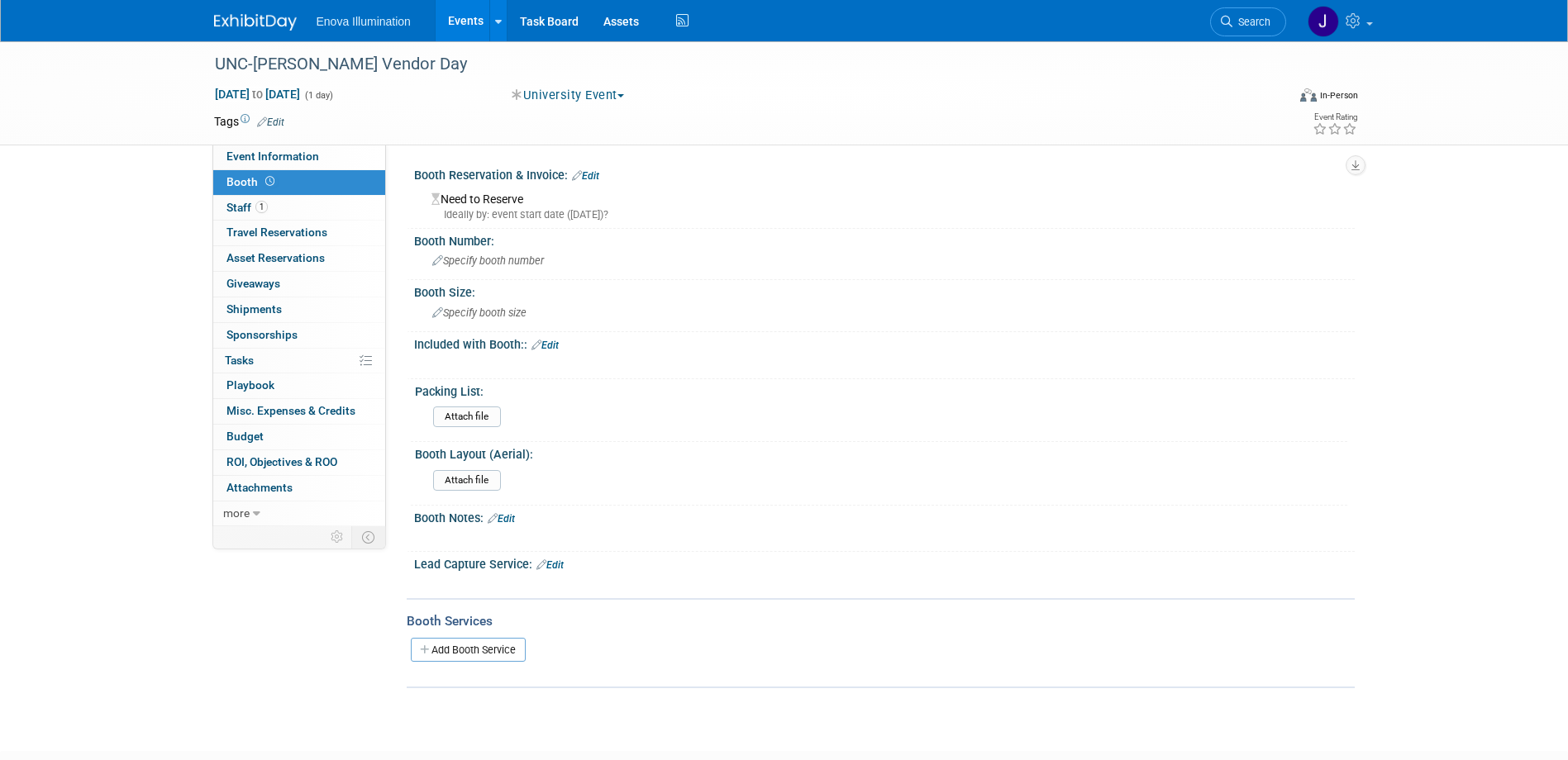 click on "Edit" at bounding box center [585, 176] 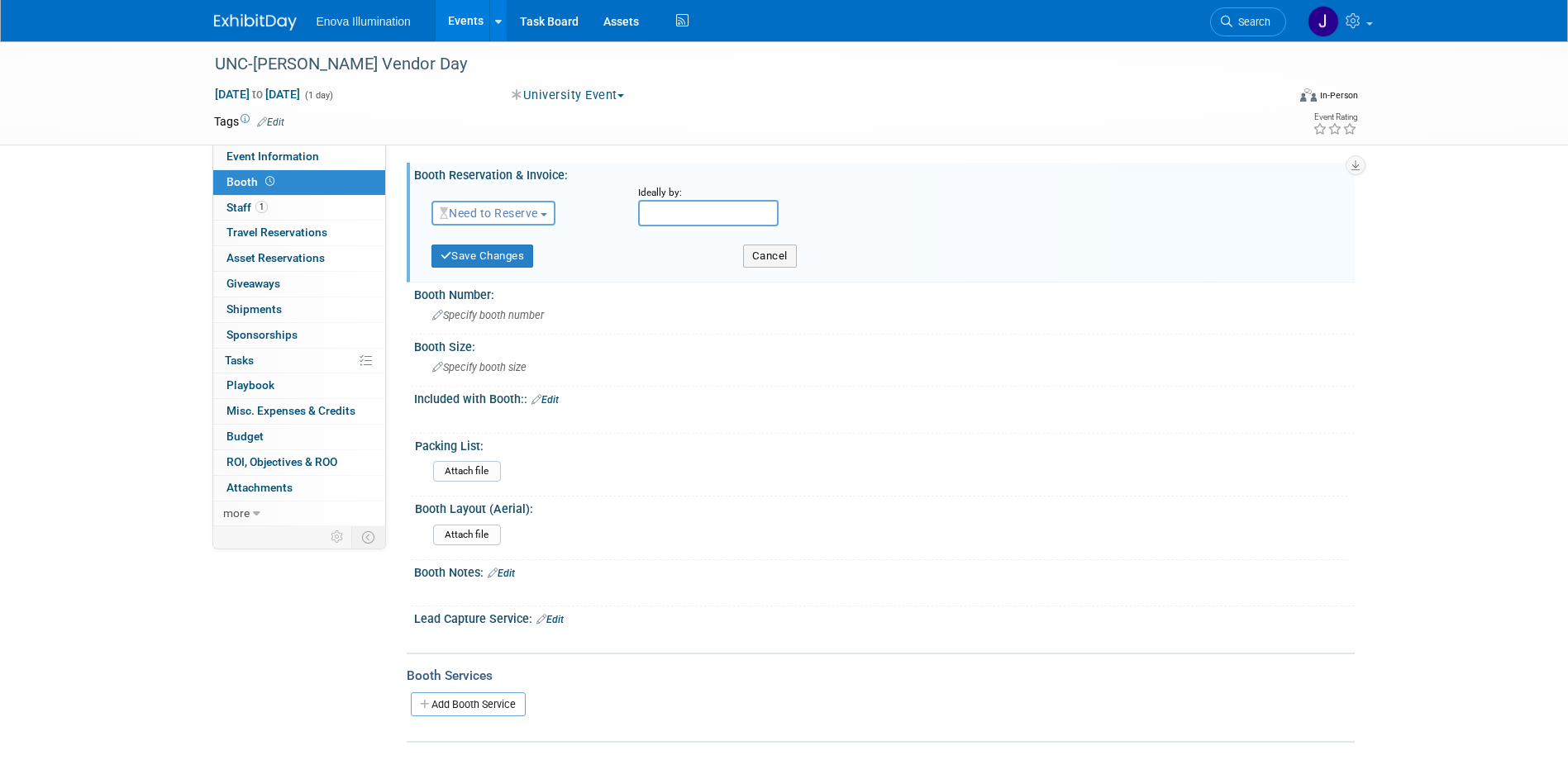 click on "Need to Reserve" at bounding box center [489, 213] 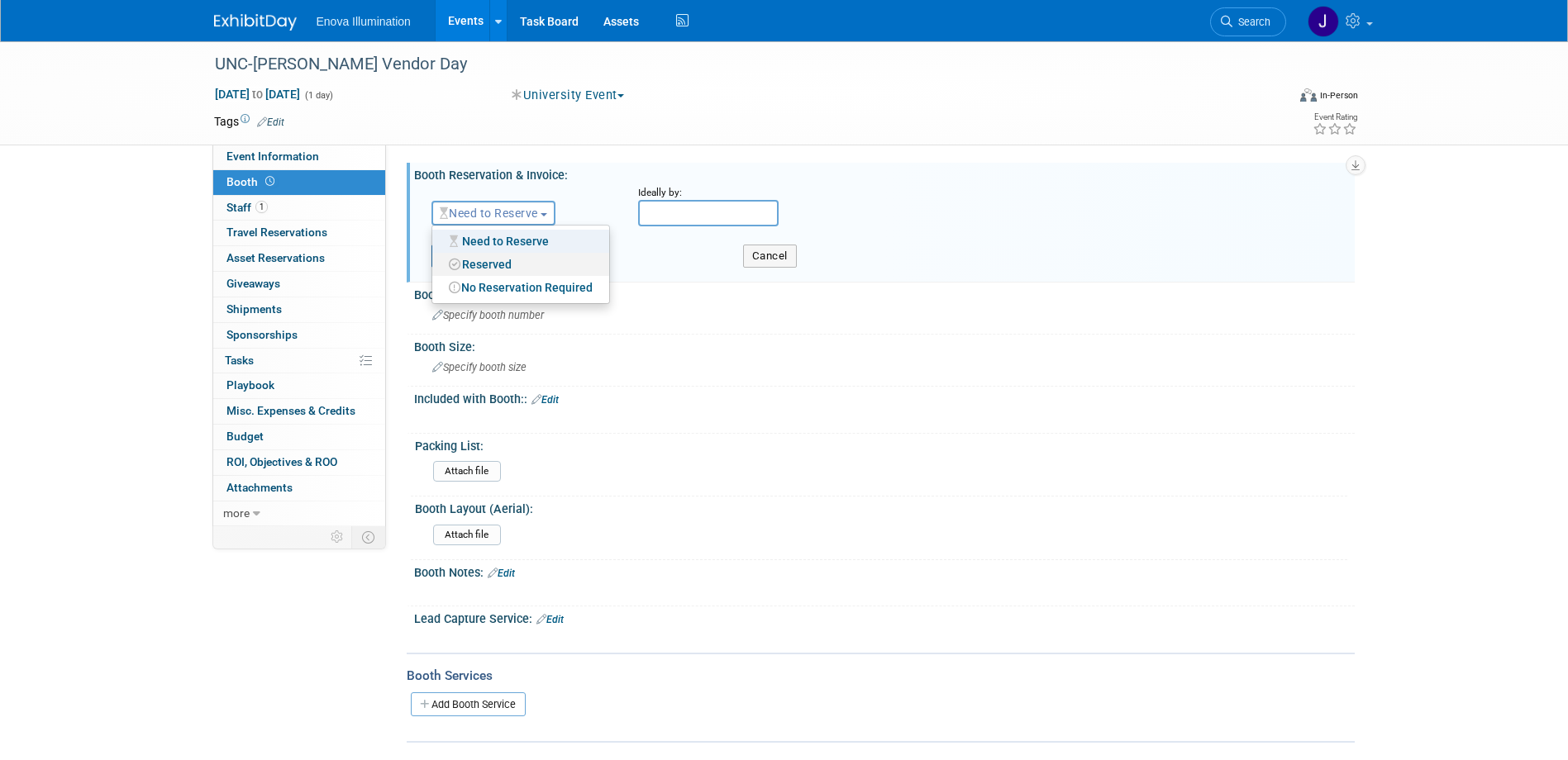 click on "Reserved" at bounding box center [521, 264] 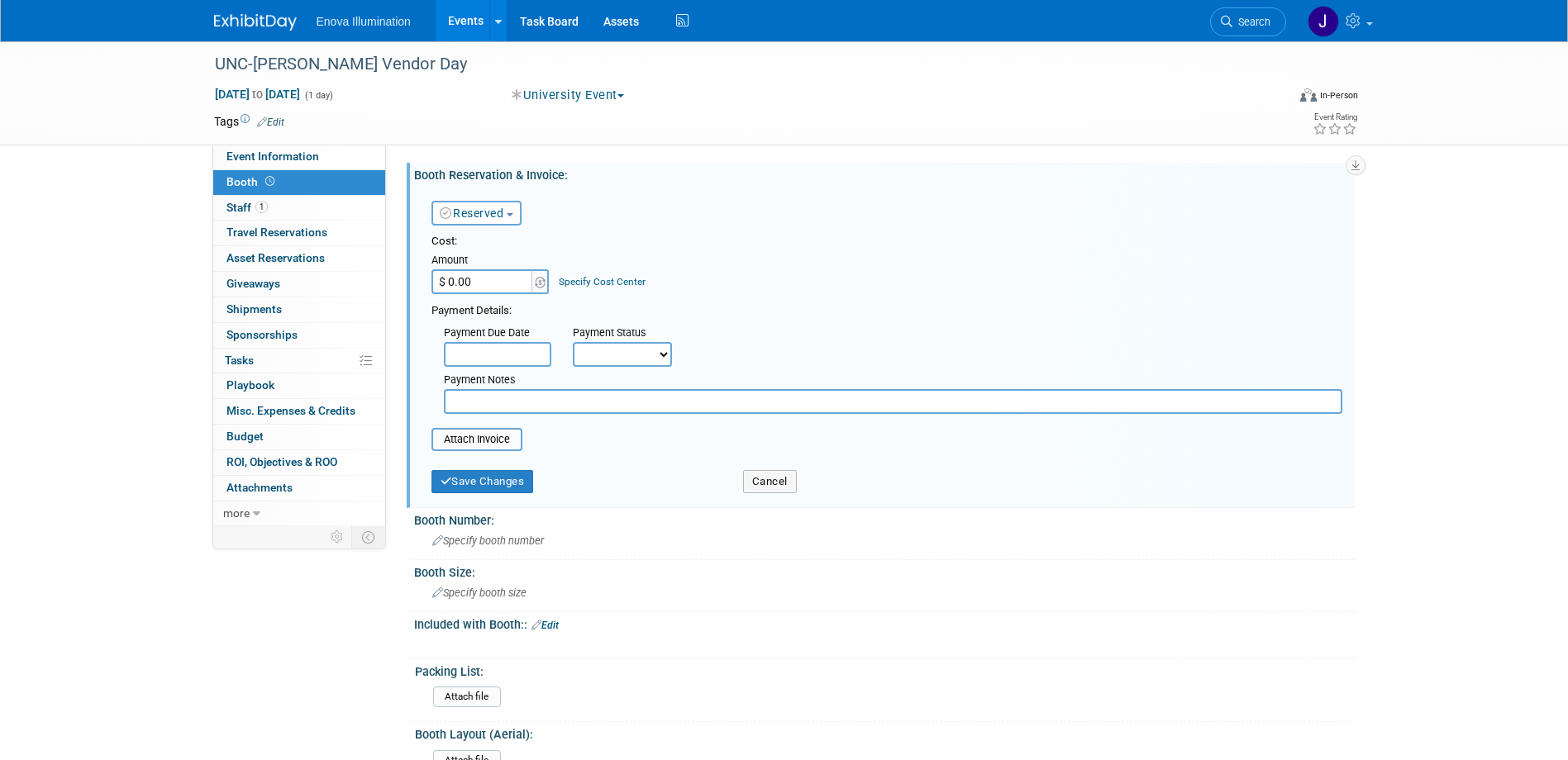 click on "$ 0.00" at bounding box center [483, 282] 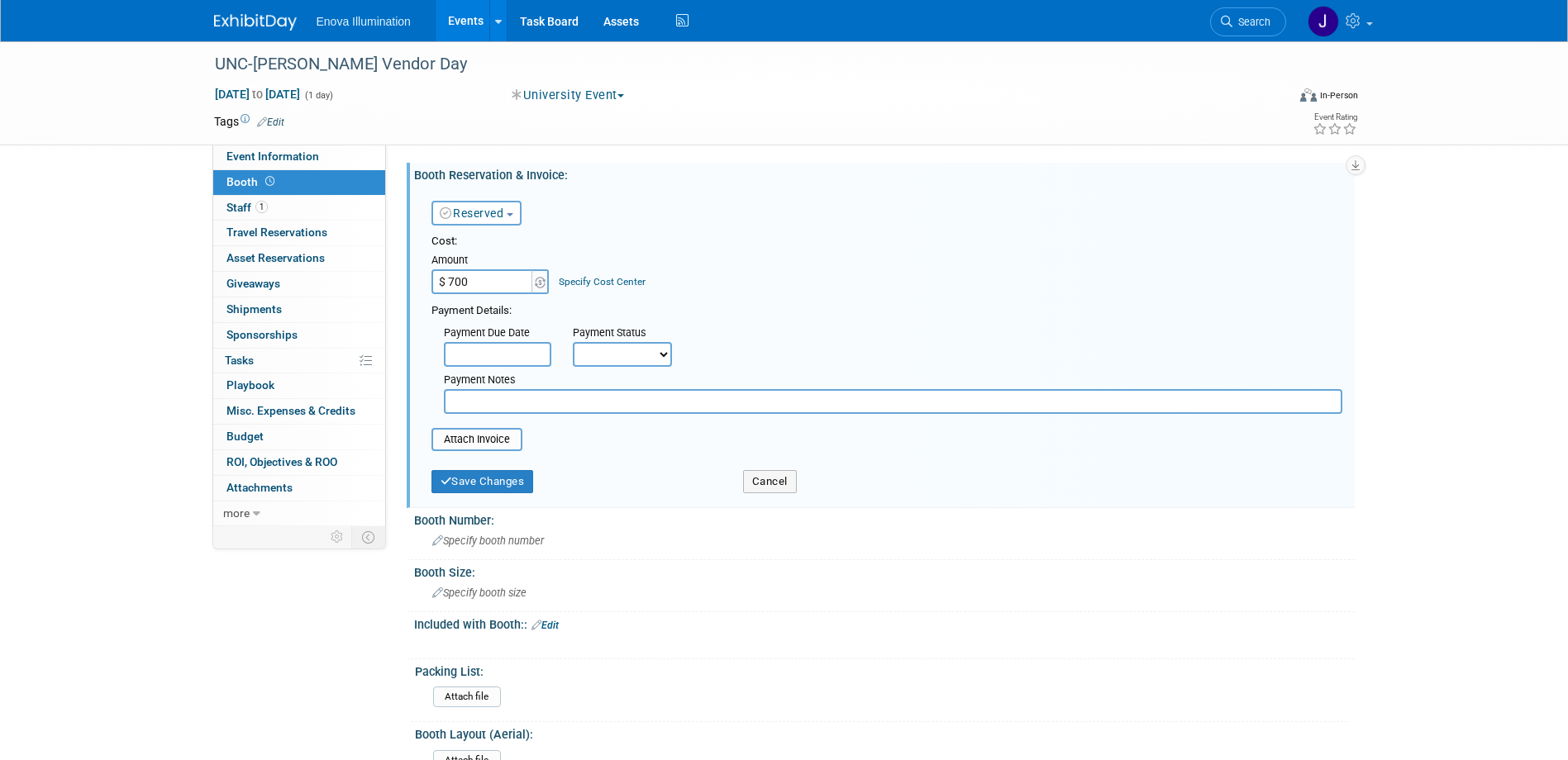 type on "$ 700.00" 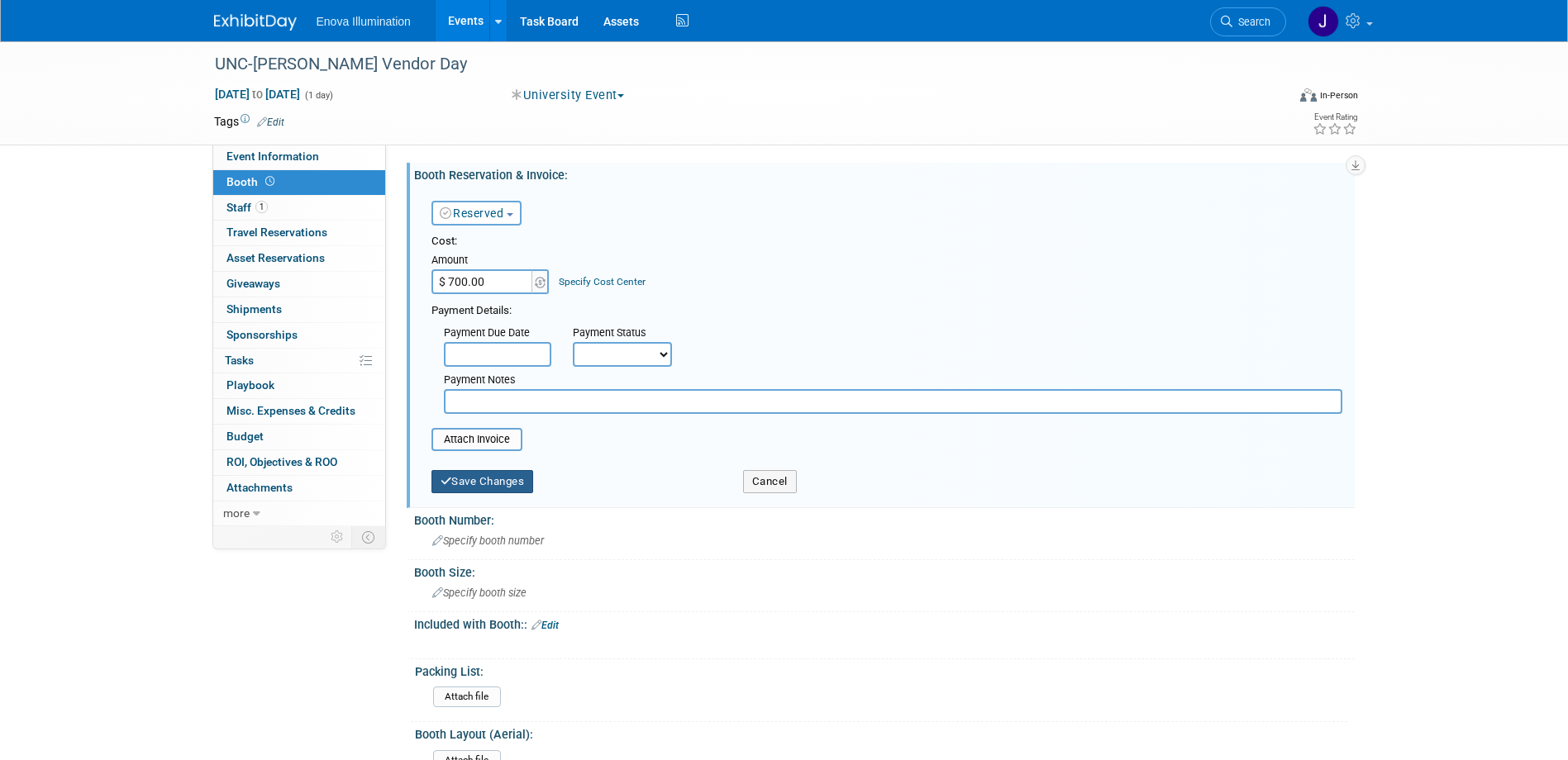 click on "Save Changes" at bounding box center (483, 482) 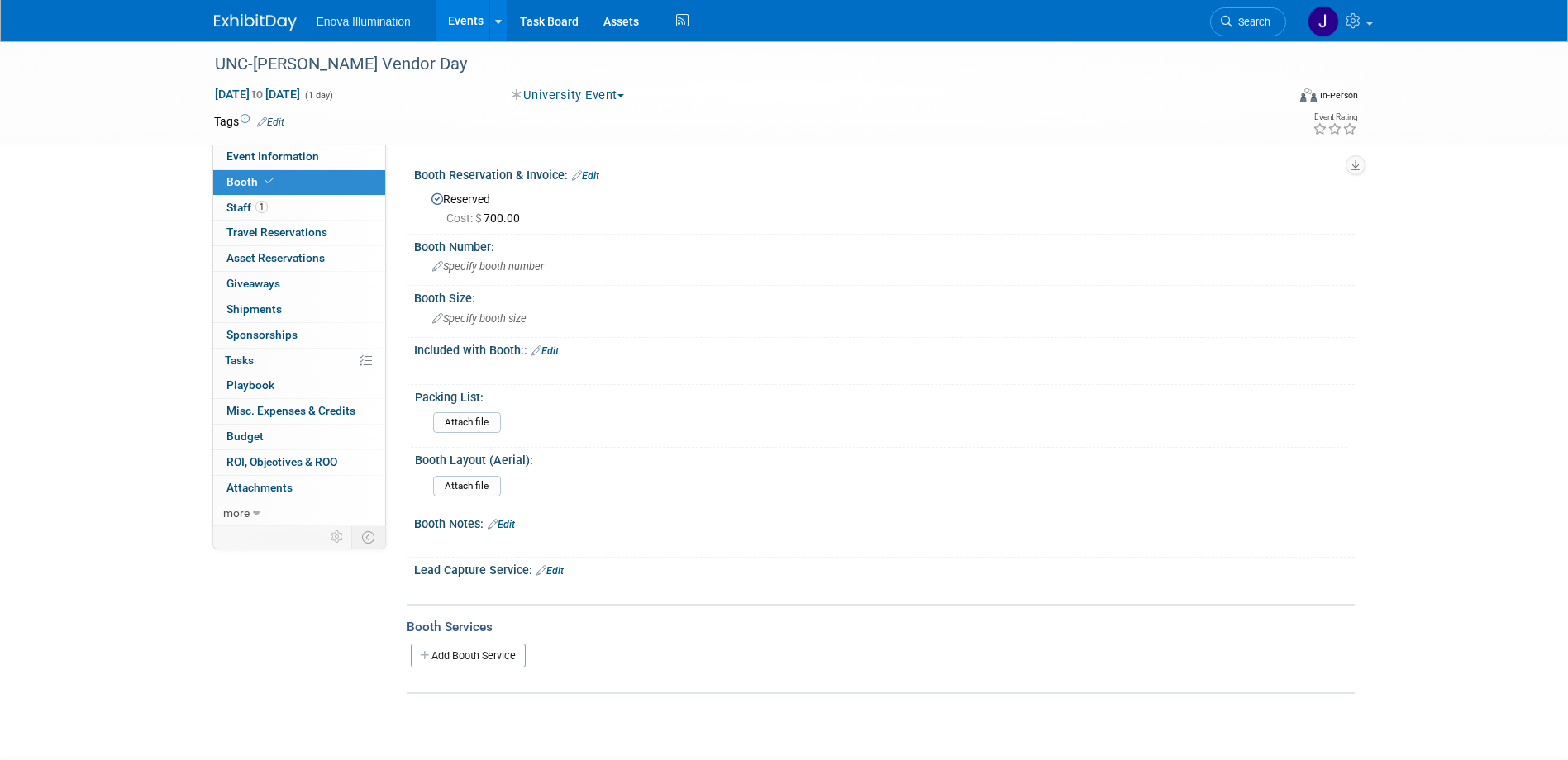 click on "Edit" at bounding box center (585, 176) 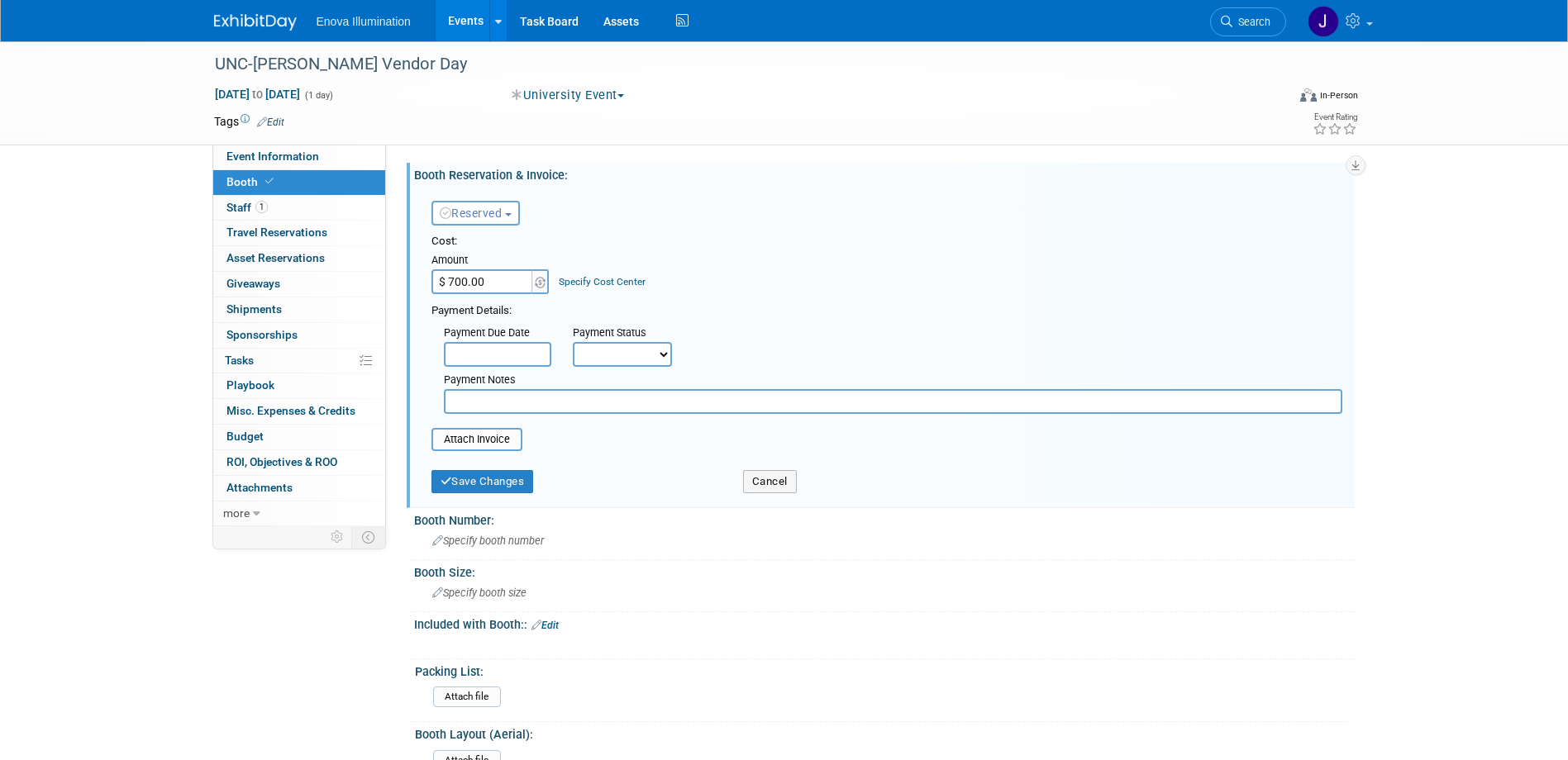 click on "UNC-Spurgeon Vendor Day
Sep 18, 2025  to  Sep 18, 2025
(1 day)
Sep 18, 2025 to Sep 18, 2025
University Event
Committed
Considering
Not Going
Canceled
Enova Training Center
University Event
Out of Office
CE Course
Virtual
In-Person
Hybrid
<img src="https://www.exhibitday.com/Images/Format-Virtual.png" style="width: 22px; height: 18px; margin-top: 2px; margin-bottom: 2px; margin-left: 2px; filter: Grayscale(70%); opacity: 0.9;" />   Virtual
<img src="https://www.exhibitday.com/Images/Format-InPerson.png" style="width: 22px; height: 18px; margin-top: 2px; margin-bottom: 2px; margin-left: 2px; filter: Grayscale(70%); opacity: 0.9;" />   In-Person
Tags
Edit
Event Rating
Event Information Tab:
Export tab to PDF" at bounding box center (784, 521) 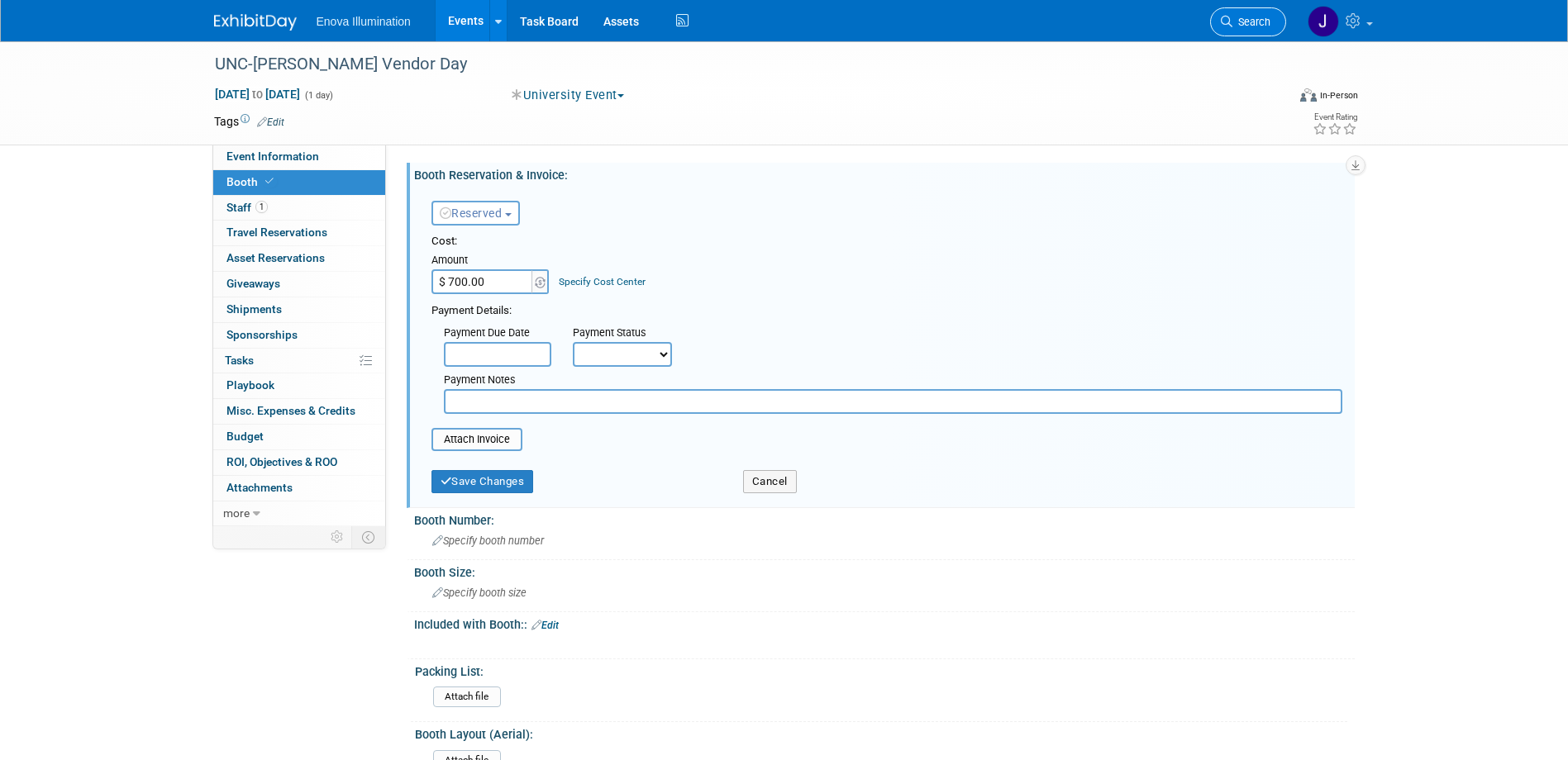 click on "Search" at bounding box center (1251, 21) 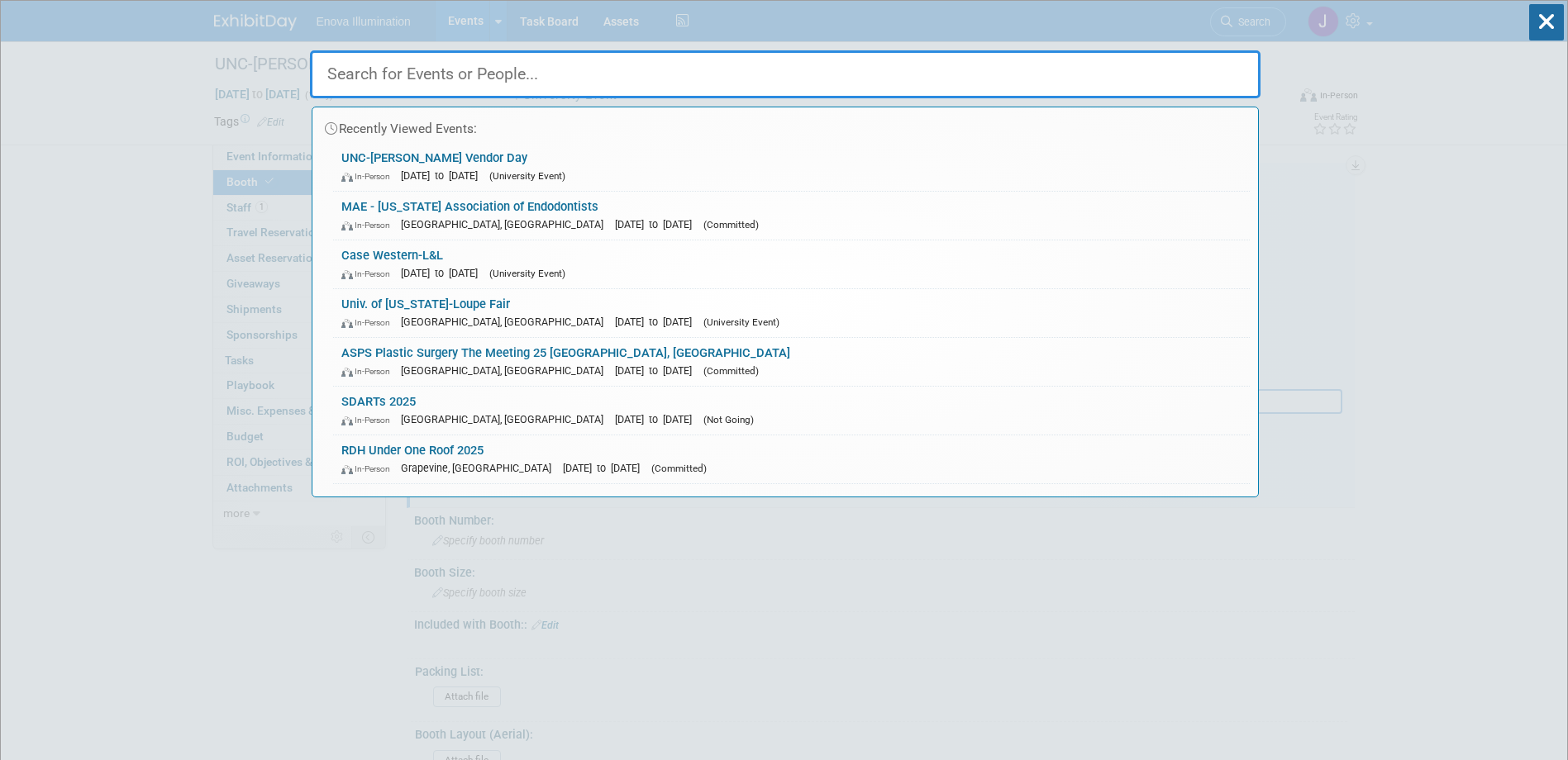 click on "Recently Viewed Events:
UNC-Spurgeon Vendor Day
In-Person
Sep 18, 2025  to  Sep 18, 2025
(University Event)
MAE - Minnesota Association of Endodontists
In-Person
Minneapolis, MN
Oct 8, 2025  to  Oct 8, 2025
(Committed)
Case Western-L&L
In-Person
Sep 4, 2025  to  Sep 4, 2025
(University Event)
Univ. of Michigan-Loupe Fair
In-Person
Ann Arbor, MI
Jul 30, 2025  to  Aug 1, 2025
(University Event)
ASPS Plastic Surgery The Meeting 25 New Orleans, LA
In-Person
New Orleans, LA
Oct 10, 2025  to  Oct 12, 2025
(Committed)
SDARTs 2025
In-Person
San Diego, CA
Jul 31, 2025  to  Aug 3, 2025
(Not Going)
RDH Under One Roof 2025
In-Person
Grapevine, TX
Jul 18, 2025  to  Jul 20, 2025
(Committed)
No match found..." at bounding box center [784, 3304] 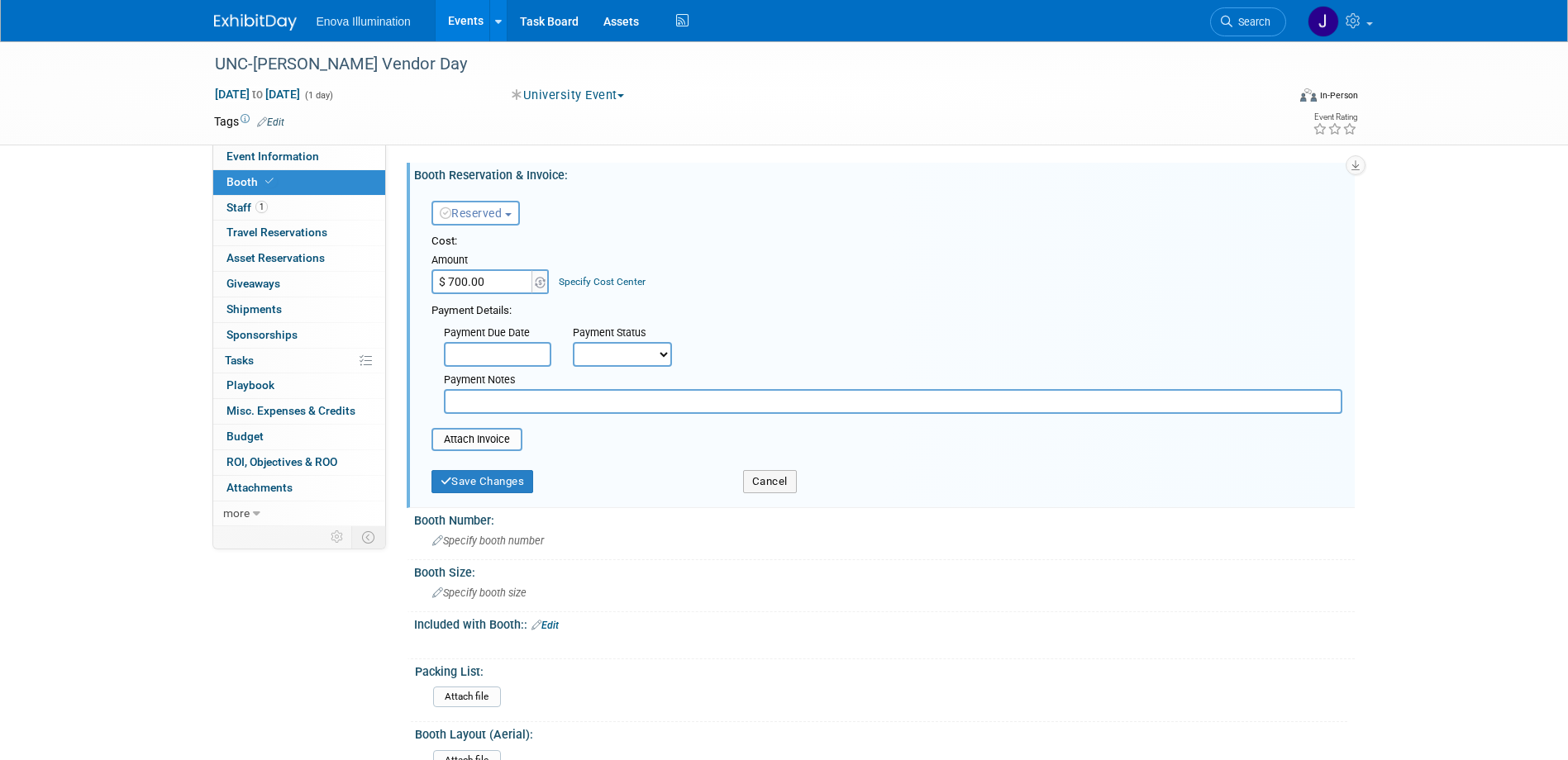 click at bounding box center (255, 22) 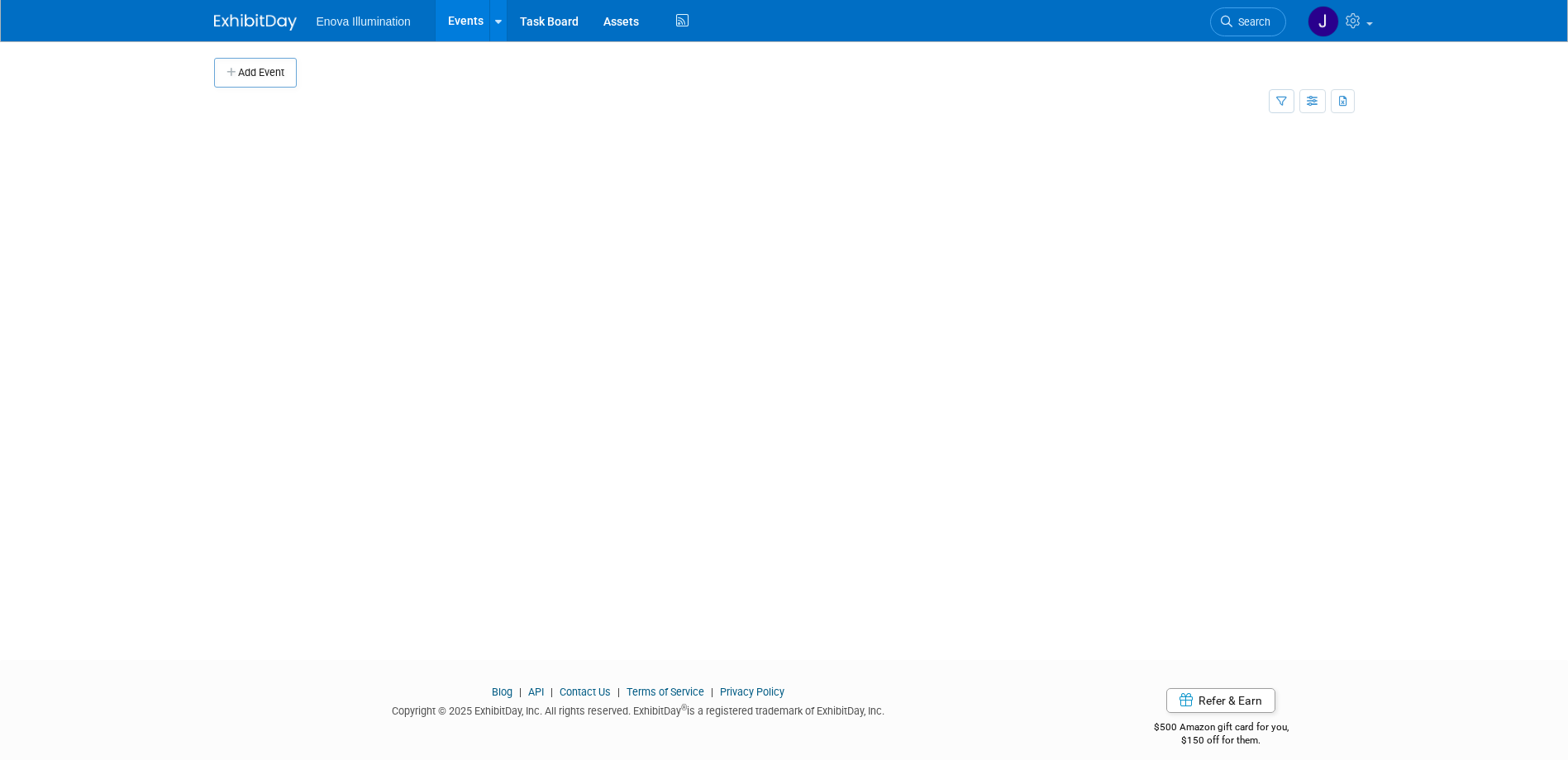 scroll, scrollTop: 0, scrollLeft: 0, axis: both 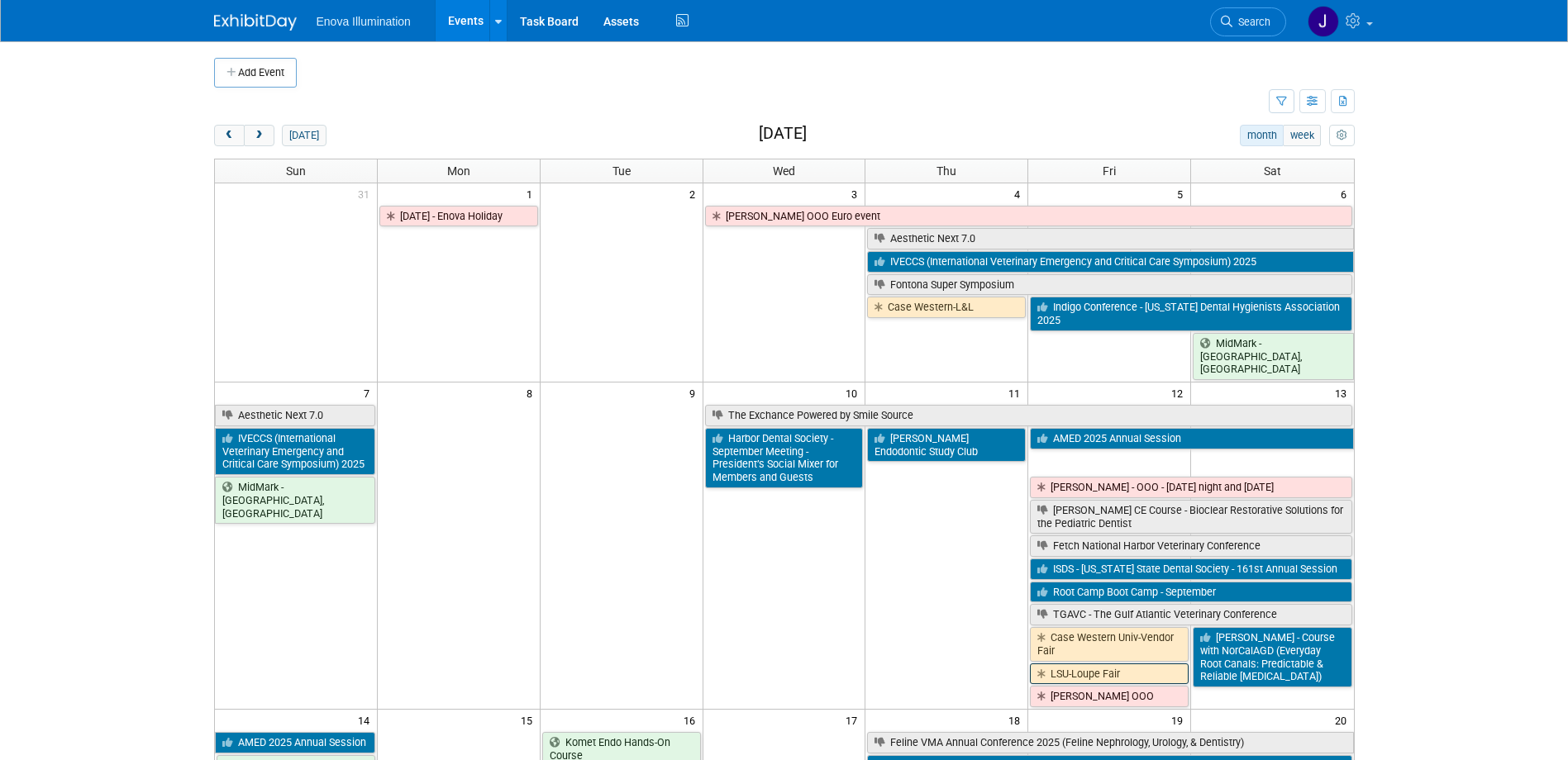 click on "LSU-Loupe Fair" at bounding box center (1109, 674) 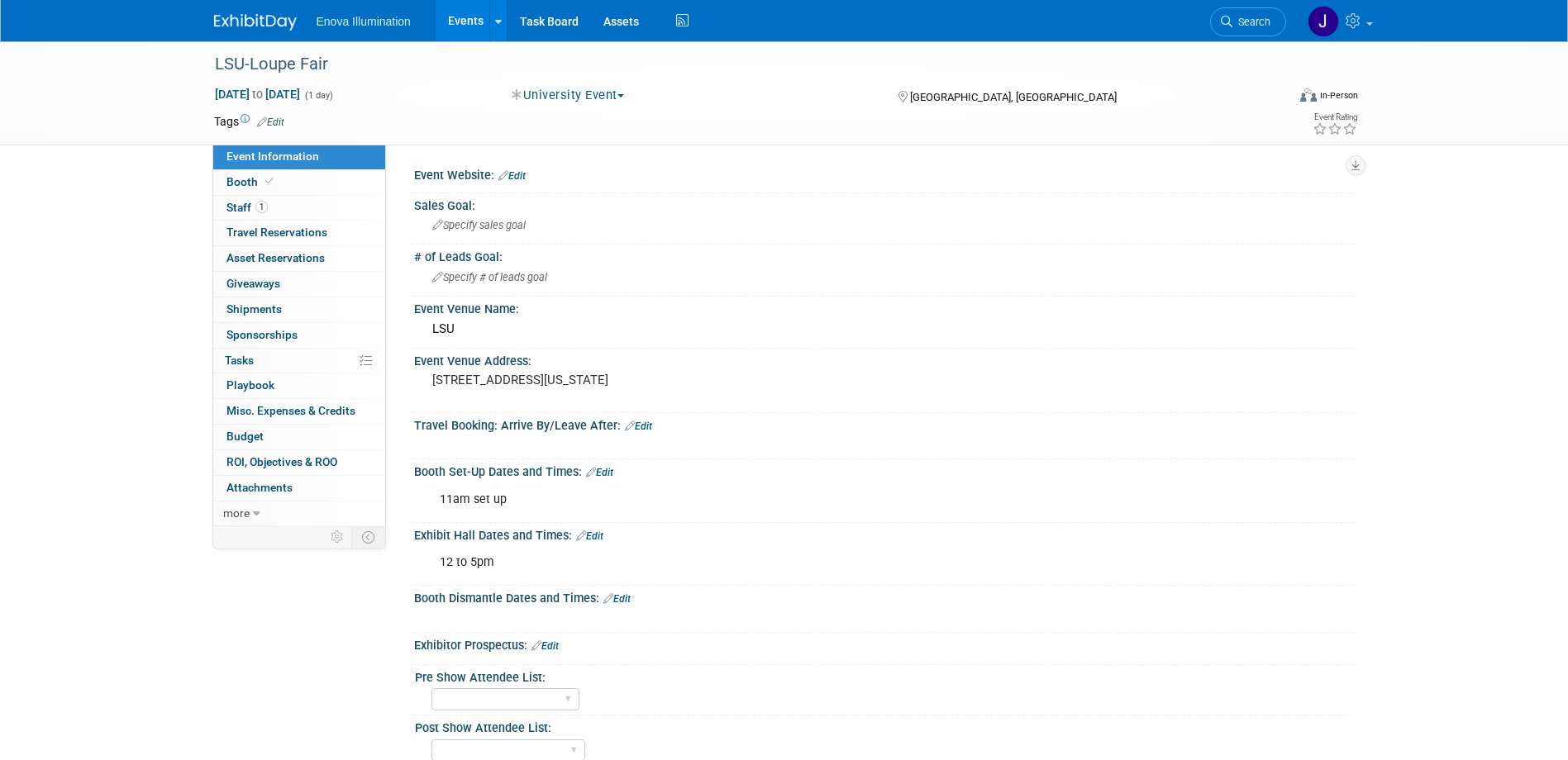 scroll, scrollTop: 0, scrollLeft: 0, axis: both 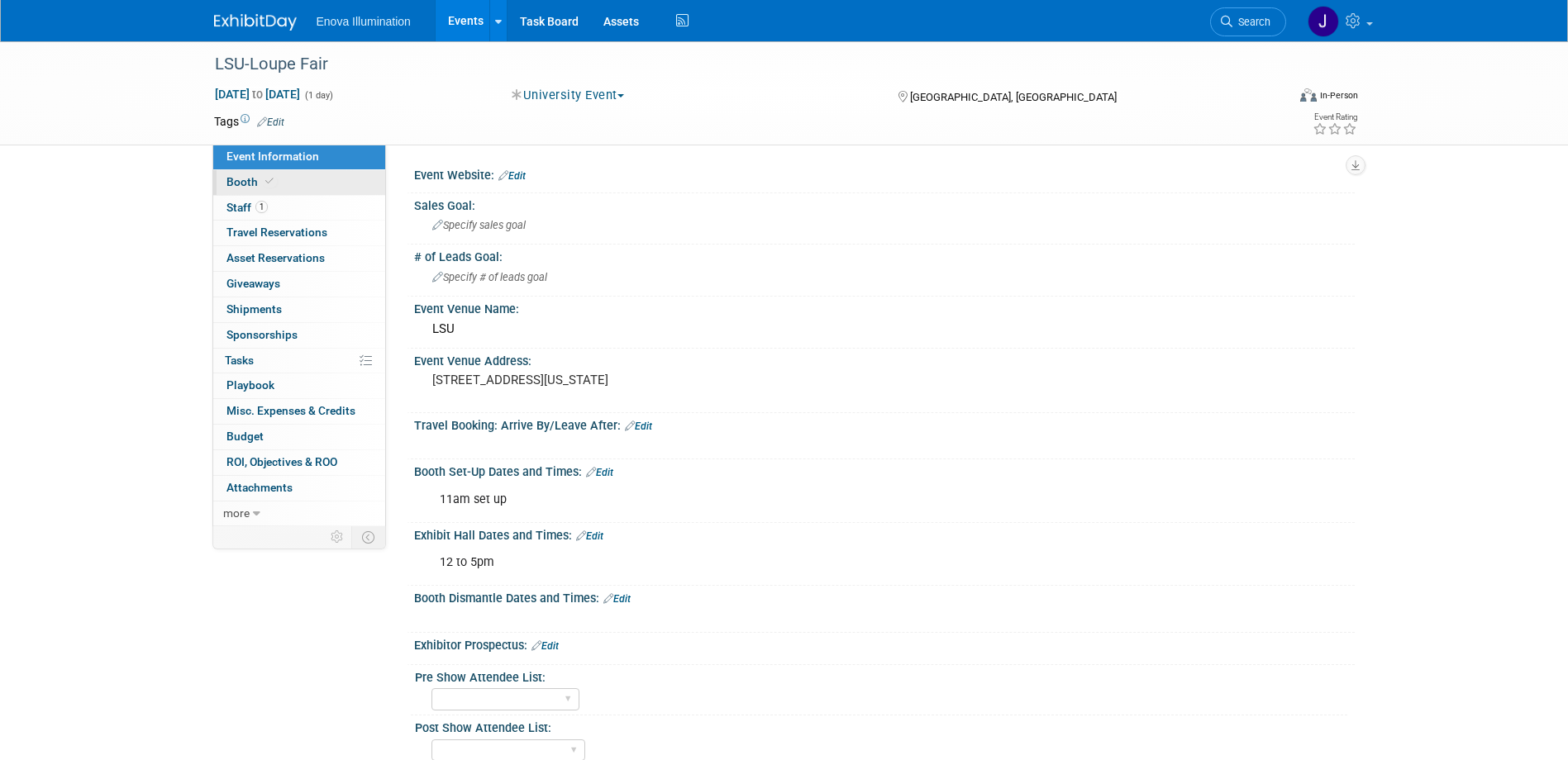 click on "Booth" at bounding box center [299, 183] 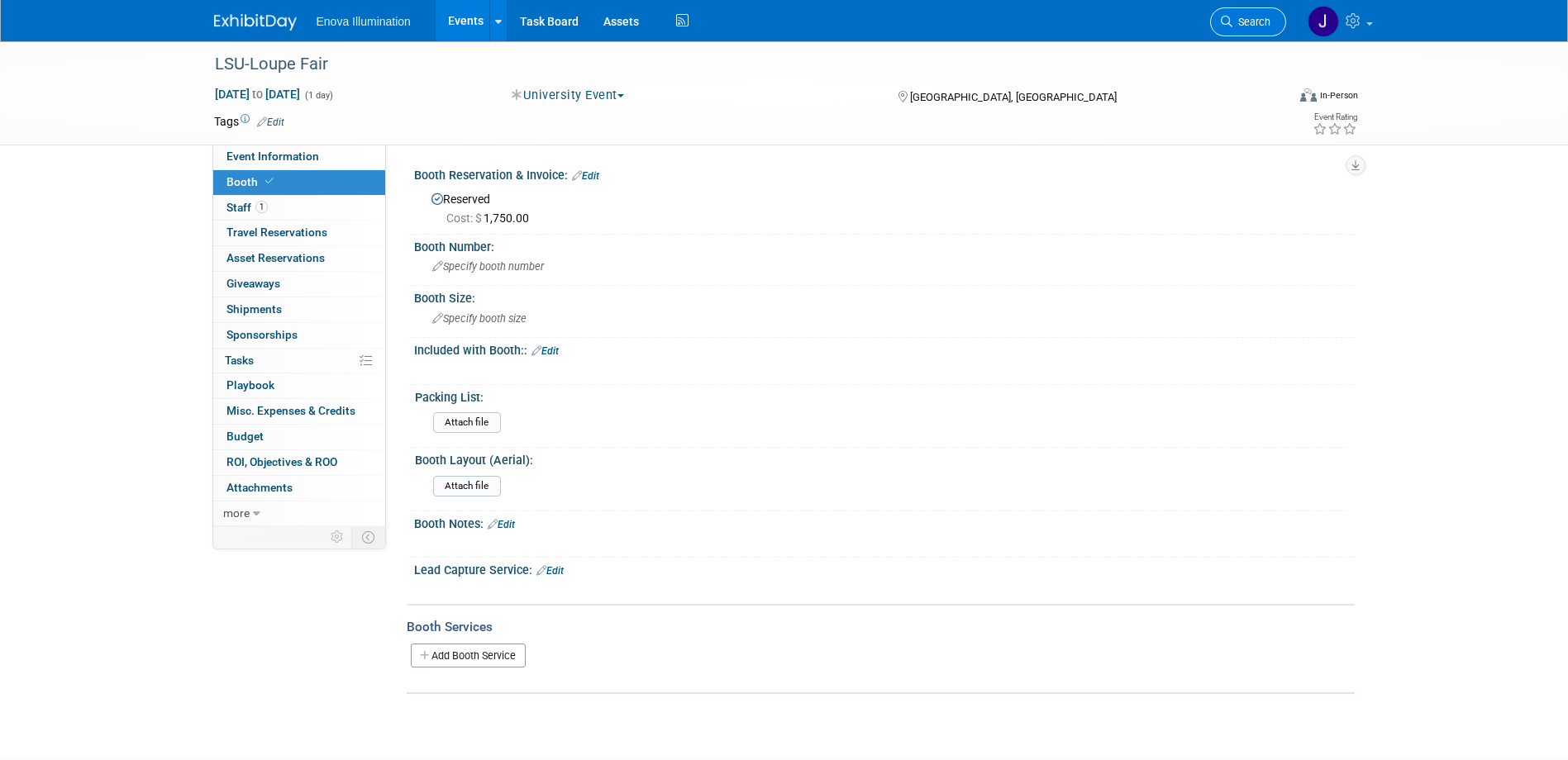 click on "Search" at bounding box center (1248, 21) 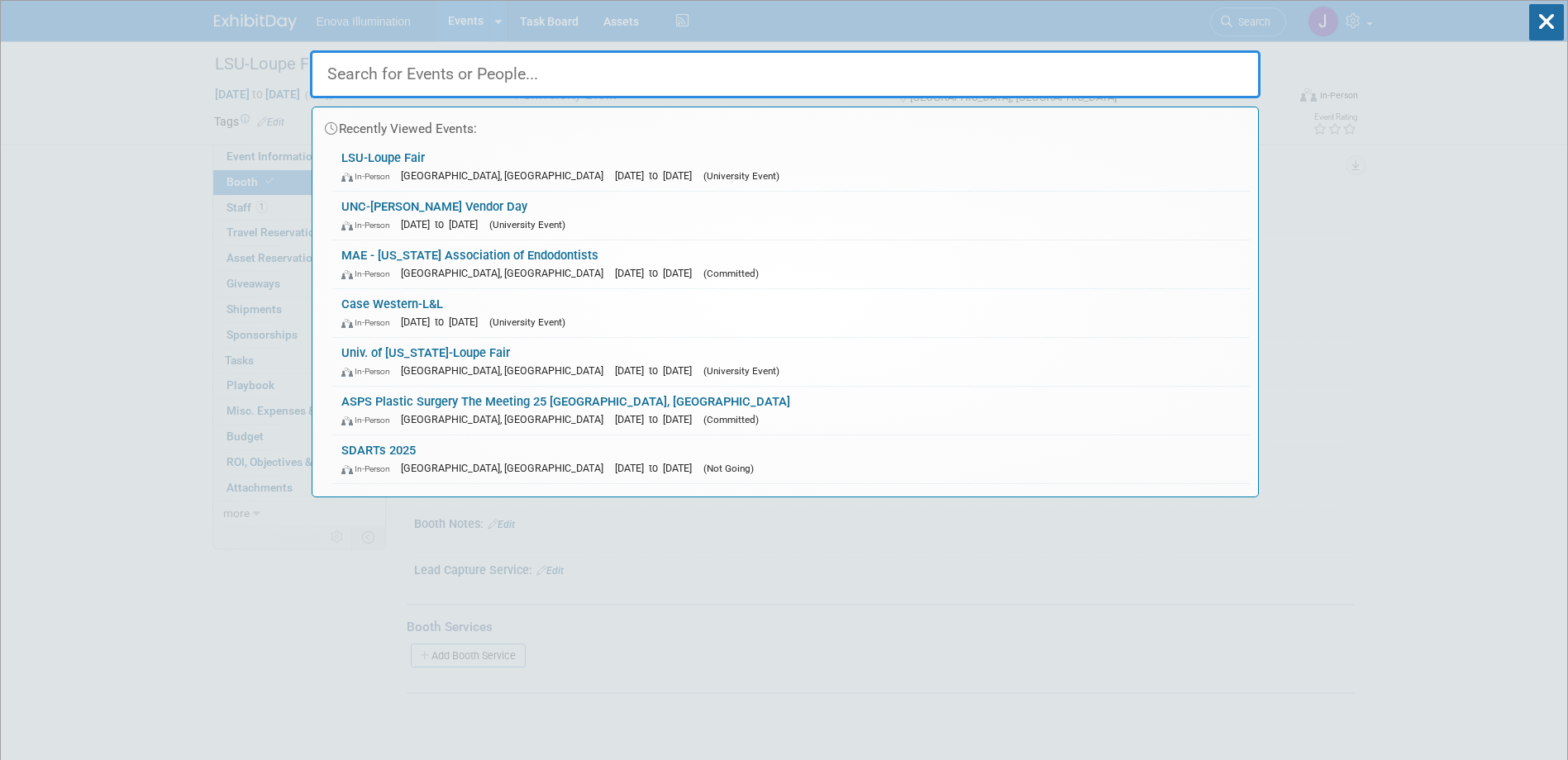 click at bounding box center [785, 74] 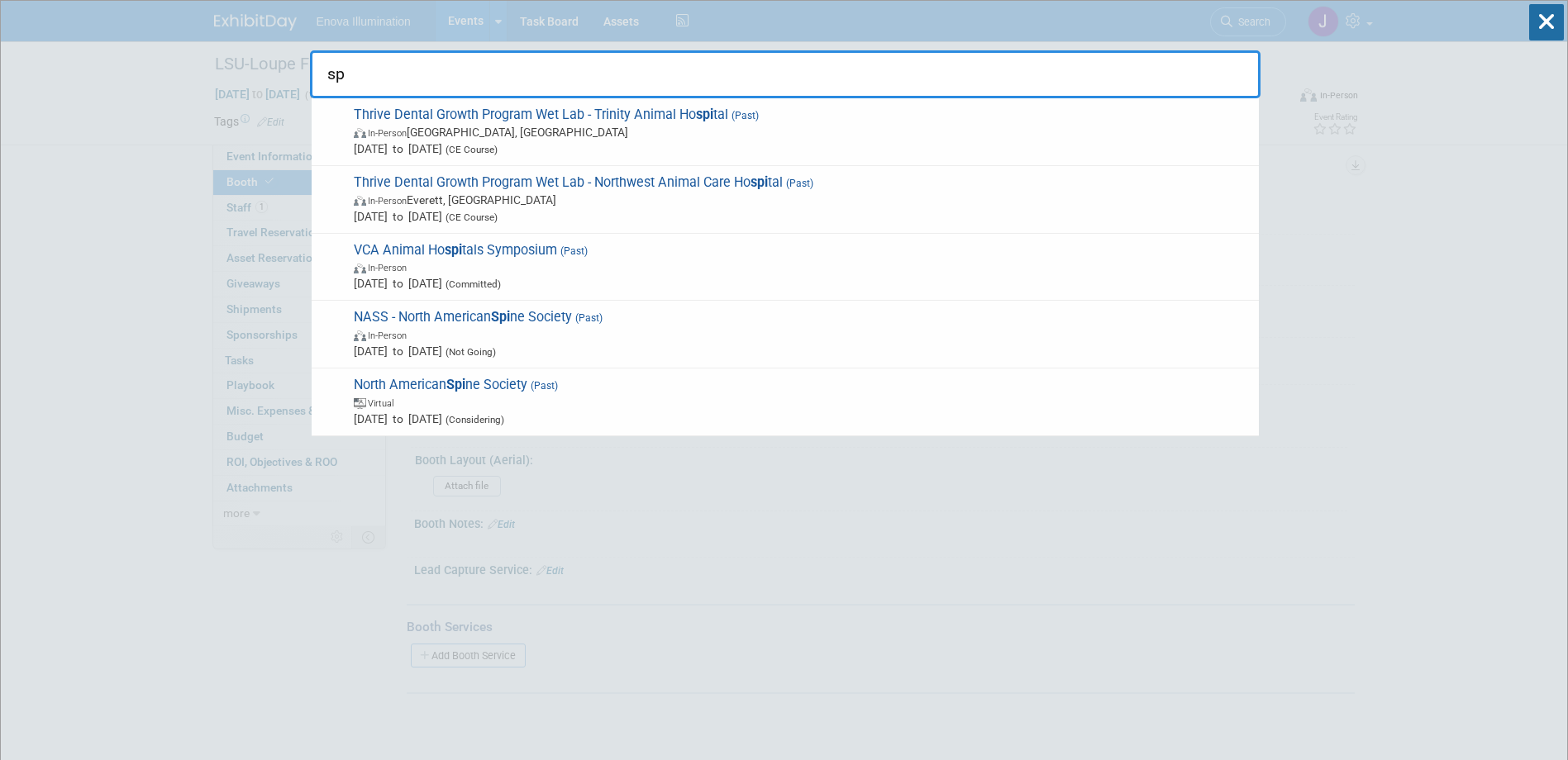 type on "s" 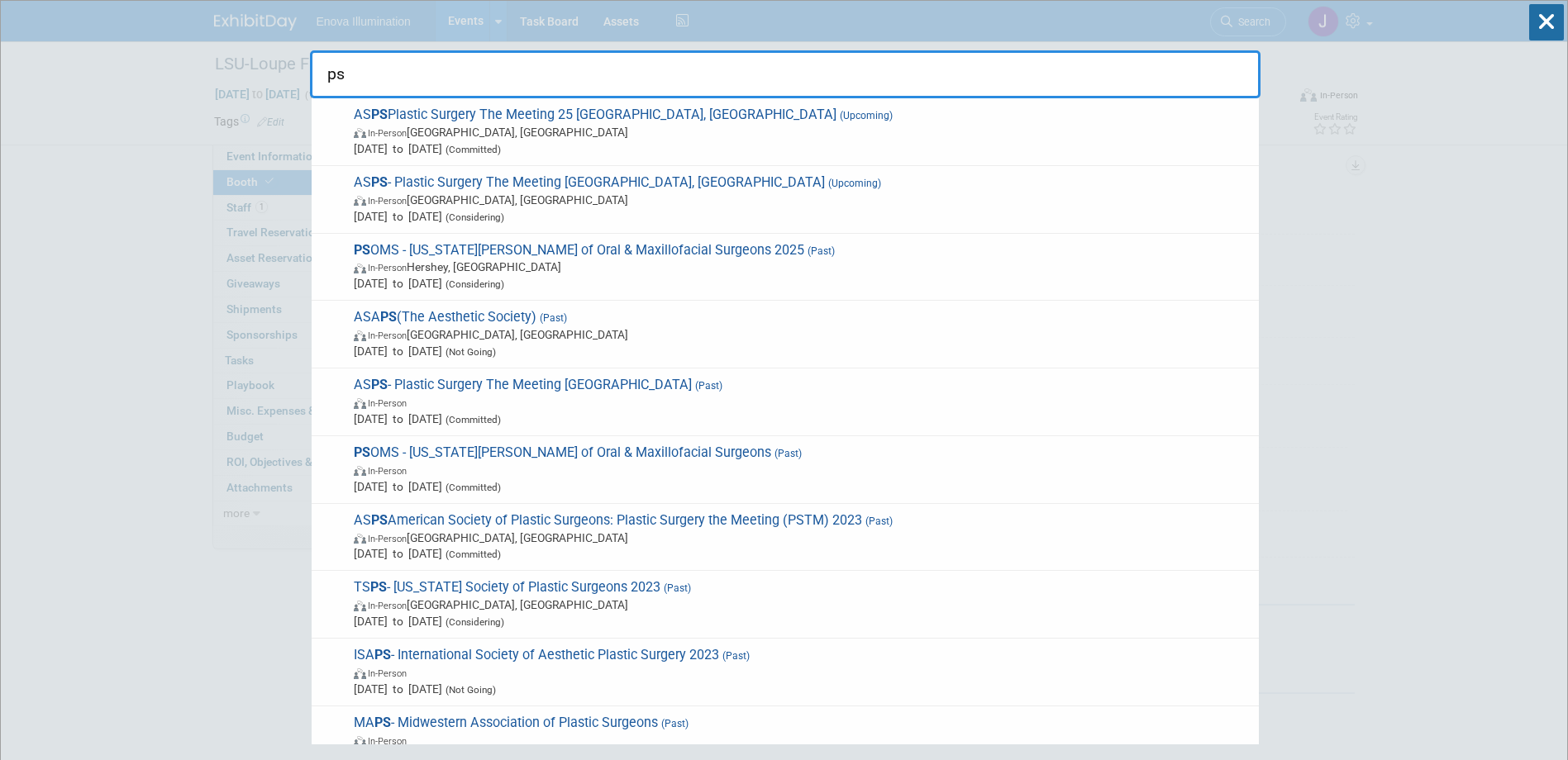 type on "p" 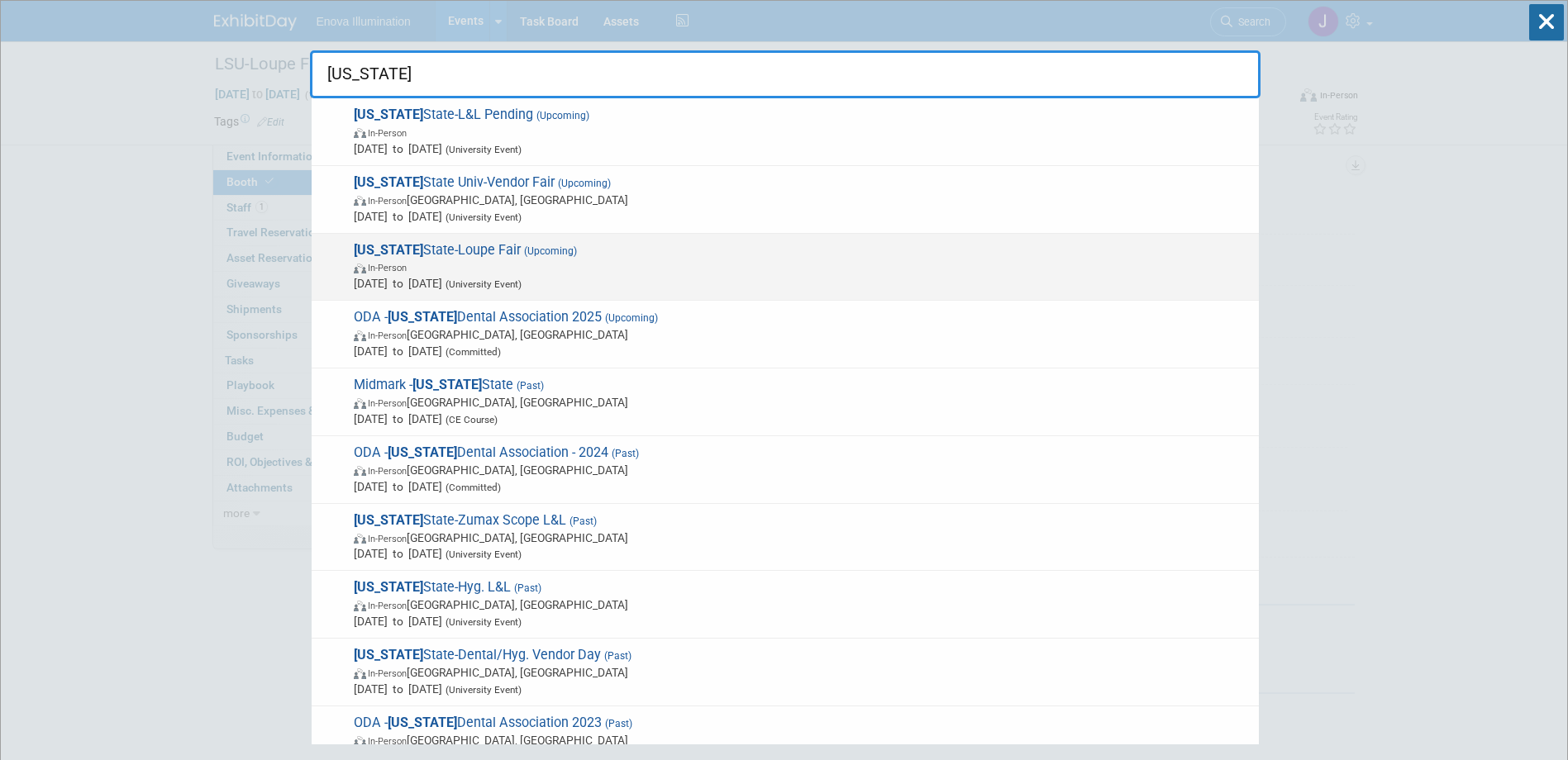 type on "Ohio" 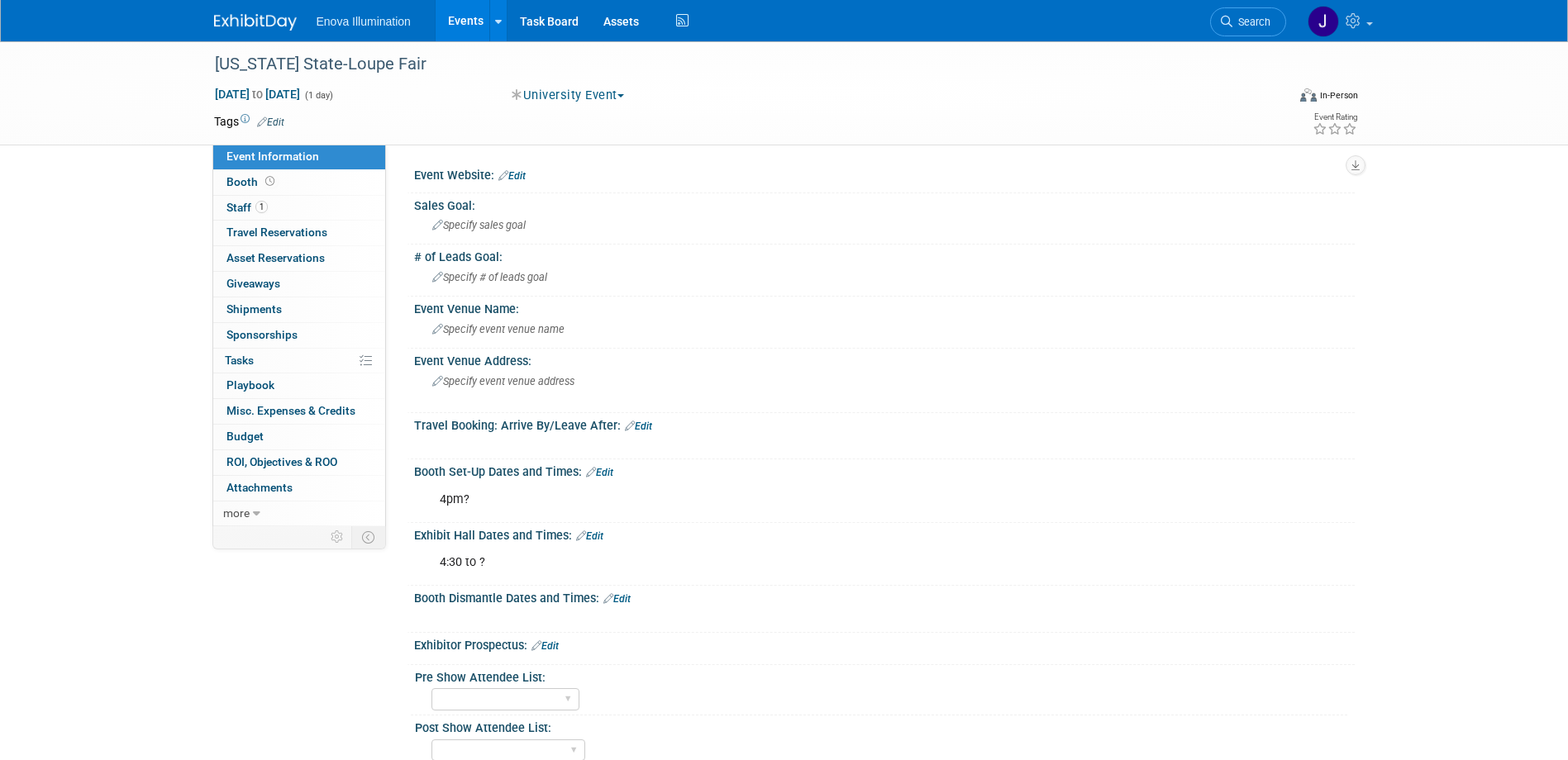 scroll, scrollTop: 0, scrollLeft: 0, axis: both 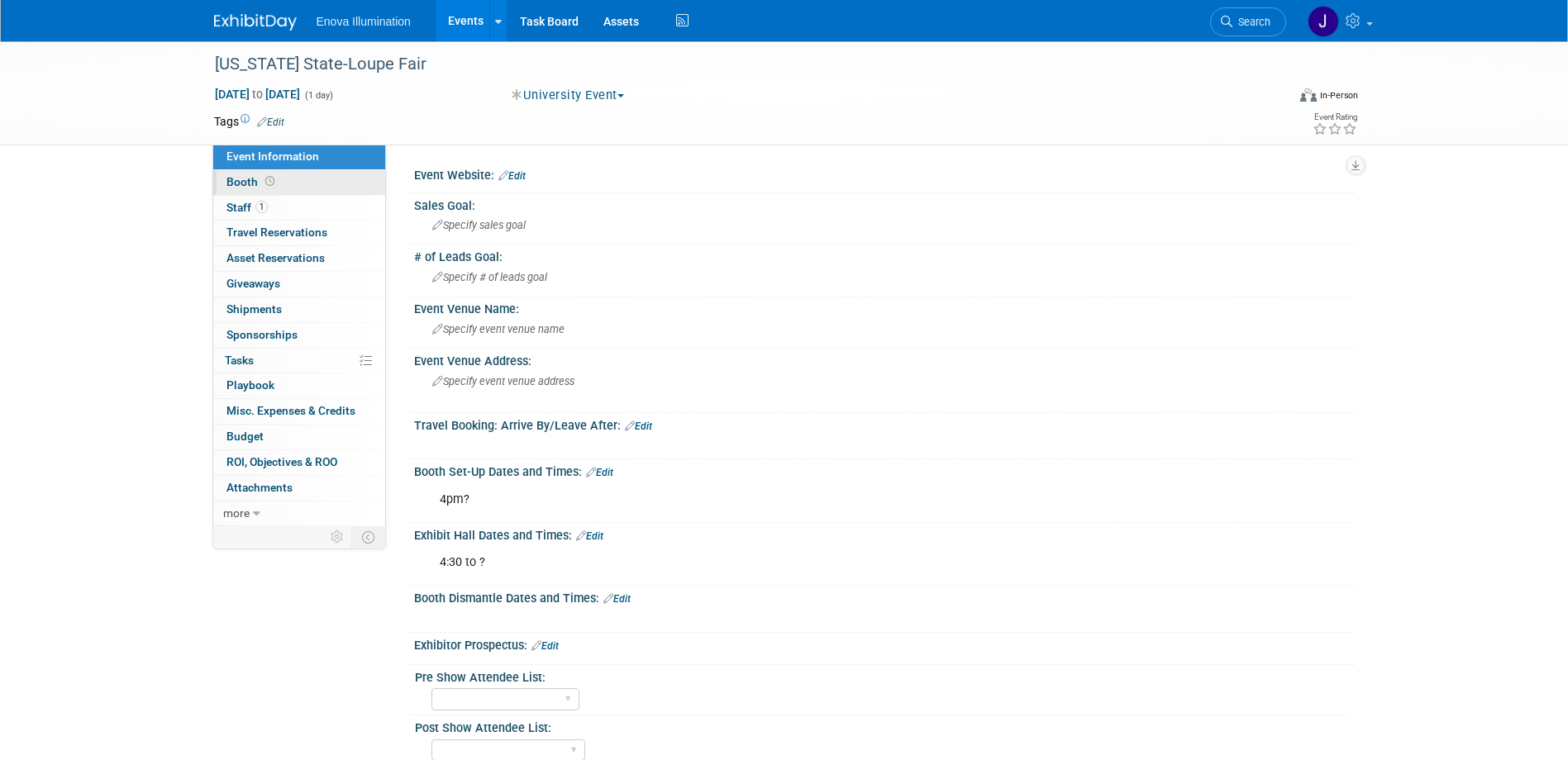 click on "Booth" at bounding box center (299, 183) 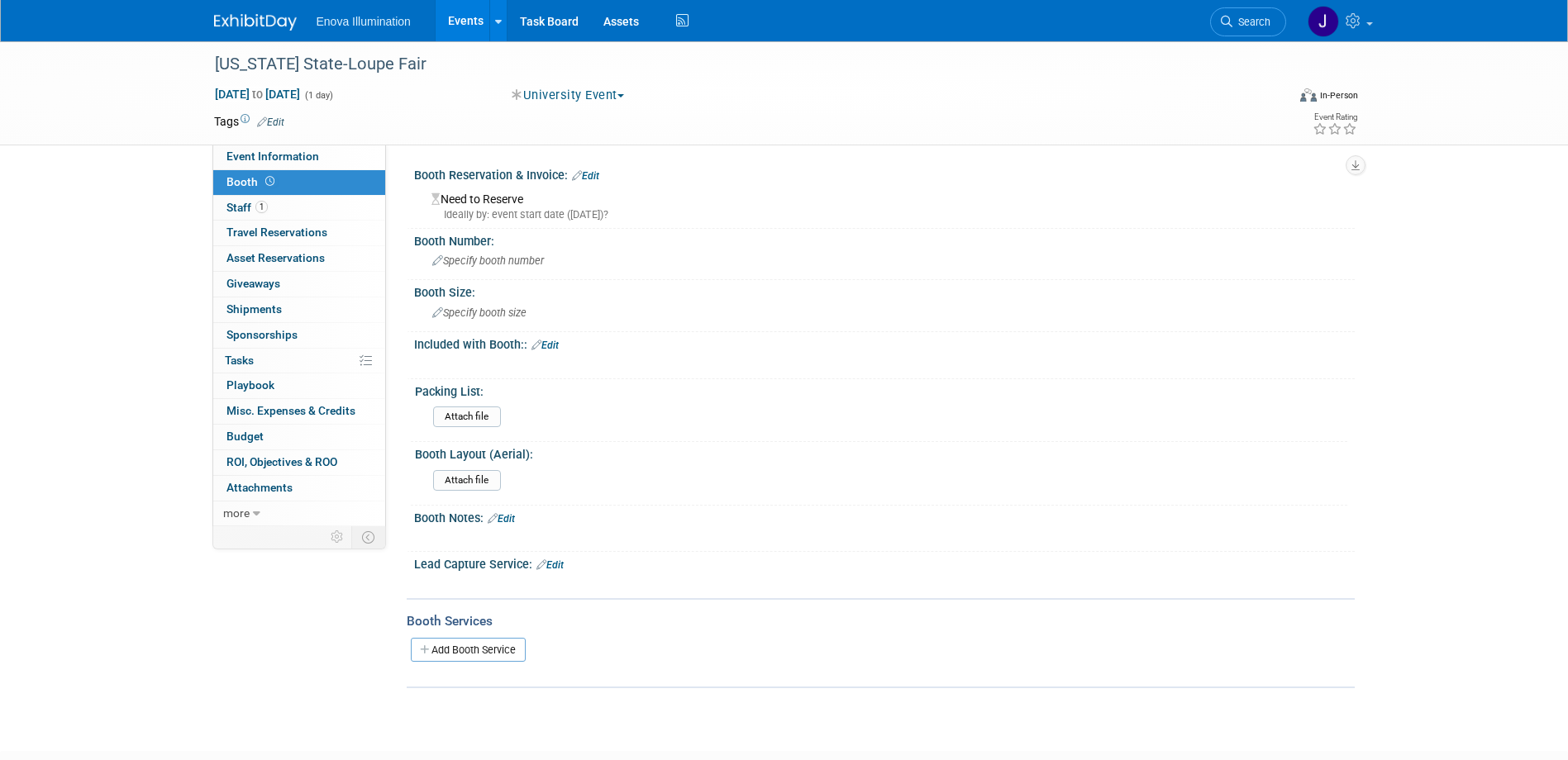 click on "Edit" at bounding box center (585, 176) 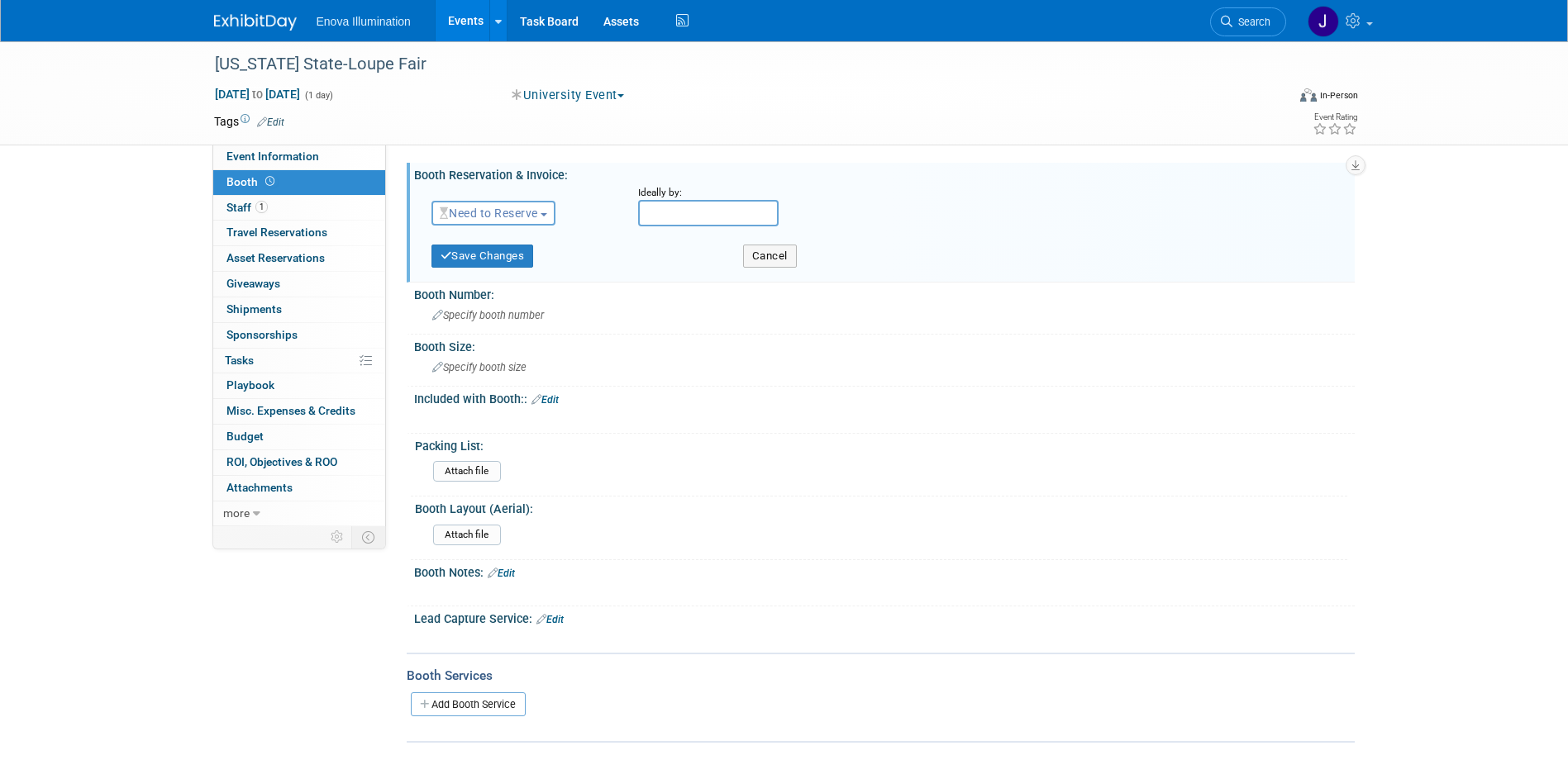 click on "Need to Reserve" at bounding box center (489, 213) 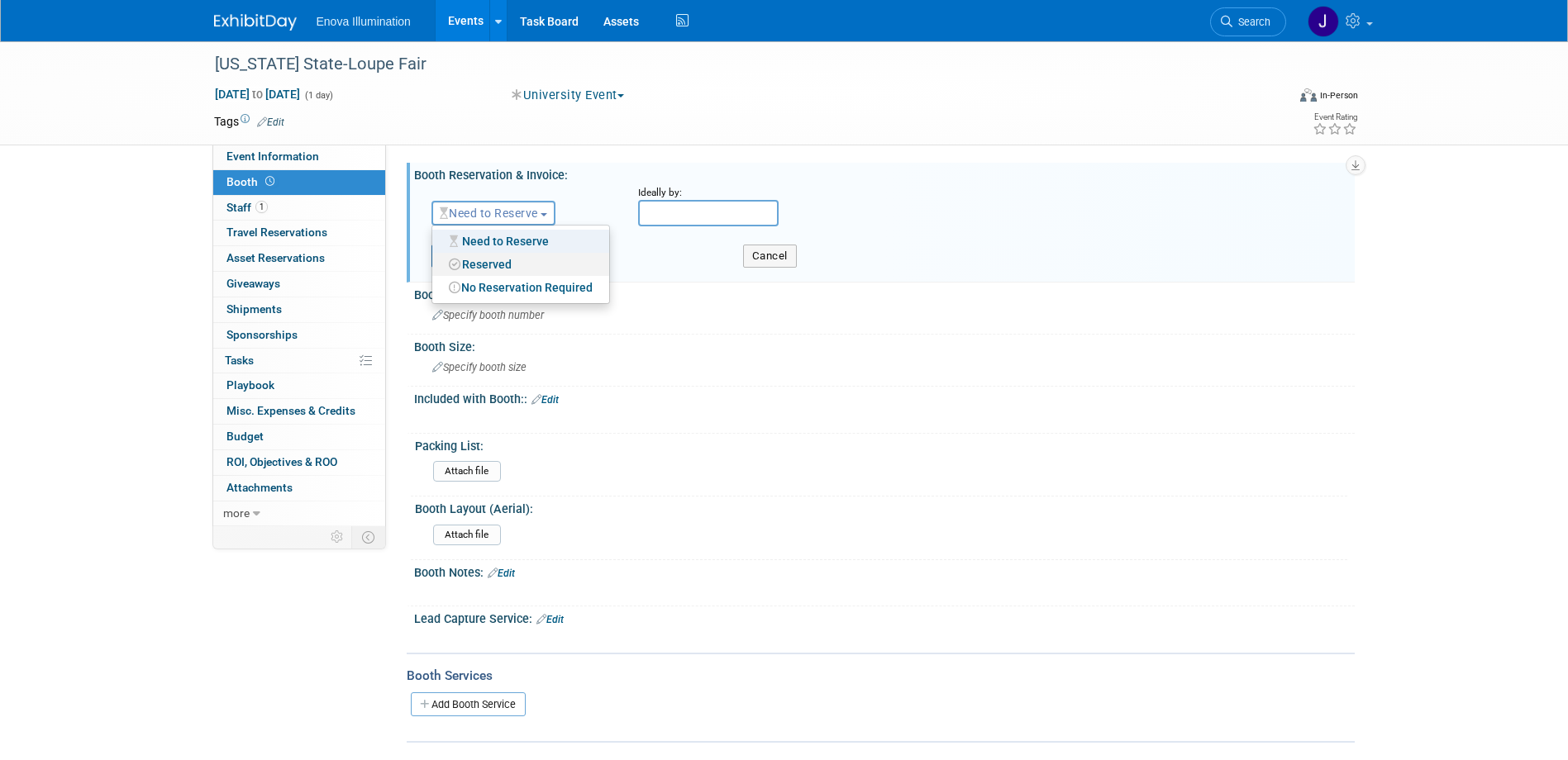click on "Reserved" at bounding box center [521, 264] 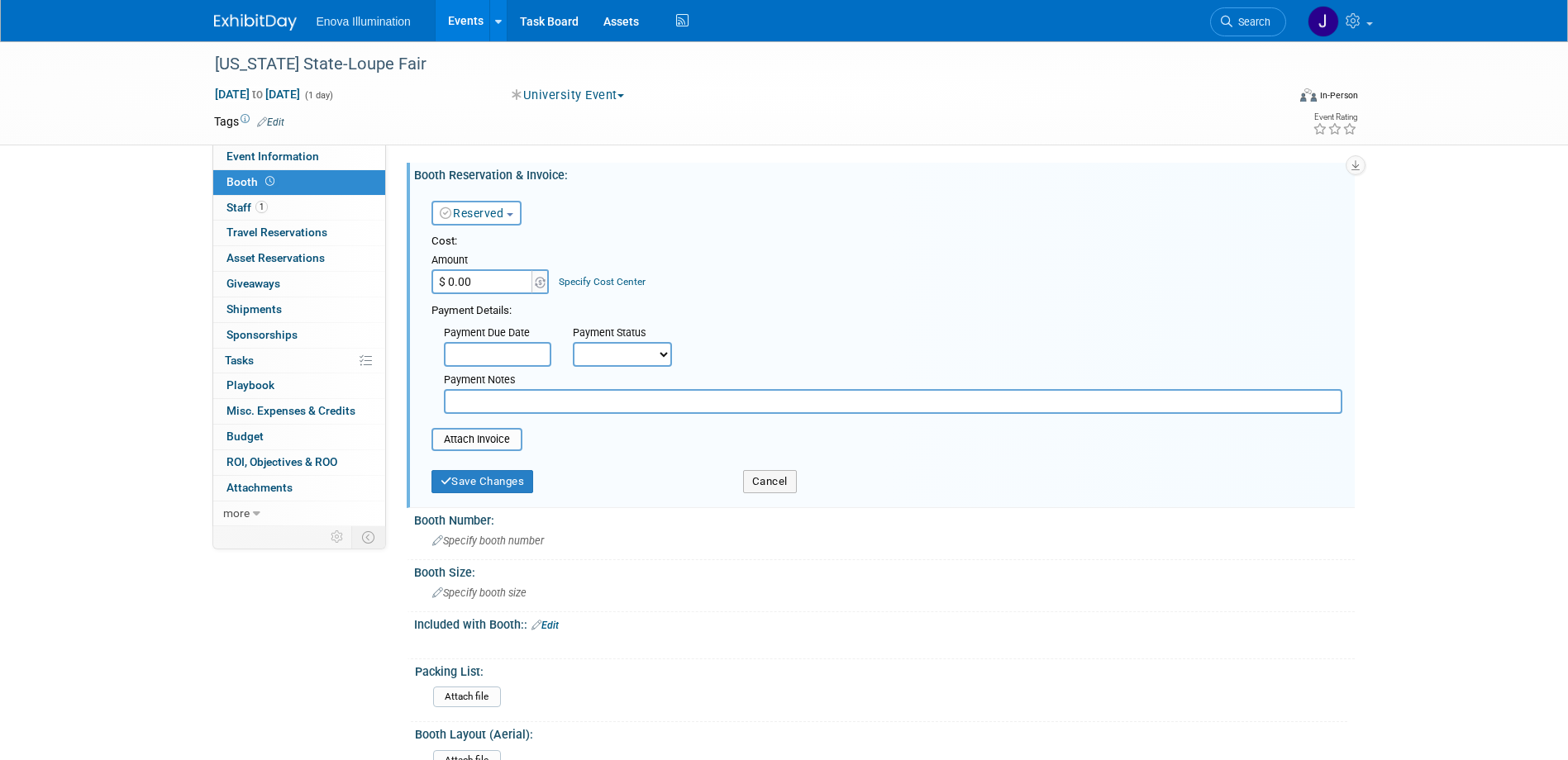 click on "$ 0.00" at bounding box center [483, 282] 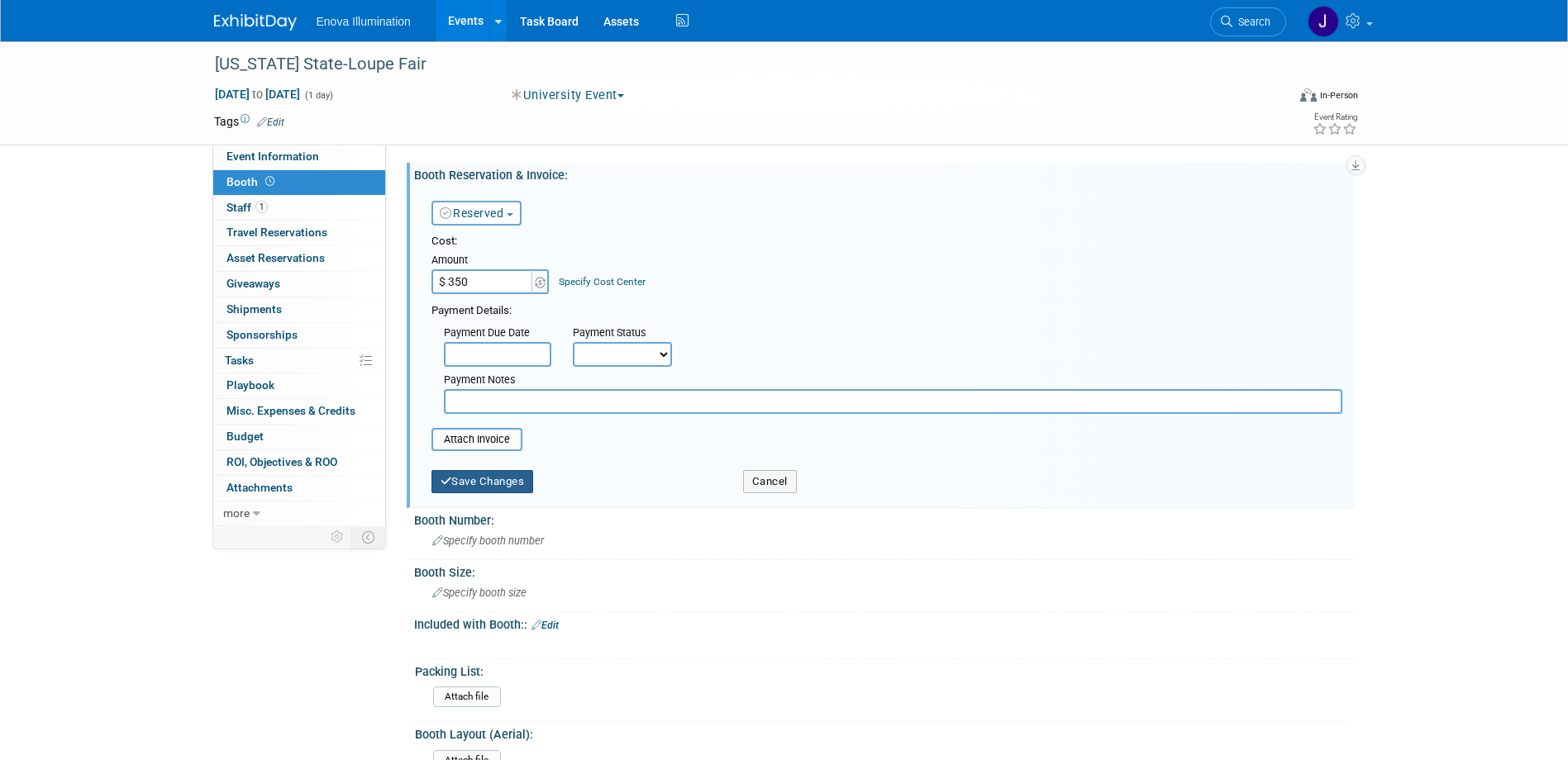type on "$ 350.00" 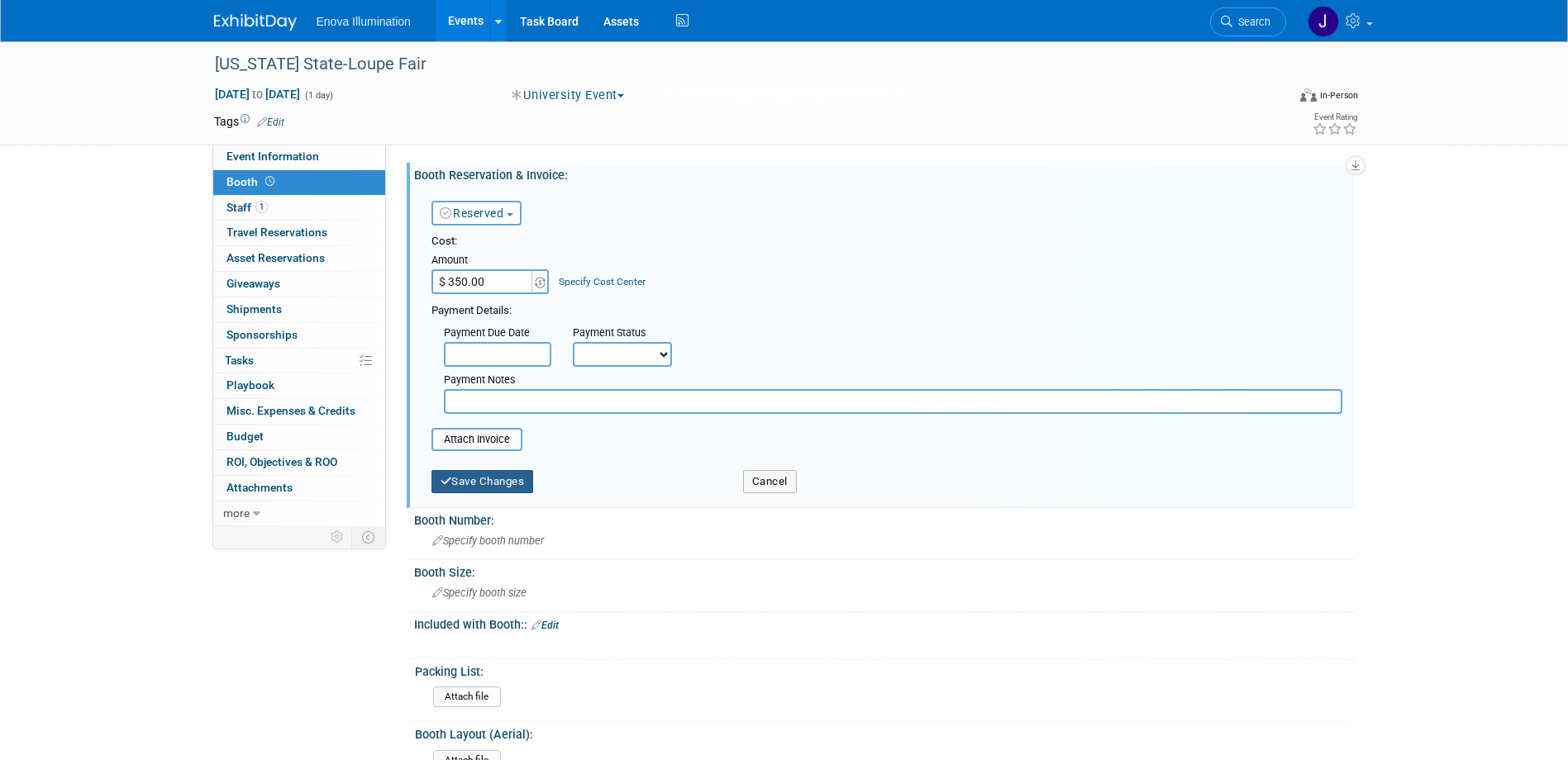click on "Save Changes" at bounding box center [483, 482] 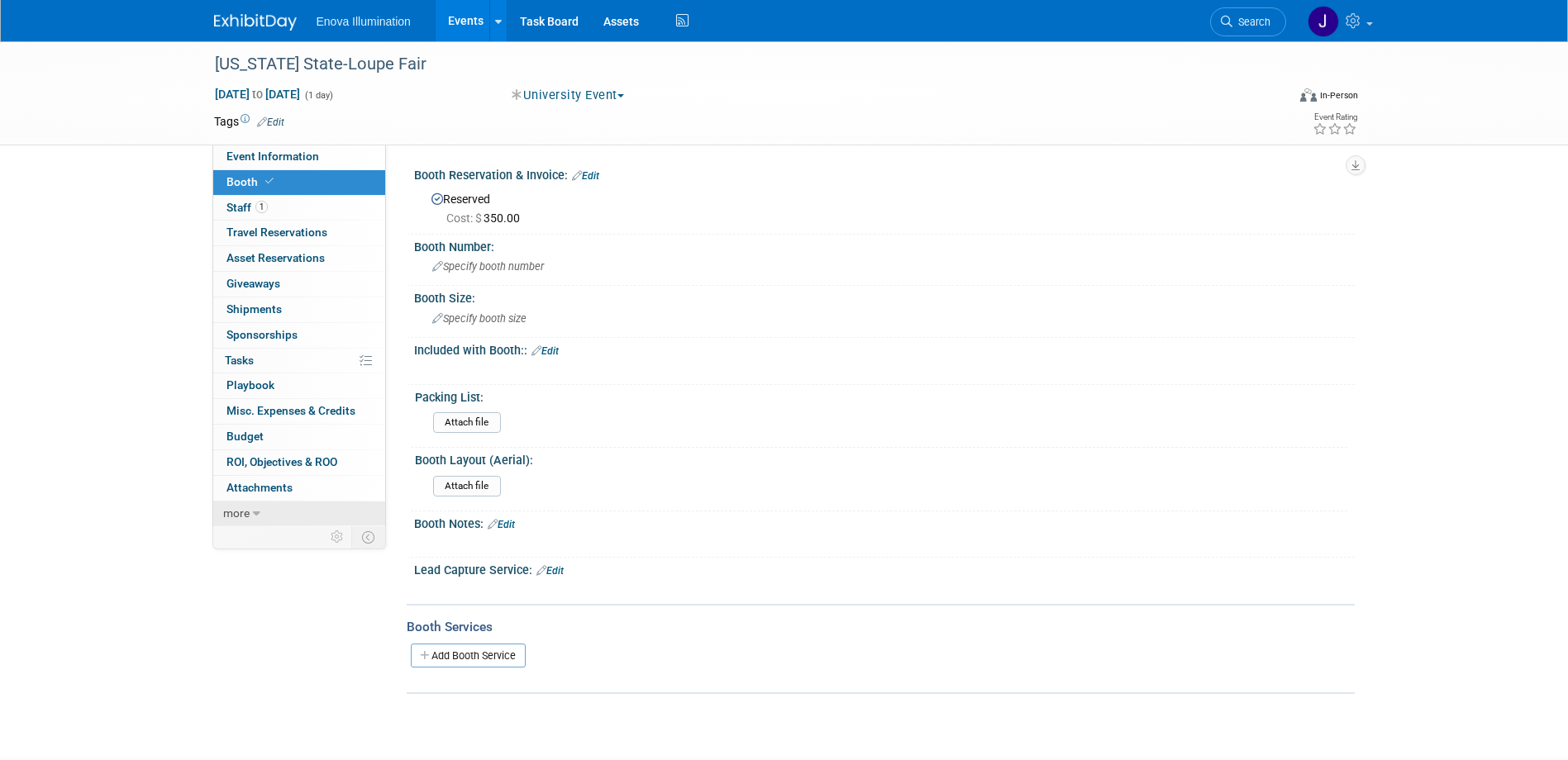 click on "more" at bounding box center [299, 514] 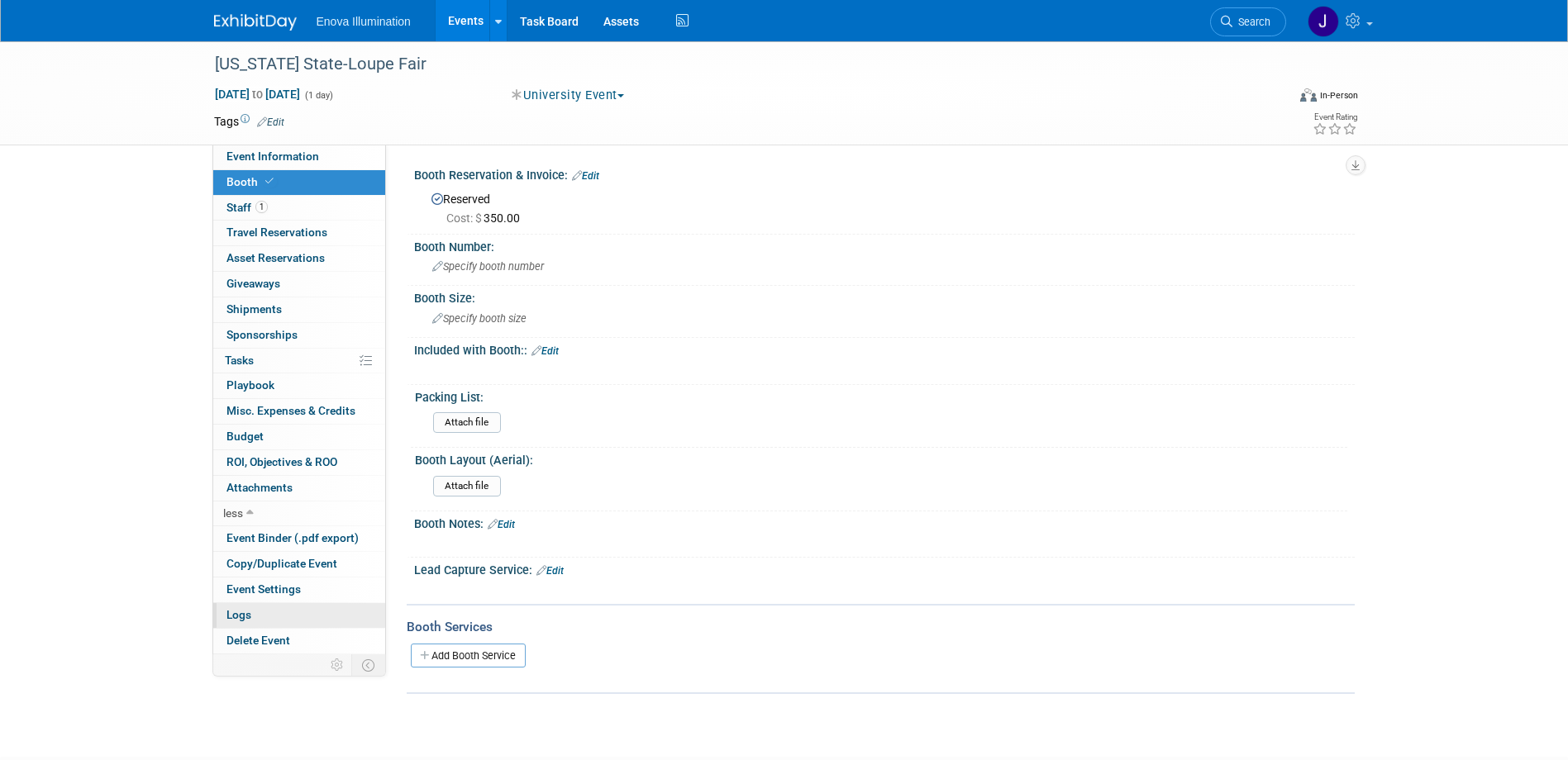 click on "Logs" at bounding box center [299, 615] 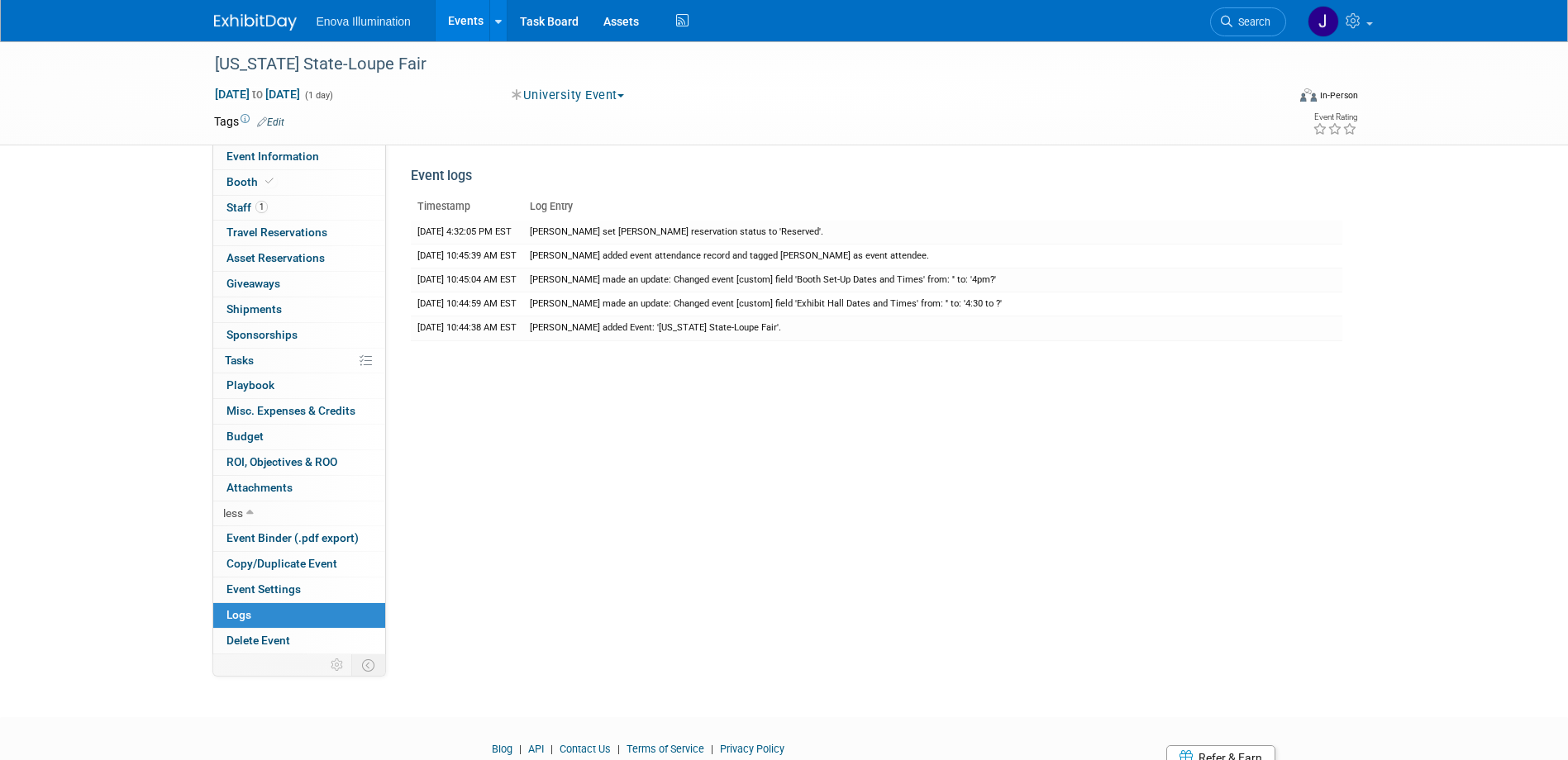 click at bounding box center (255, 22) 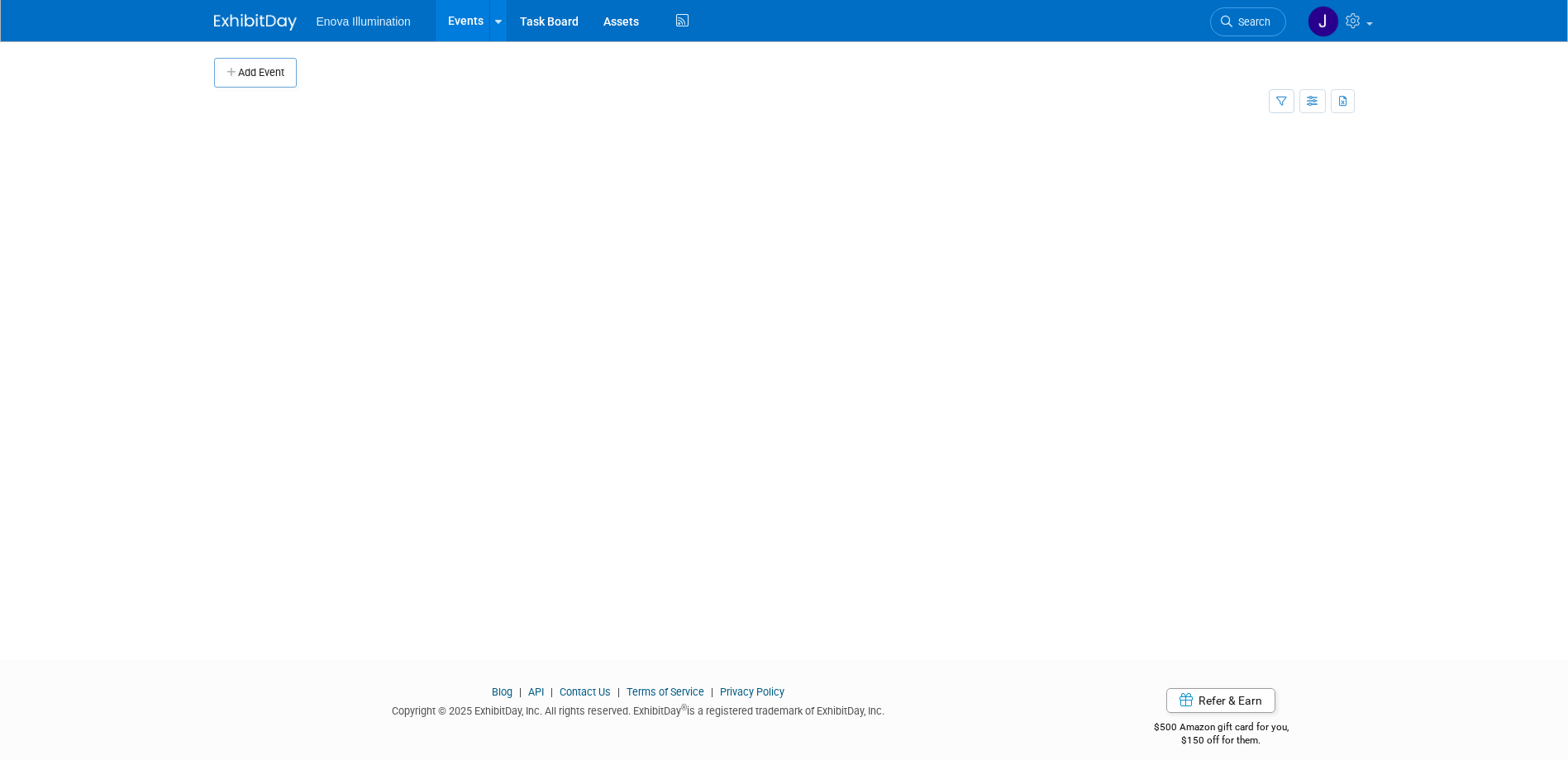 scroll, scrollTop: 0, scrollLeft: 0, axis: both 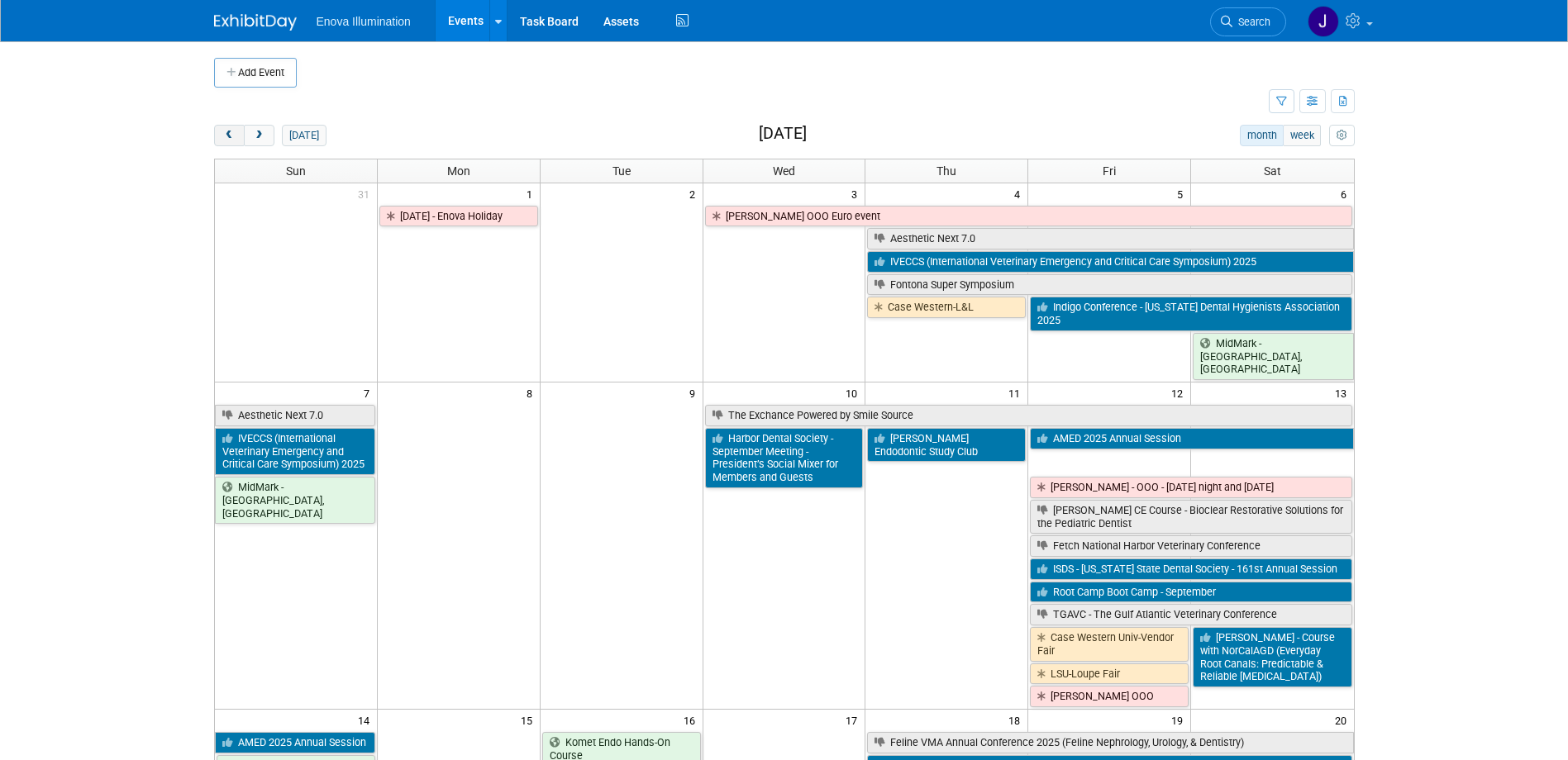 click at bounding box center [229, 135] 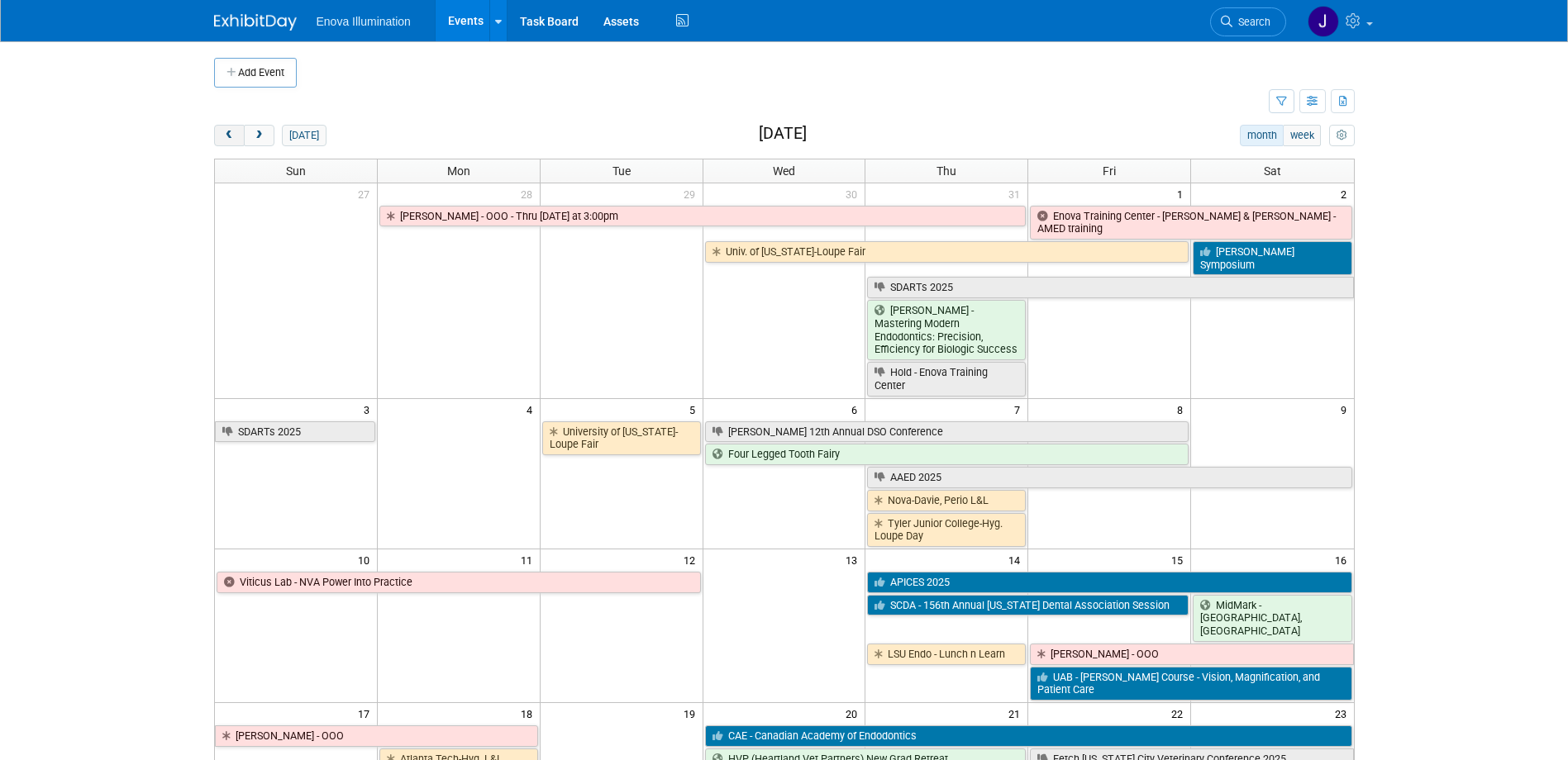 click at bounding box center (229, 135) 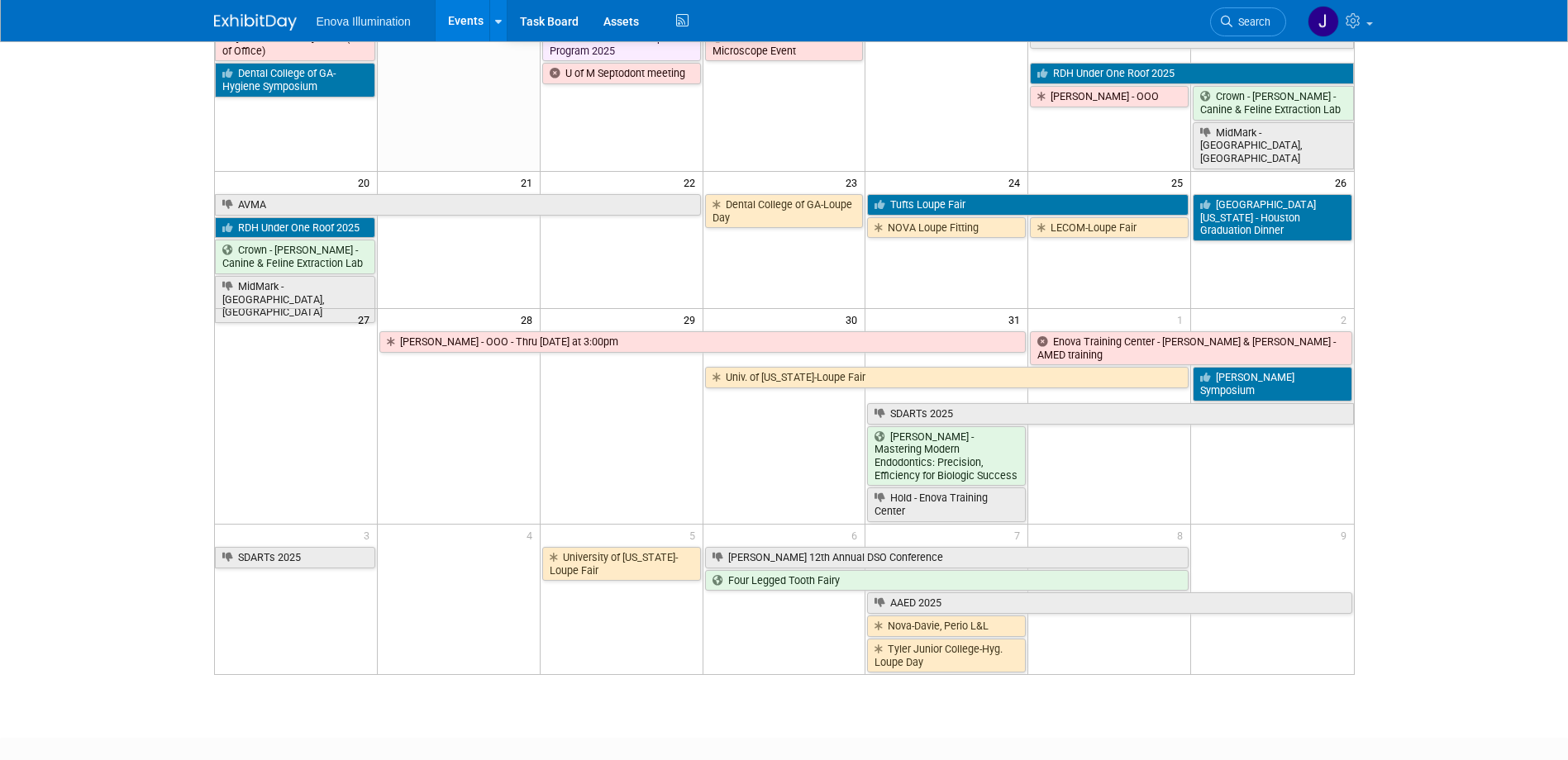 scroll, scrollTop: 496, scrollLeft: 0, axis: vertical 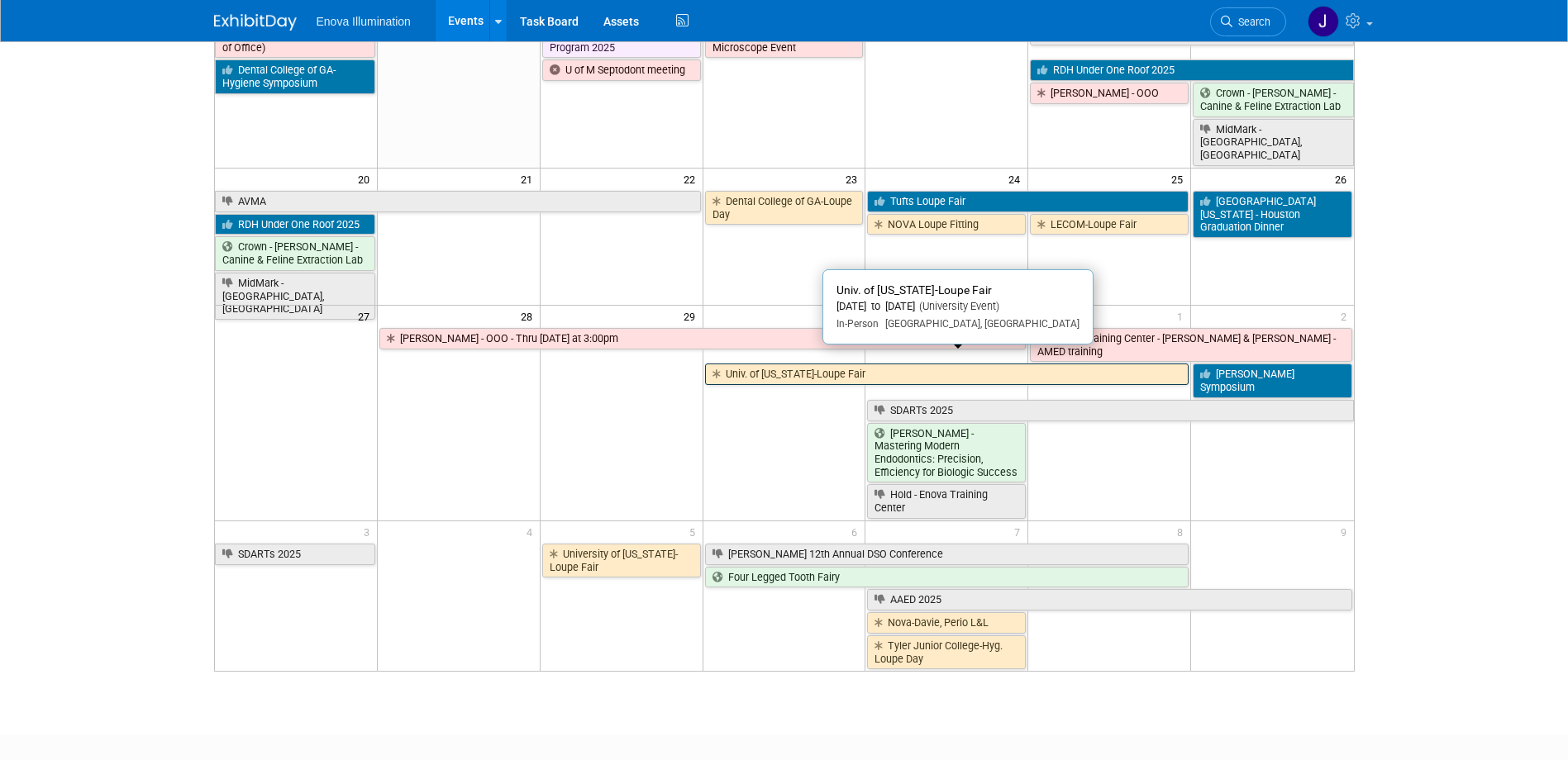click on "Univ. of [US_STATE]-Loupe Fair" at bounding box center (947, 374) 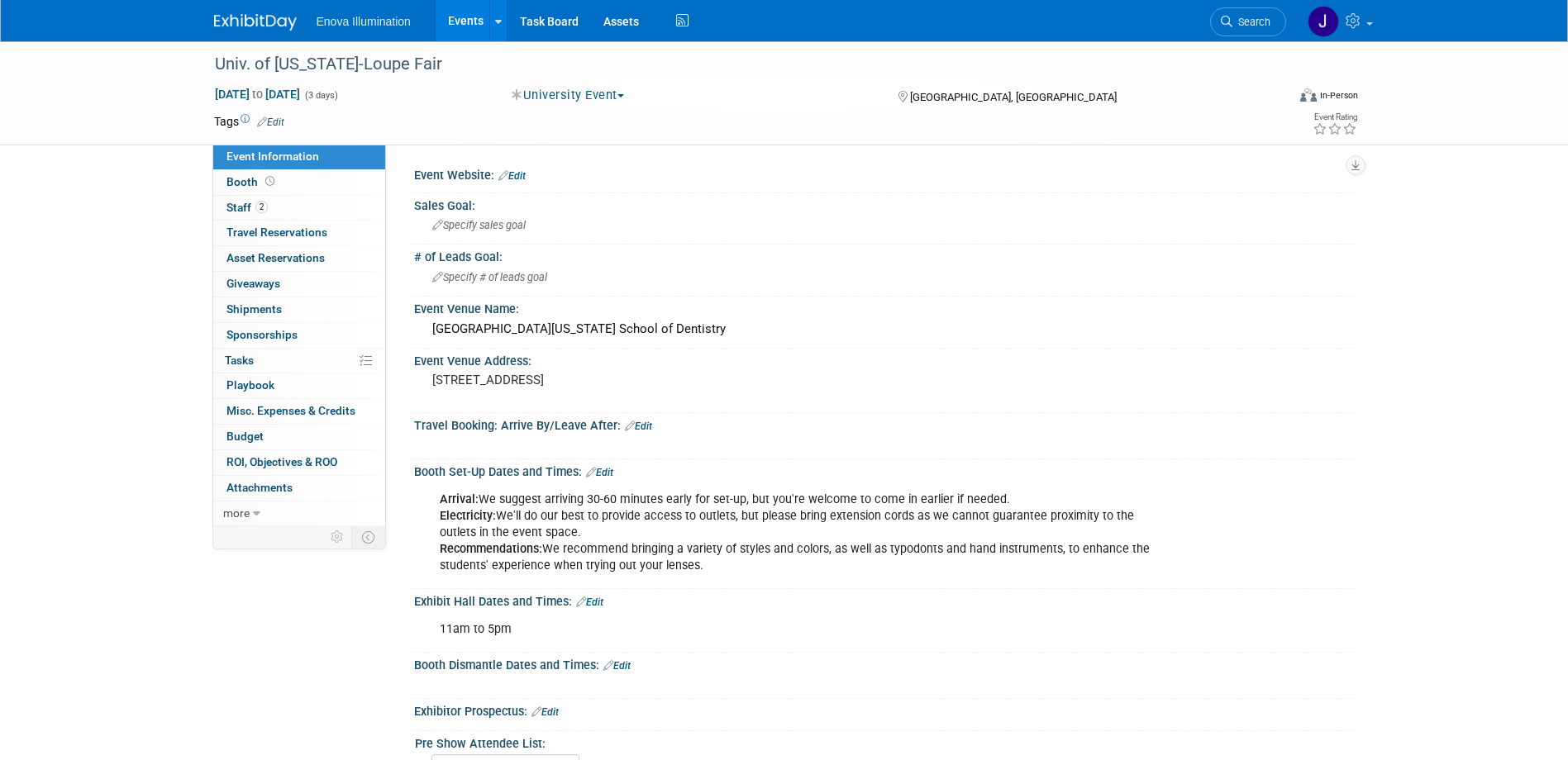 scroll, scrollTop: 0, scrollLeft: 0, axis: both 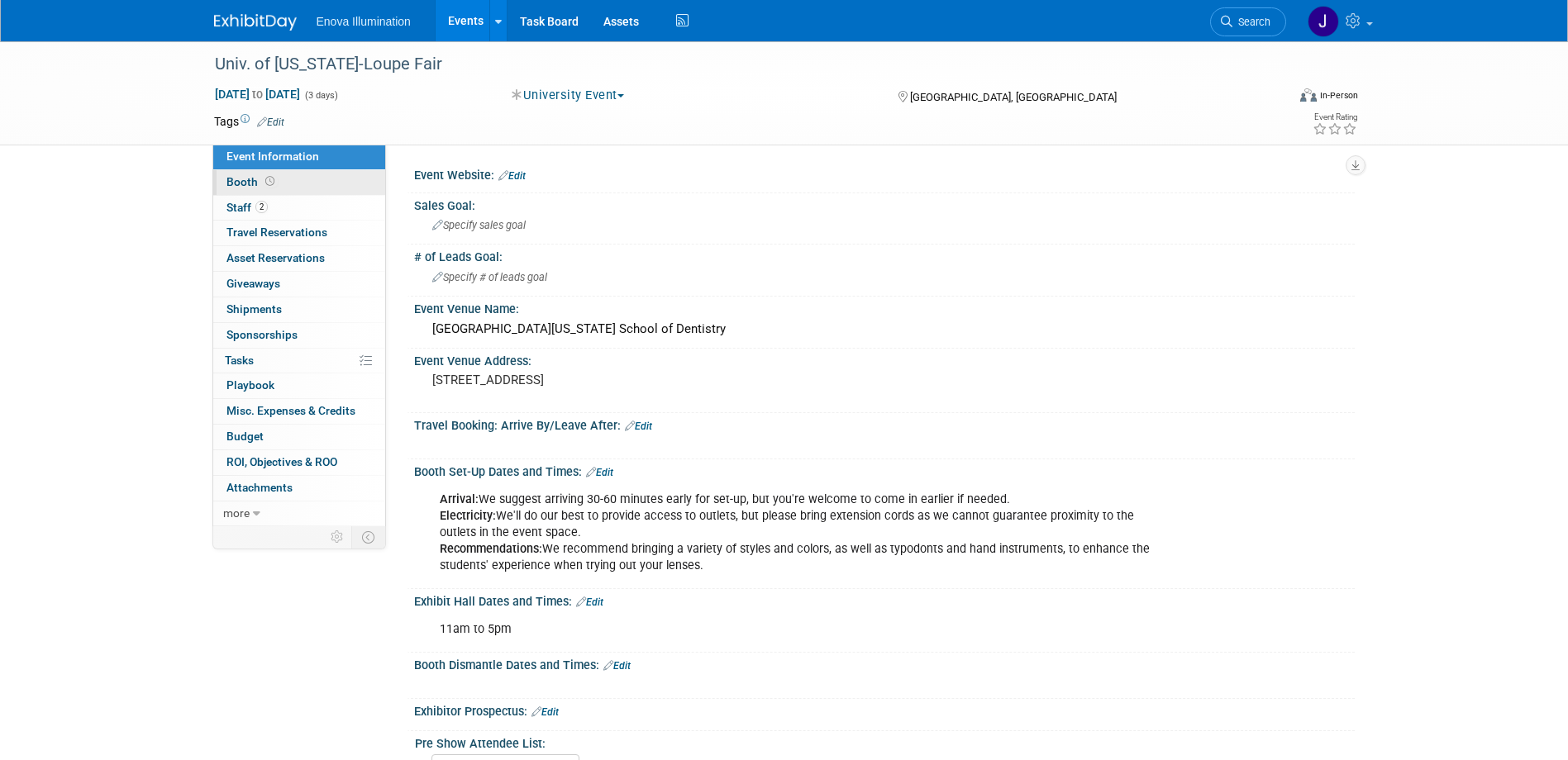 click on "Booth" at bounding box center [299, 183] 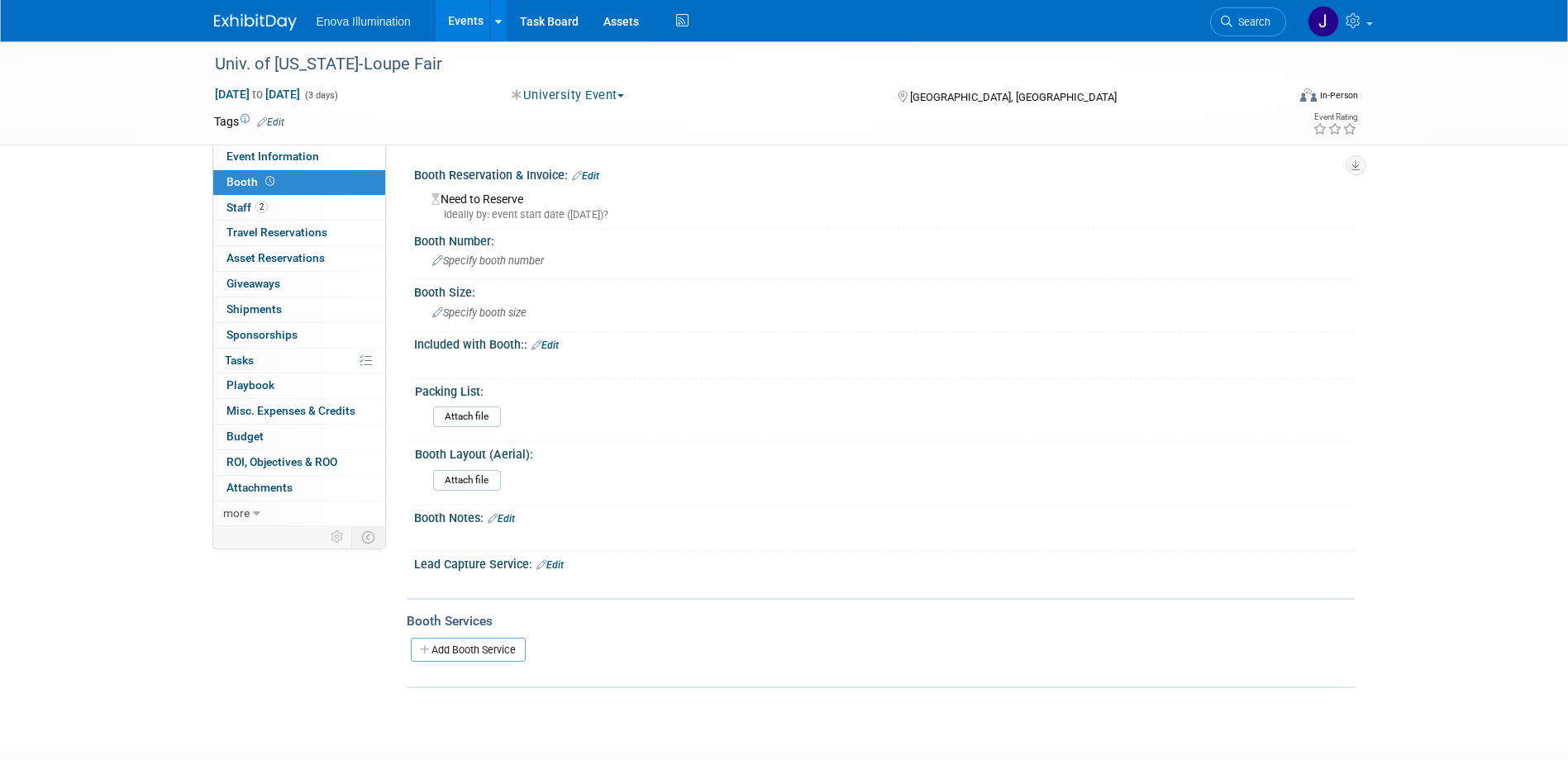 click on "Edit" at bounding box center (585, 176) 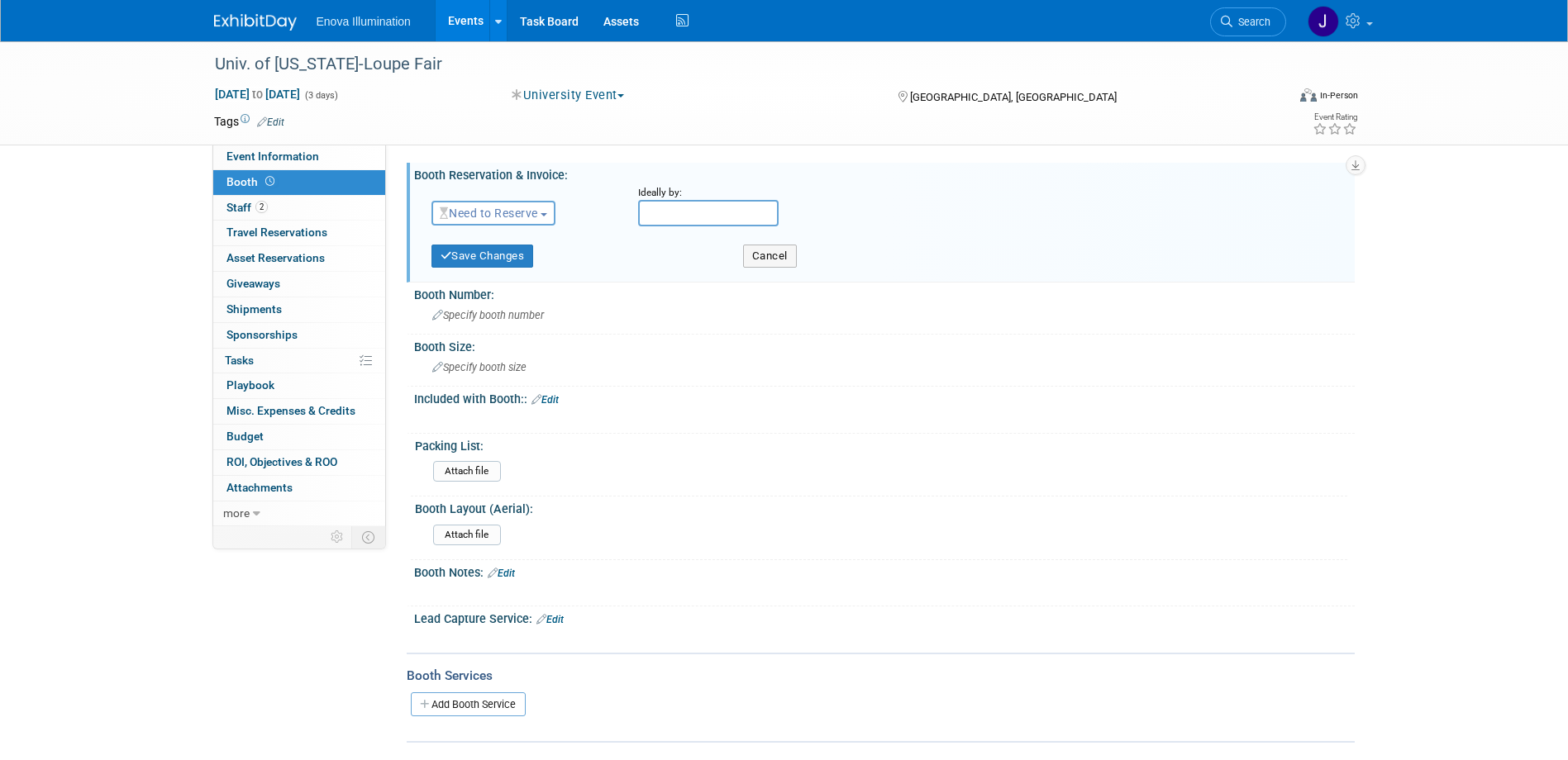 click on "Need to Reserve" at bounding box center (489, 213) 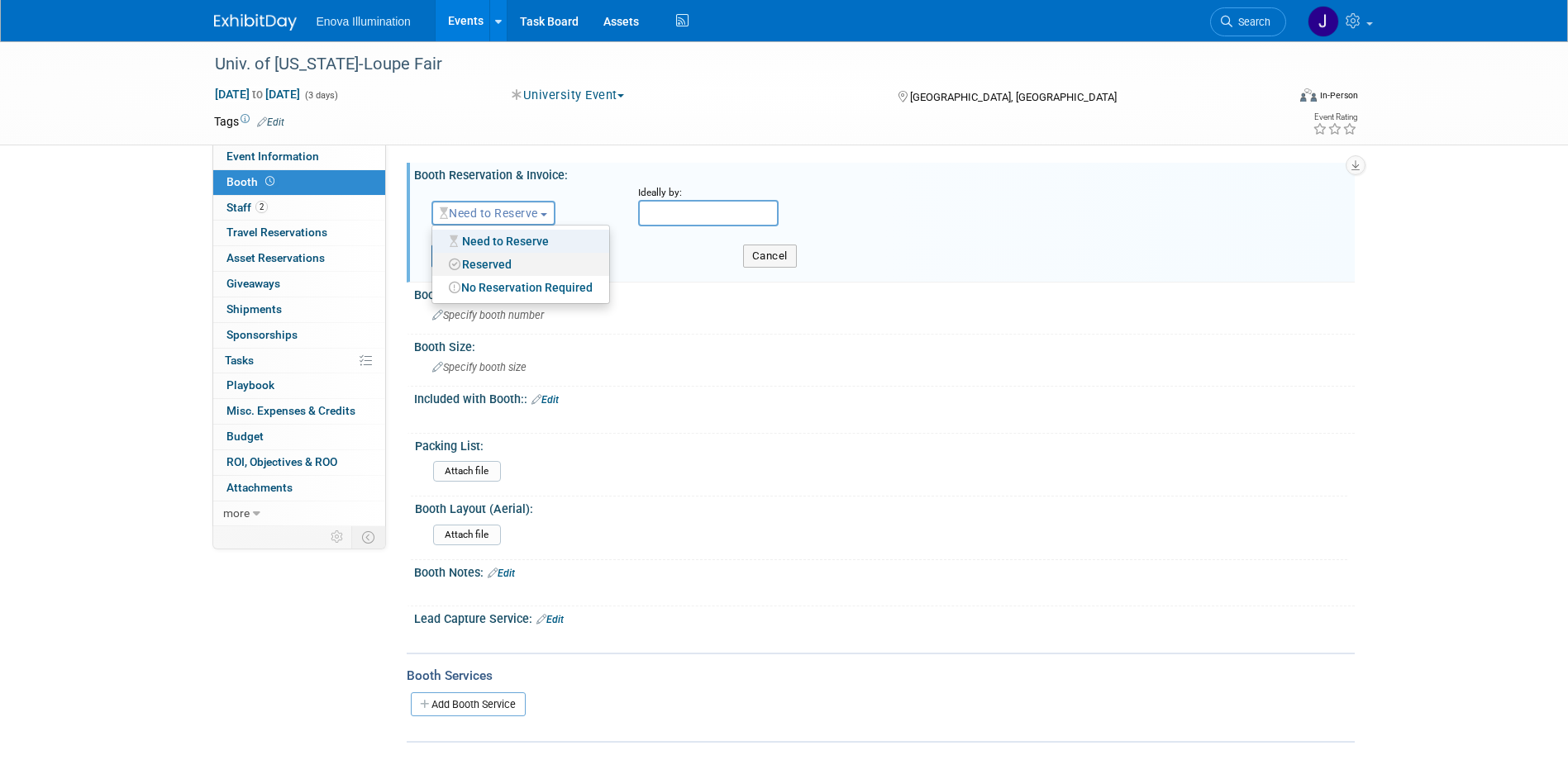 click on "Reserved" at bounding box center [521, 264] 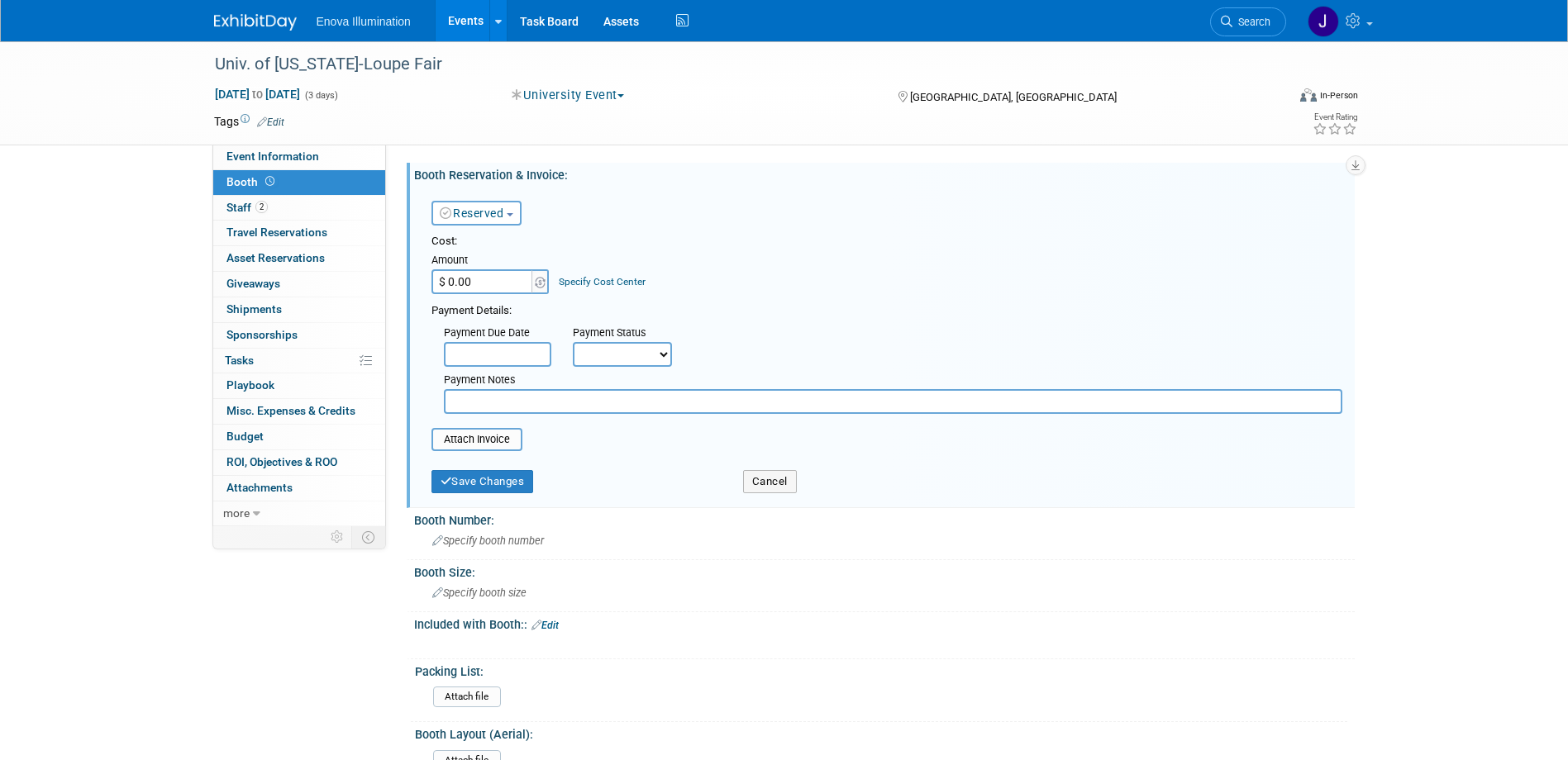 click on "$ 0.00" at bounding box center [483, 282] 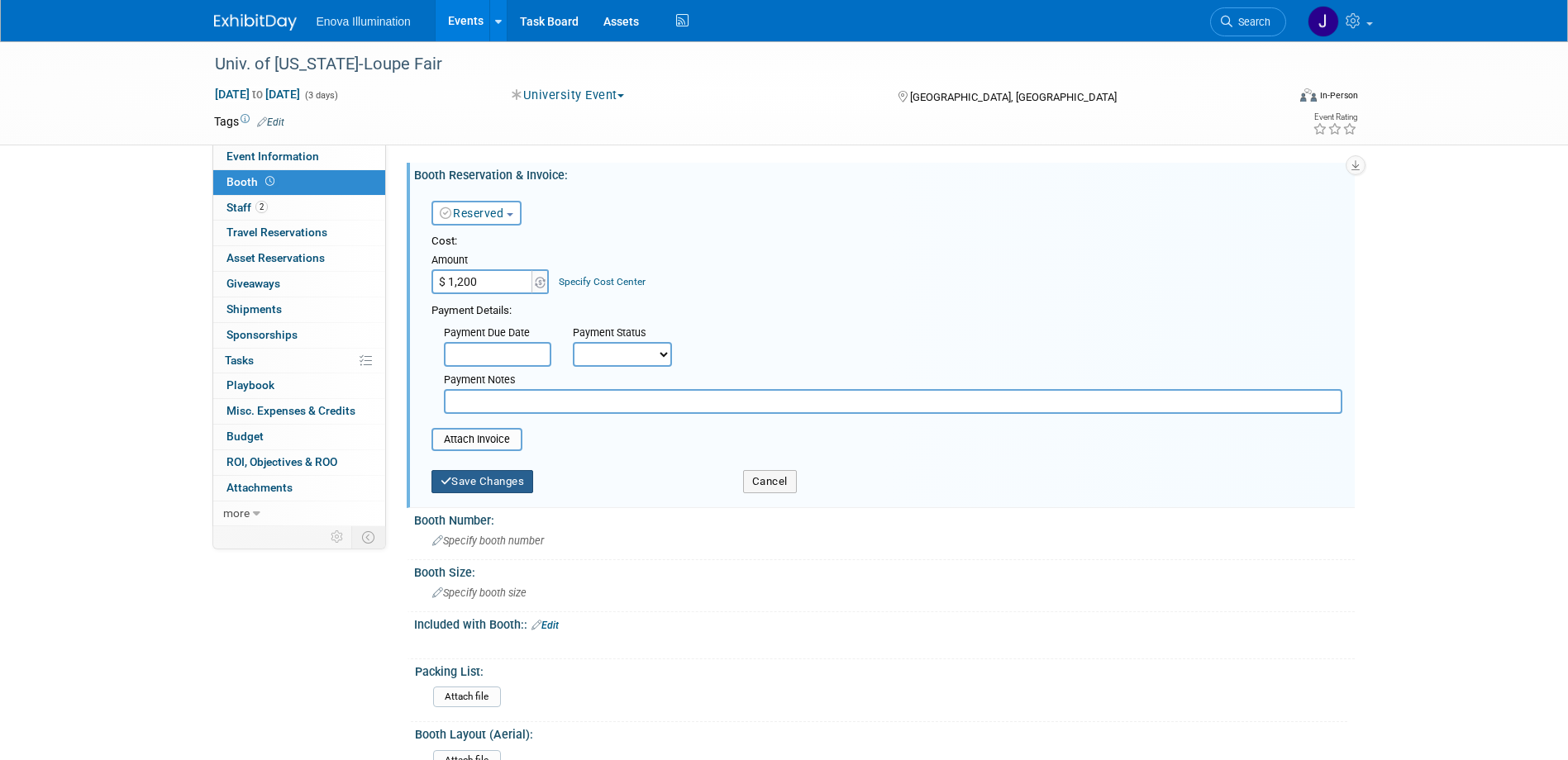 type on "$ 1,200.00" 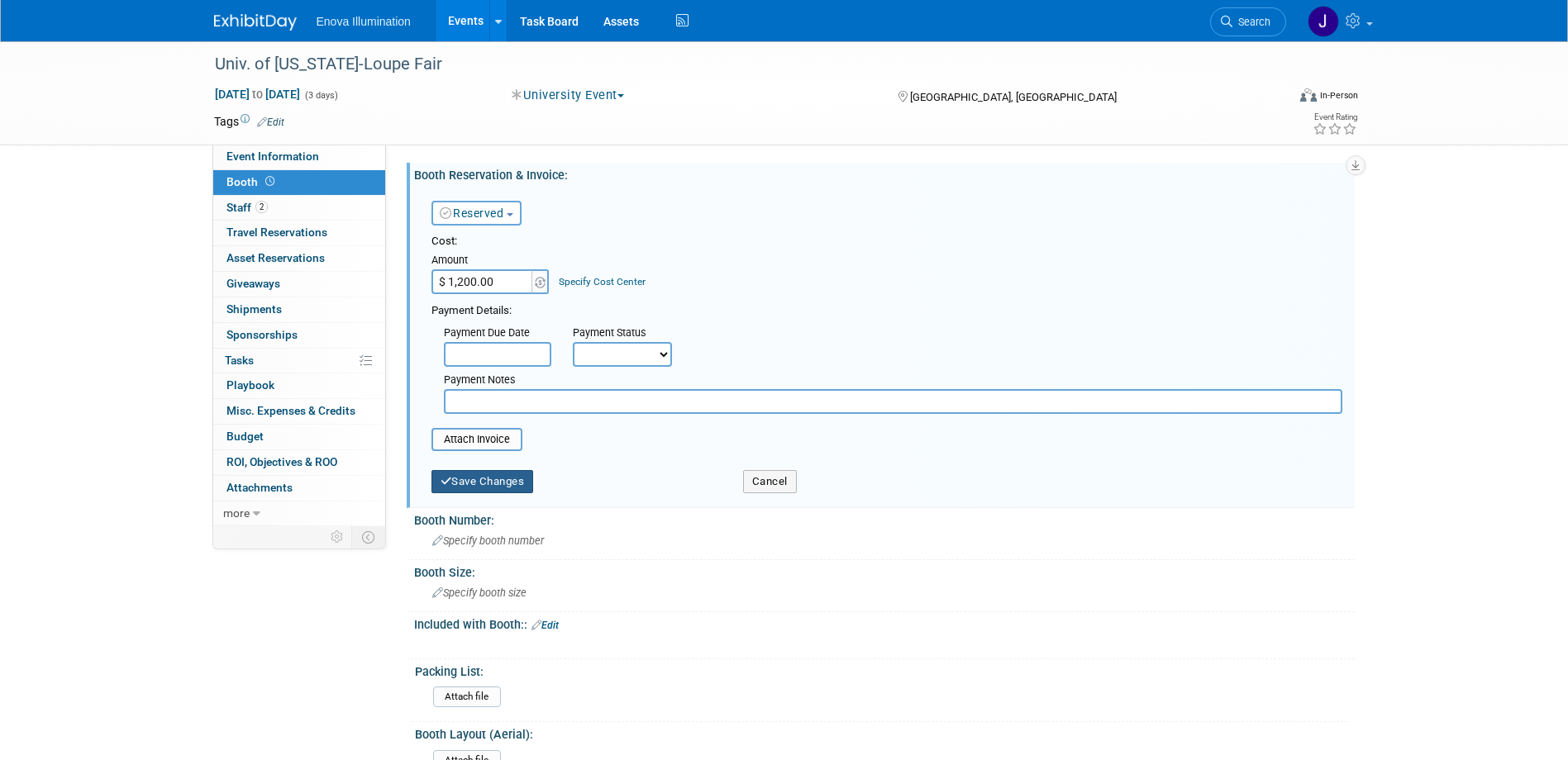 click on "Save Changes" at bounding box center [483, 482] 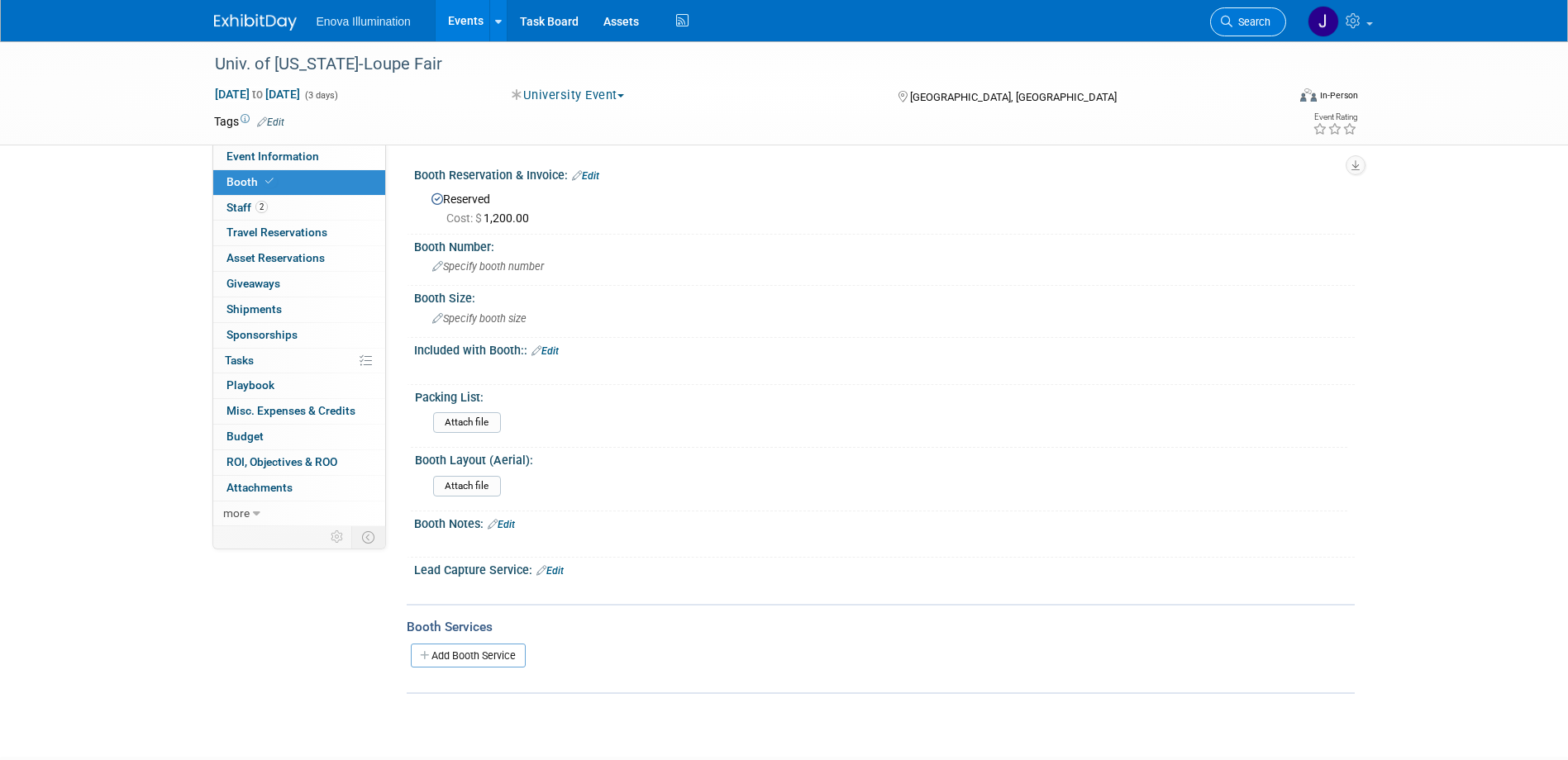 click on "Search" at bounding box center [1251, 21] 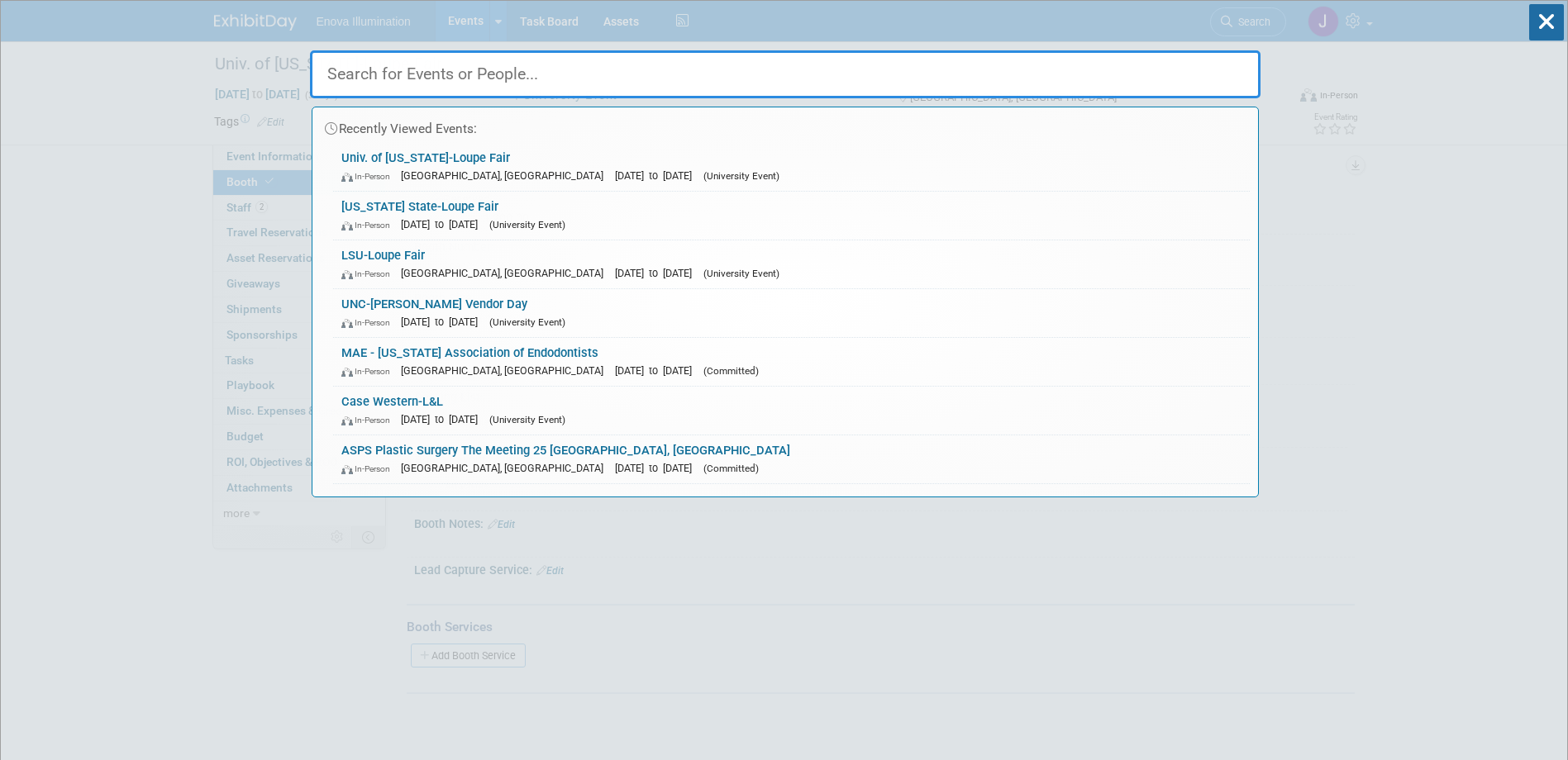 click at bounding box center [785, 74] 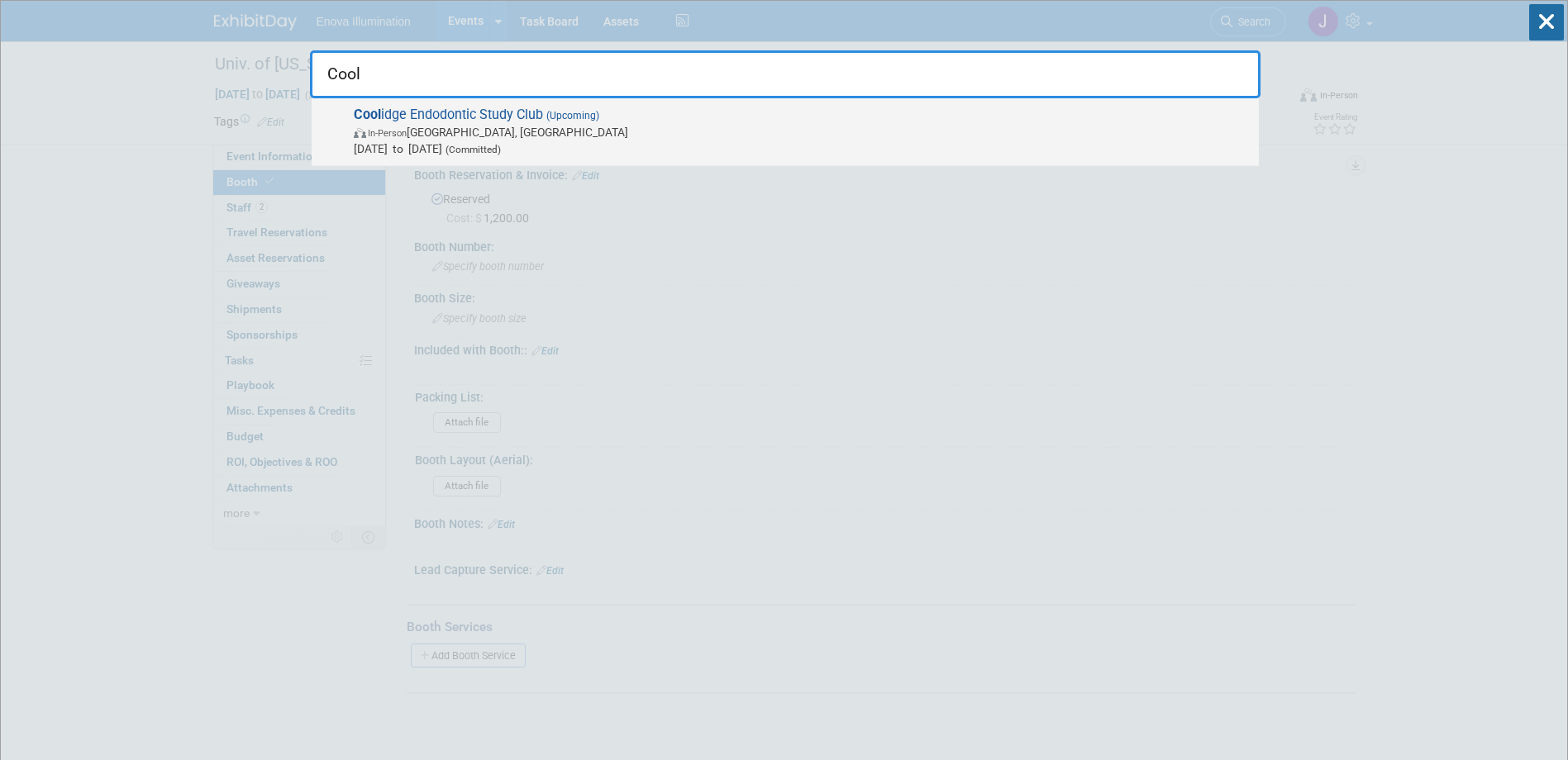 type on "Cool" 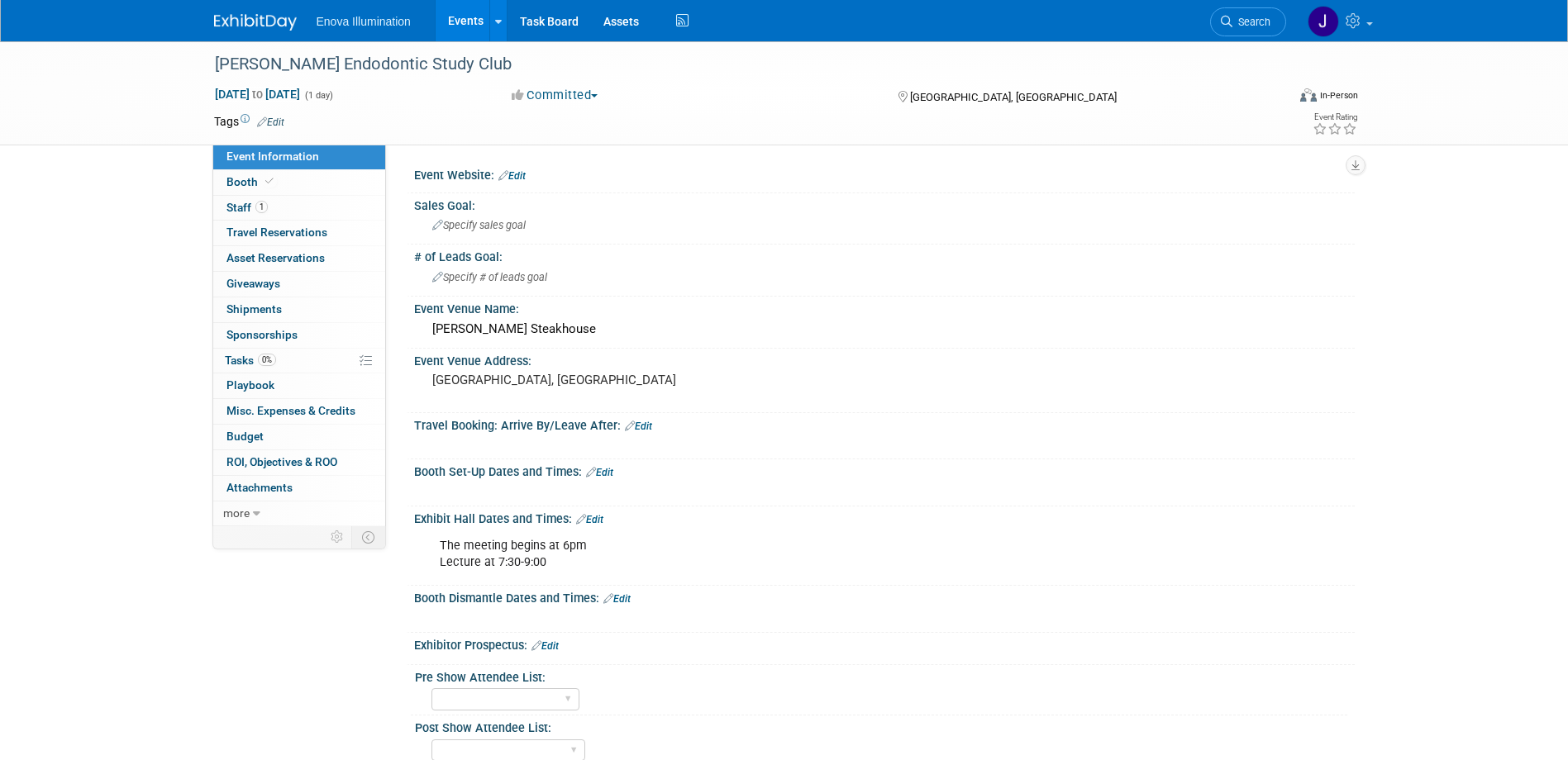 scroll, scrollTop: 0, scrollLeft: 0, axis: both 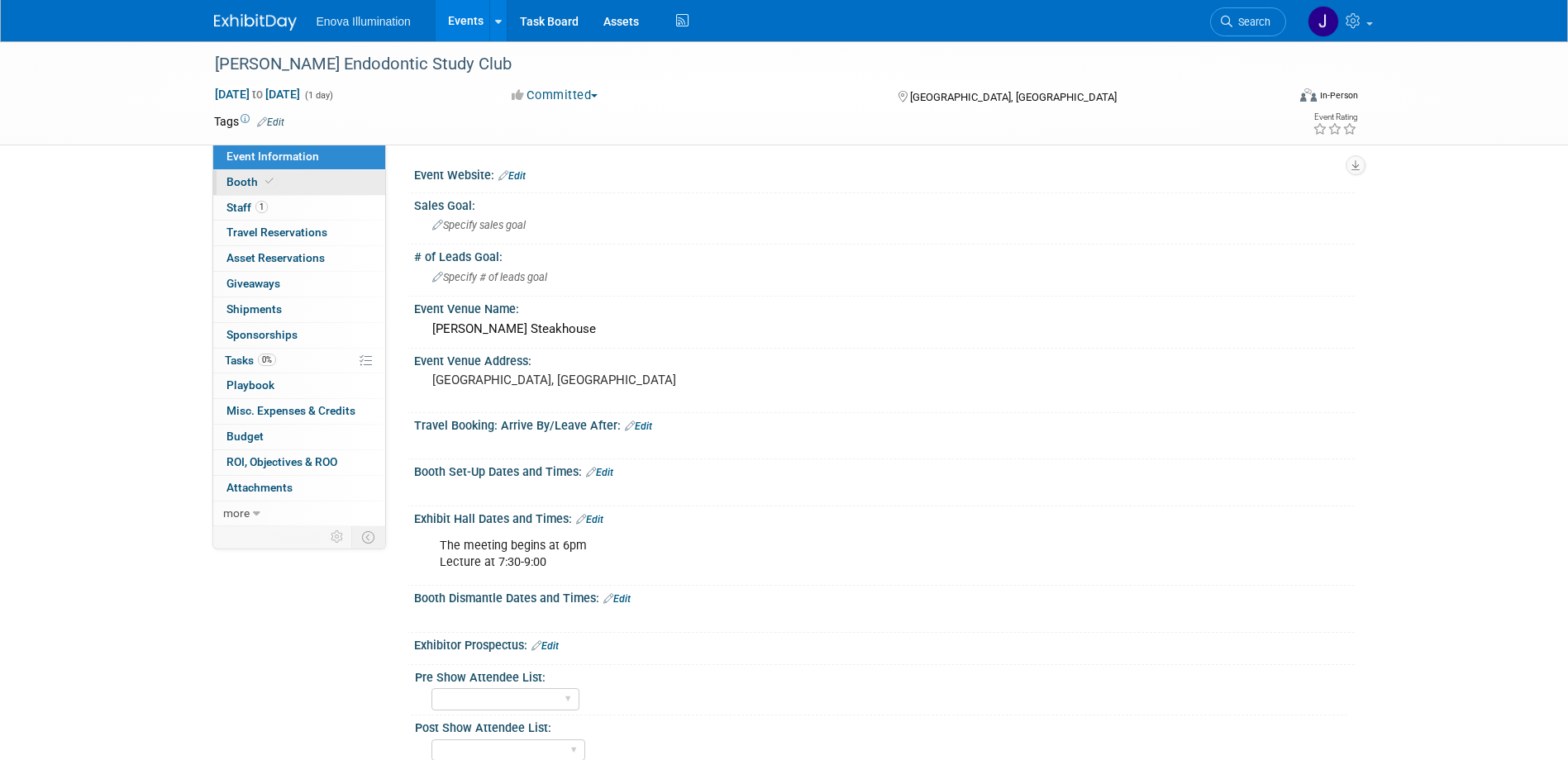 click on "Booth" at bounding box center (299, 183) 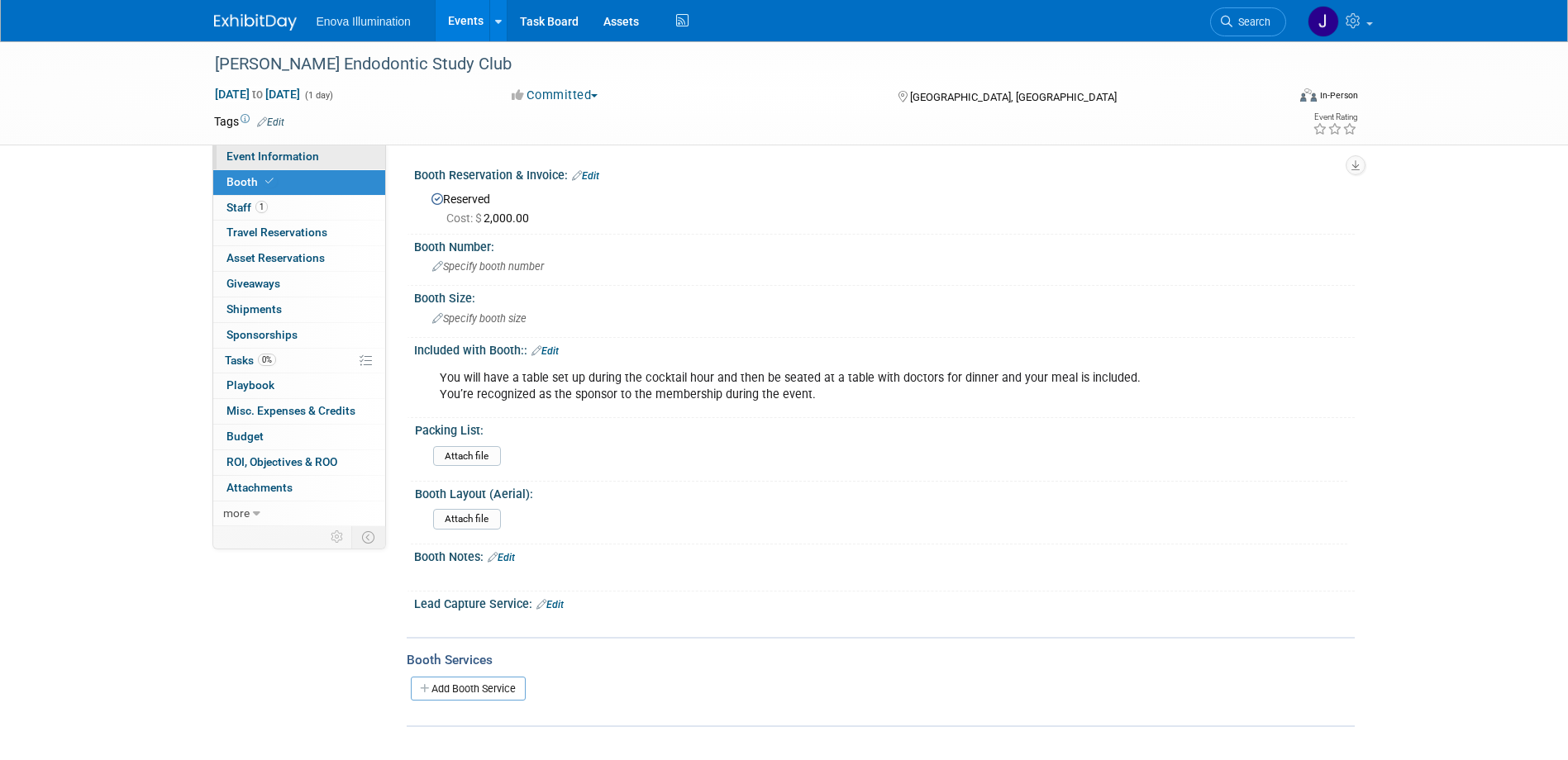 click on "Event Information" at bounding box center (273, 156) 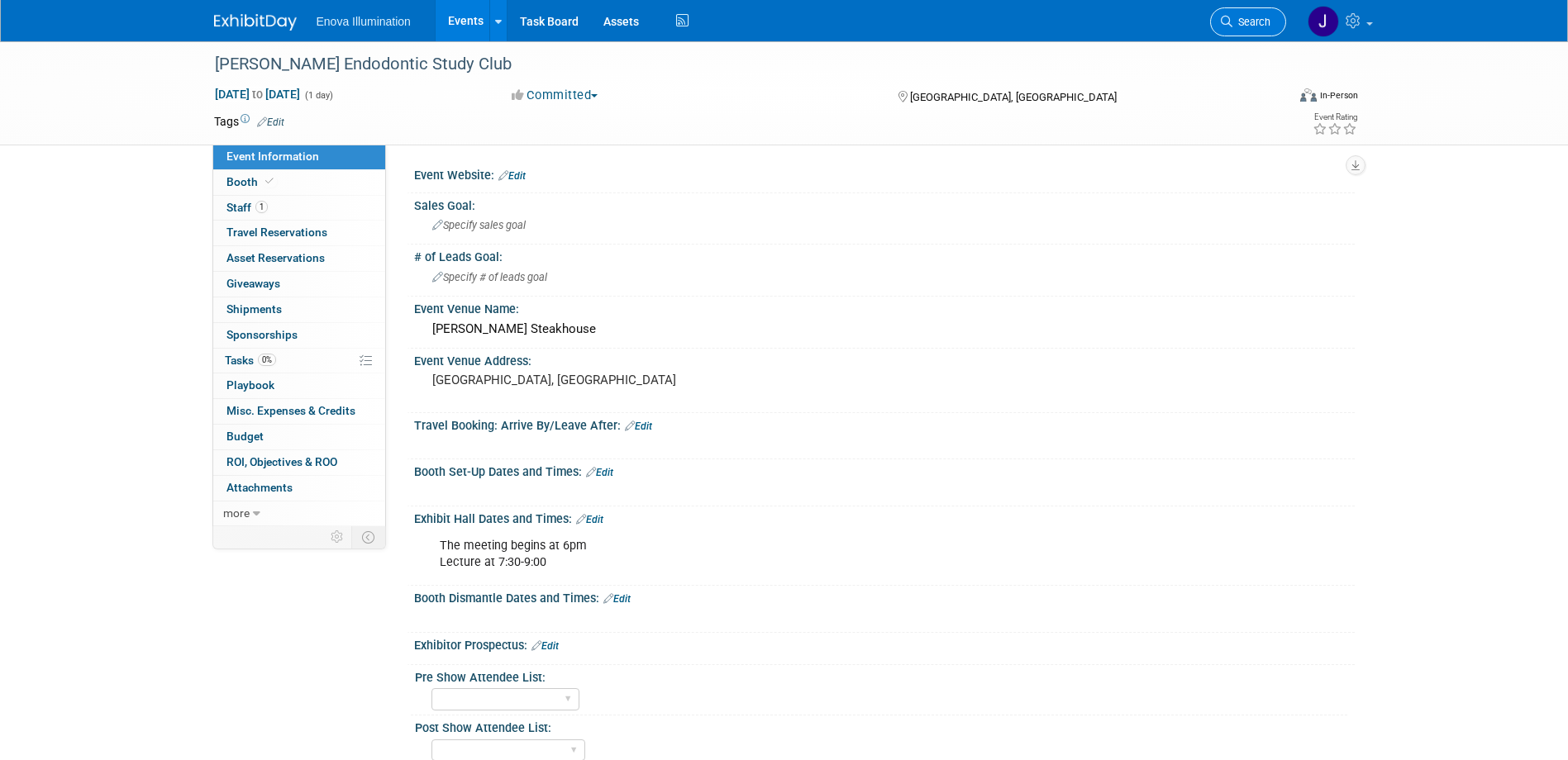 click on "Search" at bounding box center [1251, 21] 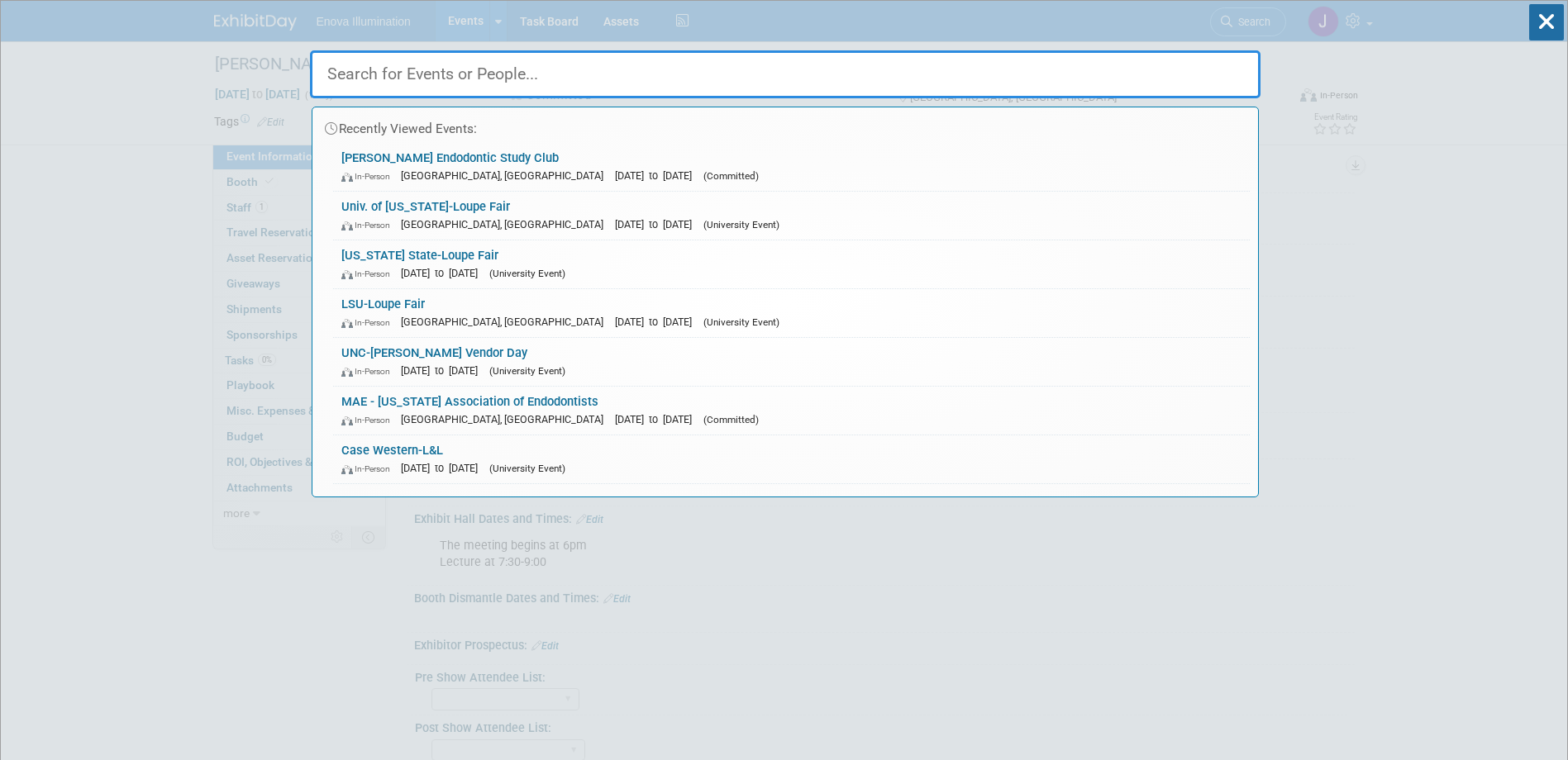 click at bounding box center [785, 74] 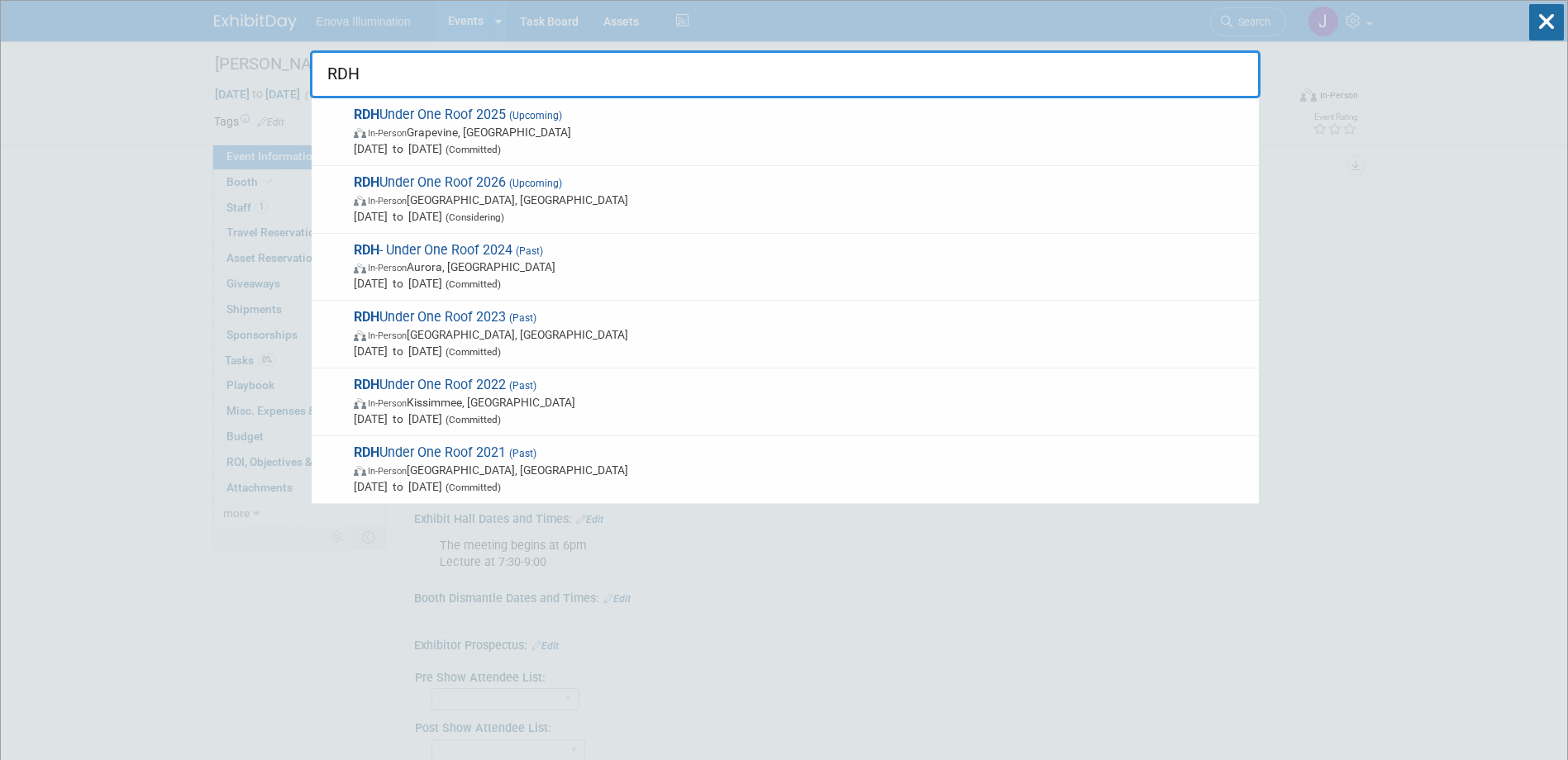 type on "RDH" 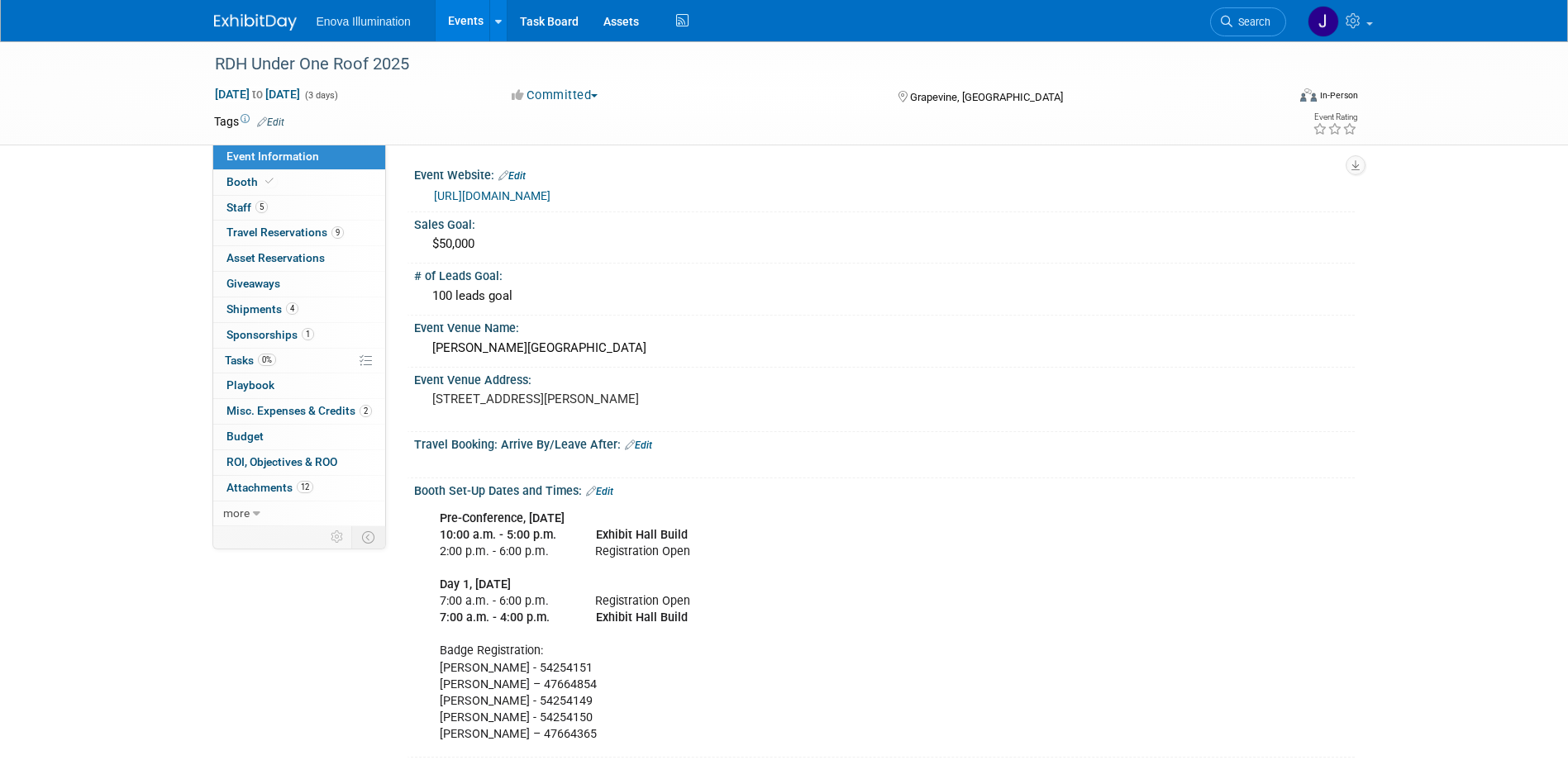 scroll, scrollTop: 0, scrollLeft: 0, axis: both 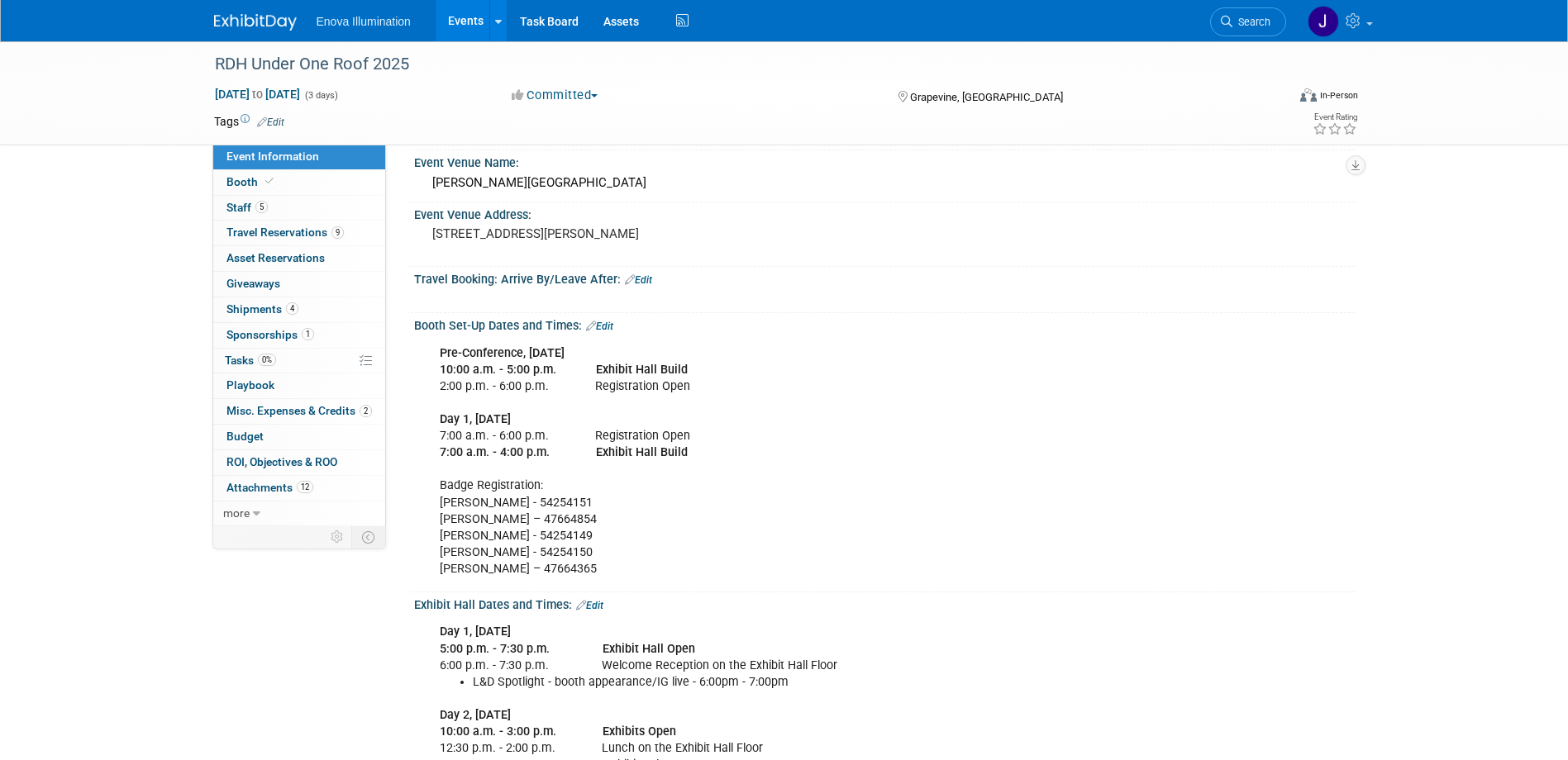 click on "10:00 a.m. - 5:00 p.m.            Exhibit Hall Build" at bounding box center [564, 369] 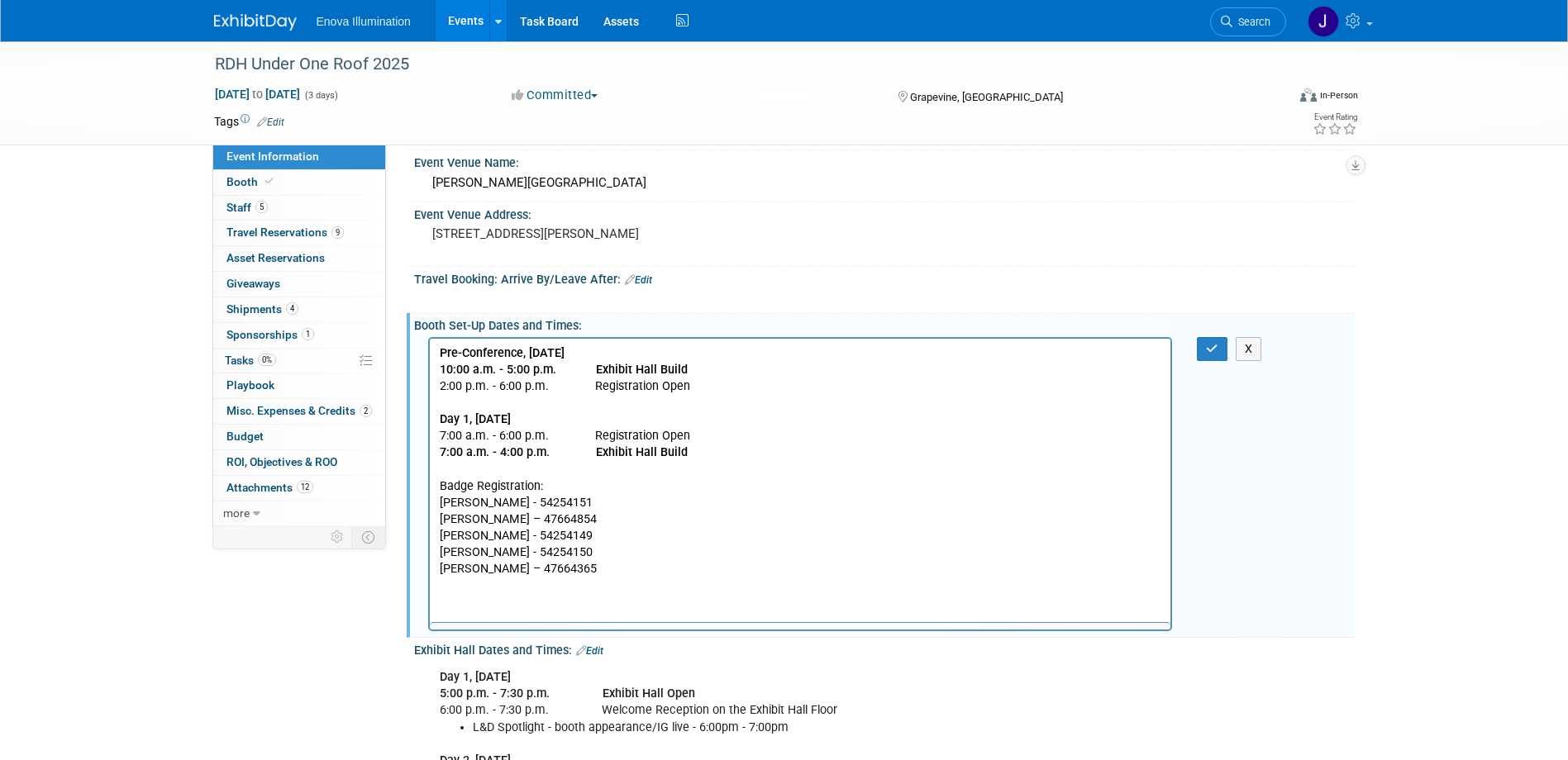 scroll, scrollTop: 0, scrollLeft: 0, axis: both 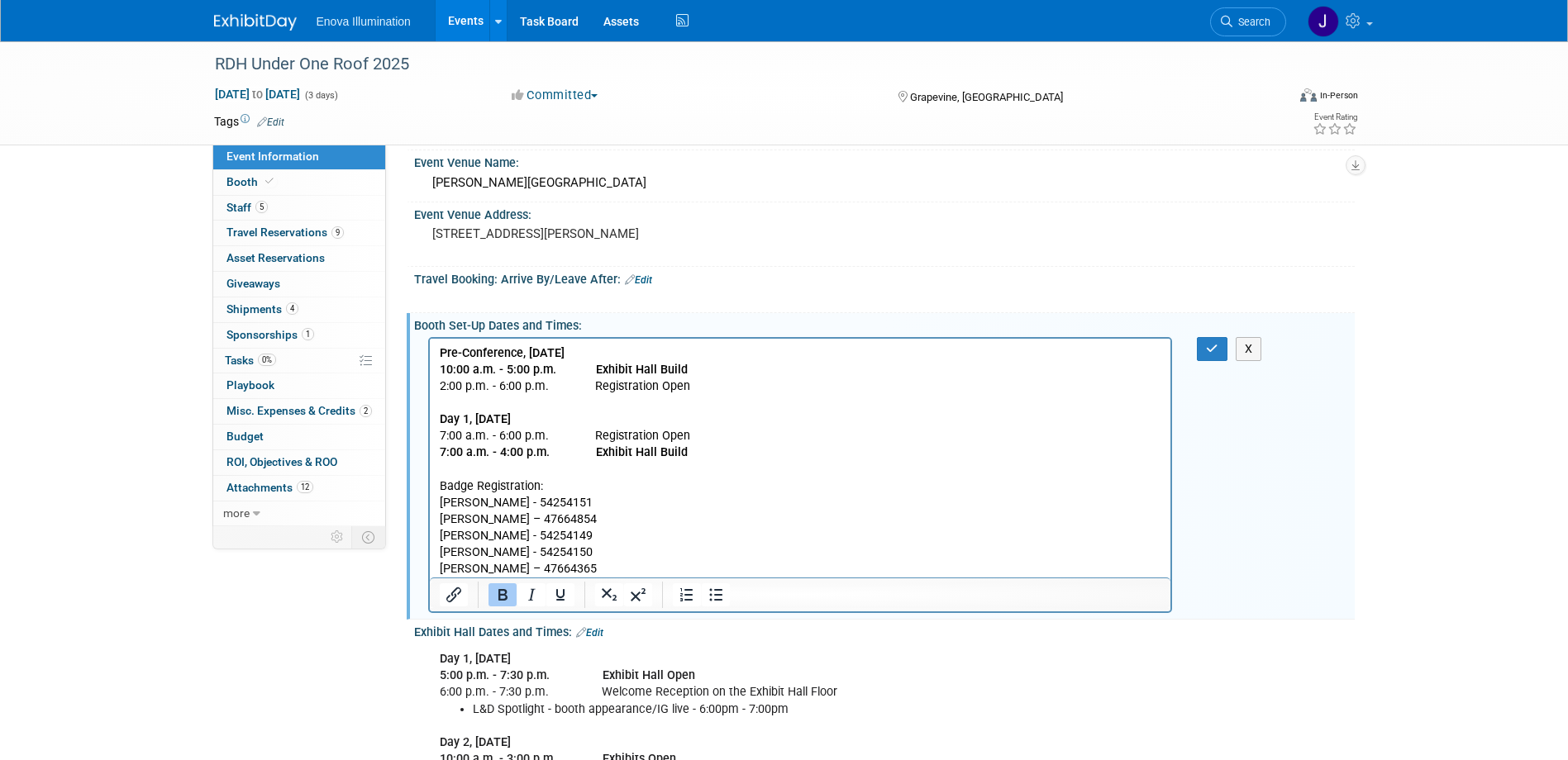 click on "10:00 a.m. - 5:00 p.m.            Exhibit Hall Build" at bounding box center (563, 368) 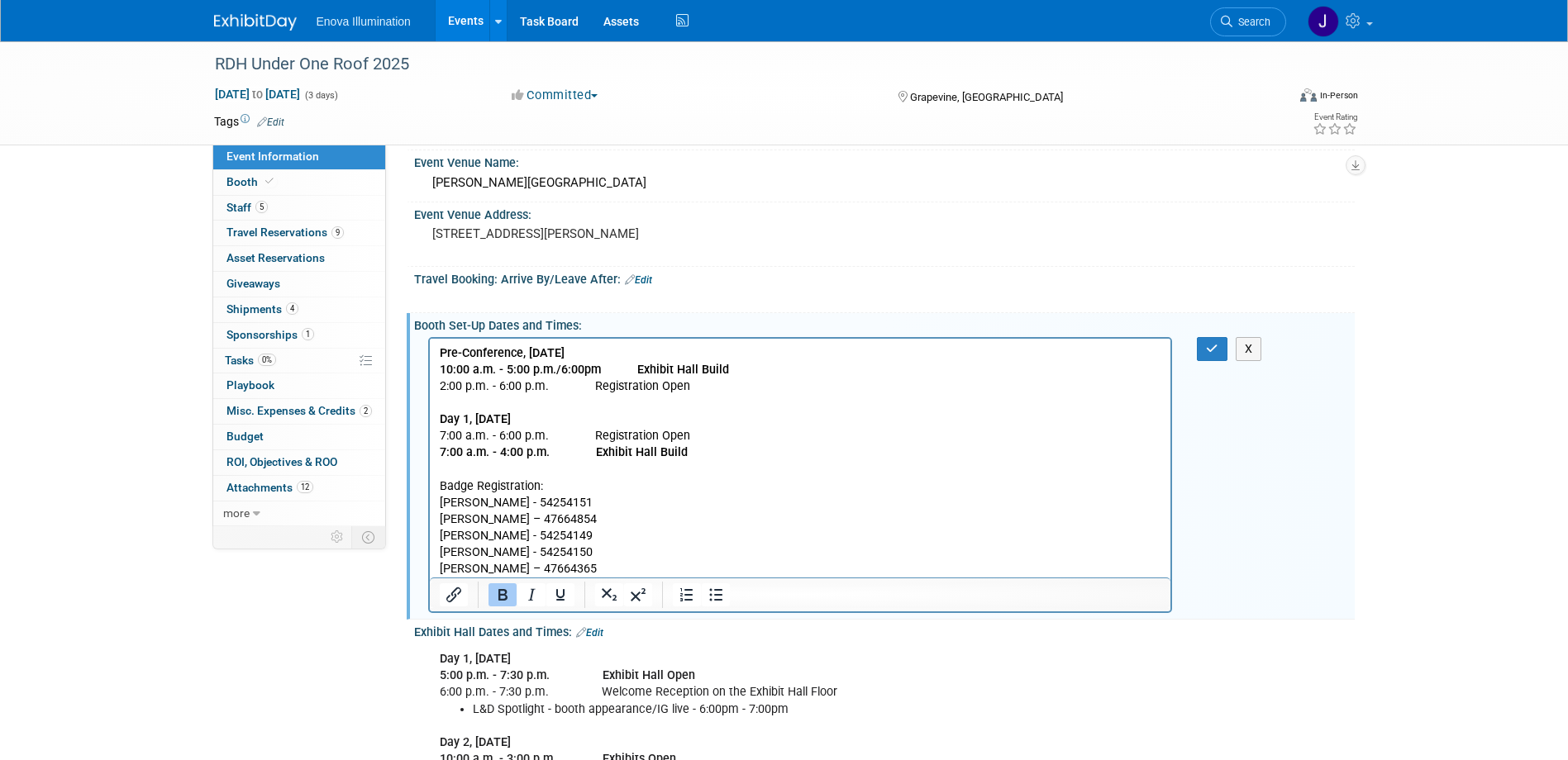 click on "Pre-Conference, [DATE] 10:00 a.m. - 5:00 p.m./6:00pm           Exhibit Hall Build                                                           2:00 p.m. - 6:00 p.m.              Registration Open Day 1, [DATE] 7:00 a.m. - 6:00 p.m.              Registration Open      7:00 a.m. - 4:00 p.m.              Exhibit Hall Build Badge Registration: [PERSON_NAME] - 54254151 [PERSON_NAME] – 47664854 [PERSON_NAME] - 54254149 [PERSON_NAME] - 54254150 [PERSON_NAME] – 47664365" at bounding box center [800, 460] 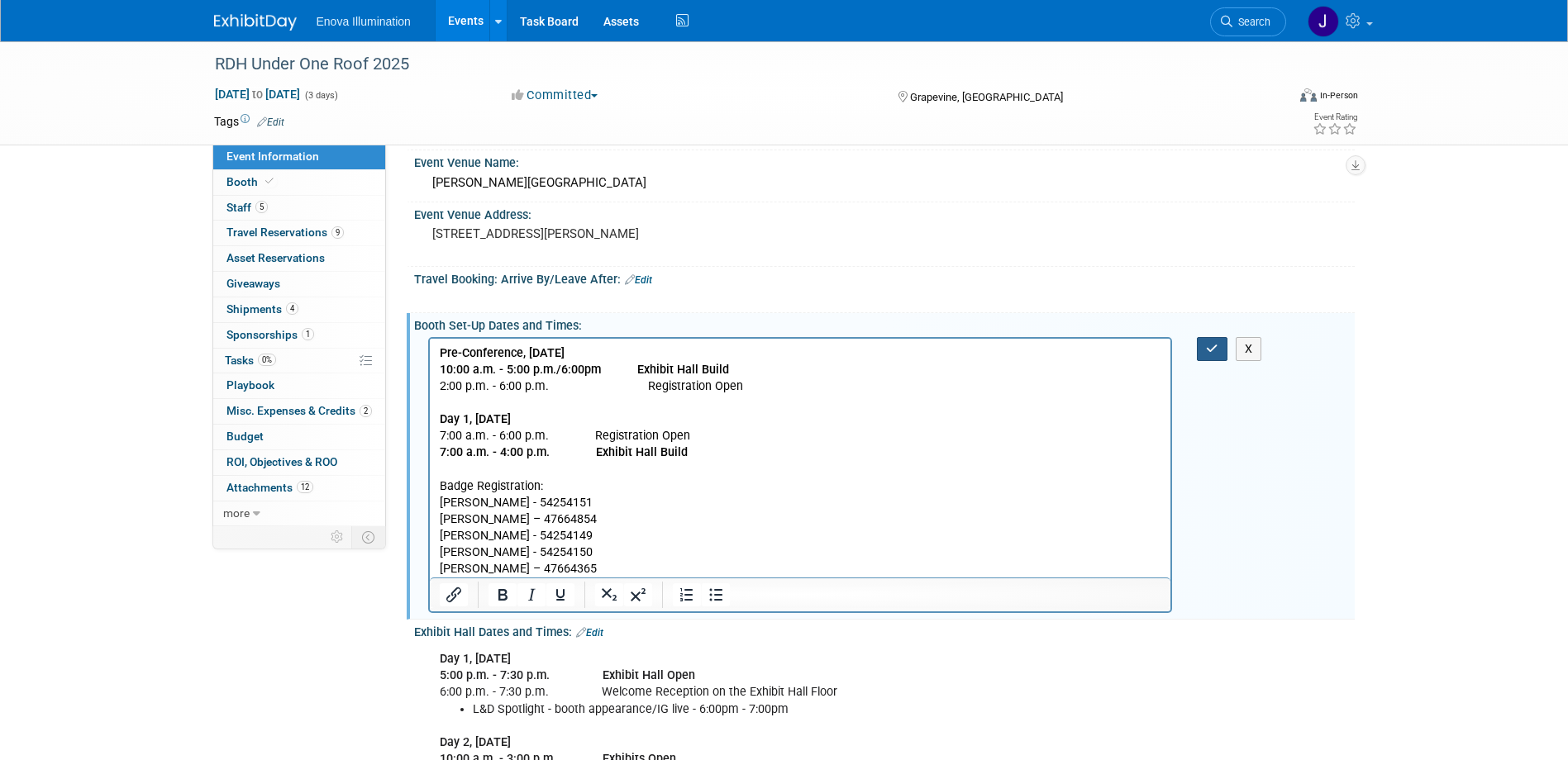 click at bounding box center (1212, 349) 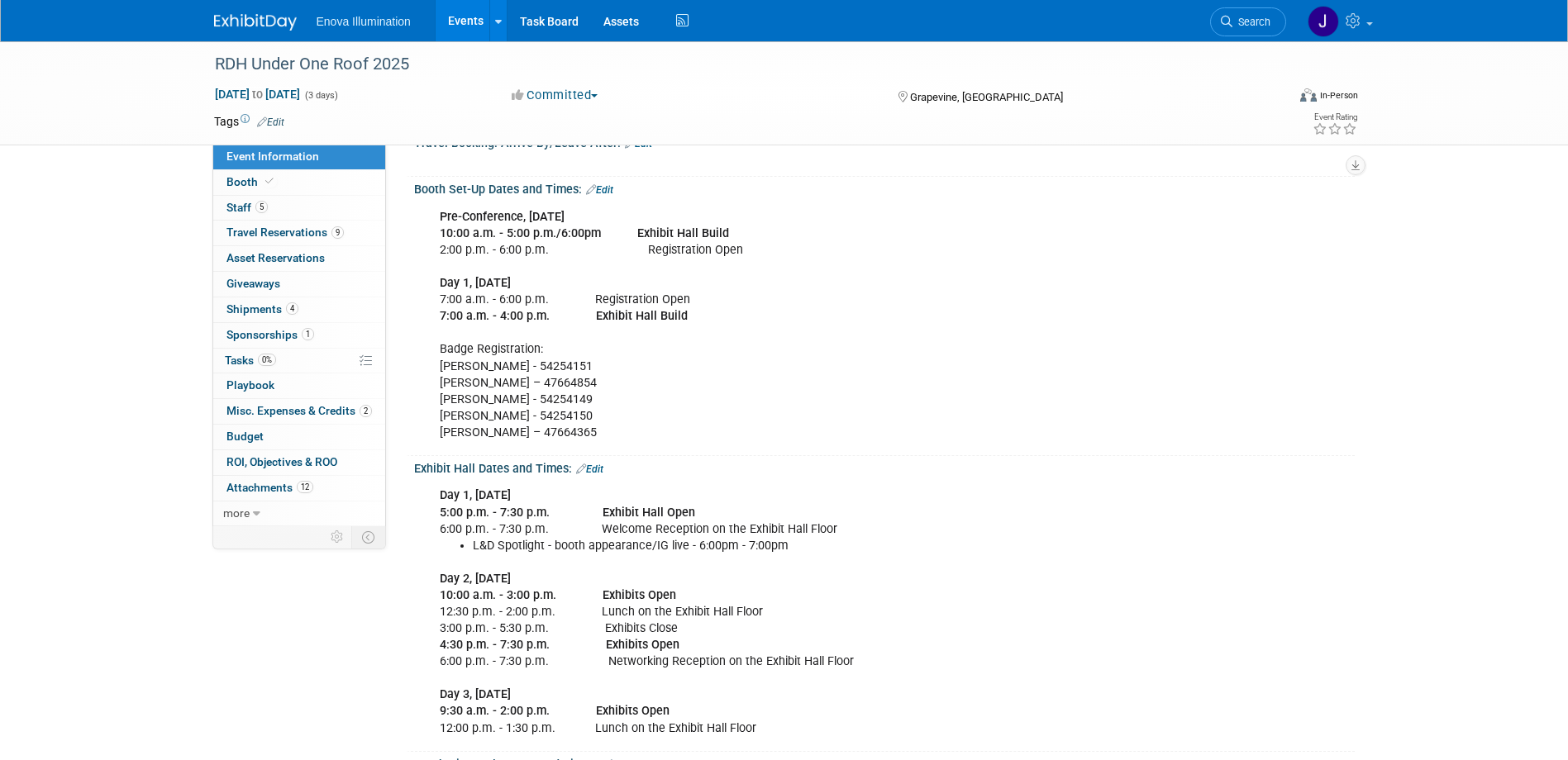 scroll, scrollTop: 330, scrollLeft: 0, axis: vertical 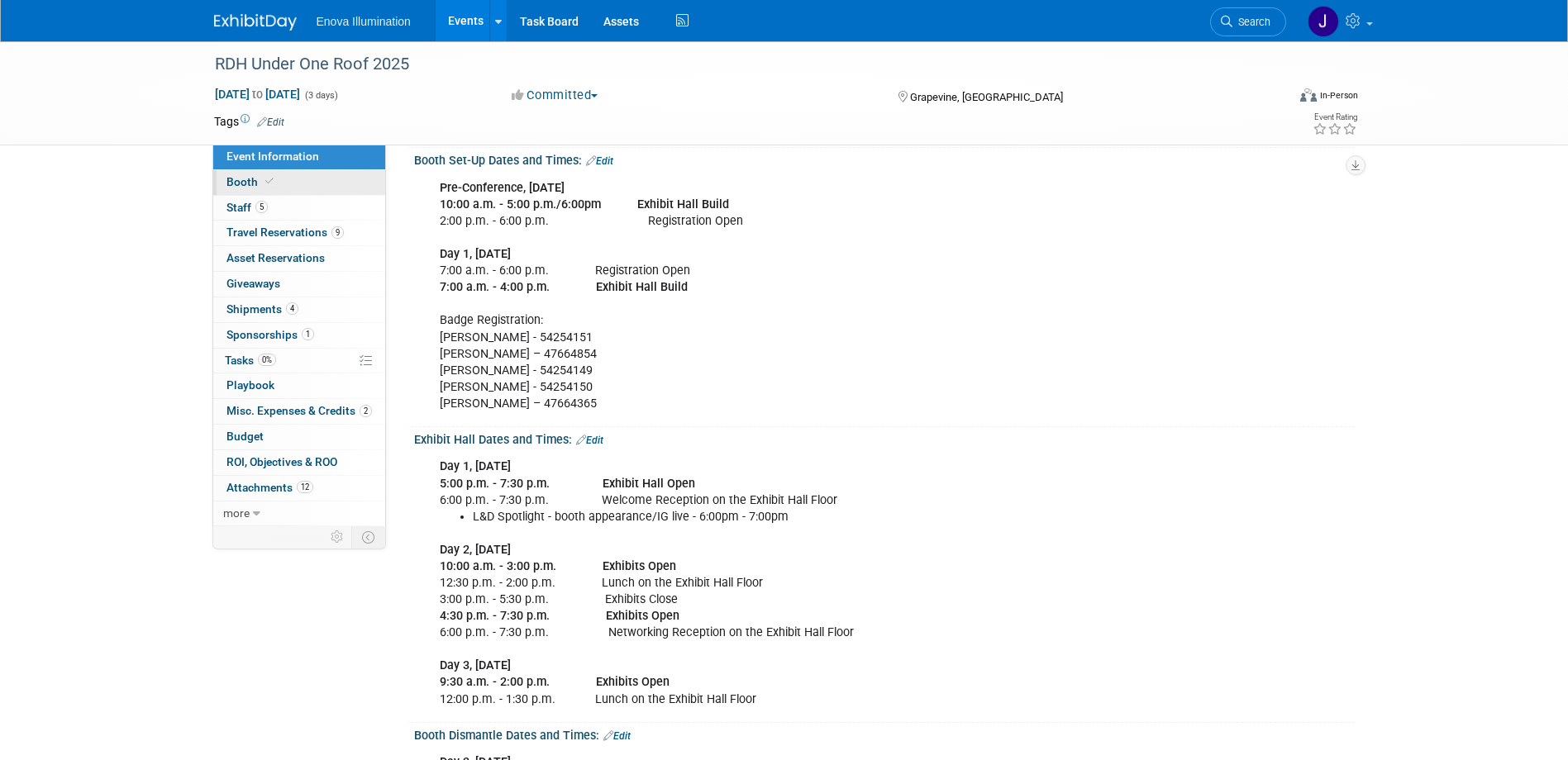 click on "Booth" at bounding box center (299, 183) 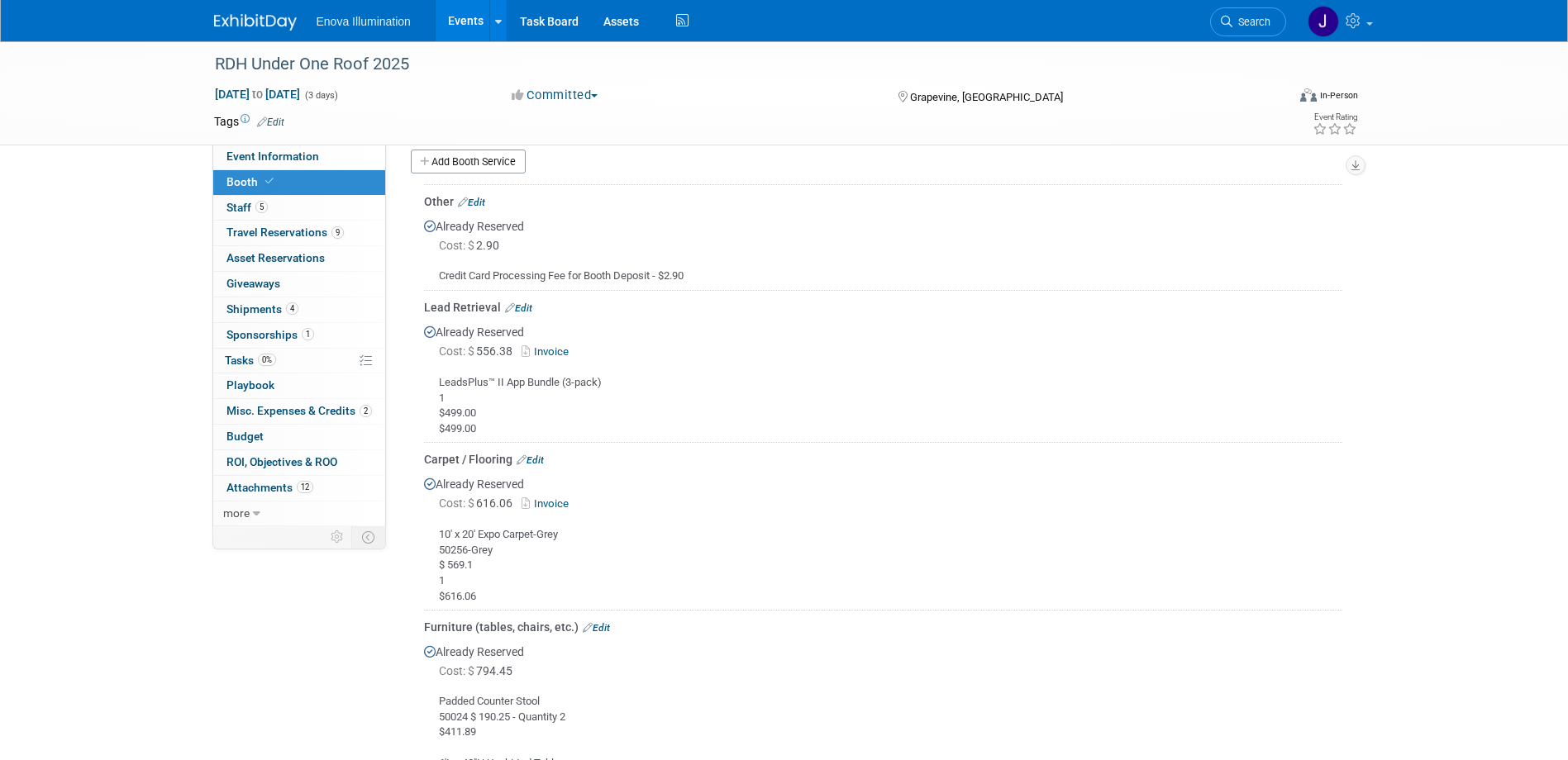 scroll, scrollTop: 0, scrollLeft: 0, axis: both 